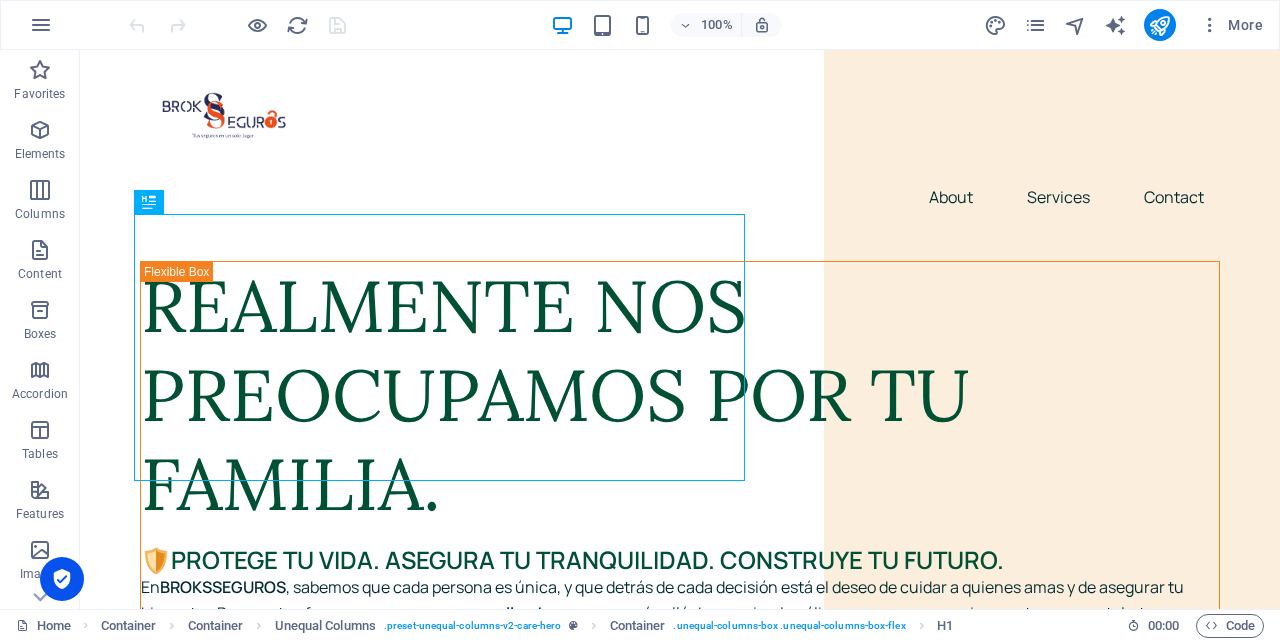 scroll, scrollTop: 0, scrollLeft: 0, axis: both 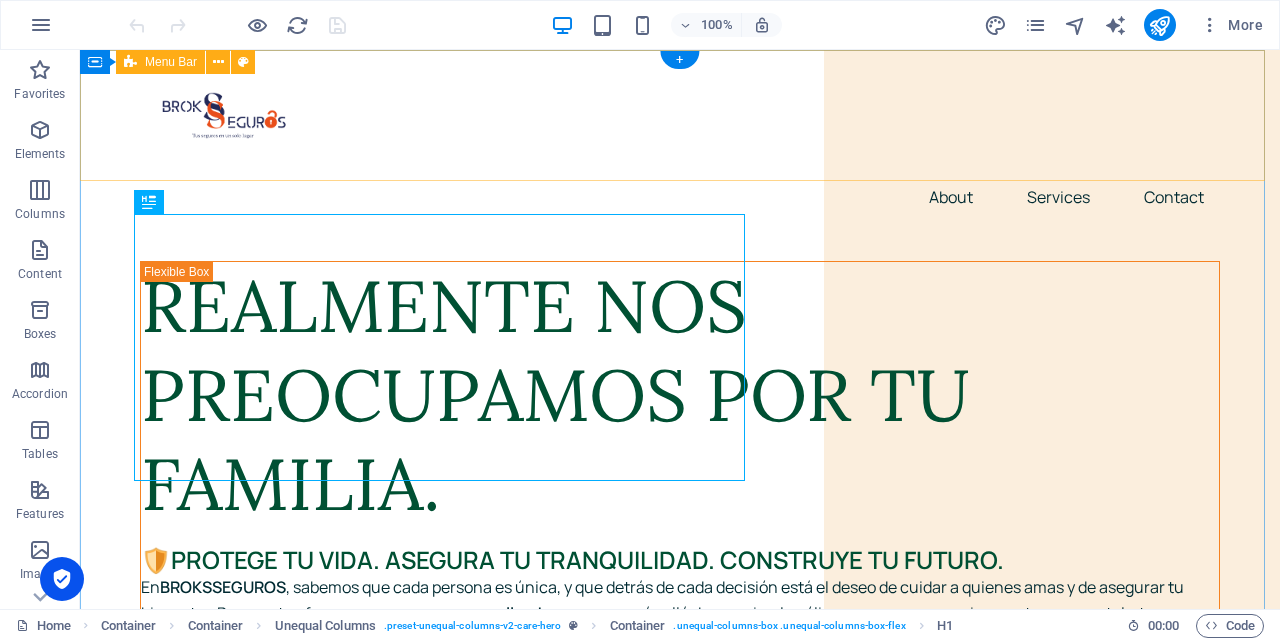 click on "About Services Contact" at bounding box center [680, 139] 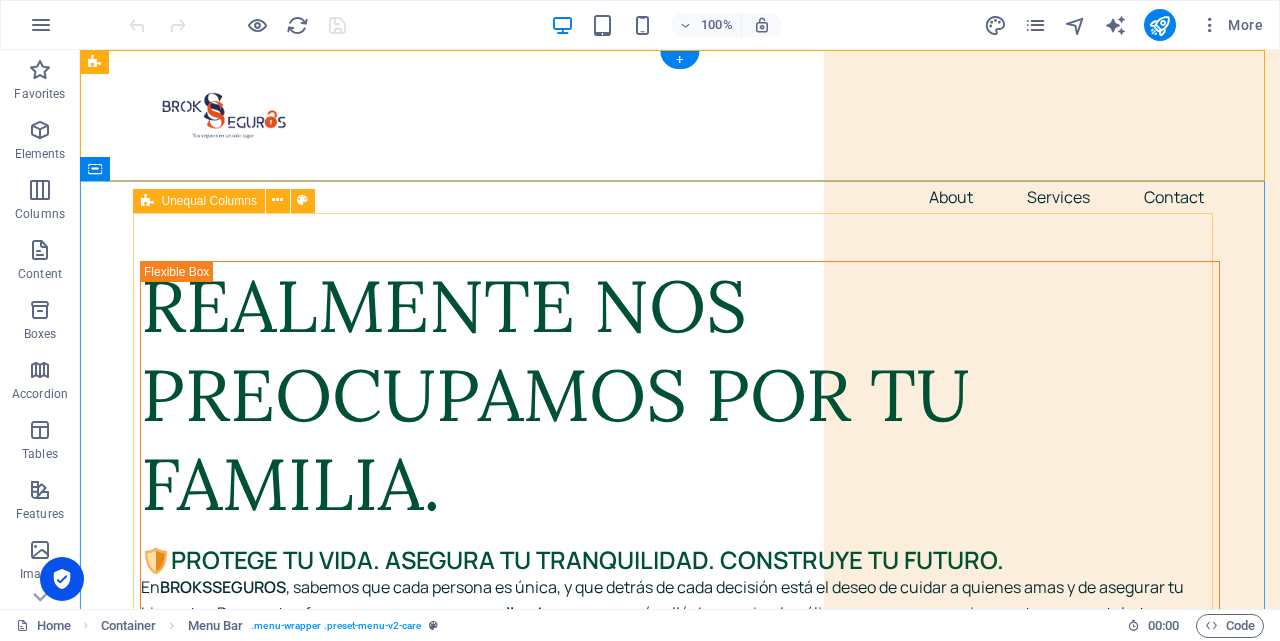 click on "Realmente nos preocupamos por tu familia. 🛡️  Protege tu vida. Asegura tu tranquilidad. Construye tu futuro. En  BROKSSEGUROS  , sabemos que cada persona es única, y que detrás de cada decisión está el deseo de cuidar a quienes amas y de asegurar tu bienestar. Por eso, te ofrecemos  seguros personalizados  , que van más allá de una simple póliza: son un compromiso con tu paz mental y tu seguridad financiera. 💙 Porque la vida es impredecible, pero tu tranquilidad no debería serlo.  💡 Porque proteger tu familia [DATE] es invertir en su felicidad [DATE].  🚀 Porque ahorrar y asegurar van de la mano para que tus sueños tengan un respaldo sólido. [PERSON_NAME] guiarte para encontrar el plan perfecto para ti, con asesoría honesta, cercana y 100% transparente. Tu futuro merece estar en las mejores manos.   Cotiza gratis ahora" at bounding box center [680, 1555] 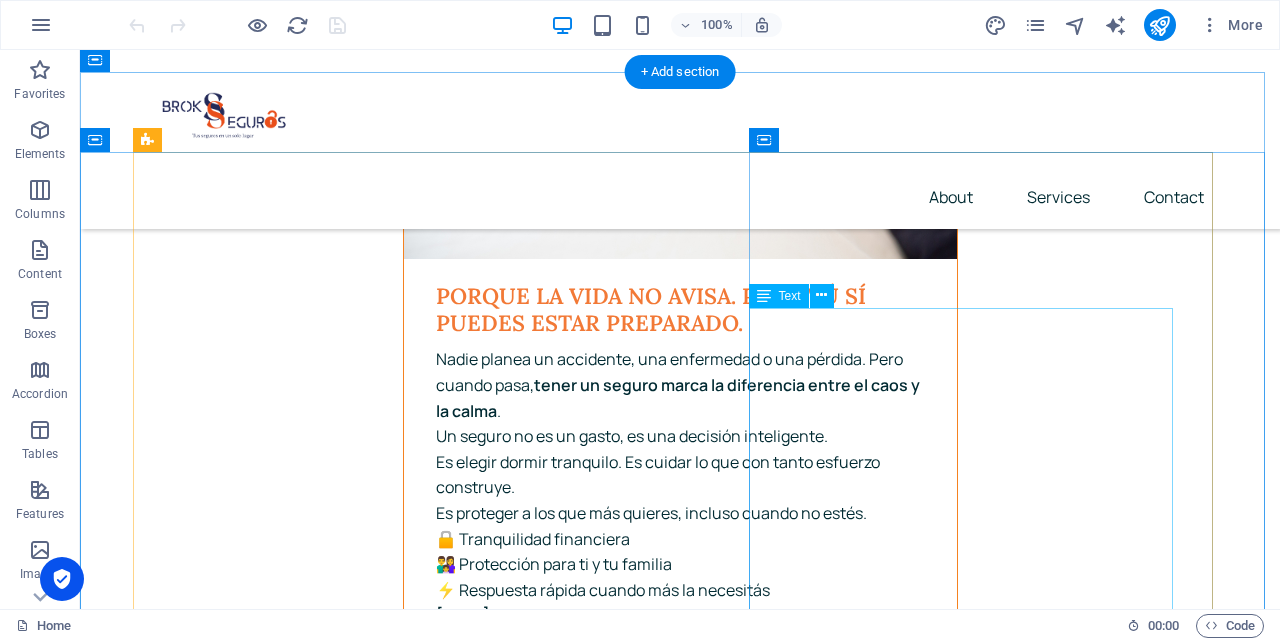 scroll, scrollTop: 5515, scrollLeft: 0, axis: vertical 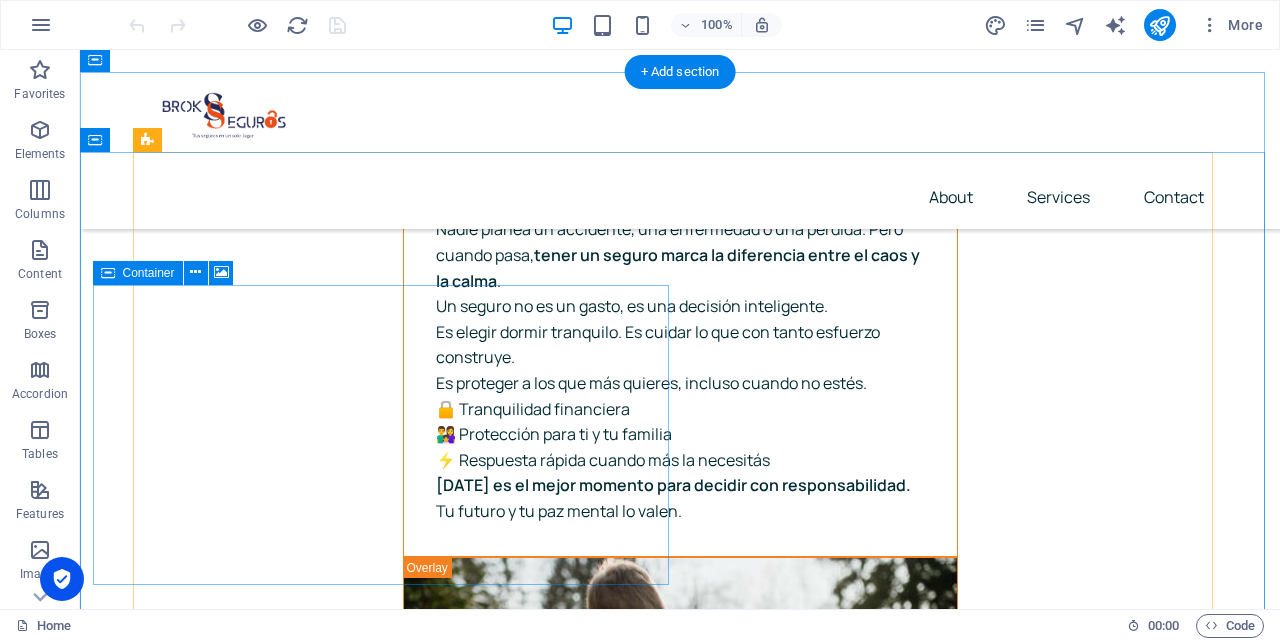 click on "Drop content here or  Add elements  Paste clipboard" at bounding box center (640, 4511) 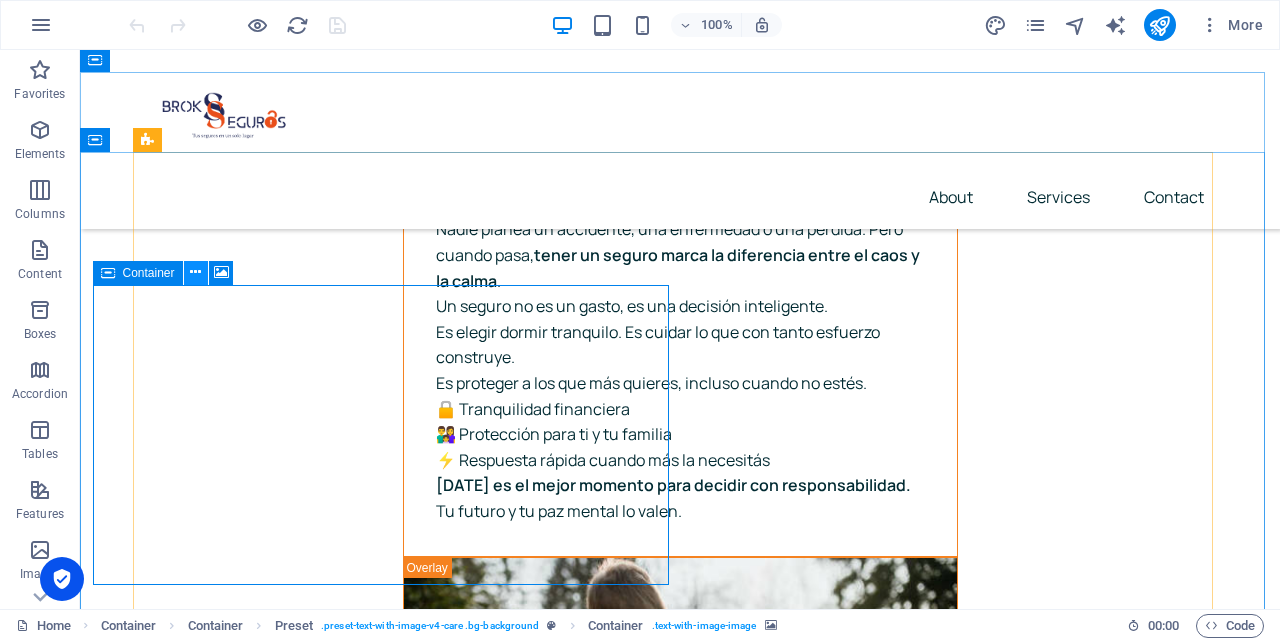 click at bounding box center [195, 272] 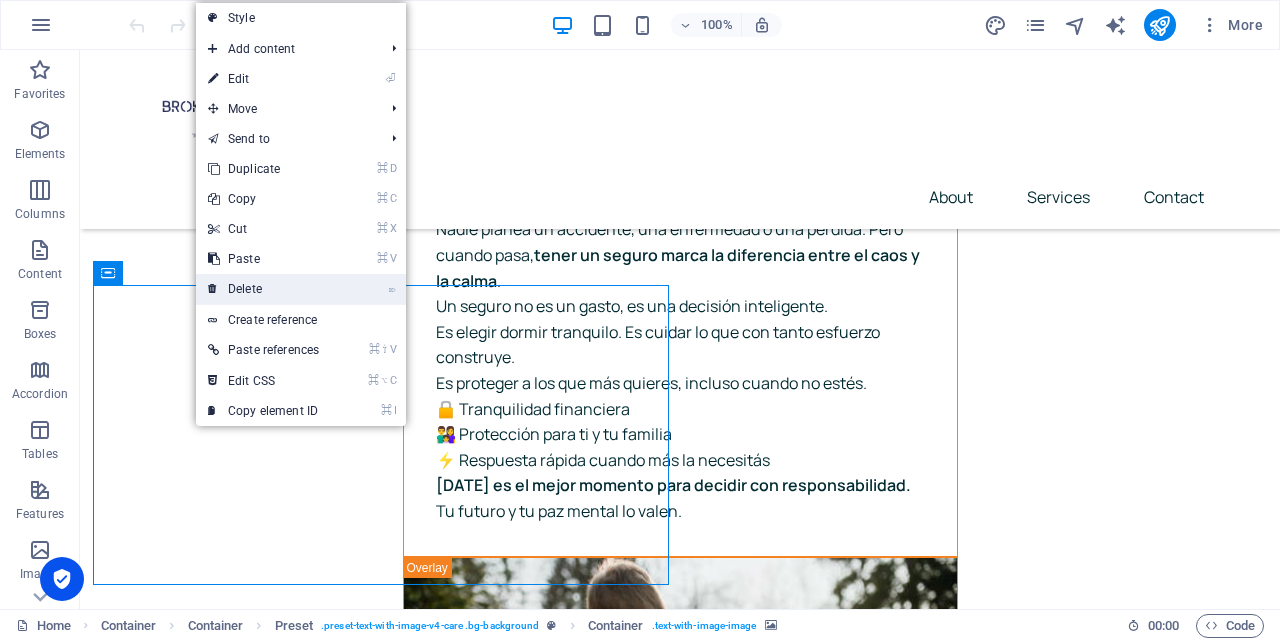 click on "⌦  Delete" at bounding box center [263, 289] 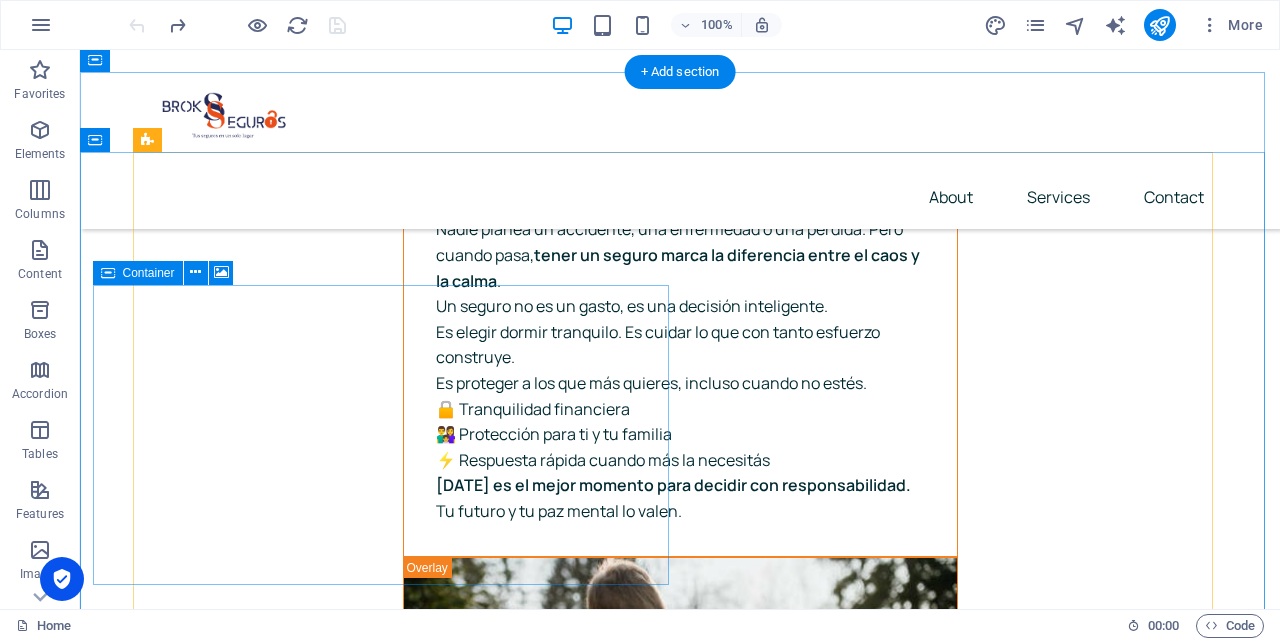 click on "Drop content here or  Add elements  Paste clipboard" at bounding box center [640, 4511] 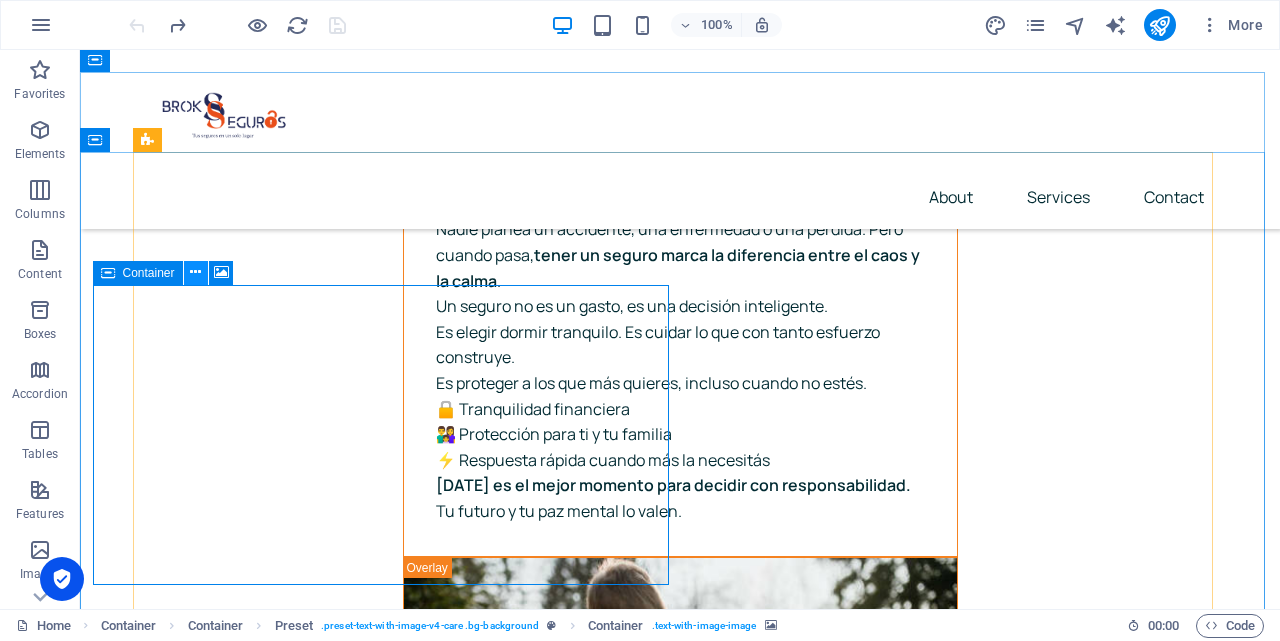 click at bounding box center [195, 272] 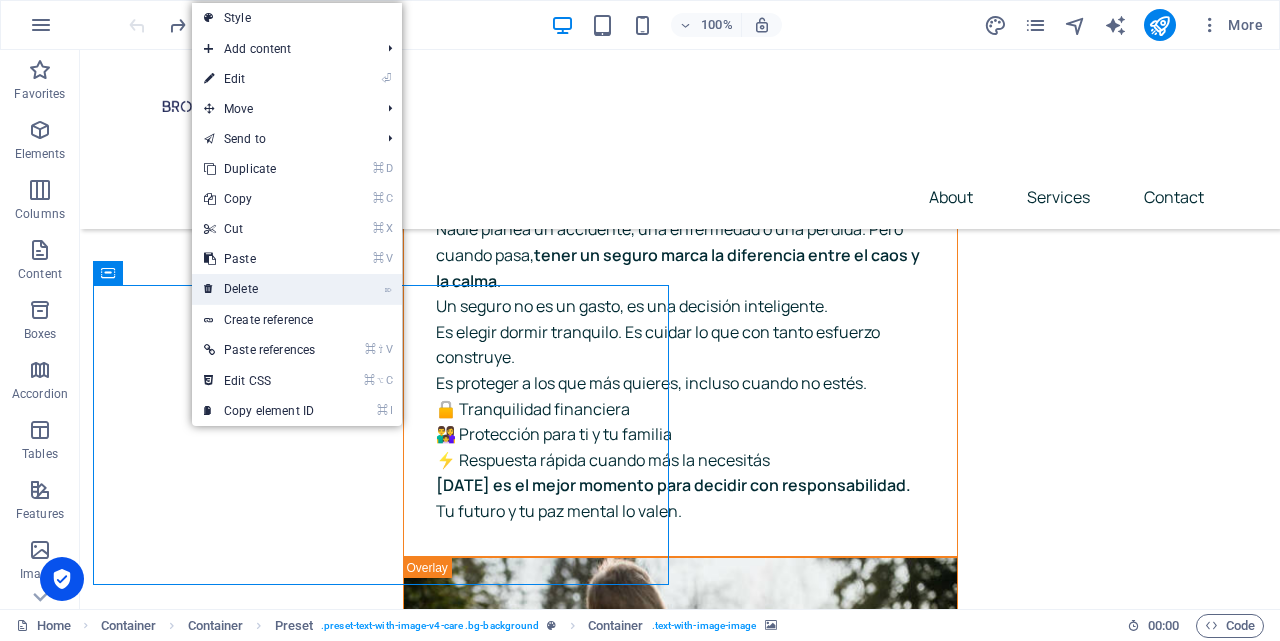 click on "⌦  Delete" at bounding box center [259, 289] 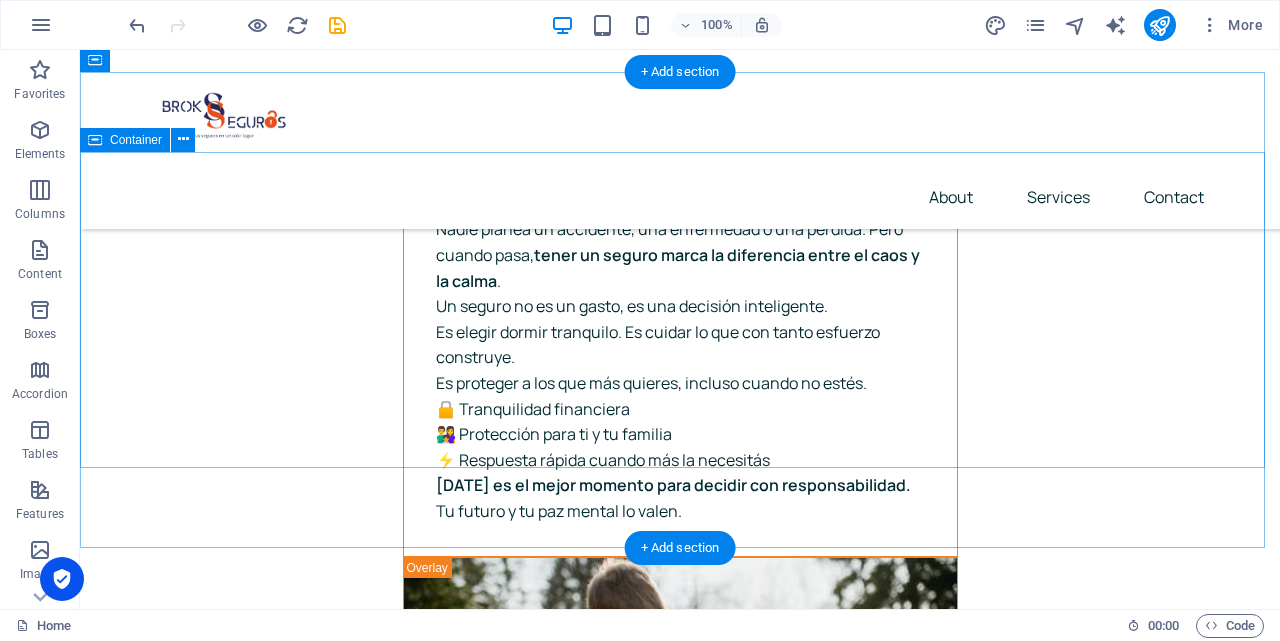 click on "Nuestra misión Como brokers de seguros, nuestra misión es brindar asesoramiento honesto, cercano y personalizado, ayudando a cada cliente a proteger lo que más valora: su vida, su familia, su hogar y su futuro. Nos comprometemos a: ✅ Ofrecer coberturas claras, adaptadas a cada necesidad y etapa de la vida  ✅ Representar los intereses del cliente por encima de todo  ✅ Trabajar con aseguradoras confiables para garantizar respaldo real  ✅ Acompañar en cada paso: desde la contratación hasta el momento en que más se necesita Porque [DEMOGRAPHIC_DATA] que asegurar no es vender, sino cuidar.  Y eso lo hacemos con compromiso, conocimiento y corazón." at bounding box center [680, 3962] 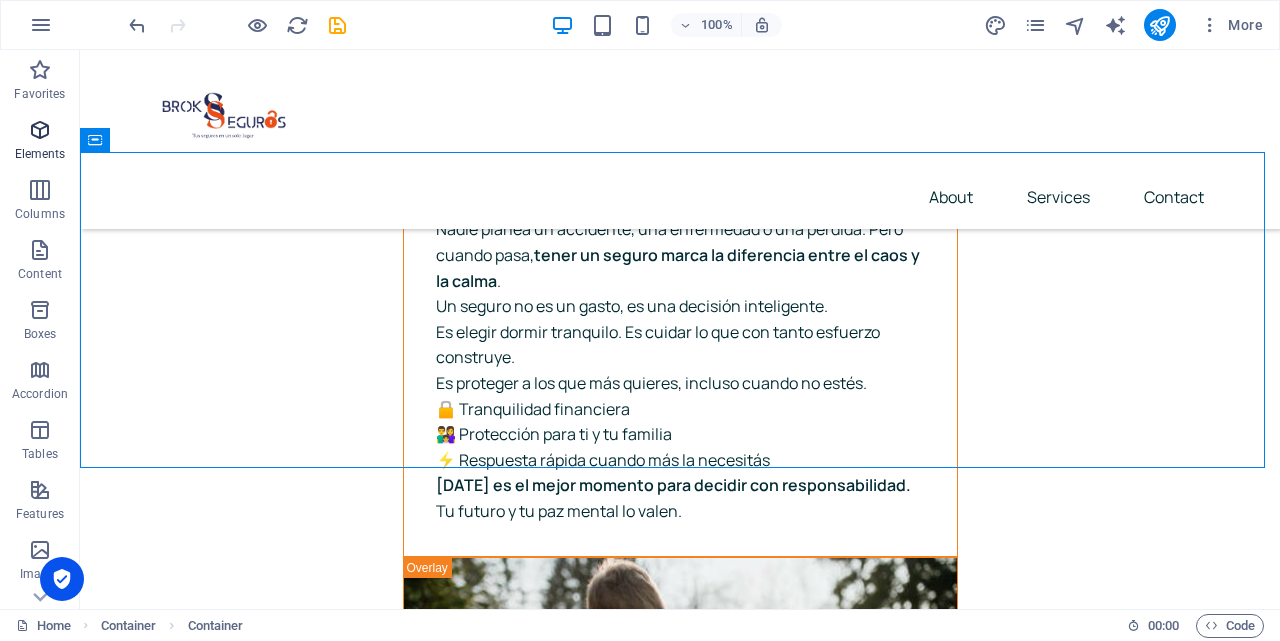click on "Elements" at bounding box center (40, 142) 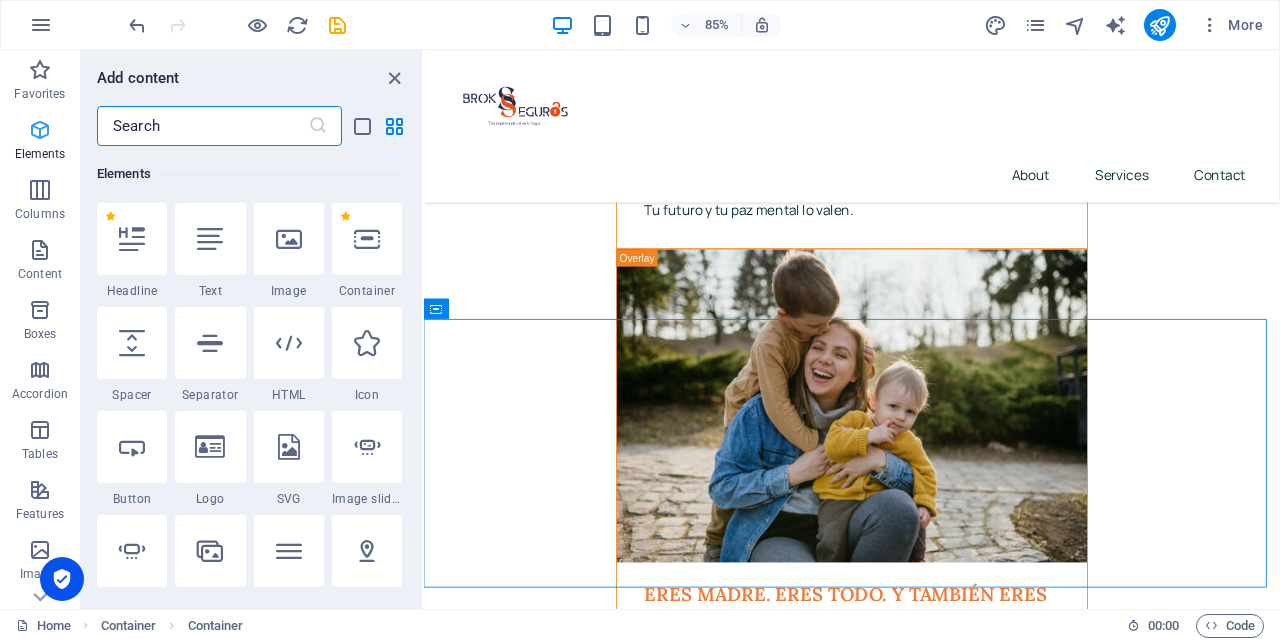scroll, scrollTop: 213, scrollLeft: 0, axis: vertical 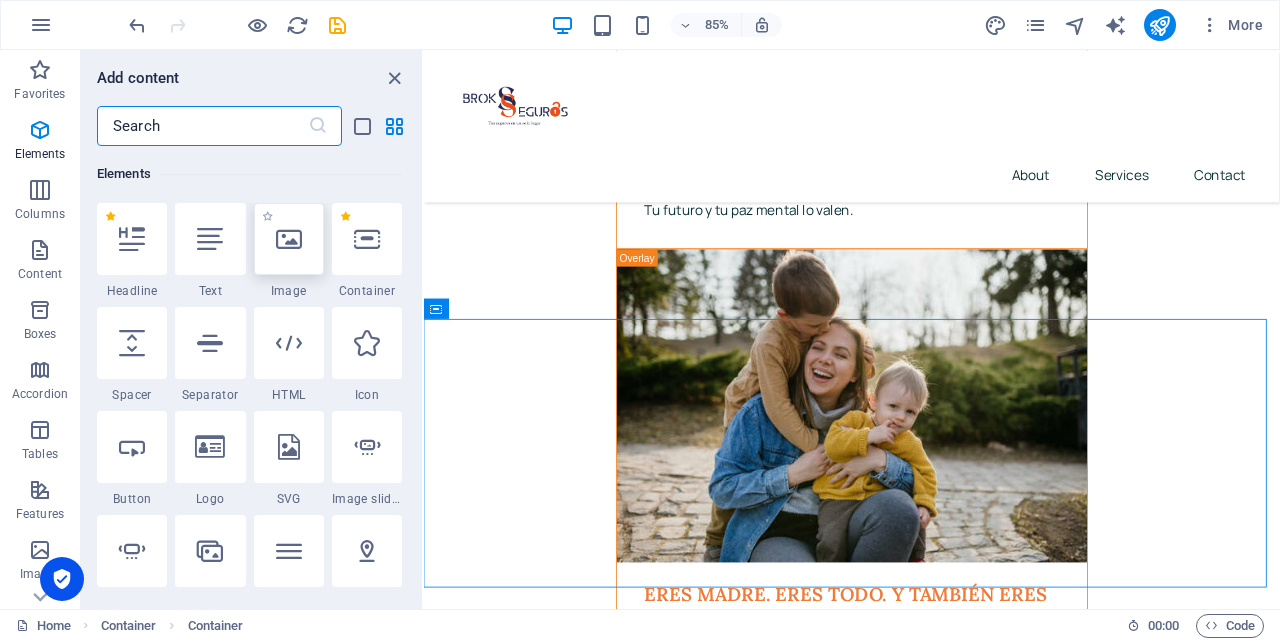 click at bounding box center (289, 239) 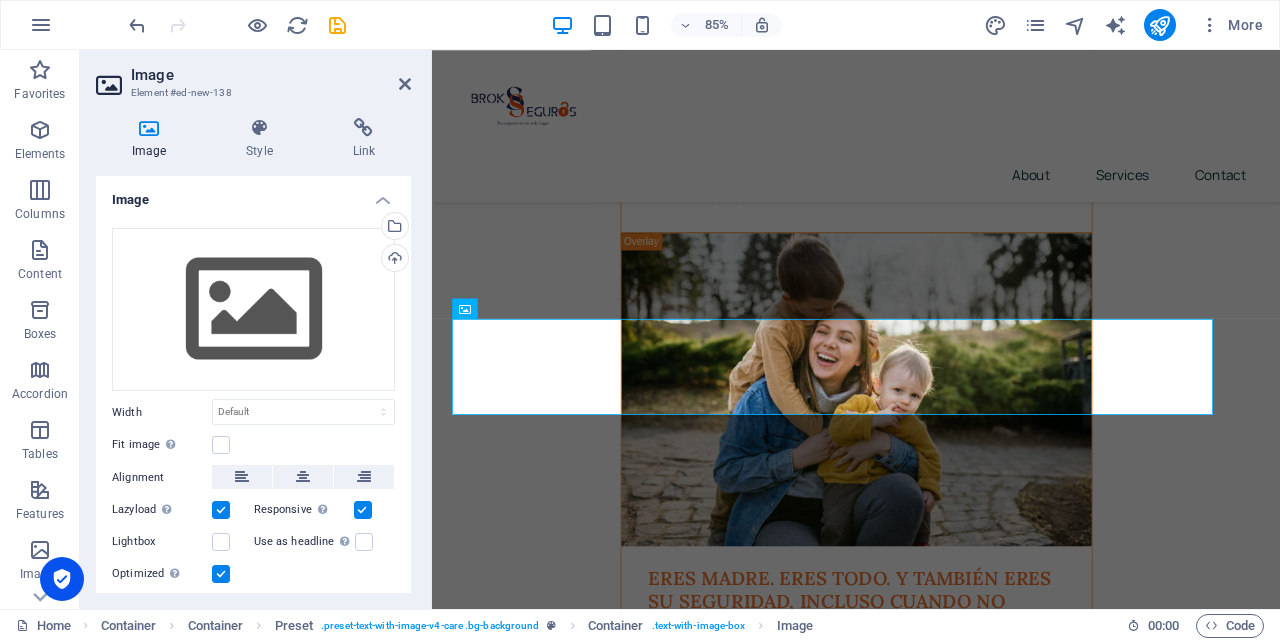 scroll, scrollTop: 5512, scrollLeft: 0, axis: vertical 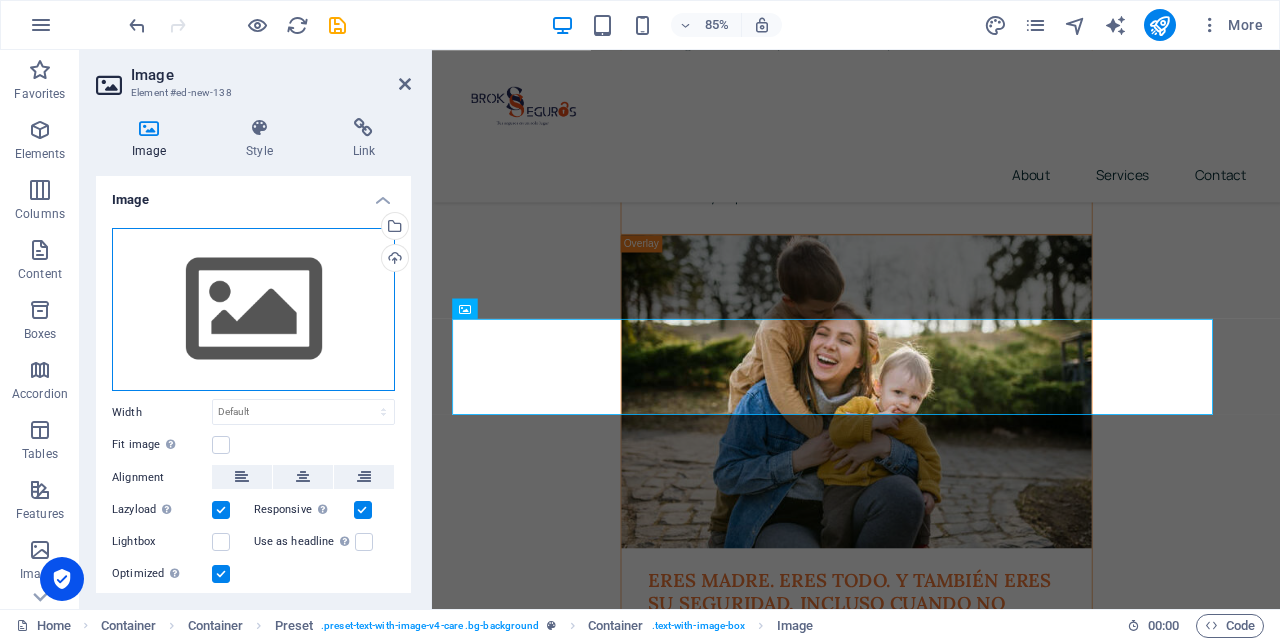 click on "Drag files here, click to choose files or select files from Files or our free stock photos & videos" at bounding box center [253, 310] 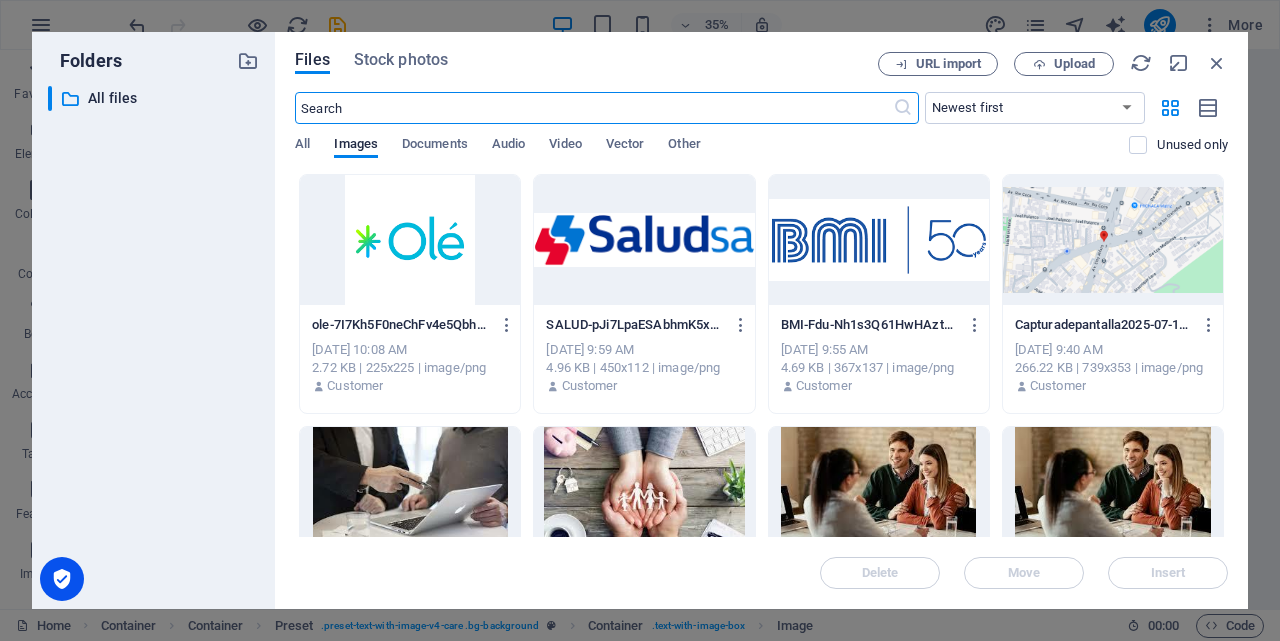 scroll, scrollTop: 5521, scrollLeft: 0, axis: vertical 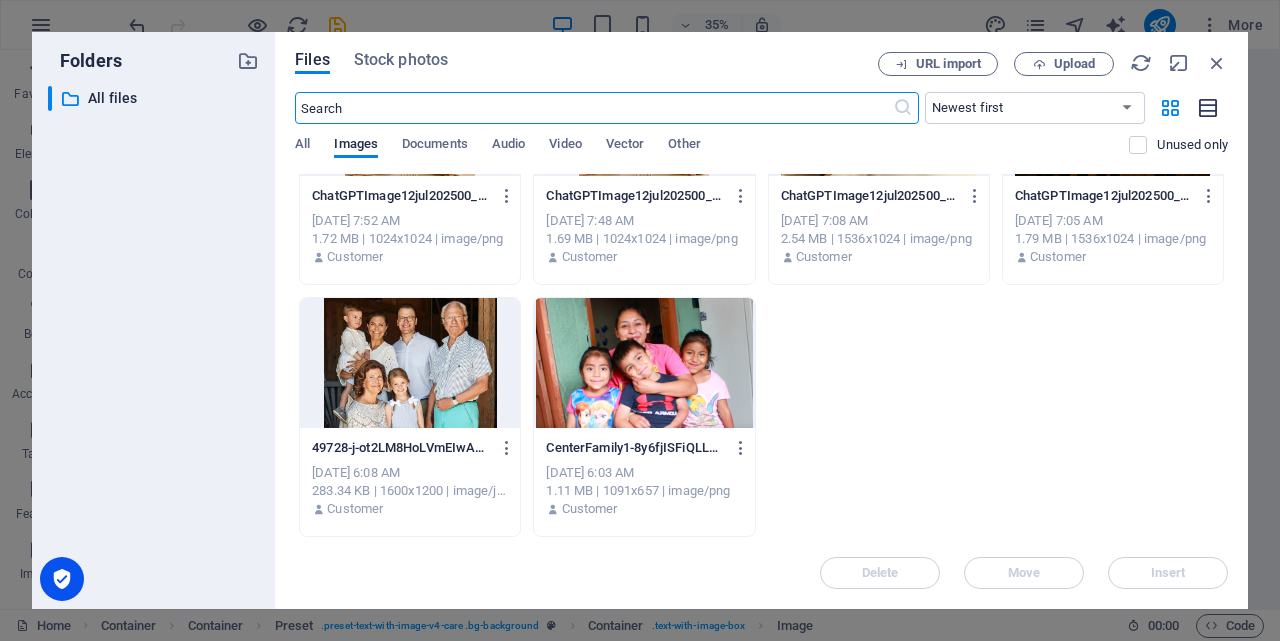 click at bounding box center (1209, 108) 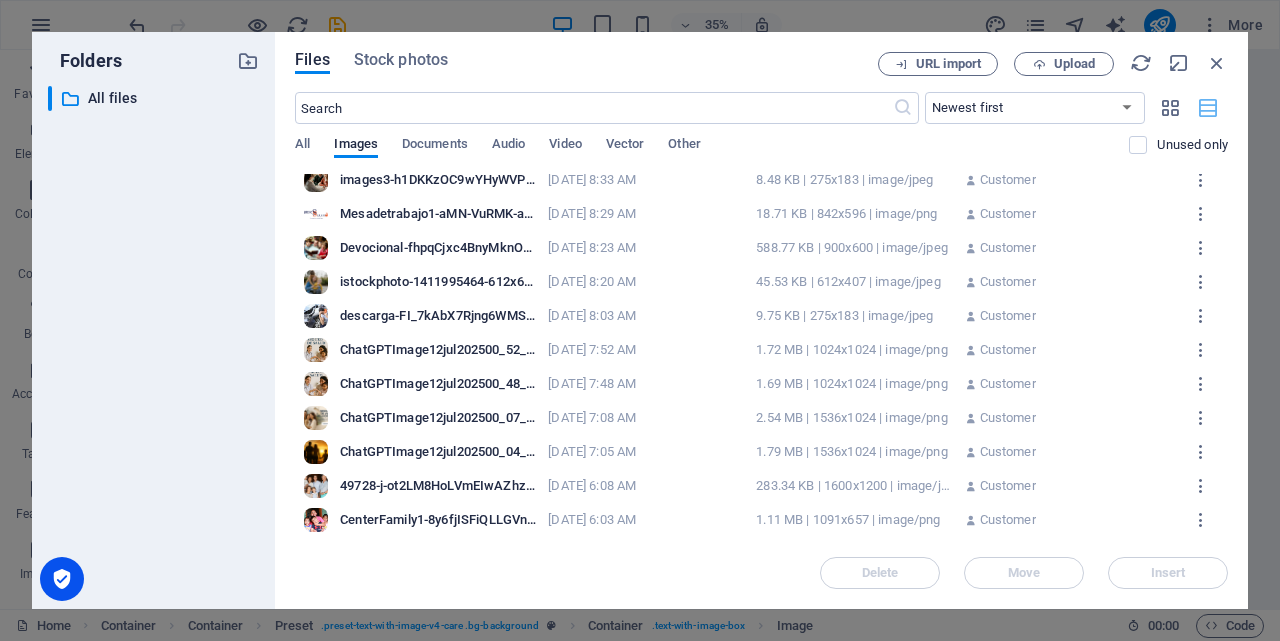 scroll, scrollTop: 249, scrollLeft: 0, axis: vertical 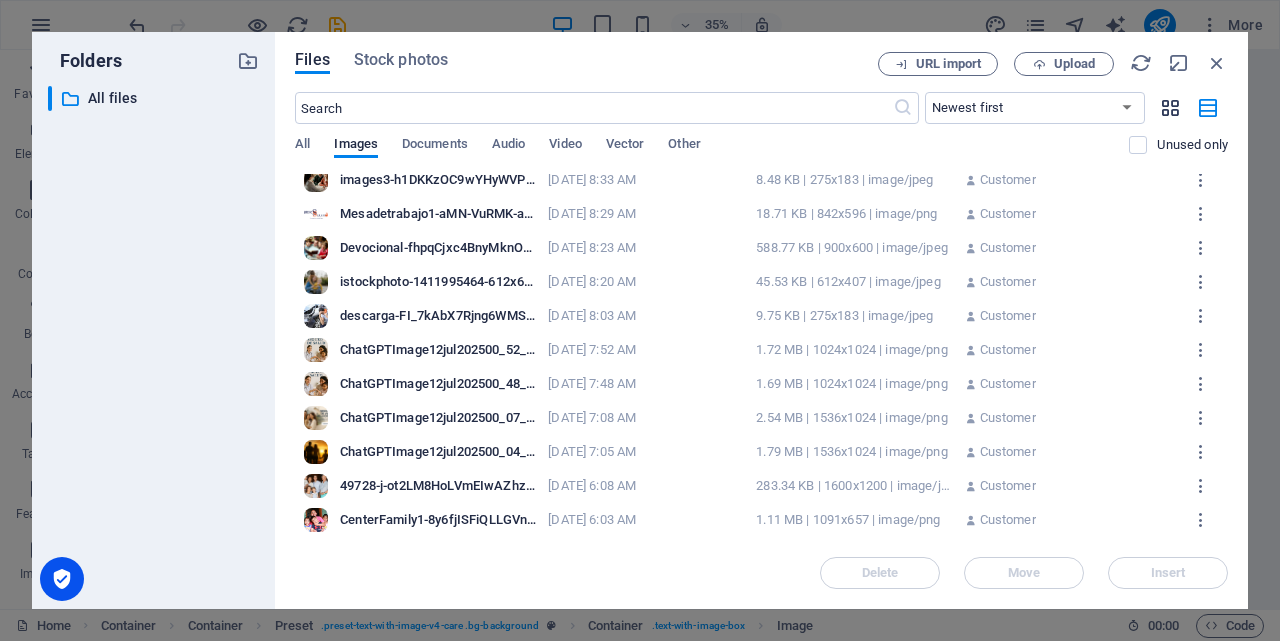 click at bounding box center (1170, 108) 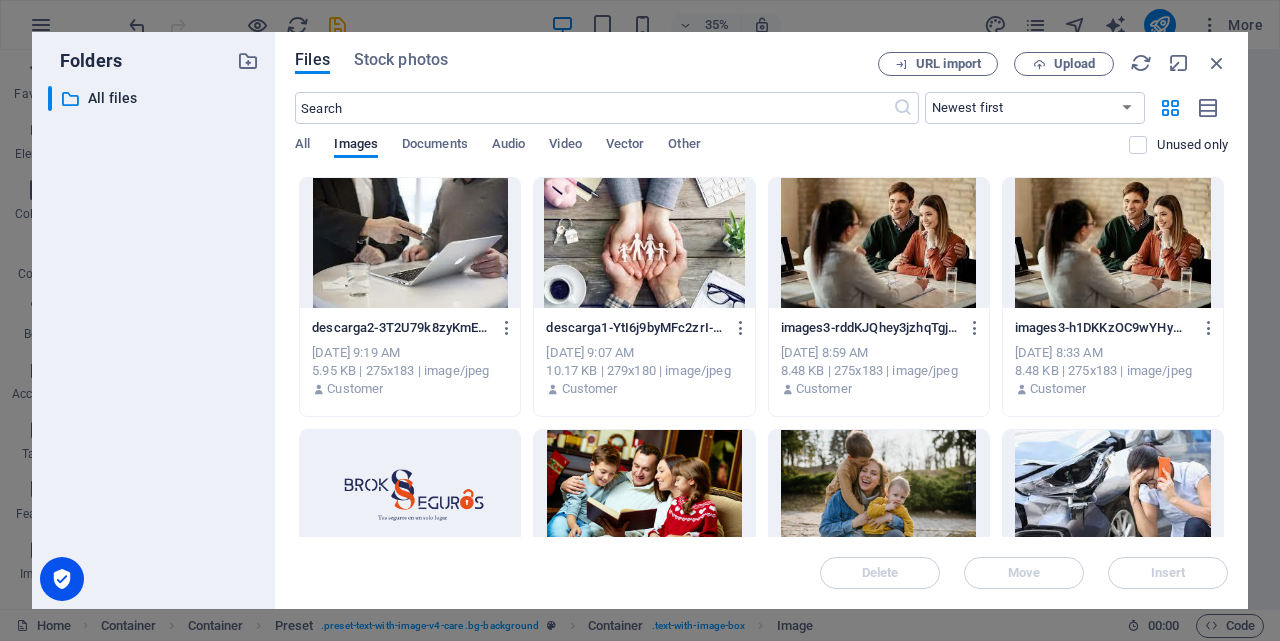 scroll, scrollTop: 203, scrollLeft: 0, axis: vertical 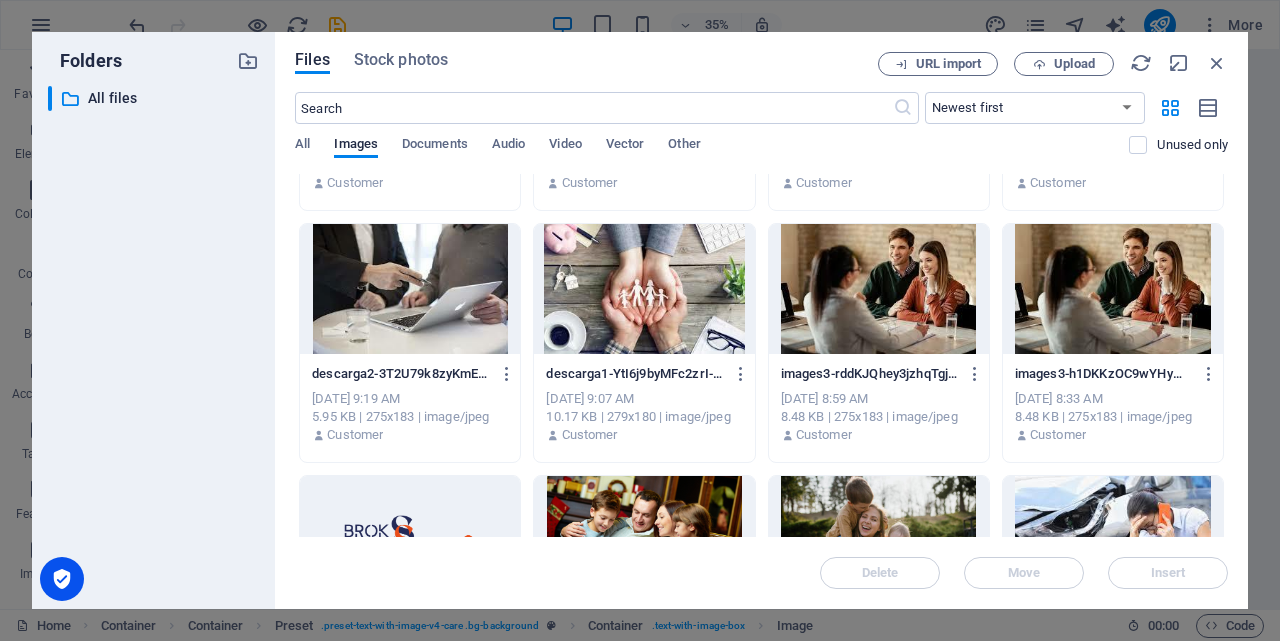 click at bounding box center [1113, 289] 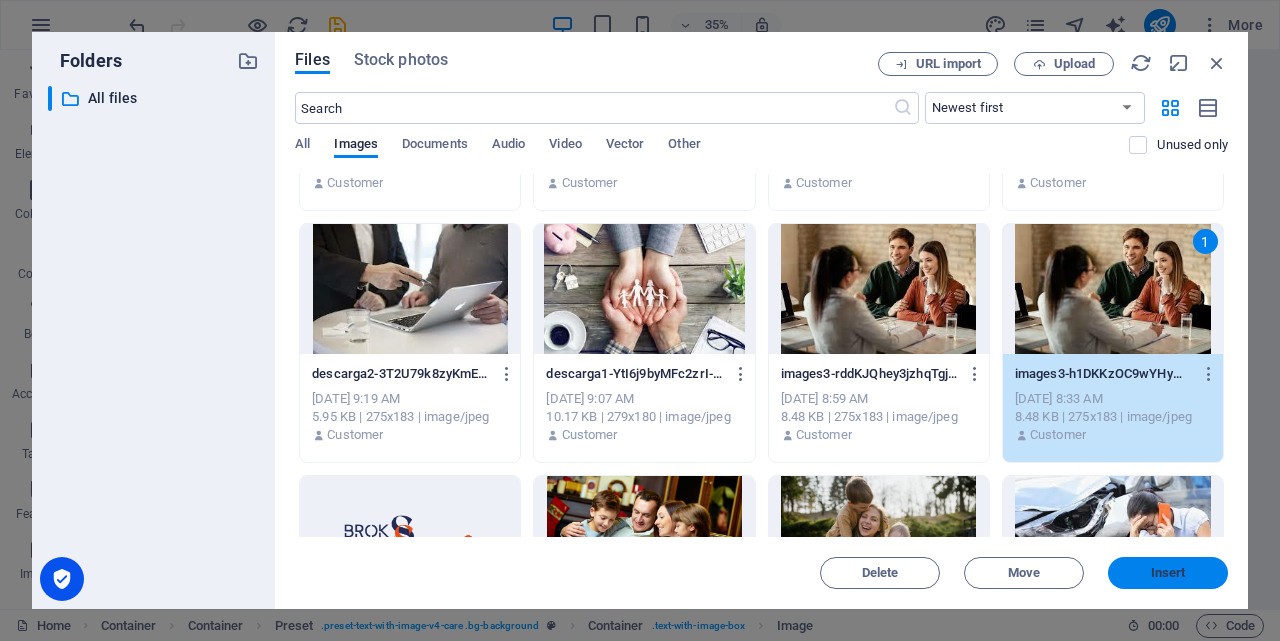 click on "Insert" at bounding box center [1168, 573] 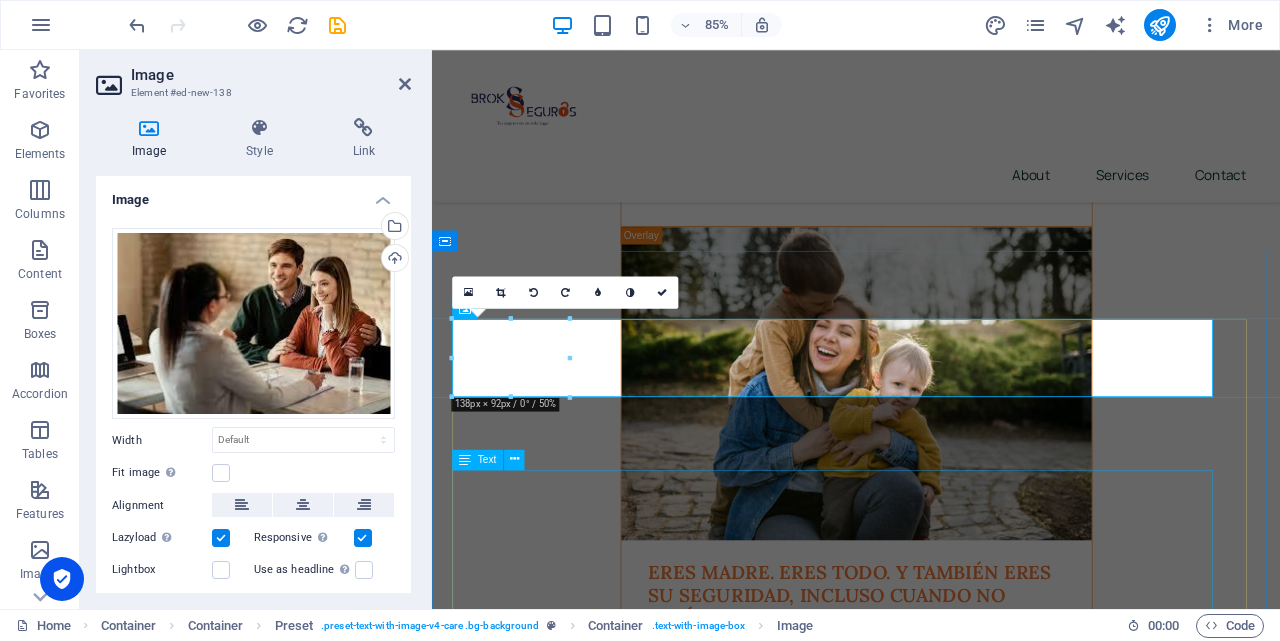 scroll, scrollTop: 5512, scrollLeft: 0, axis: vertical 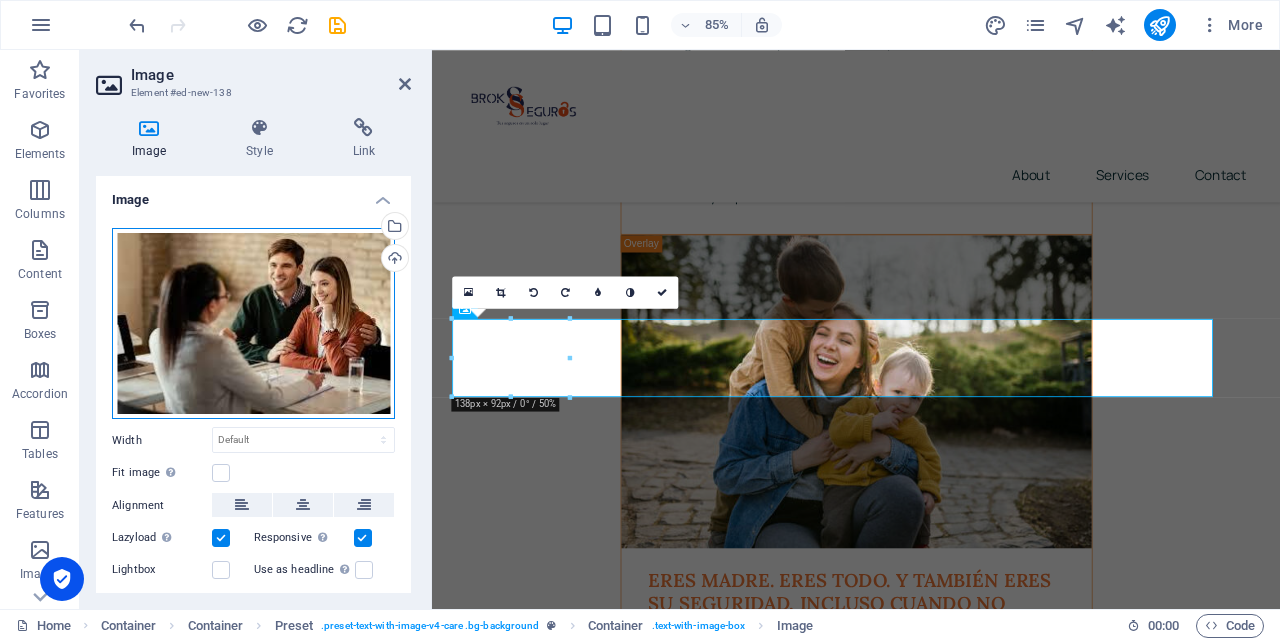 click on "Drag files here, click to choose files or select files from Files or our free stock photos & videos" at bounding box center (253, 324) 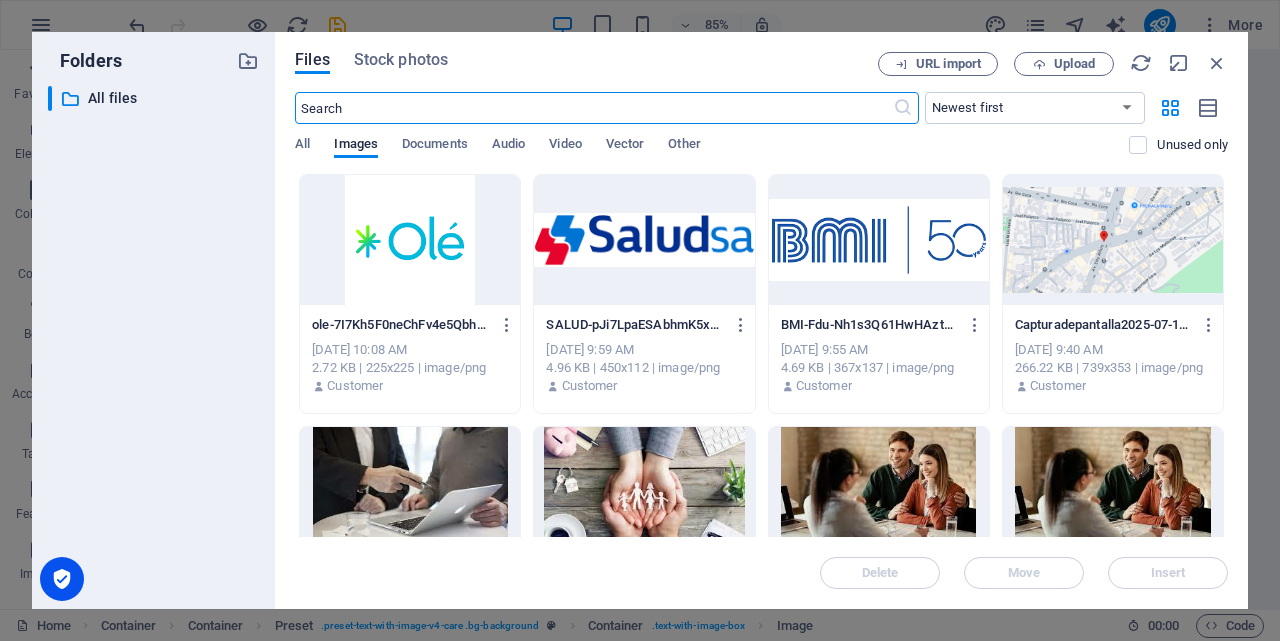 scroll, scrollTop: 5521, scrollLeft: 0, axis: vertical 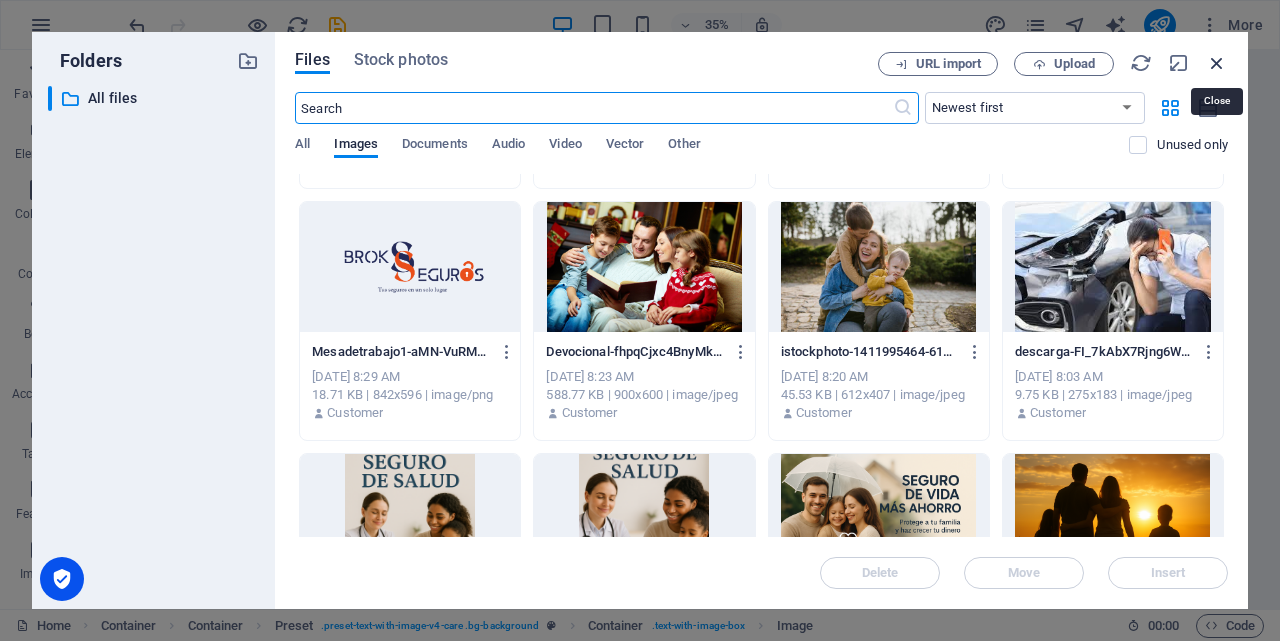 click at bounding box center (1217, 63) 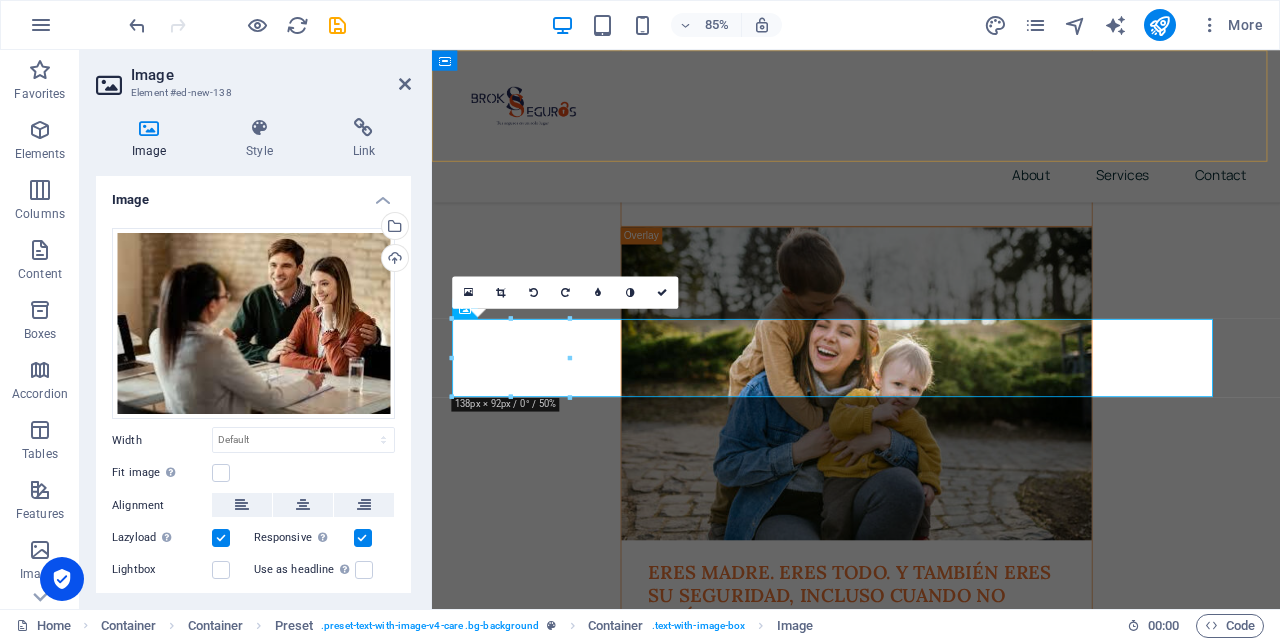 scroll, scrollTop: 5512, scrollLeft: 0, axis: vertical 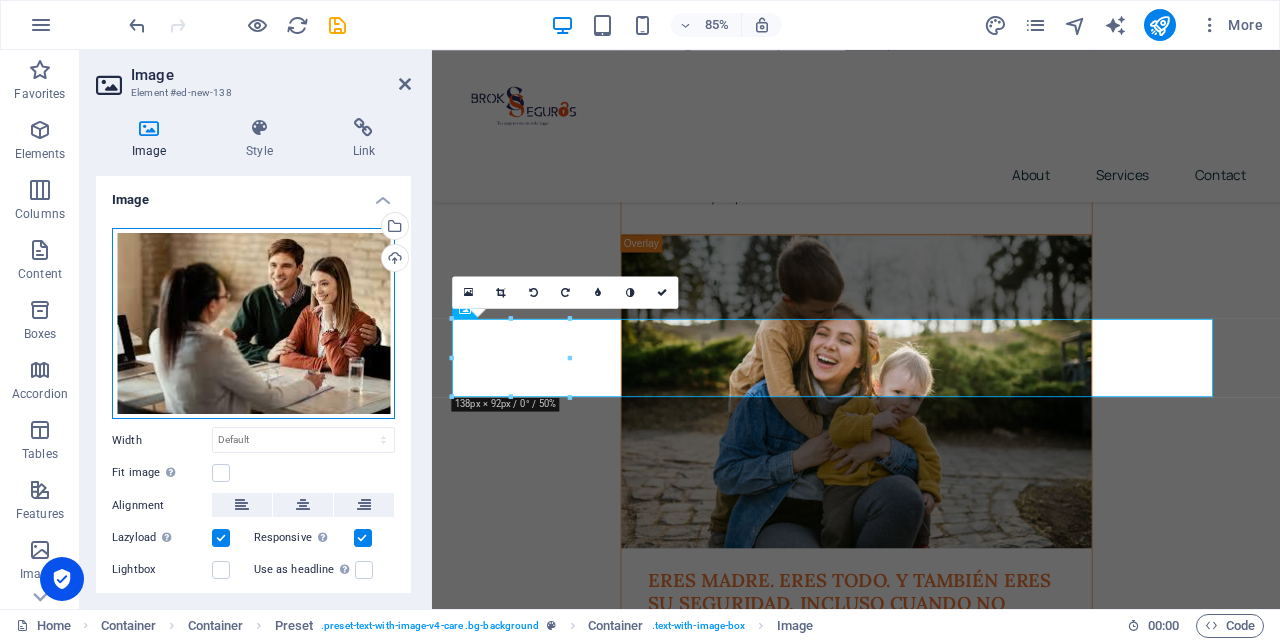 click on "Drag files here, click to choose files or select files from Files or our free stock photos & videos" at bounding box center [253, 324] 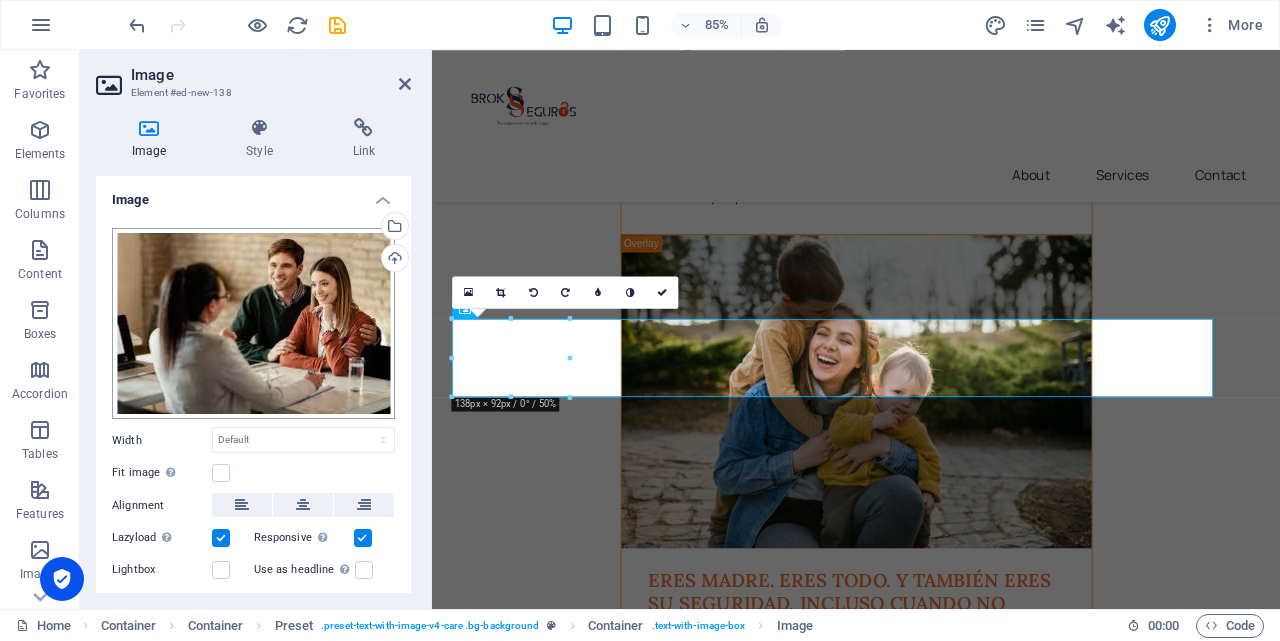 scroll, scrollTop: 5521, scrollLeft: 0, axis: vertical 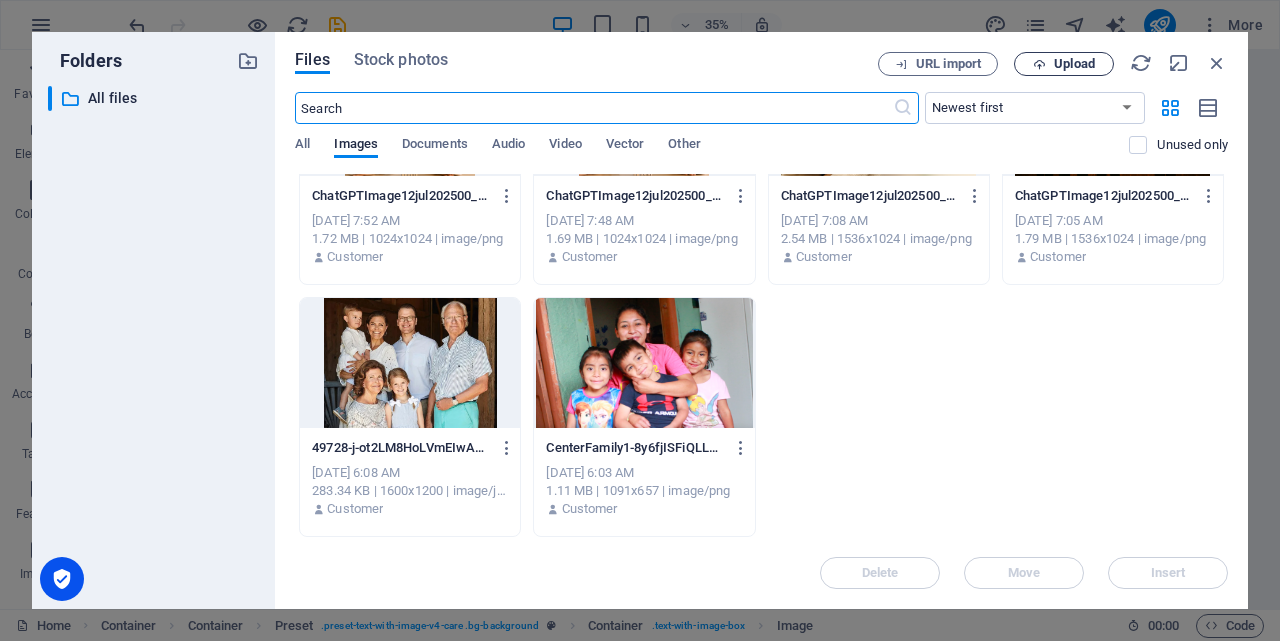 click on "Upload" at bounding box center (1074, 64) 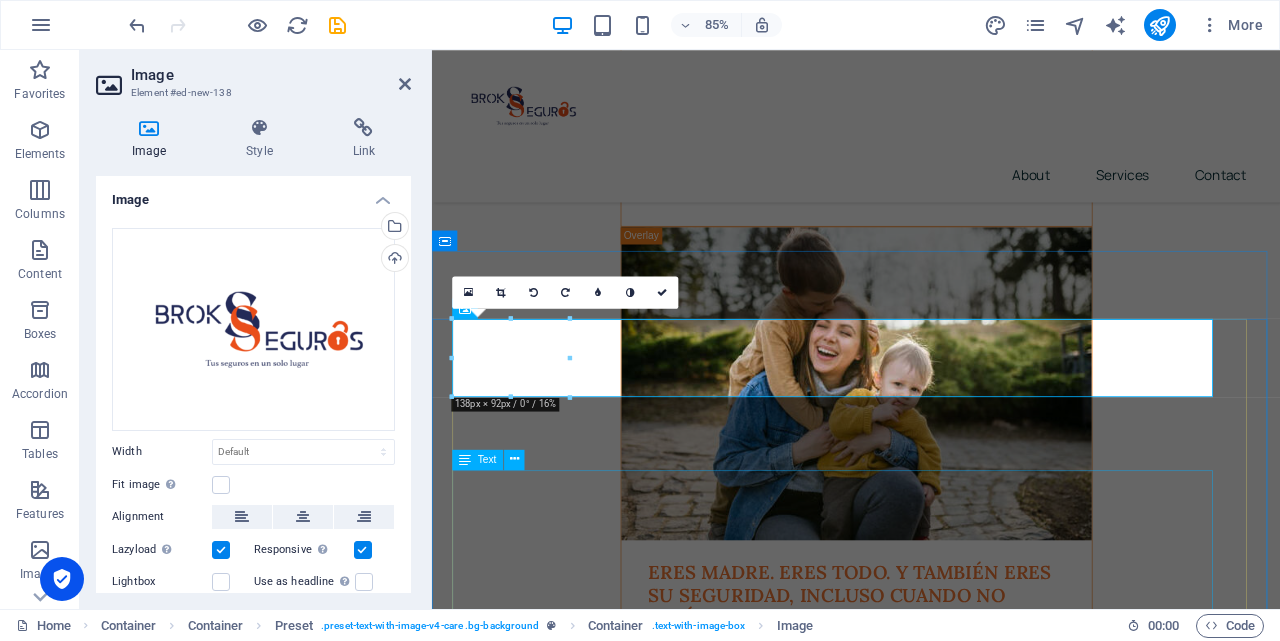 scroll, scrollTop: 5512, scrollLeft: 0, axis: vertical 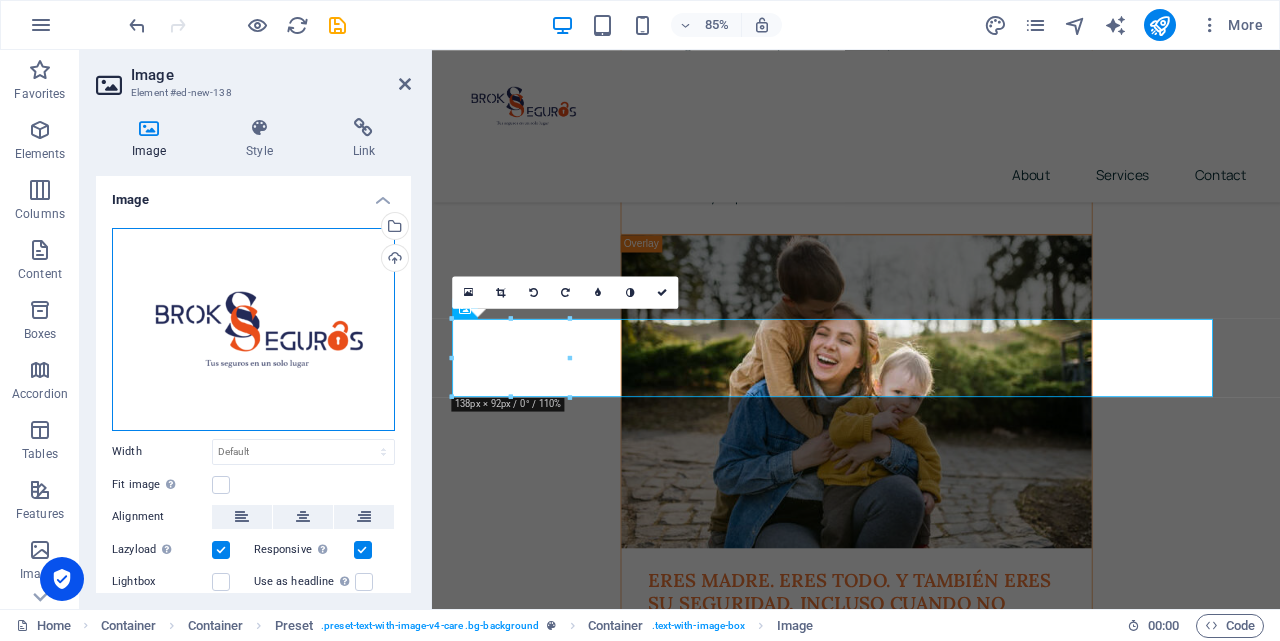 click on "Drag files here, click to choose files or select files from Files or our free stock photos & videos" at bounding box center (253, 329) 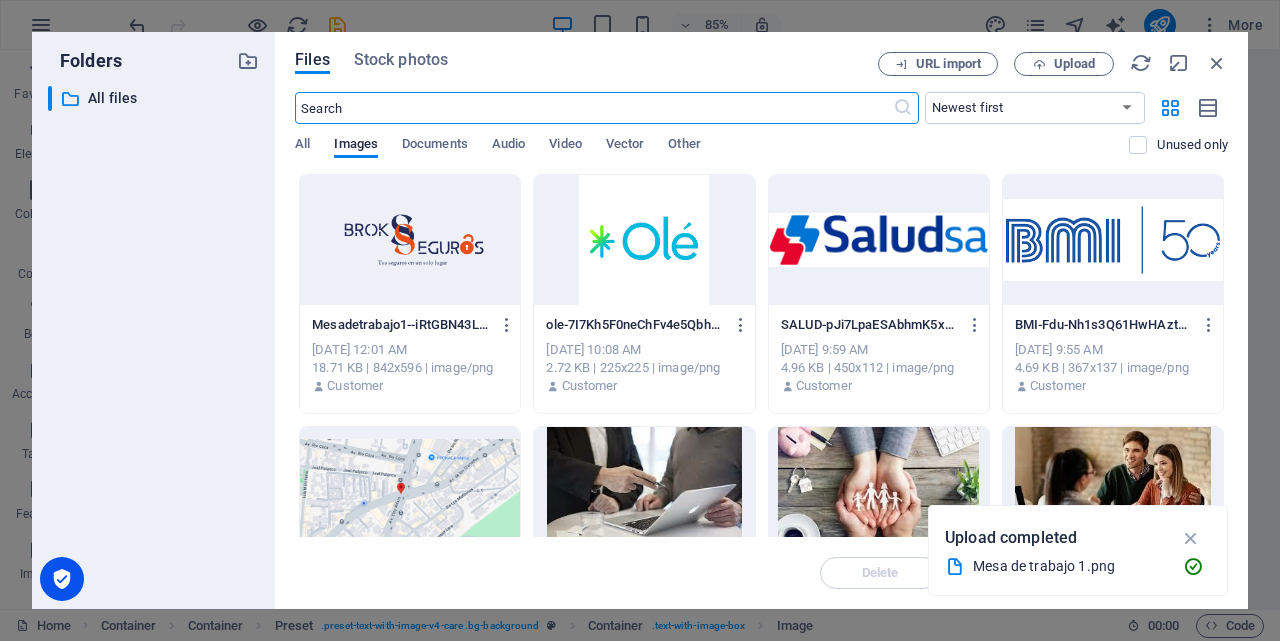 scroll, scrollTop: 5521, scrollLeft: 0, axis: vertical 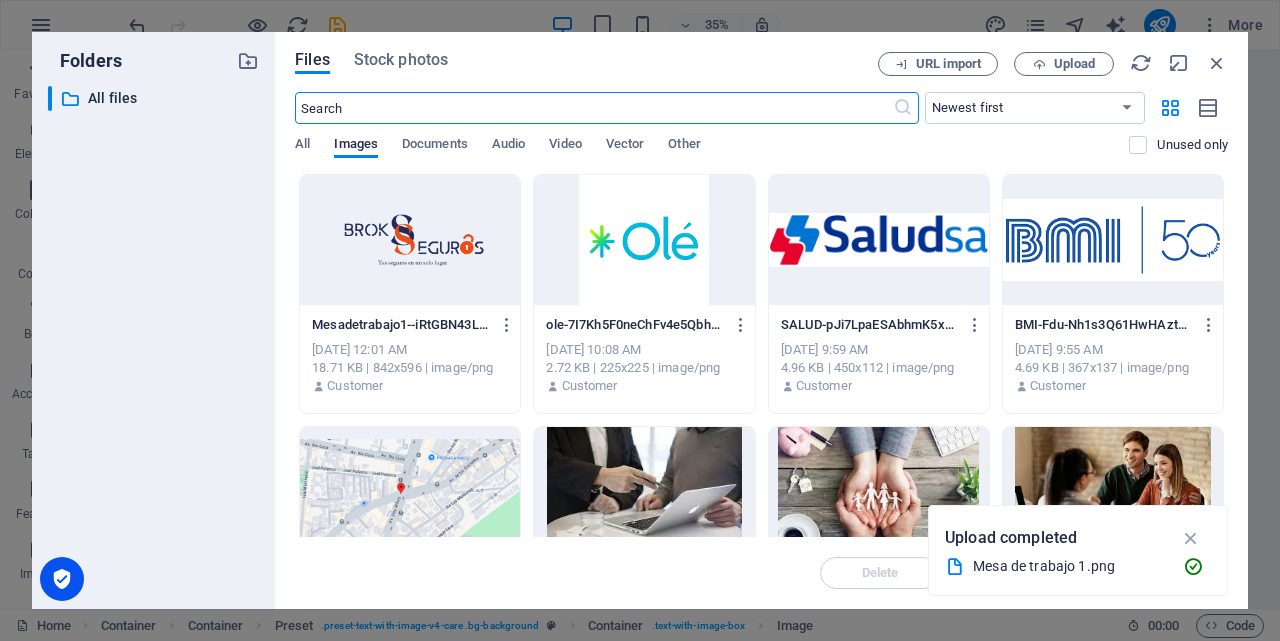 click at bounding box center (410, 240) 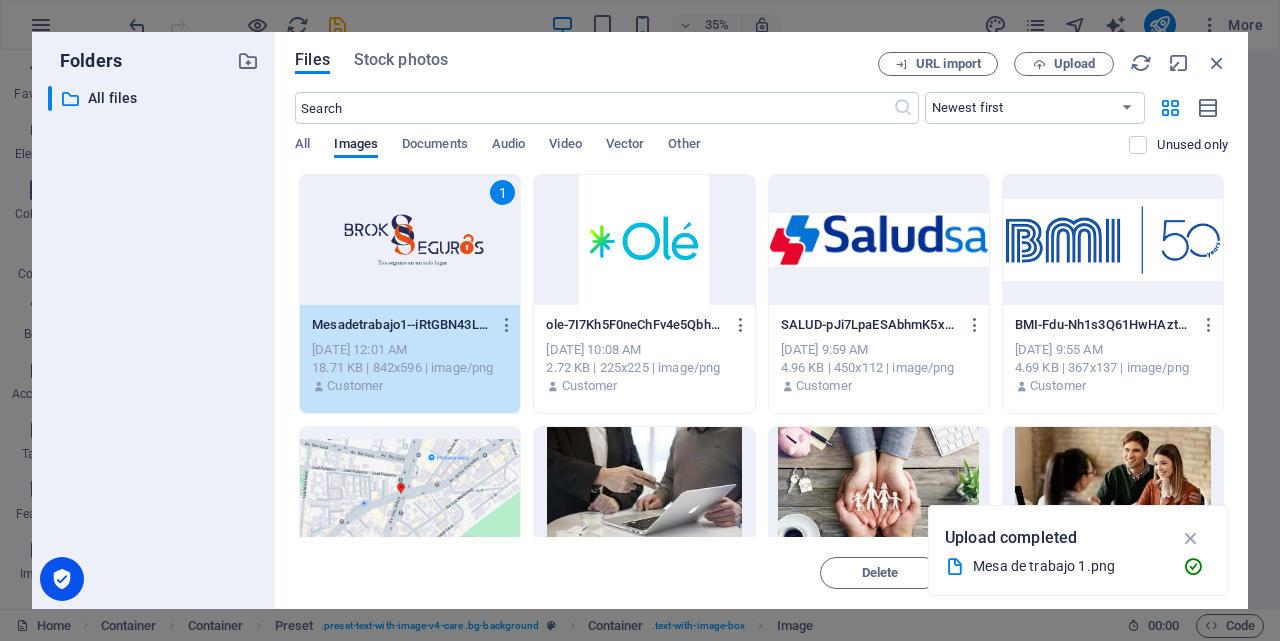 click on "1" at bounding box center [410, 240] 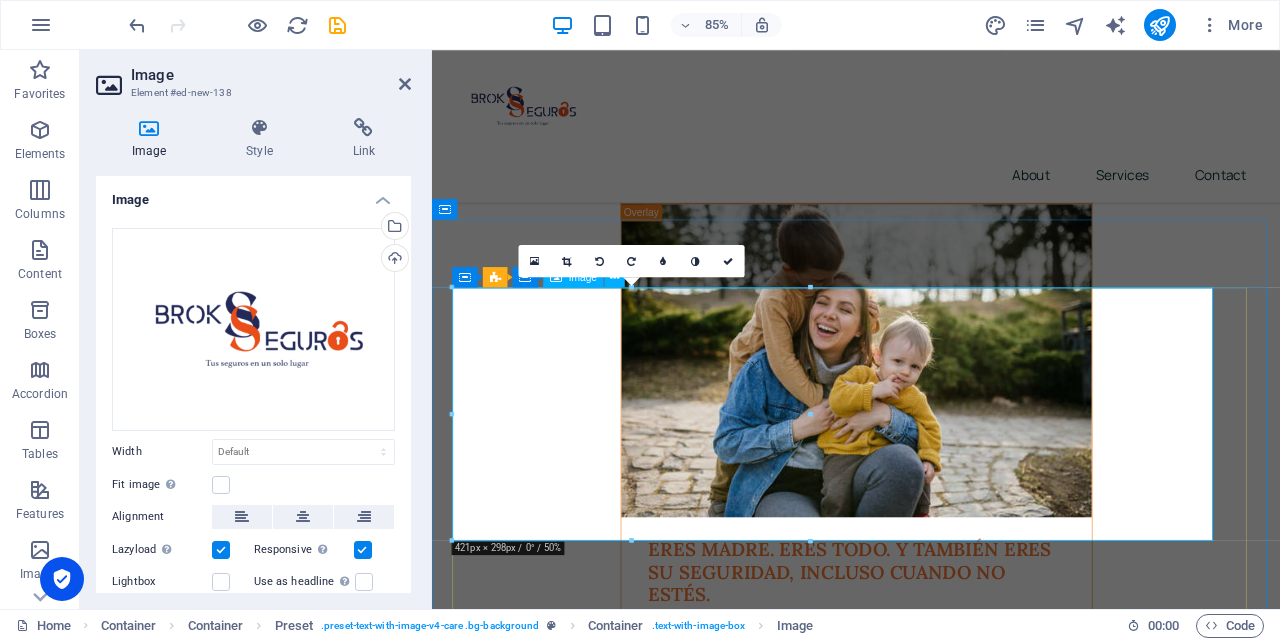 scroll, scrollTop: 5665, scrollLeft: 0, axis: vertical 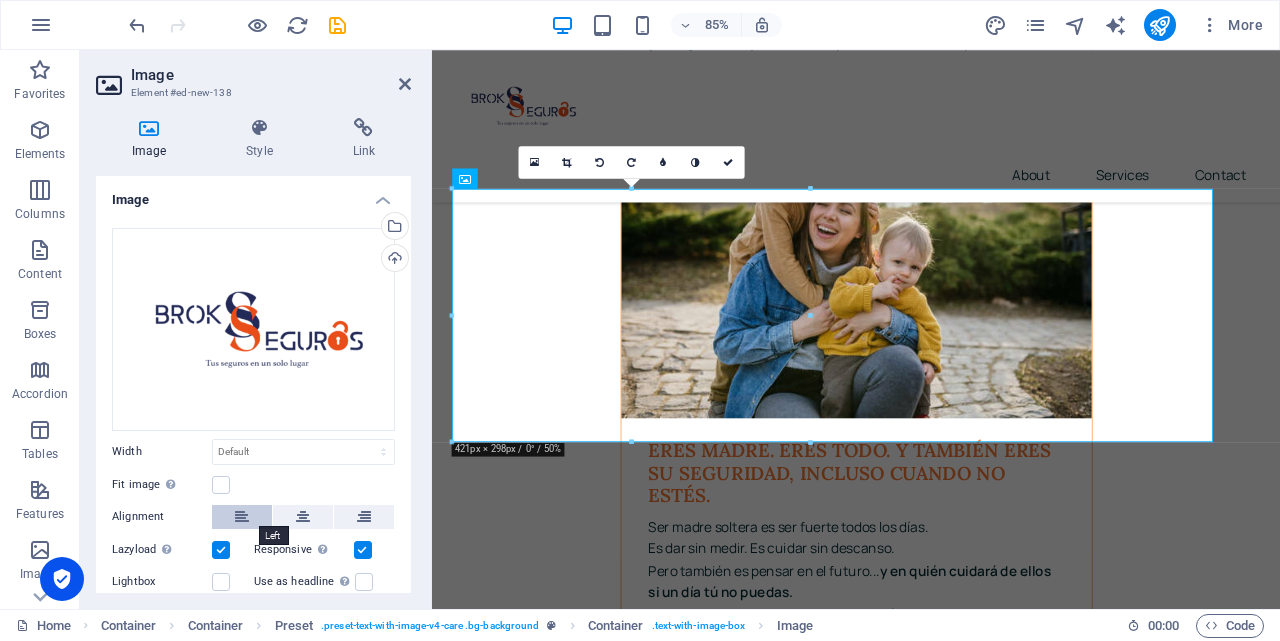 click at bounding box center [242, 517] 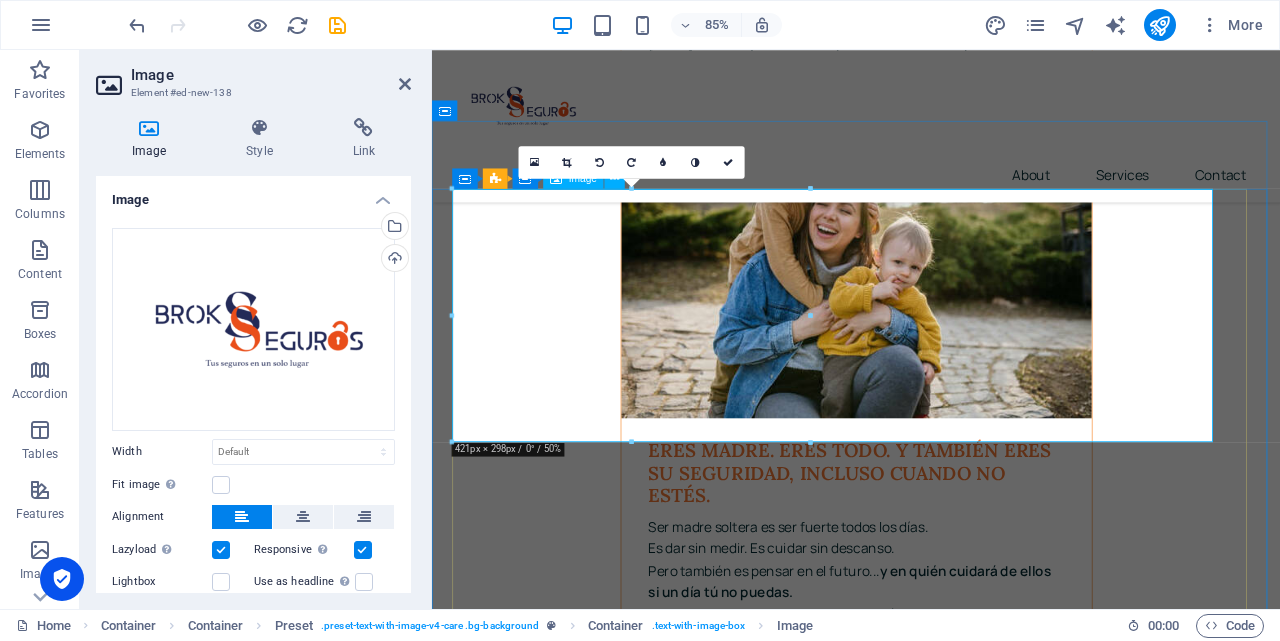 click at bounding box center (911, 3658) 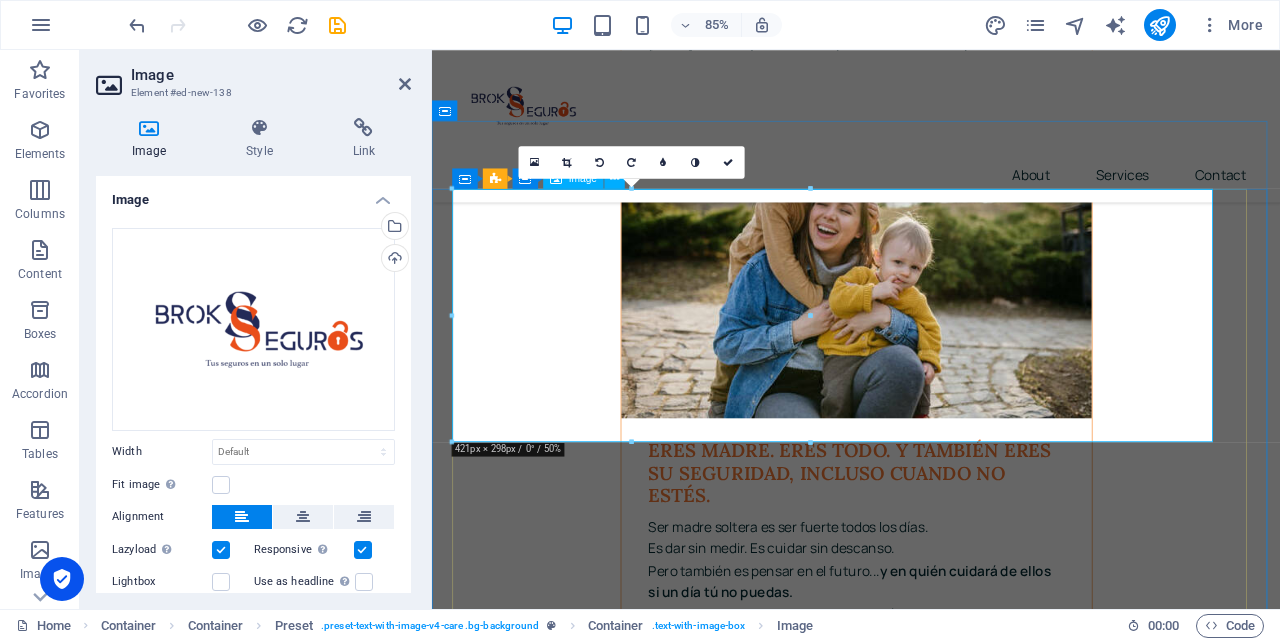 click at bounding box center (911, 3658) 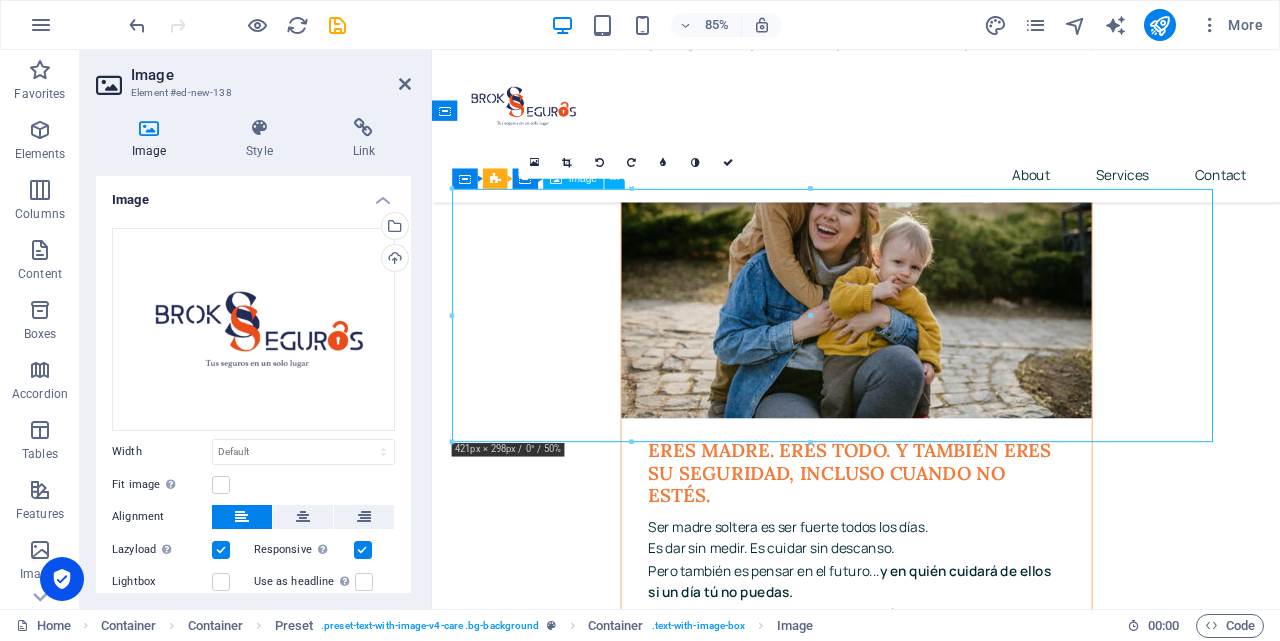 drag, startPoint x: 915, startPoint y: 456, endPoint x: 803, endPoint y: 439, distance: 113.28283 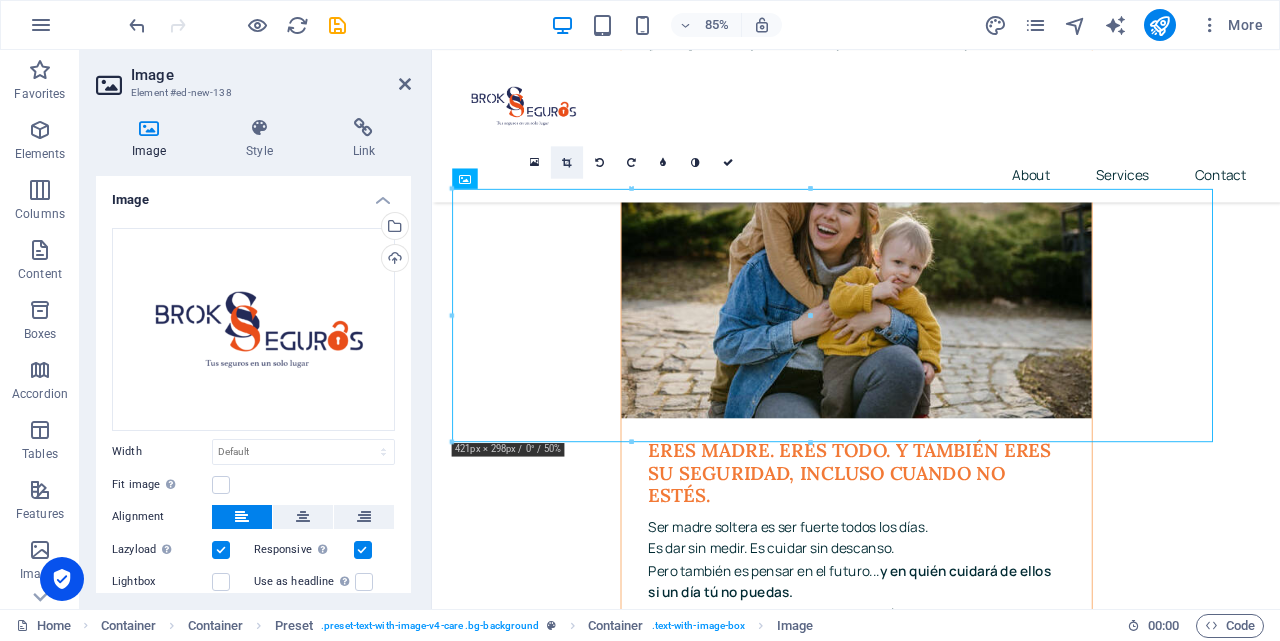 click at bounding box center (566, 162) 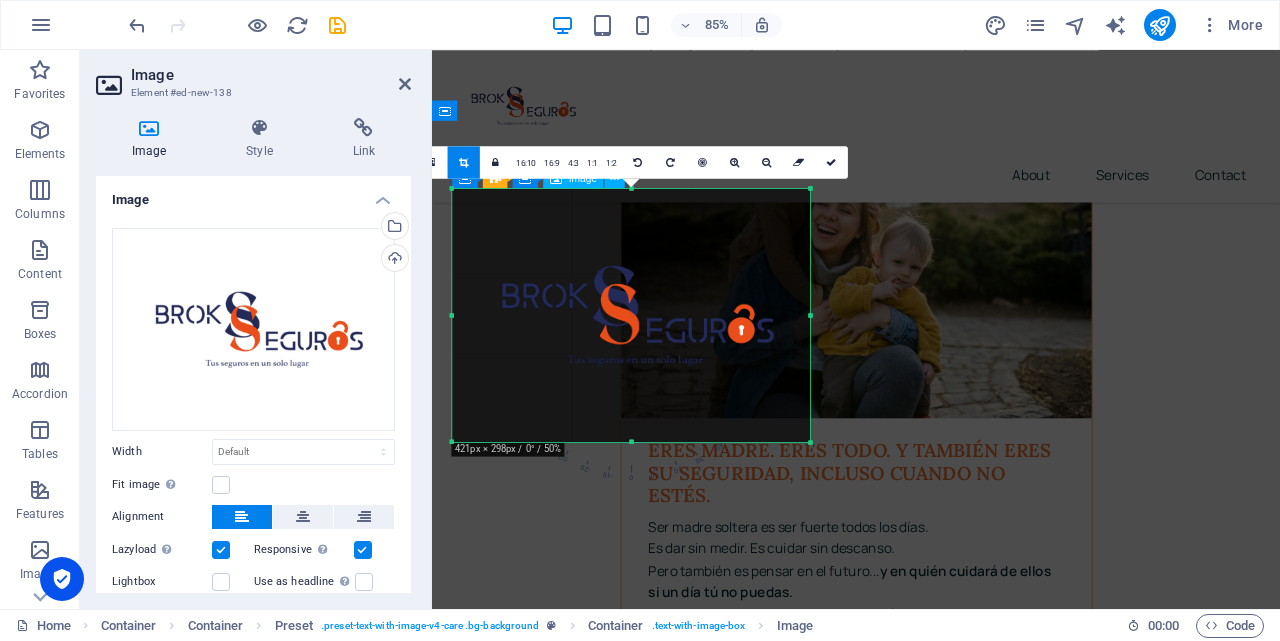 click at bounding box center [911, 3658] 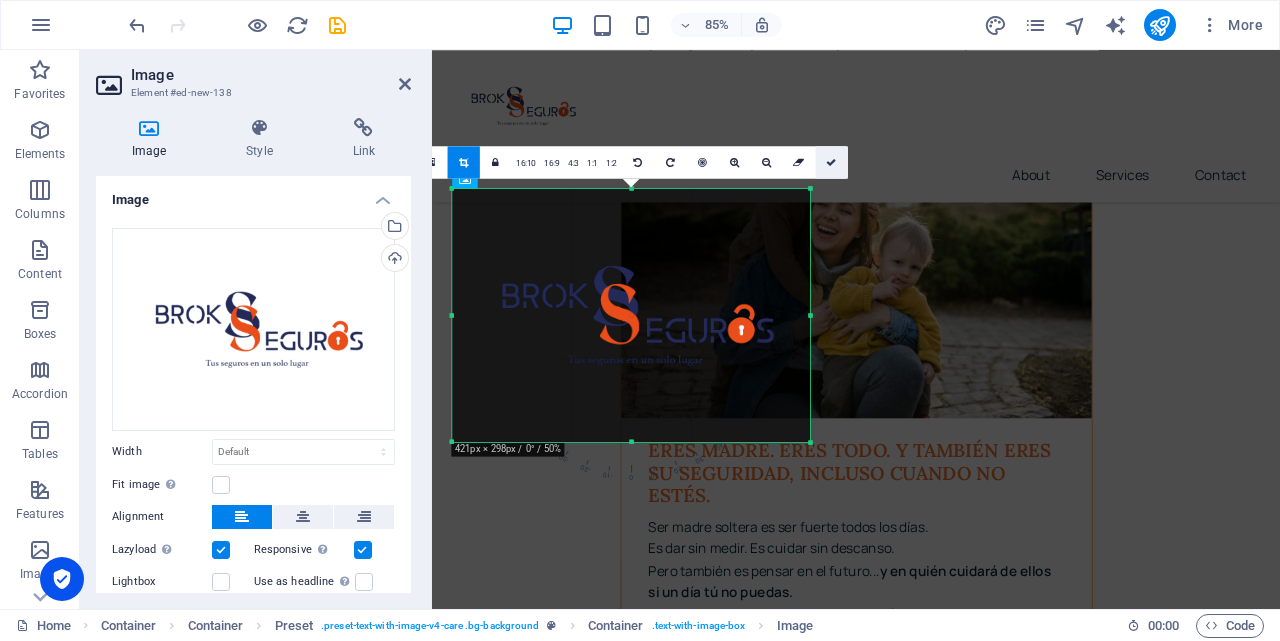 click at bounding box center (831, 162) 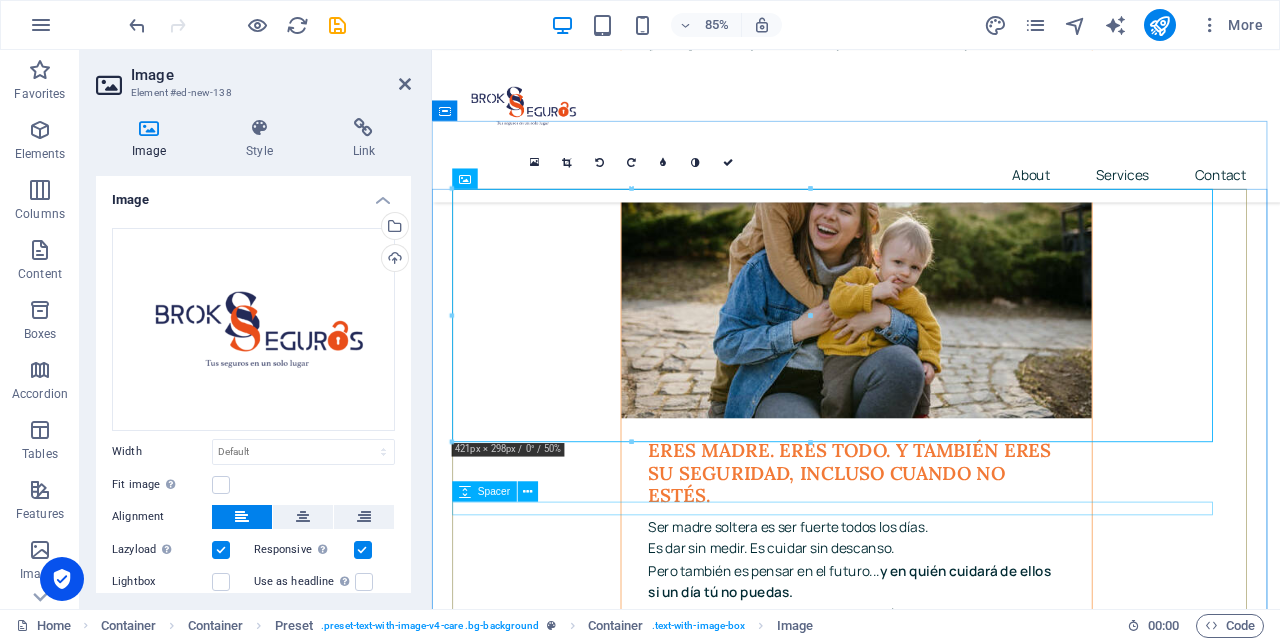 click at bounding box center [911, 4034] 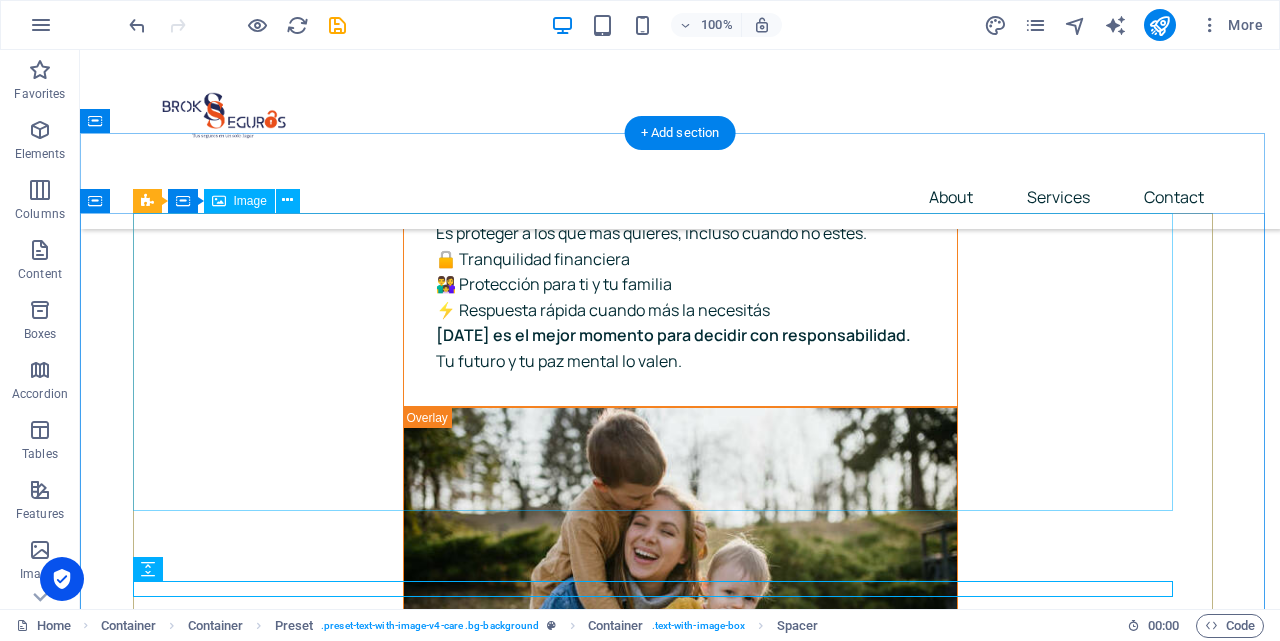 scroll, scrollTop: 5454, scrollLeft: 0, axis: vertical 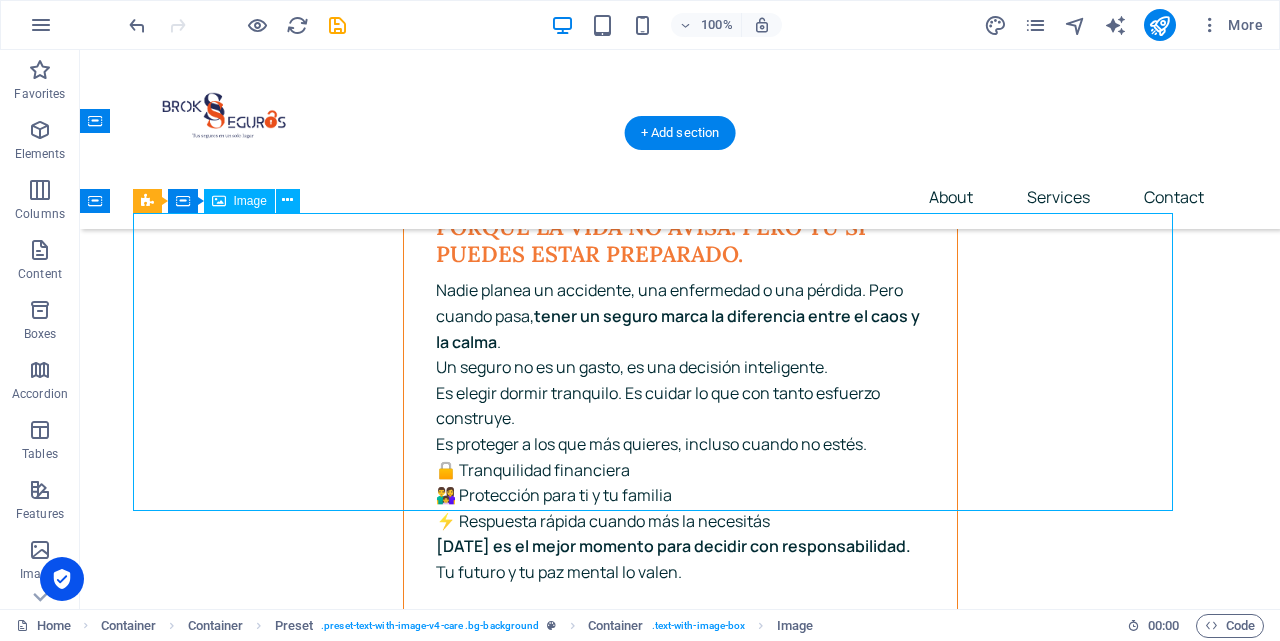 drag, startPoint x: 549, startPoint y: 473, endPoint x: 762, endPoint y: 427, distance: 217.91054 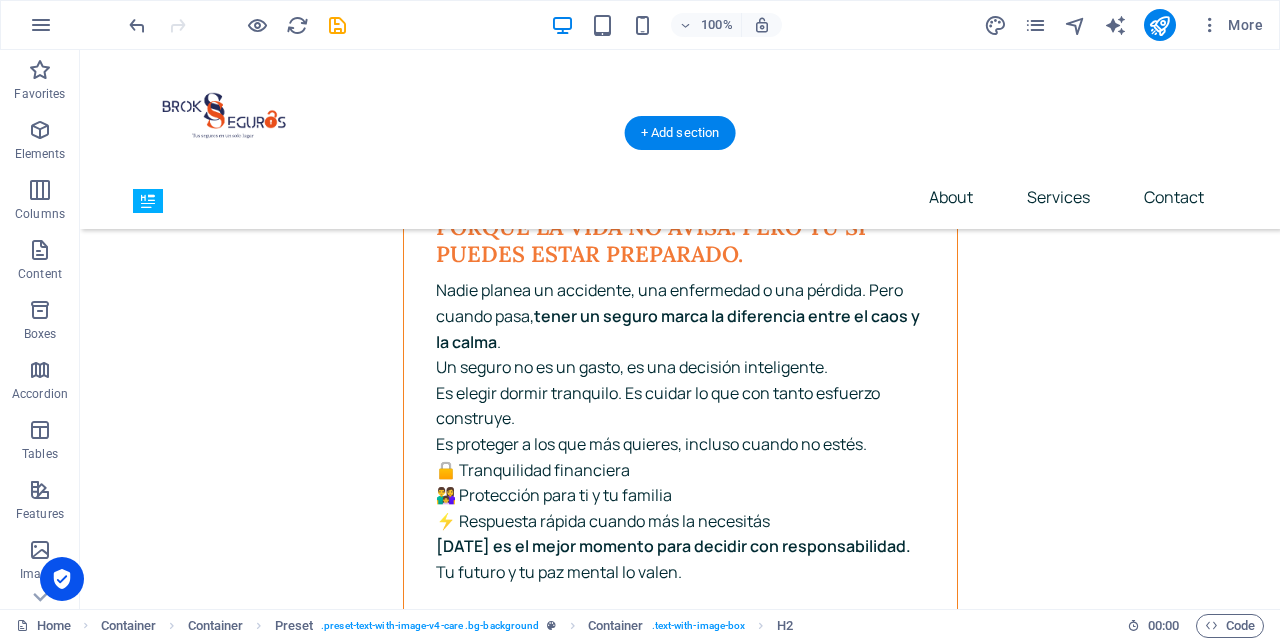 drag, startPoint x: 419, startPoint y: 535, endPoint x: 885, endPoint y: 333, distance: 507.8976 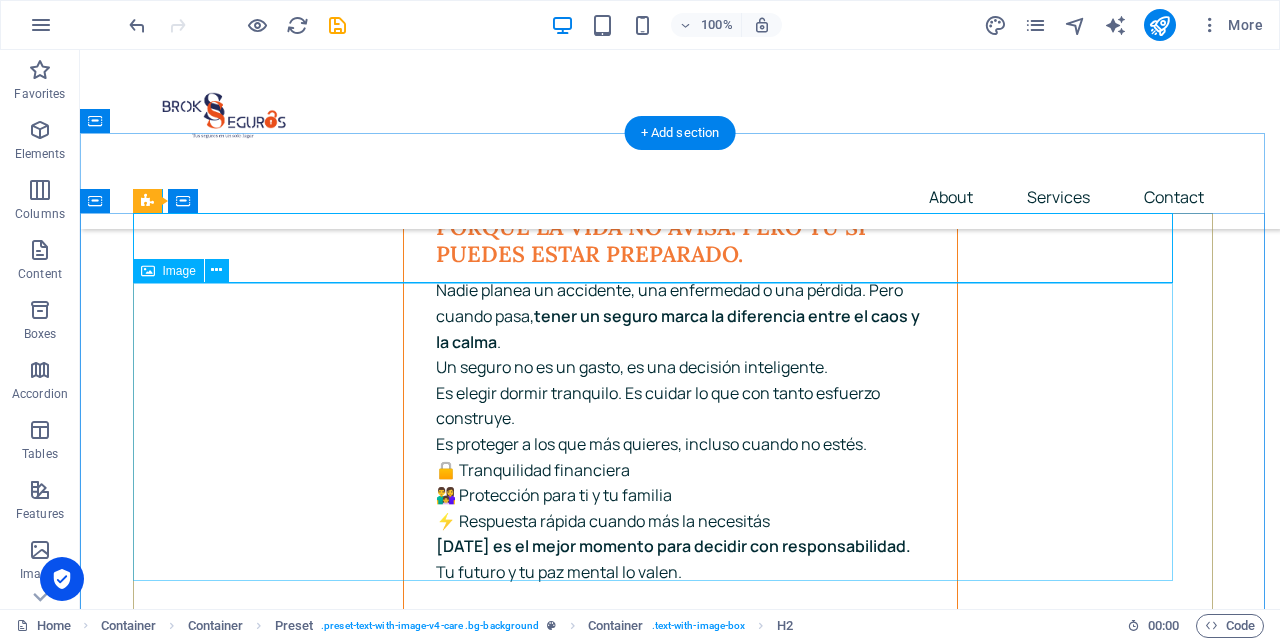 click at bounding box center (660, 4233) 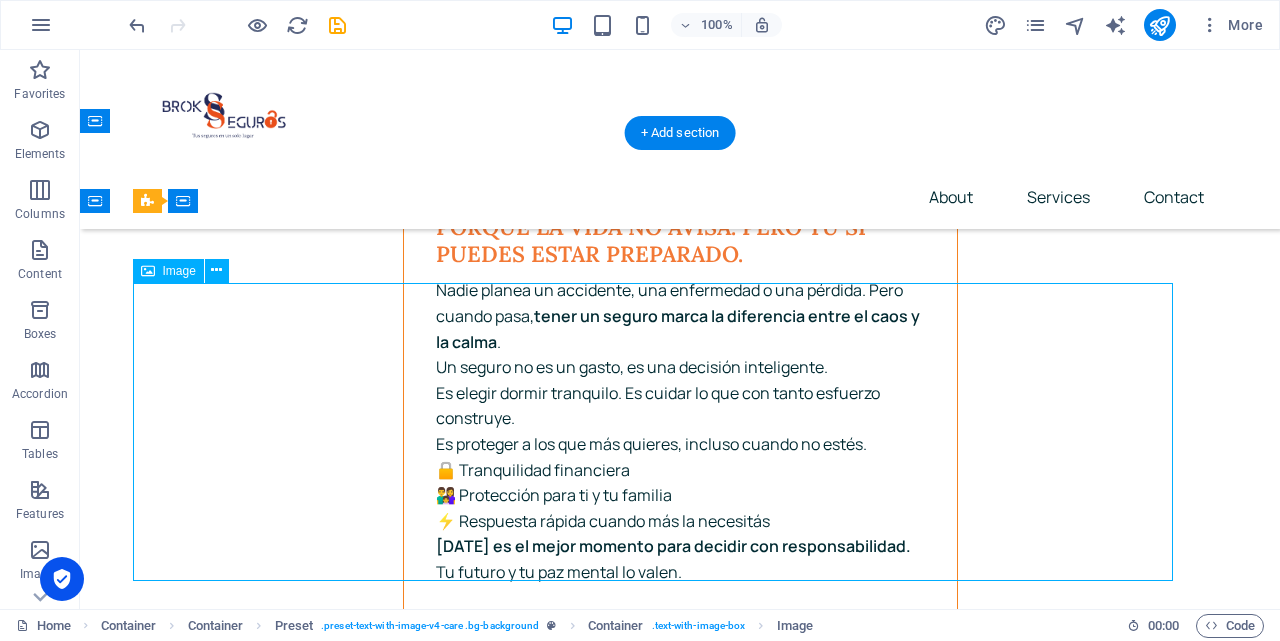 click at bounding box center (660, 4233) 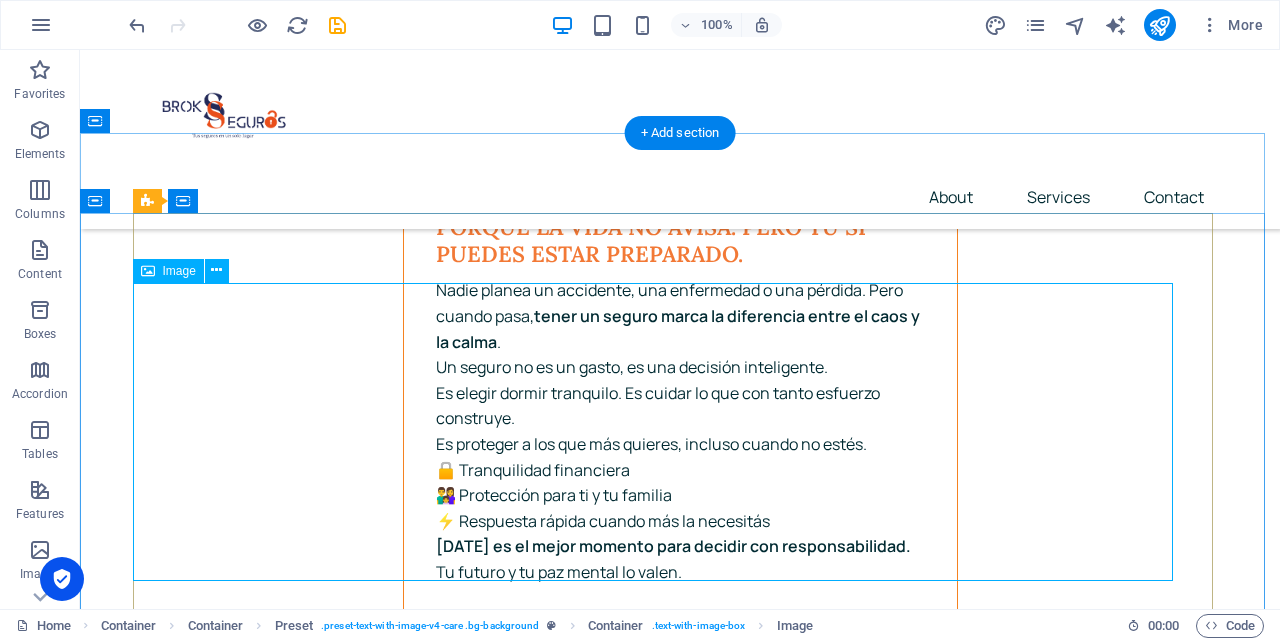 click at bounding box center (660, 4233) 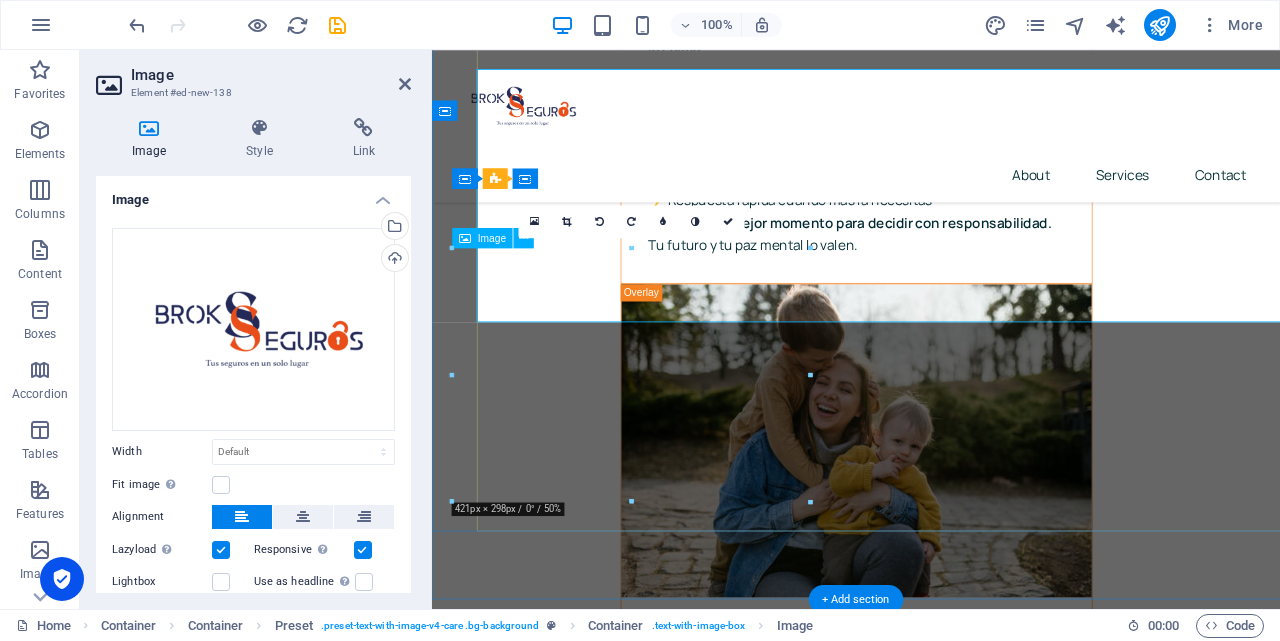 scroll, scrollTop: 5665, scrollLeft: 0, axis: vertical 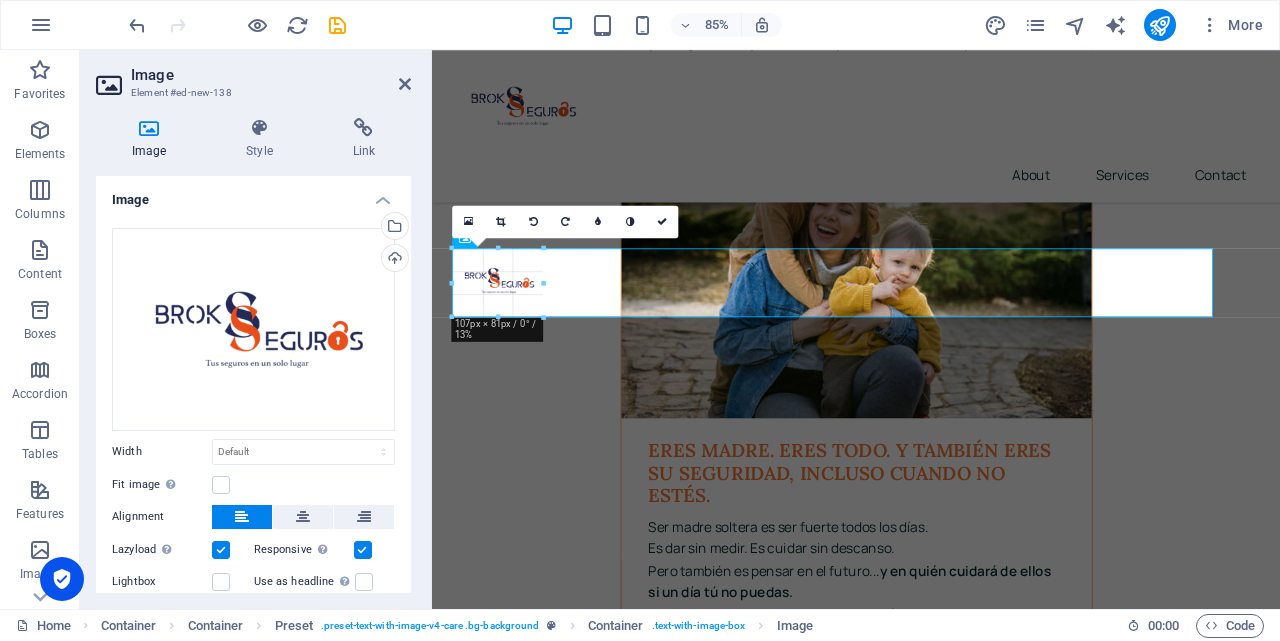 drag, startPoint x: 453, startPoint y: 377, endPoint x: 767, endPoint y: 650, distance: 416.08292 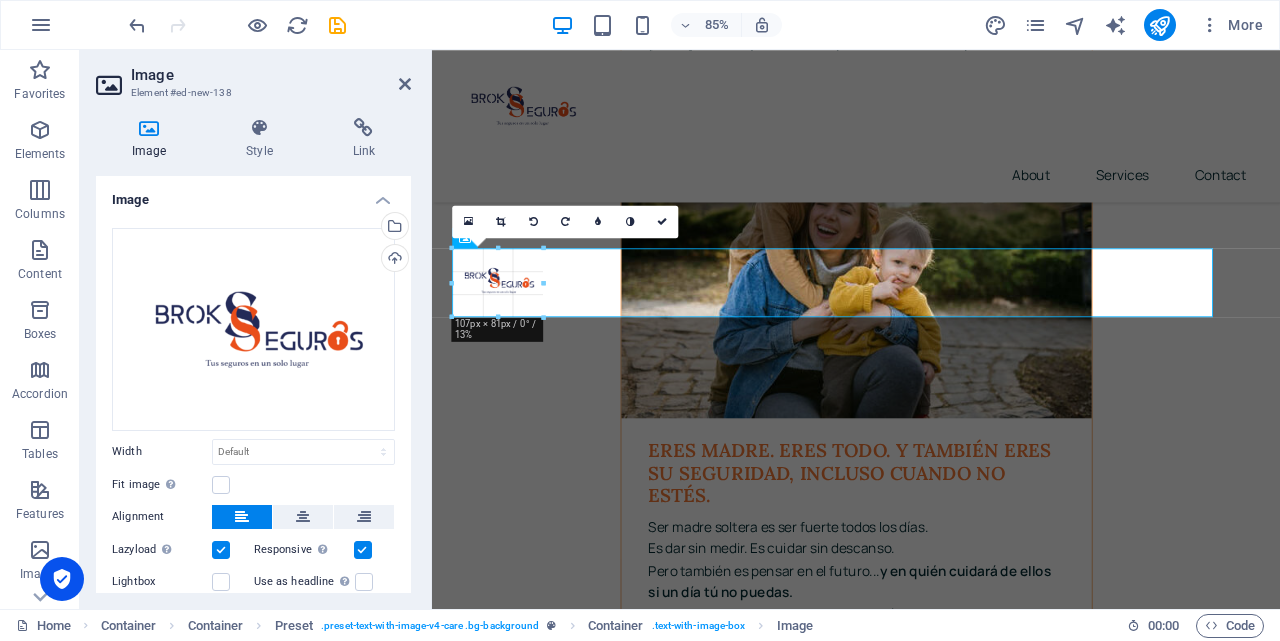 type on "107" 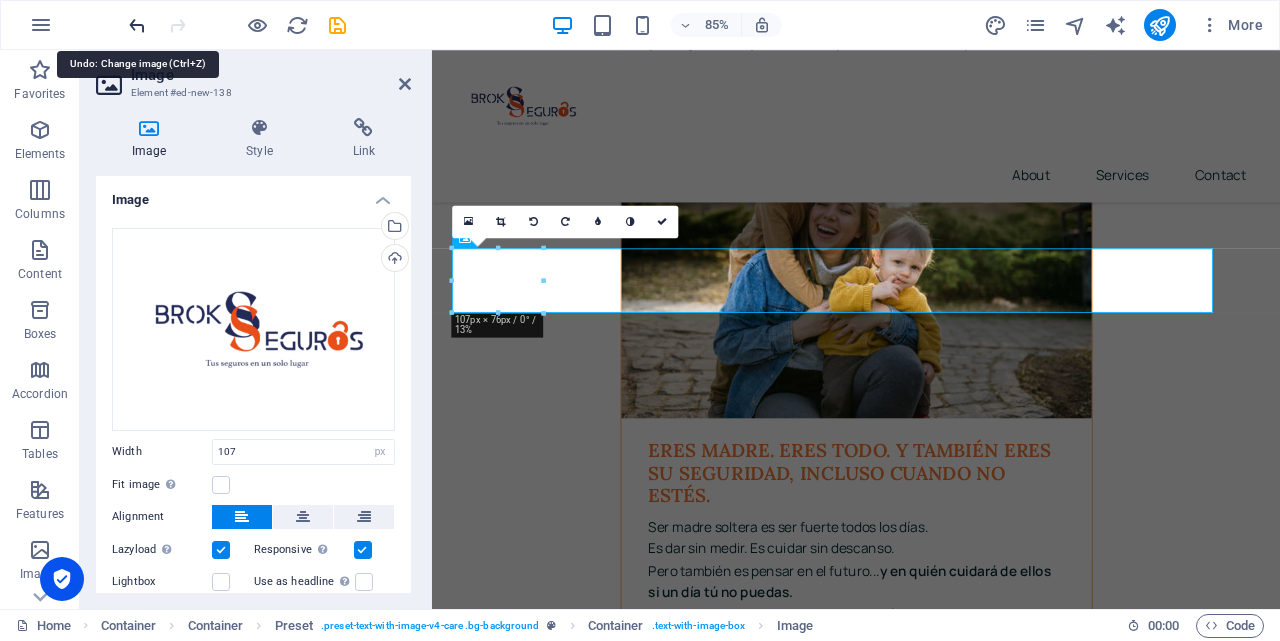 click at bounding box center (137, 25) 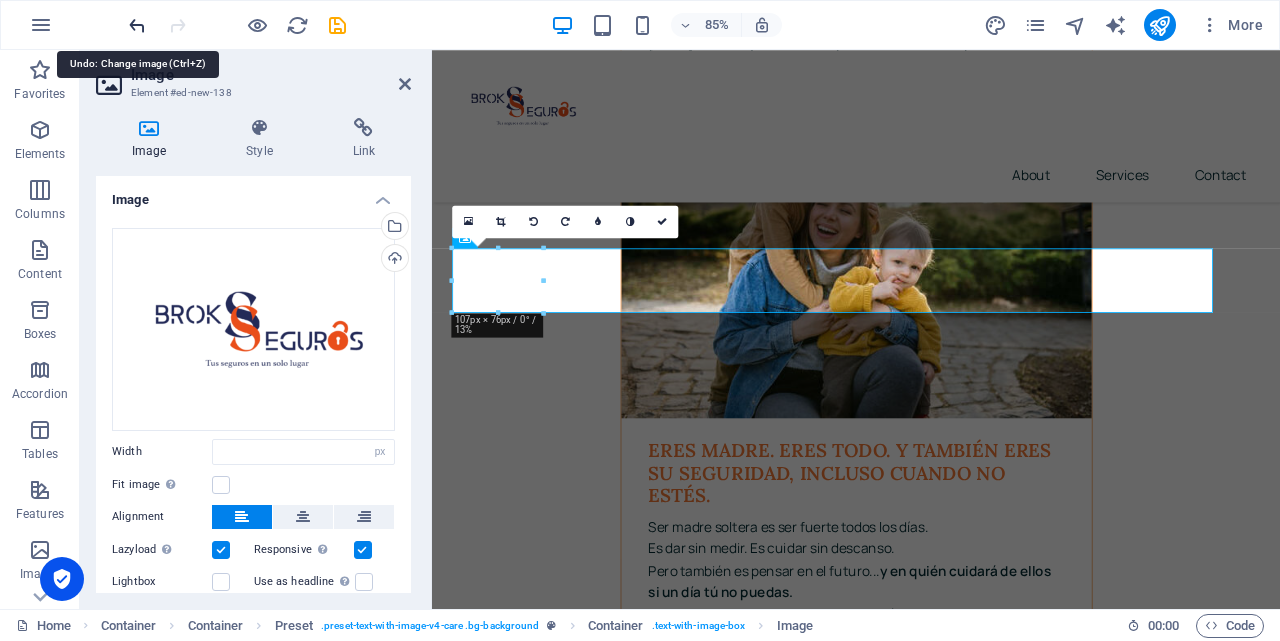 select on "DISABLED_OPTION_VALUE" 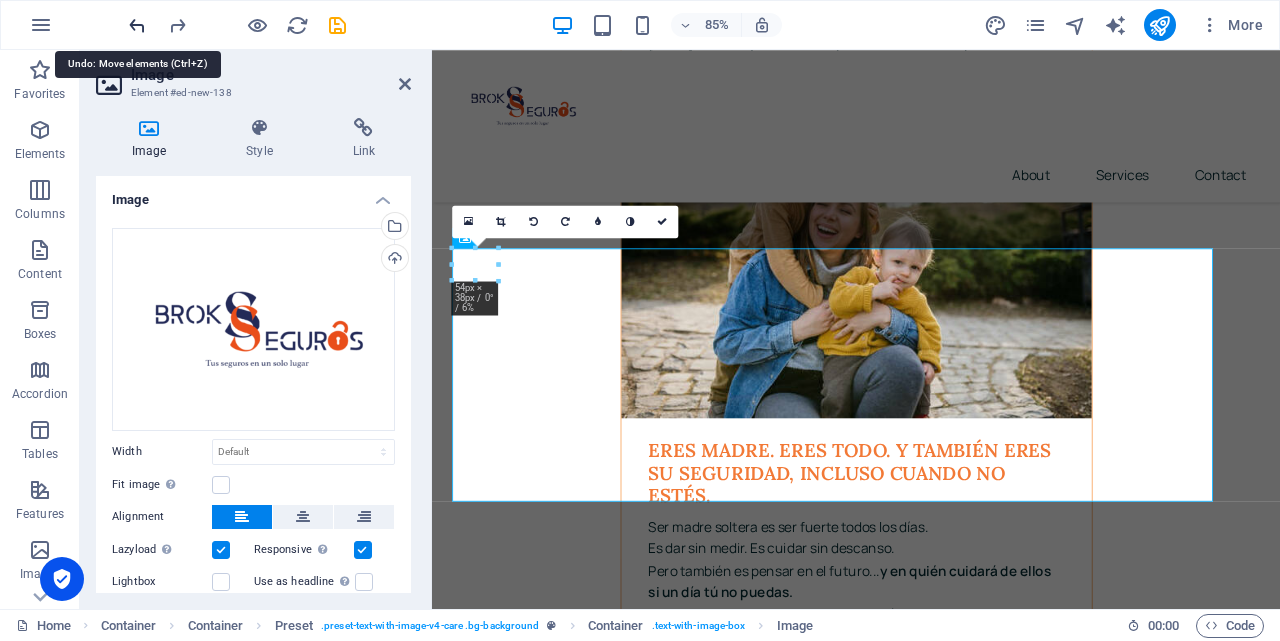 click at bounding box center [137, 25] 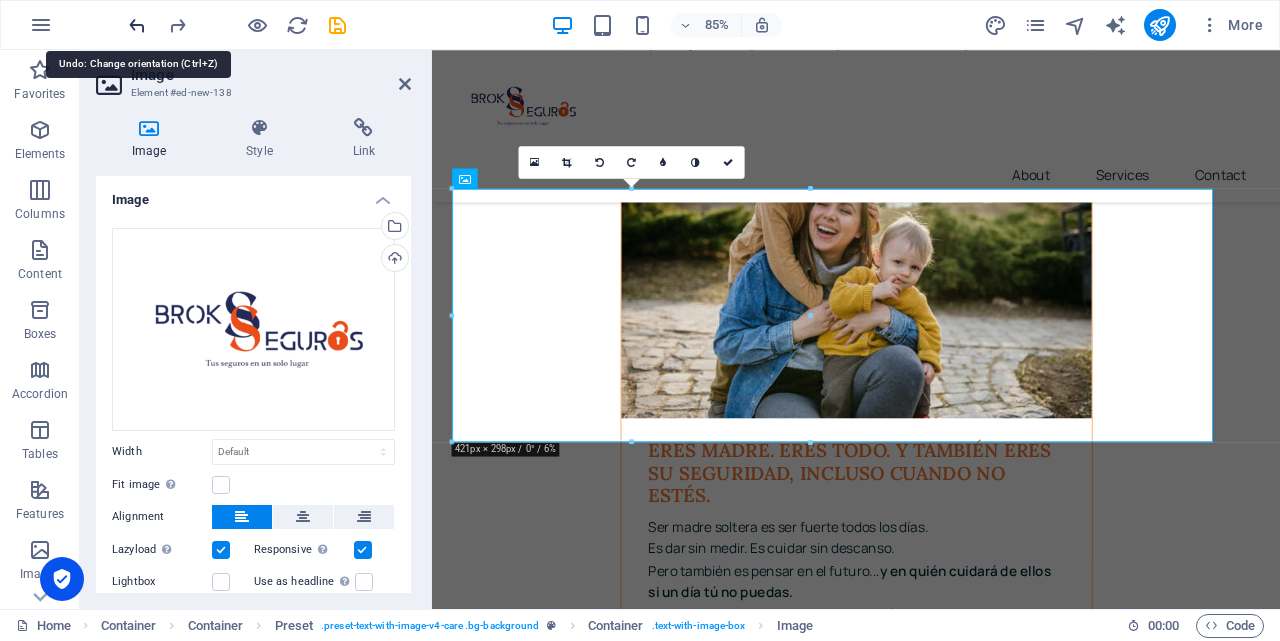 click at bounding box center [137, 25] 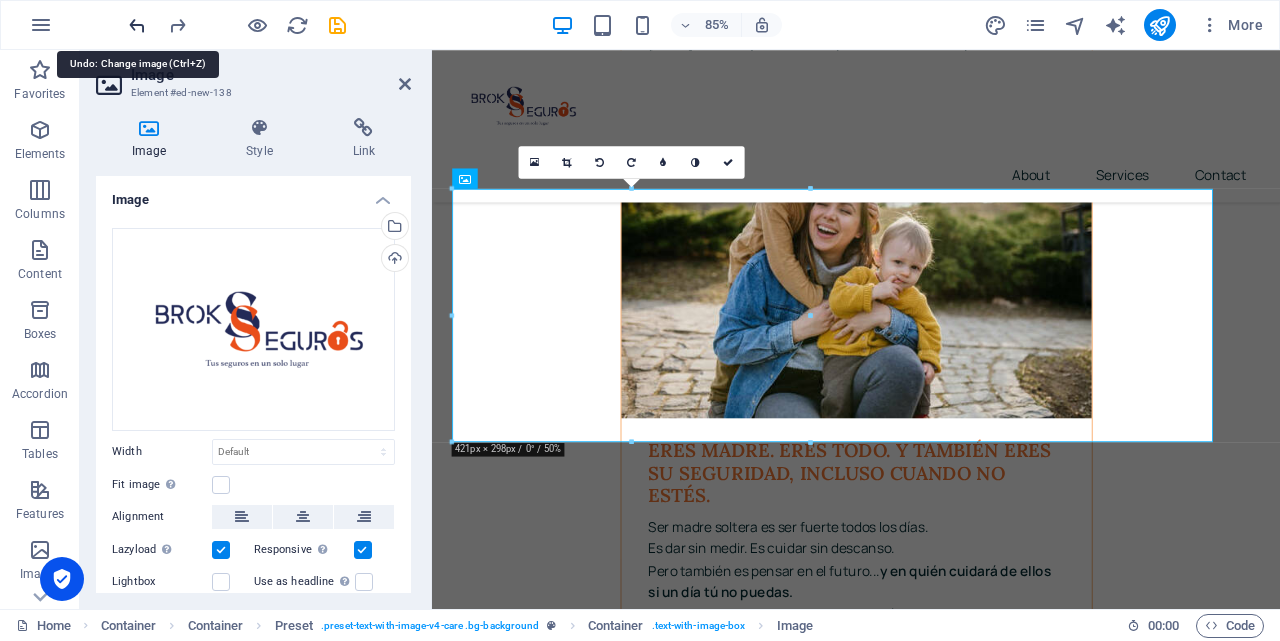 click at bounding box center (137, 25) 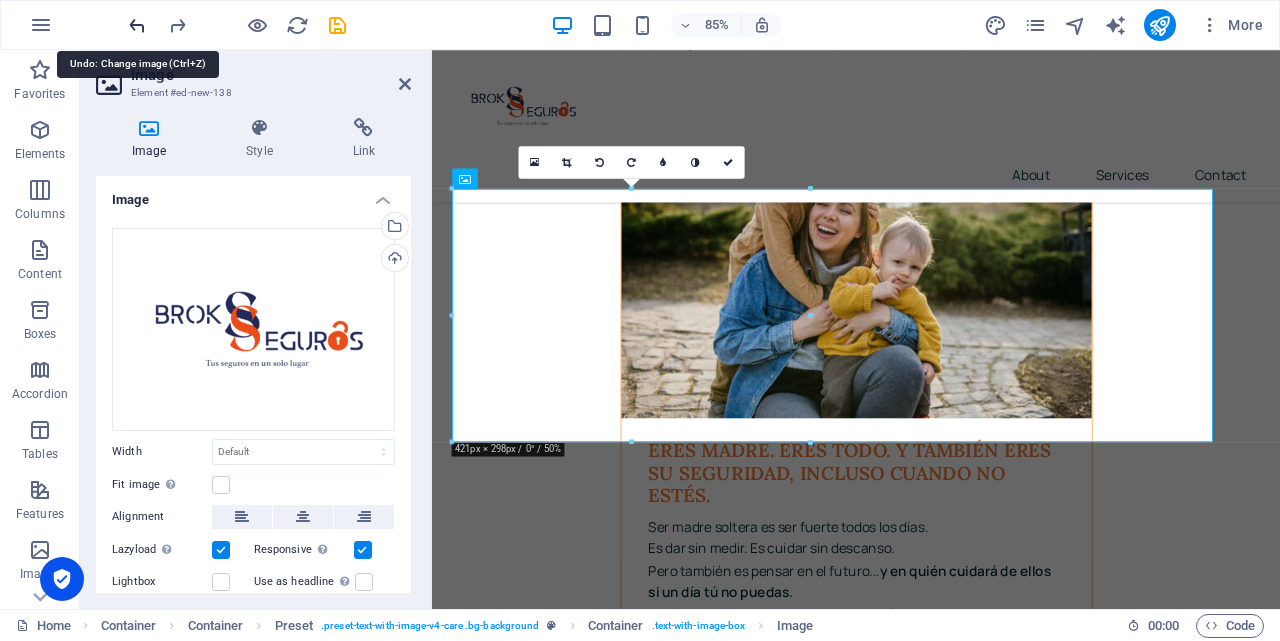 click at bounding box center [137, 25] 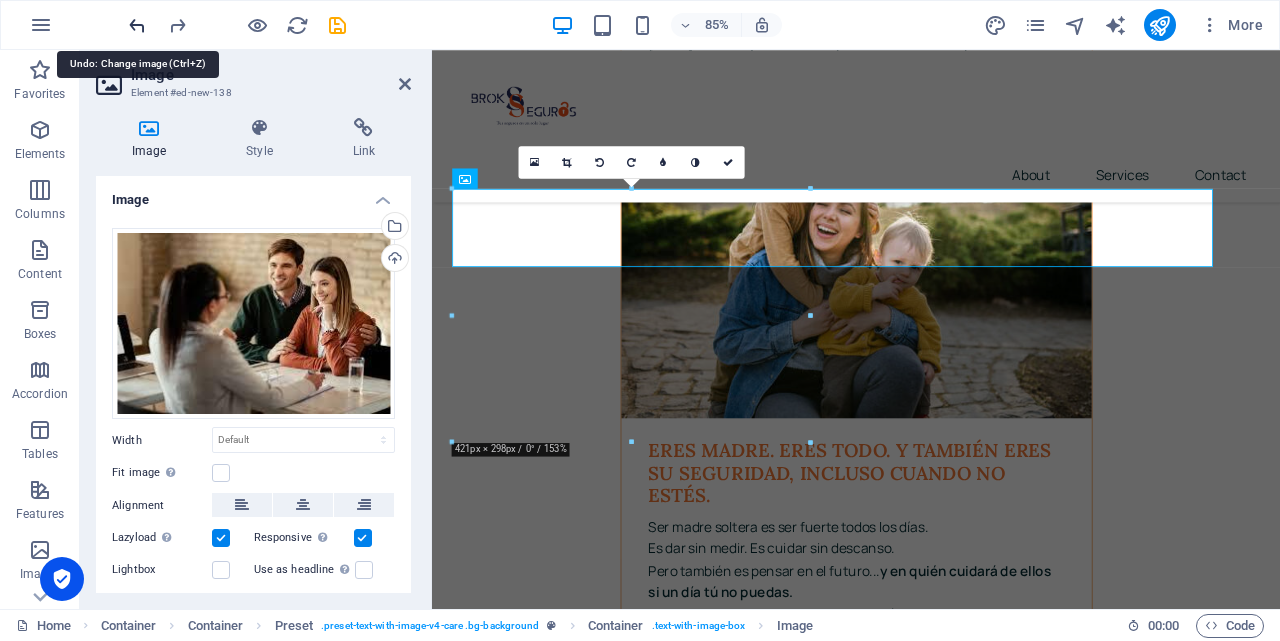click at bounding box center [137, 25] 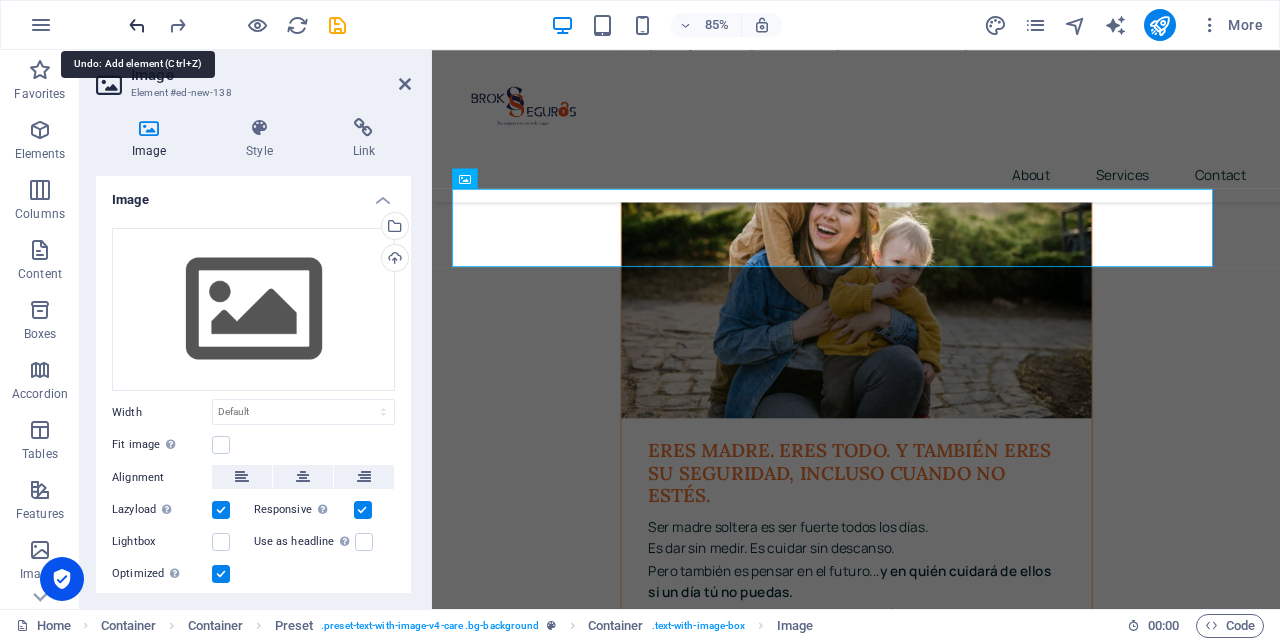 click at bounding box center [137, 25] 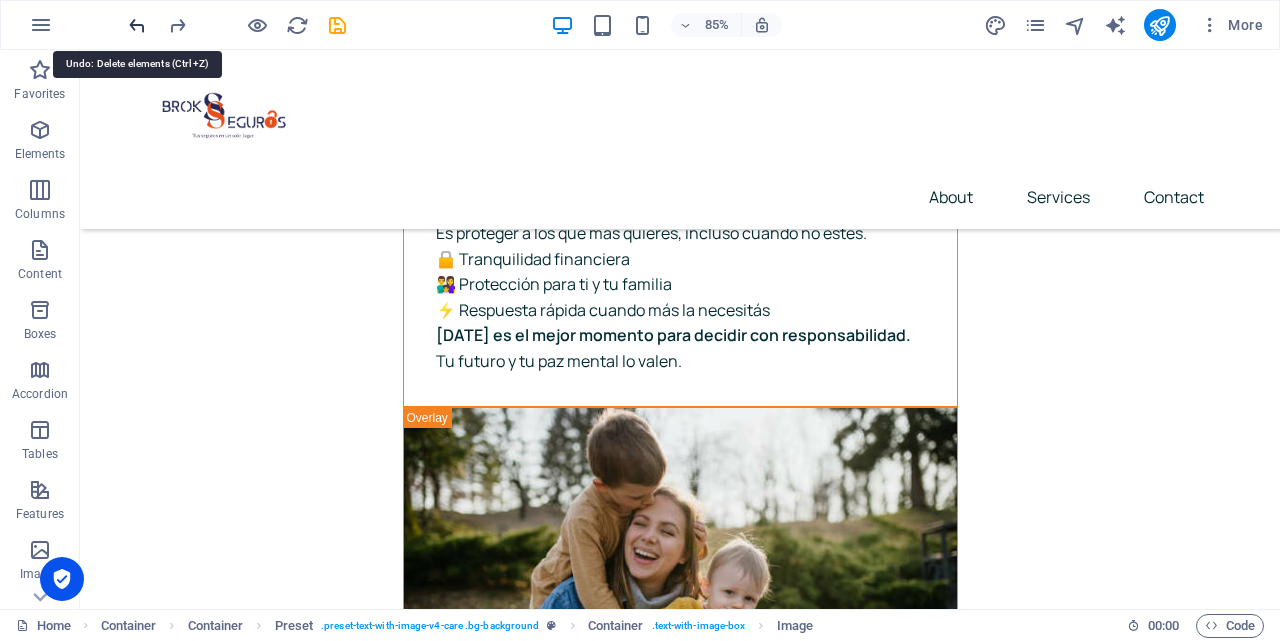 scroll, scrollTop: 5454, scrollLeft: 0, axis: vertical 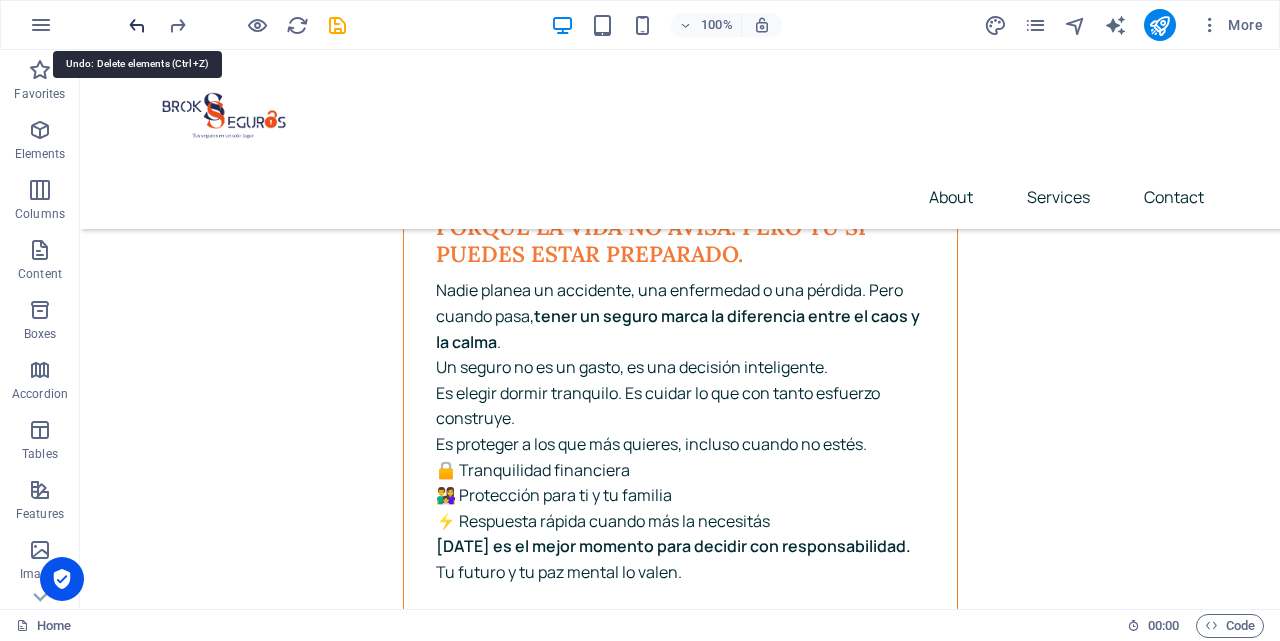 click at bounding box center (137, 25) 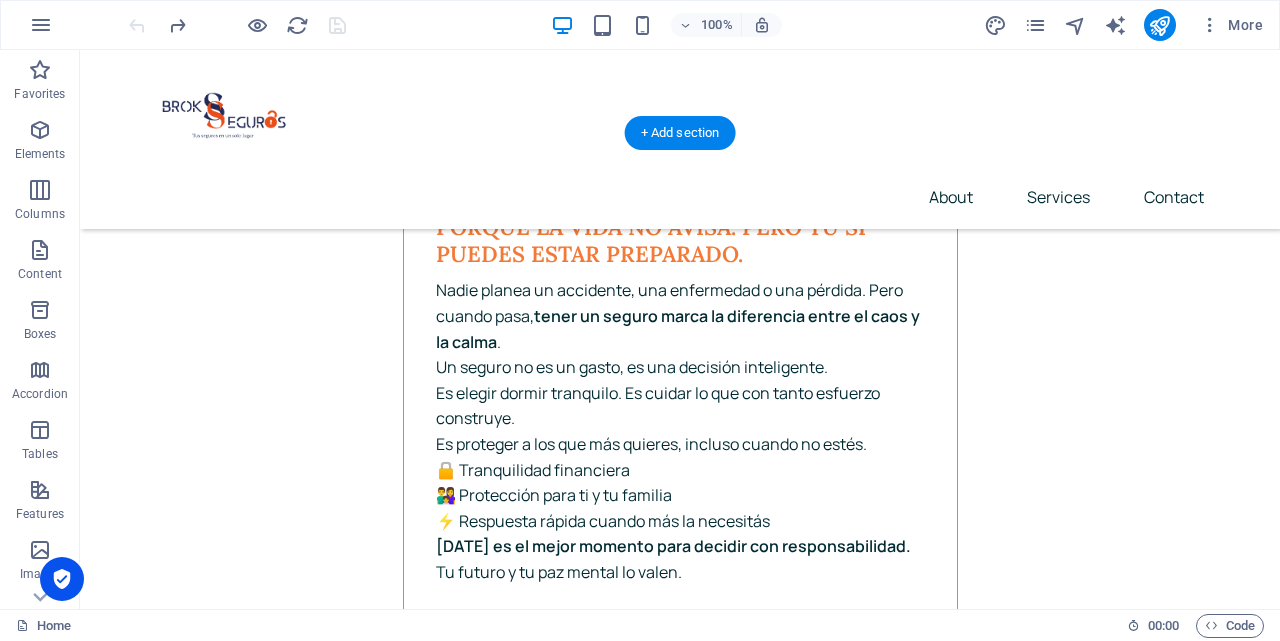 click at bounding box center (640, 4351) 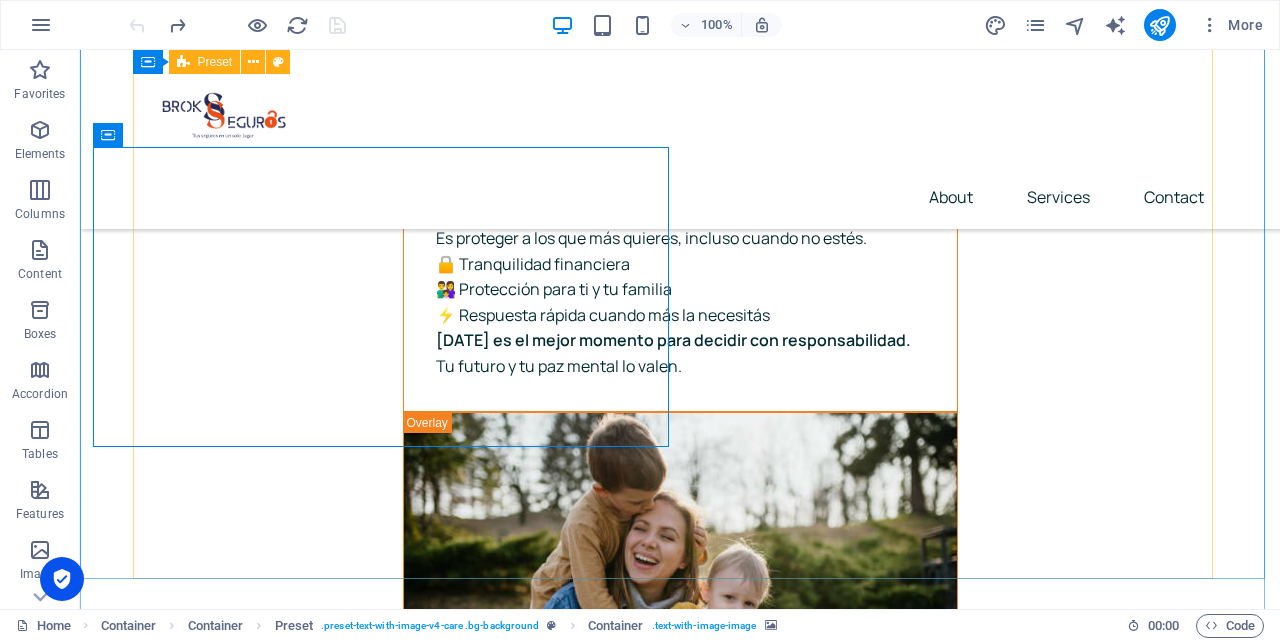 scroll, scrollTop: 5562, scrollLeft: 0, axis: vertical 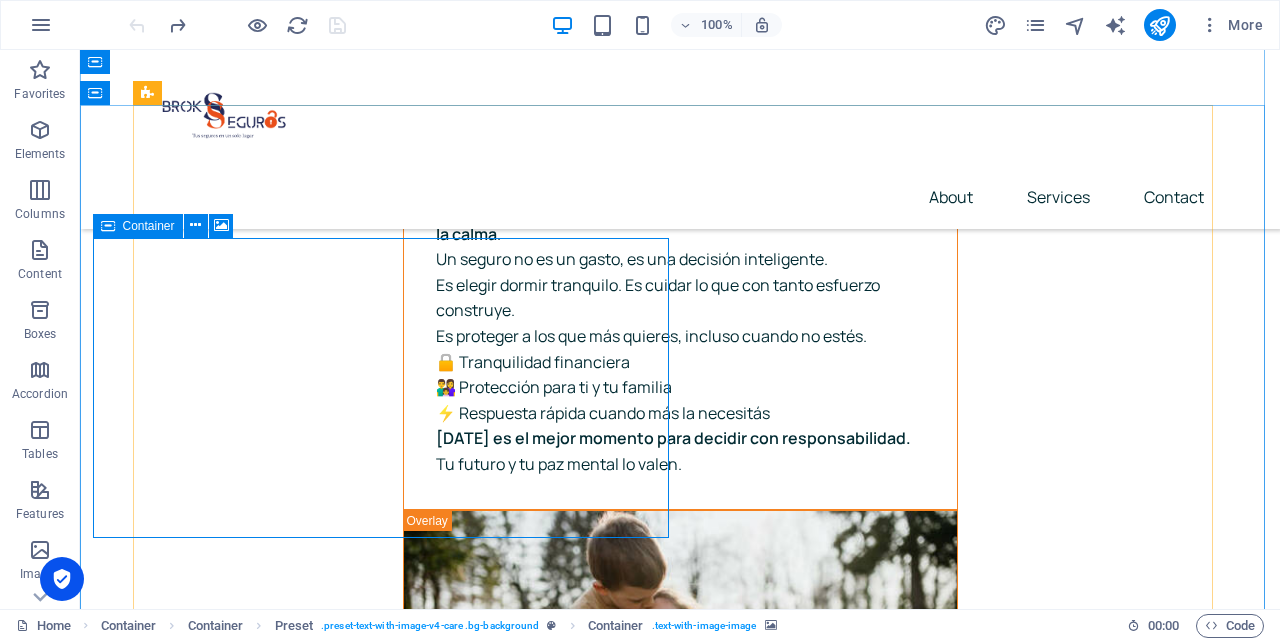 click on "Drop content here or  Add elements  Paste clipboard" at bounding box center (640, 4464) 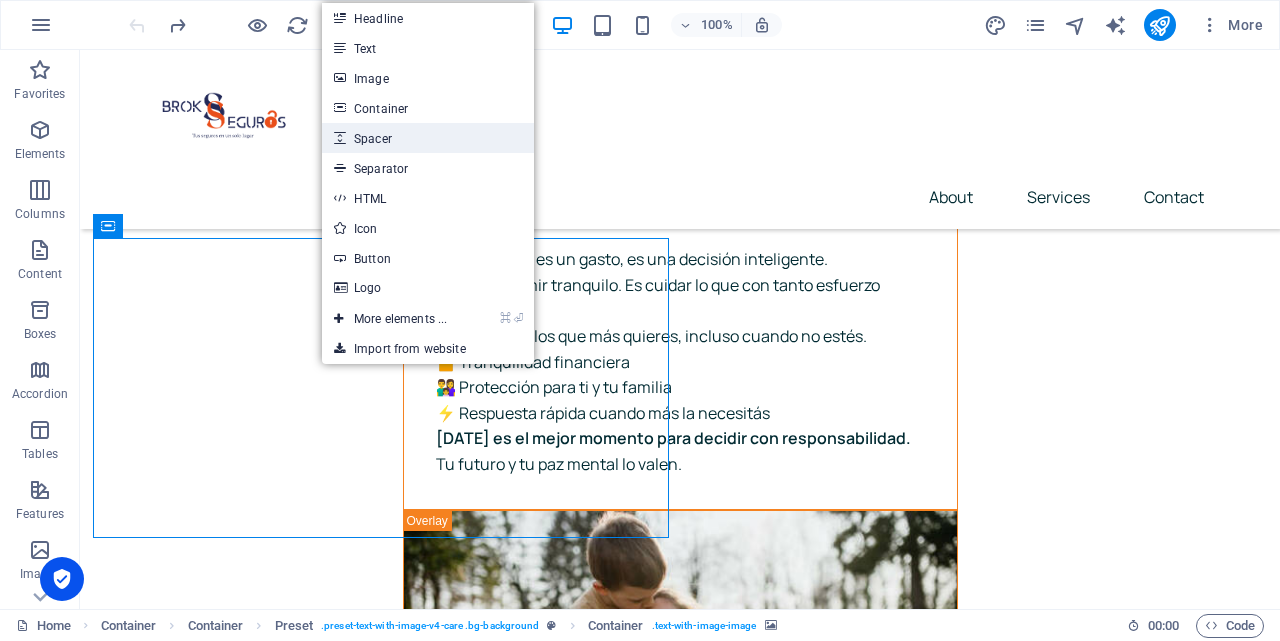 click on "Spacer" at bounding box center [428, 138] 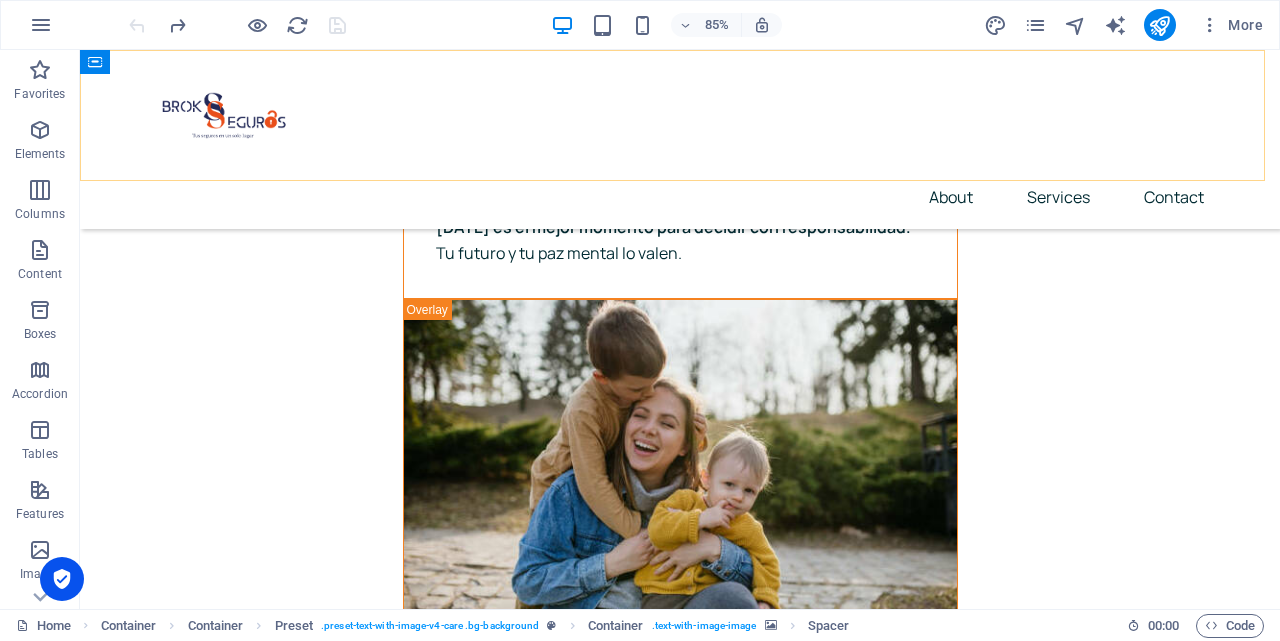 scroll, scrollTop: 5562, scrollLeft: 0, axis: vertical 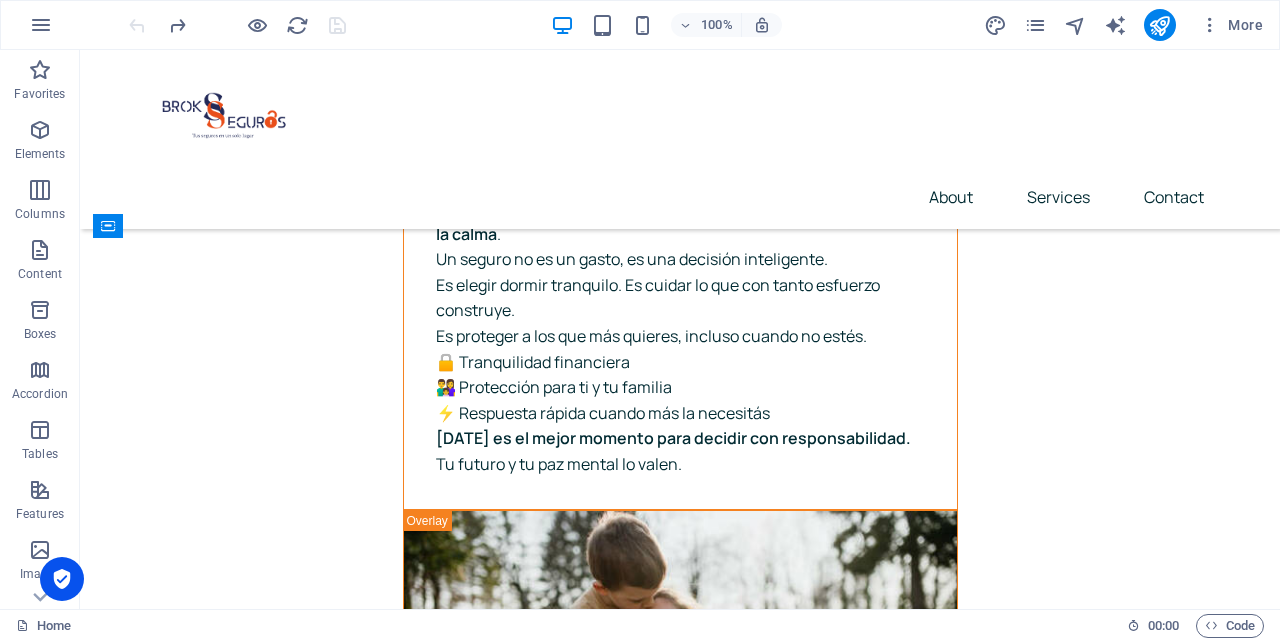click at bounding box center (640, 4243) 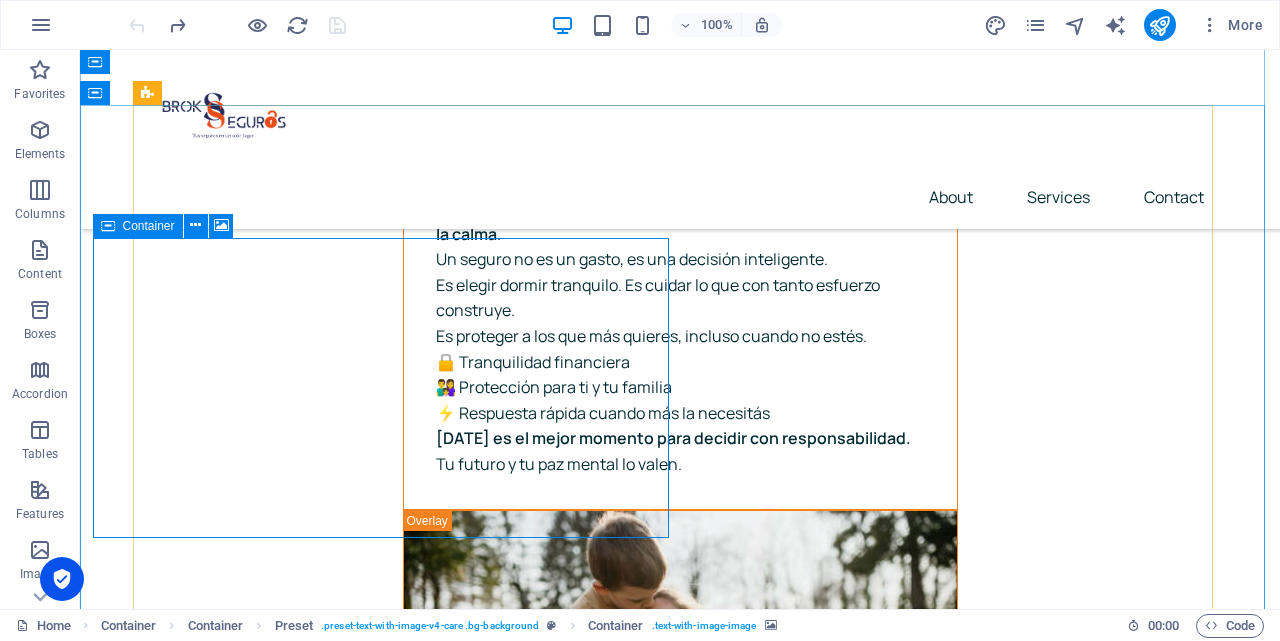 click on "Drop content here or  Add elements  Paste clipboard" at bounding box center [640, 4464] 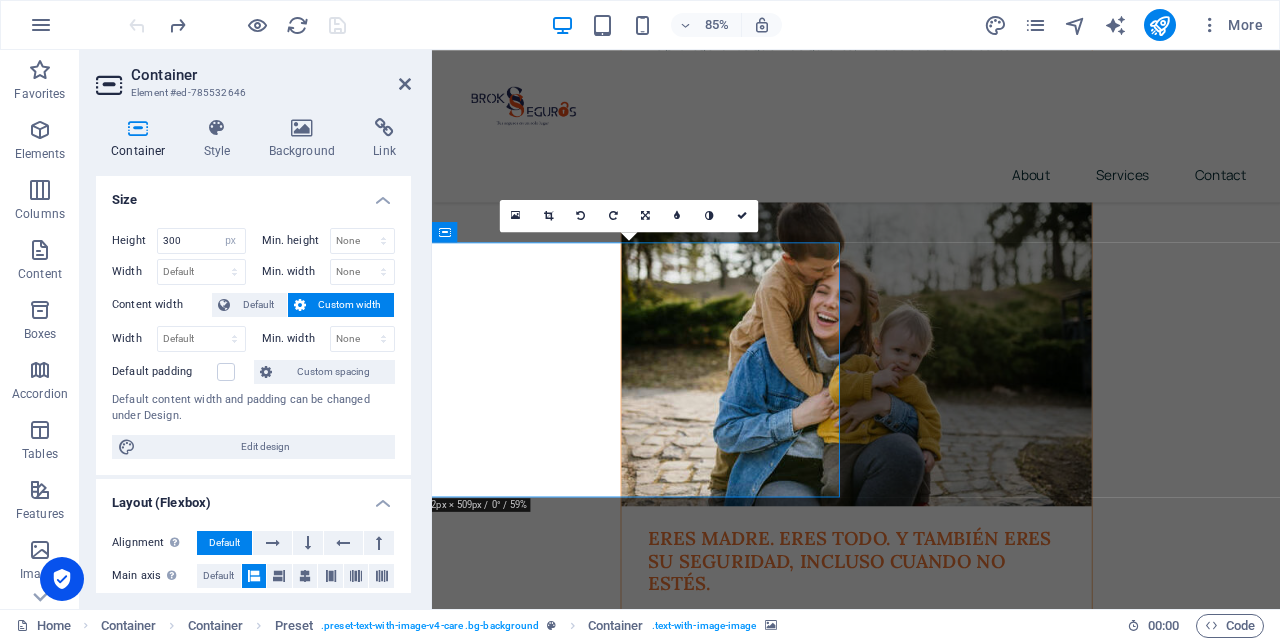 scroll, scrollTop: 5773, scrollLeft: 0, axis: vertical 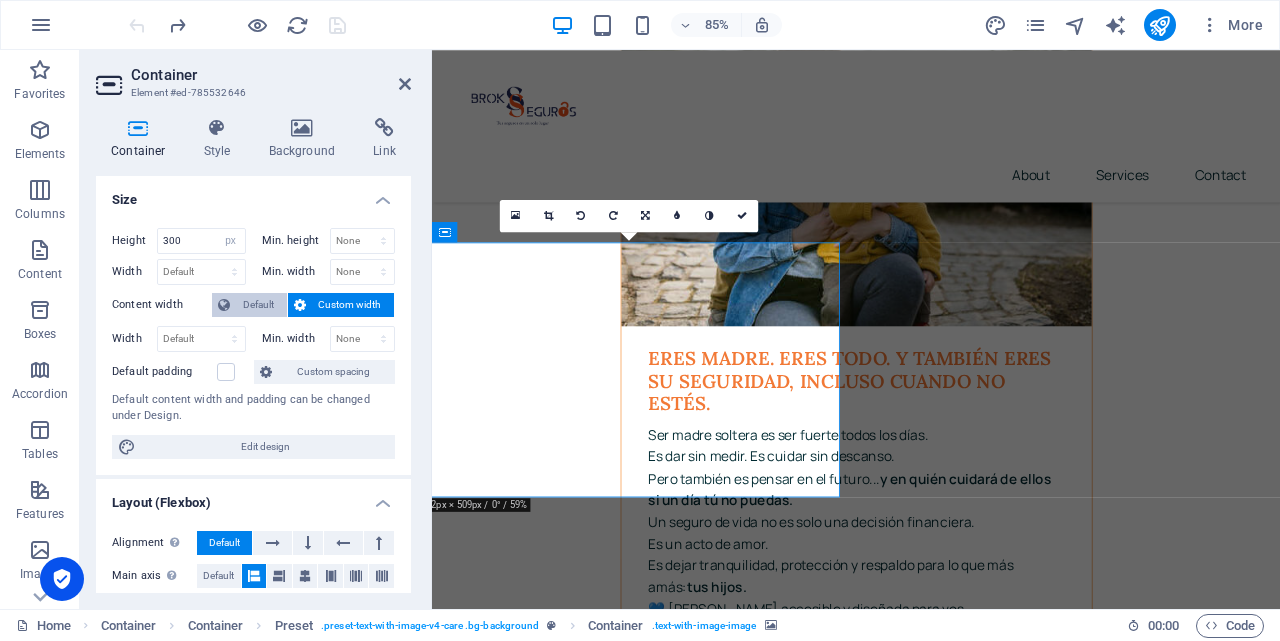 click on "Default" at bounding box center (258, 305) 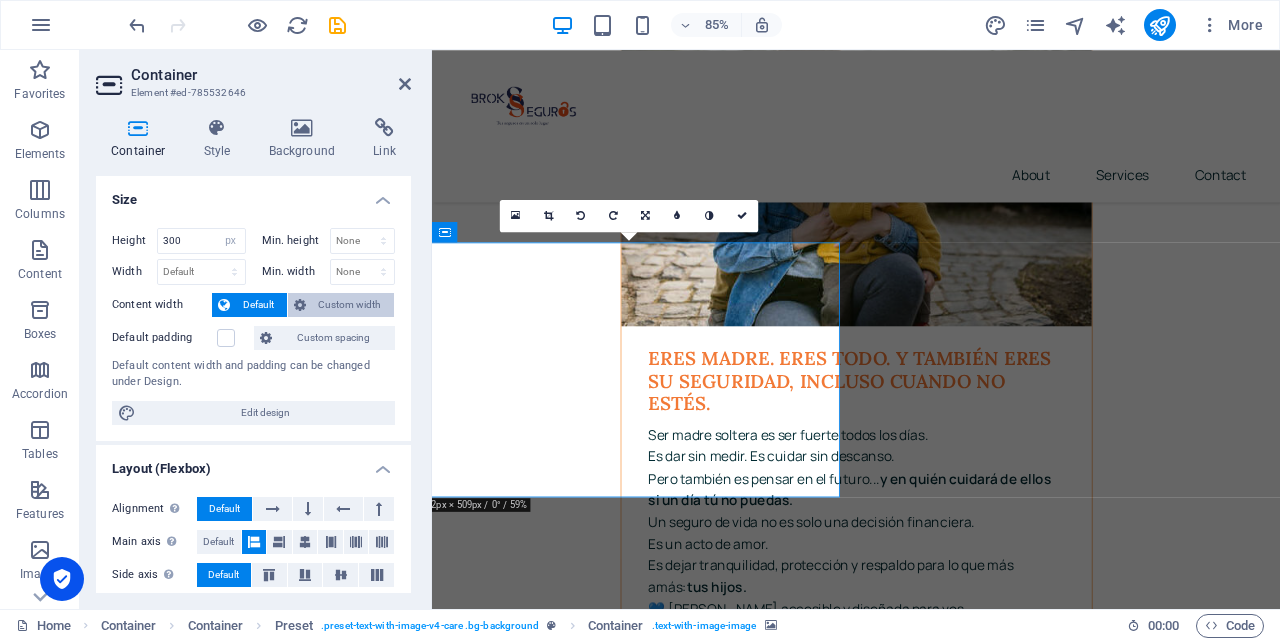 click on "Custom width" at bounding box center (350, 305) 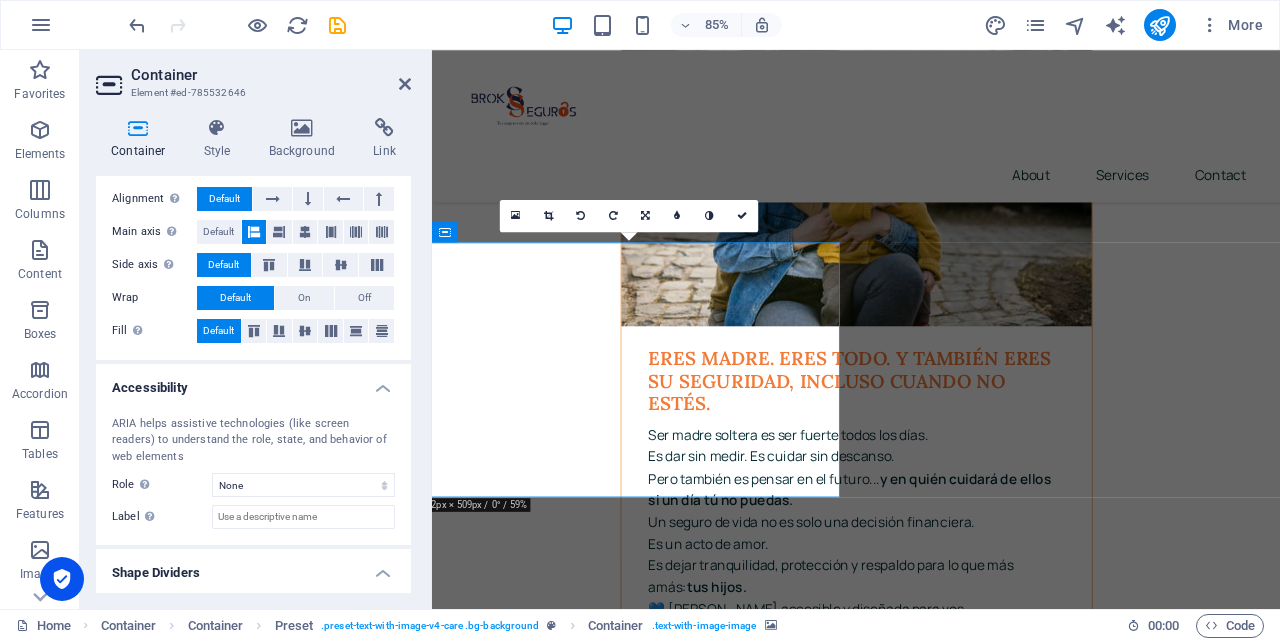 scroll, scrollTop: 392, scrollLeft: 0, axis: vertical 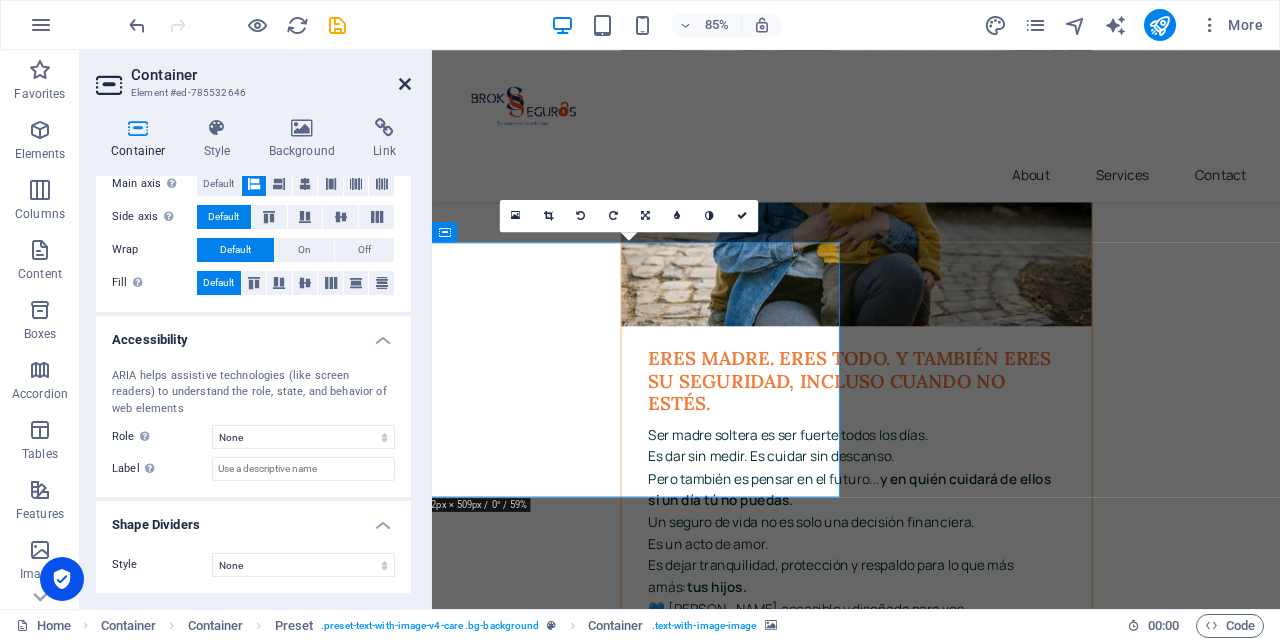 click at bounding box center (405, 84) 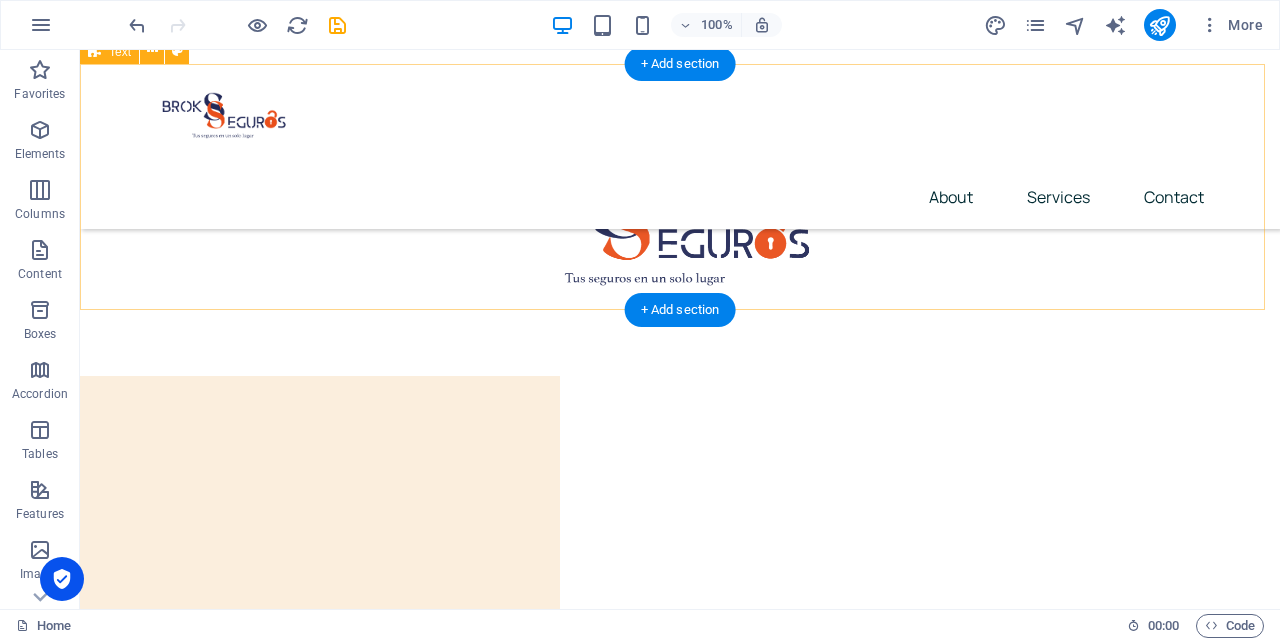 scroll, scrollTop: 9402, scrollLeft: 0, axis: vertical 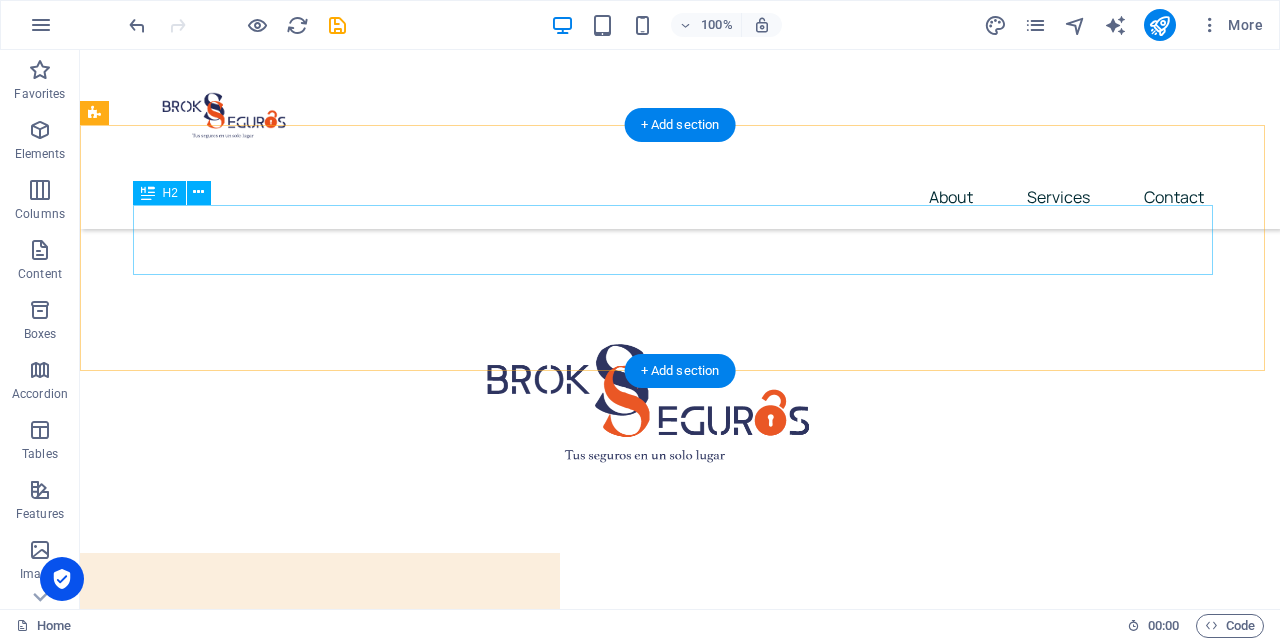 click on "Headline" at bounding box center [680, 5657] 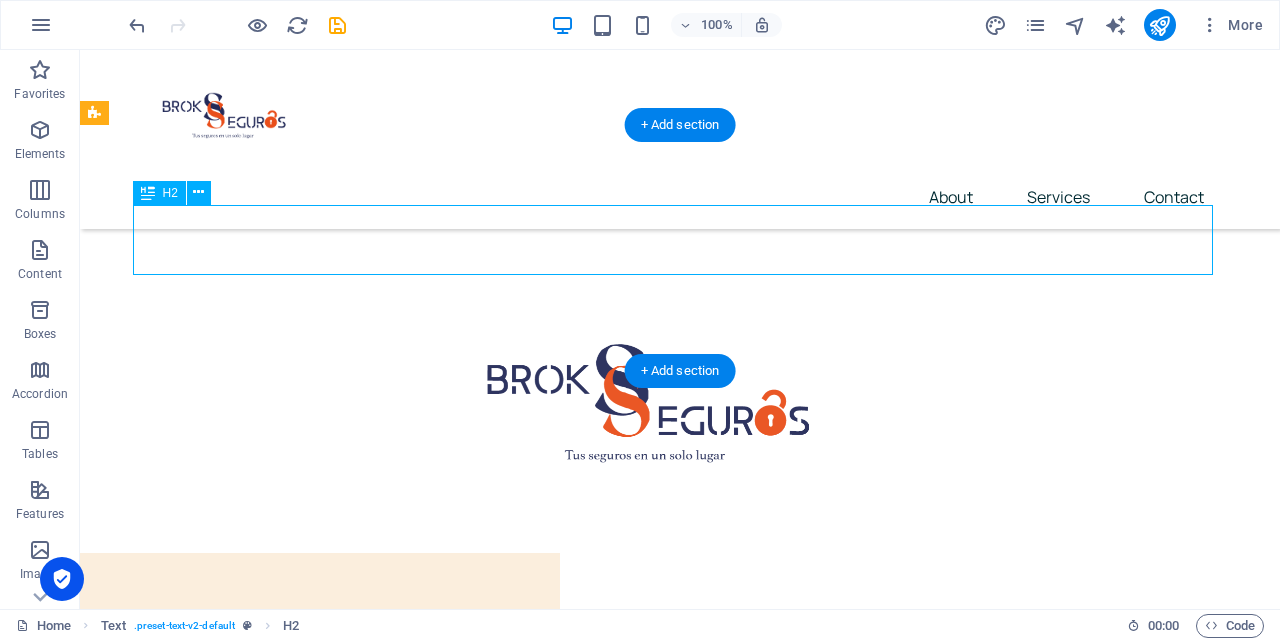 click on "Headline" at bounding box center (680, 5657) 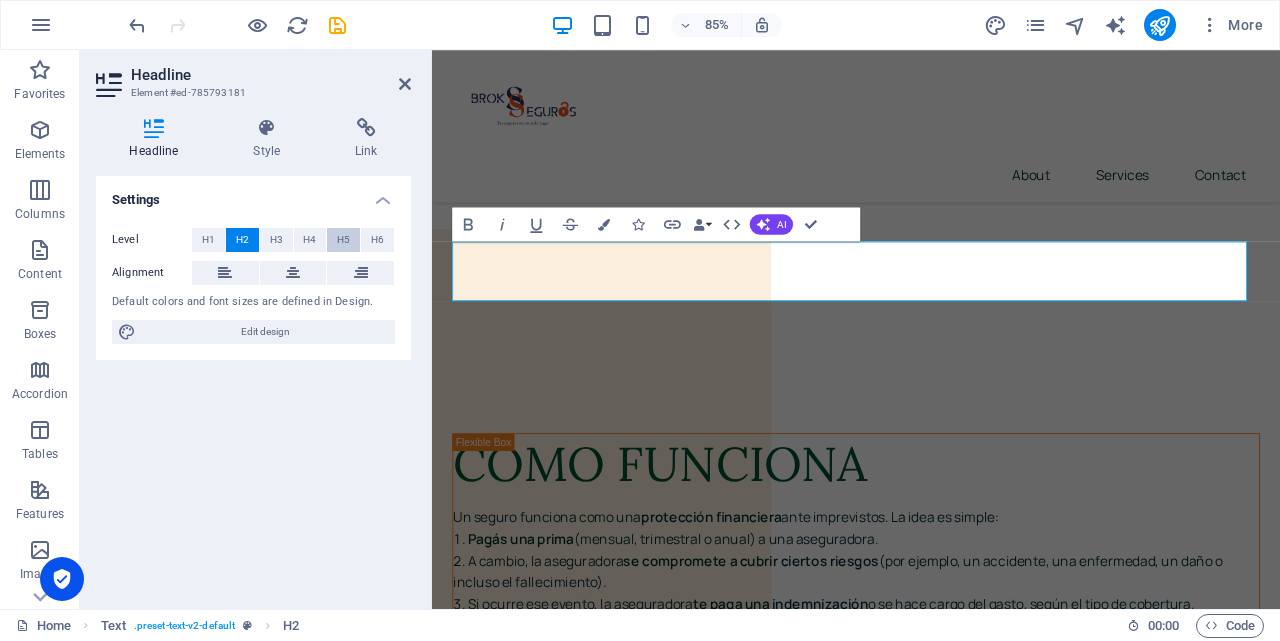 scroll, scrollTop: 9892, scrollLeft: 0, axis: vertical 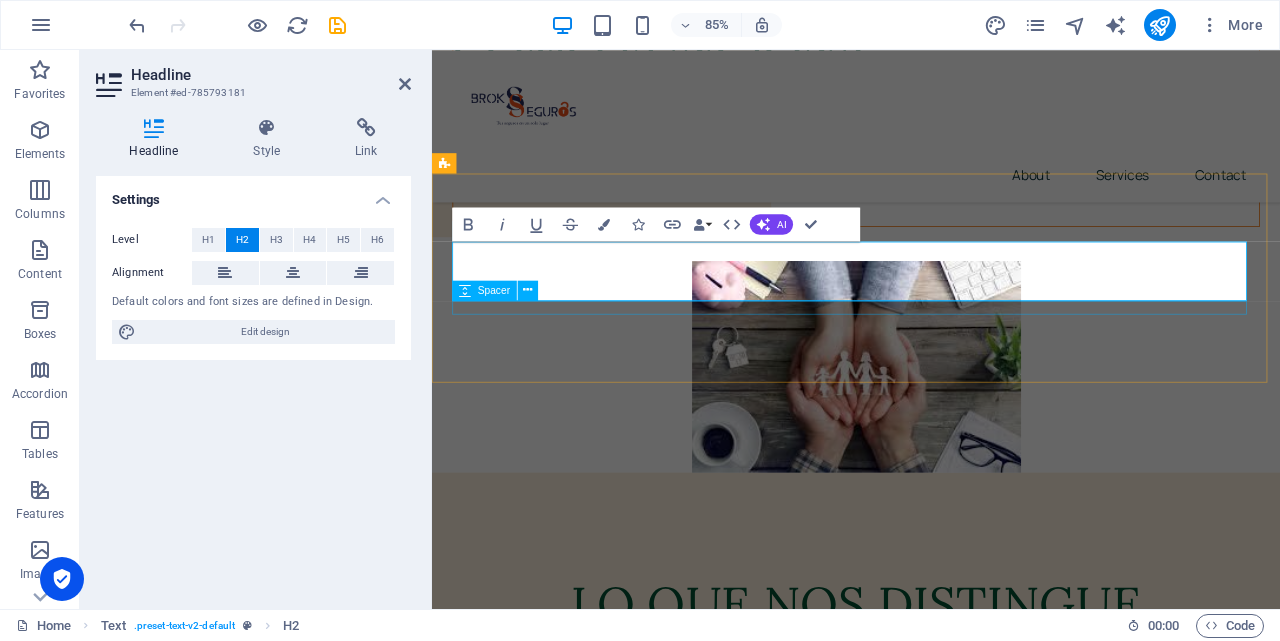 type 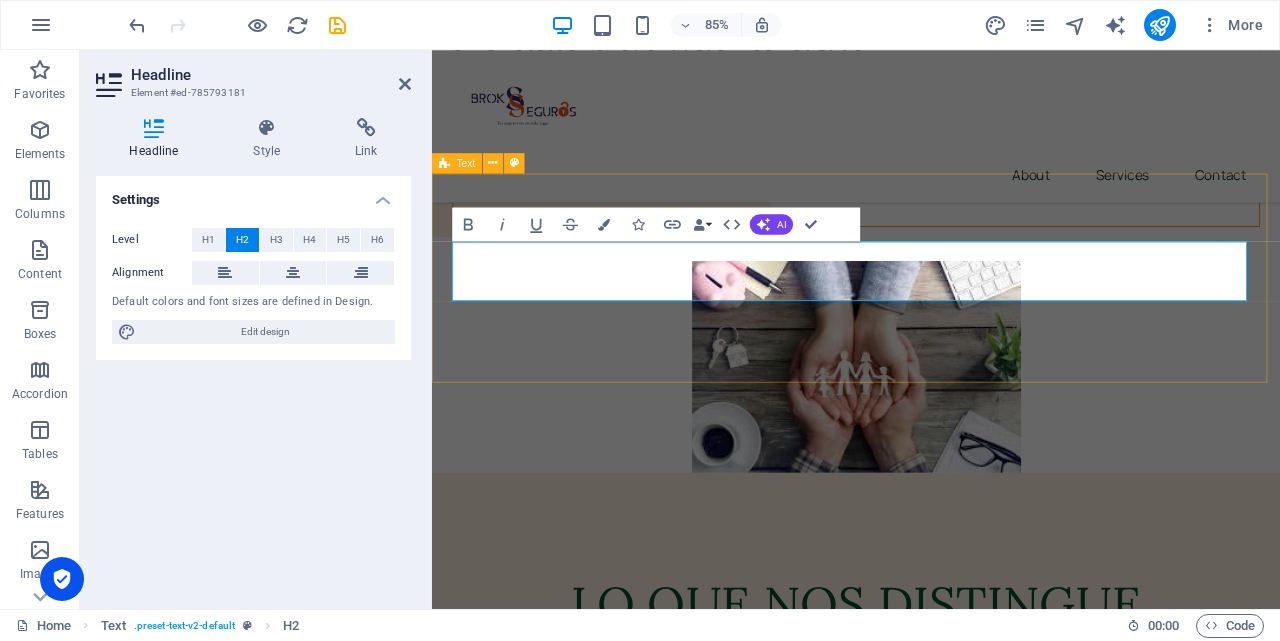 click on "NUESTRAS ALIANZAS" at bounding box center [931, 5086] 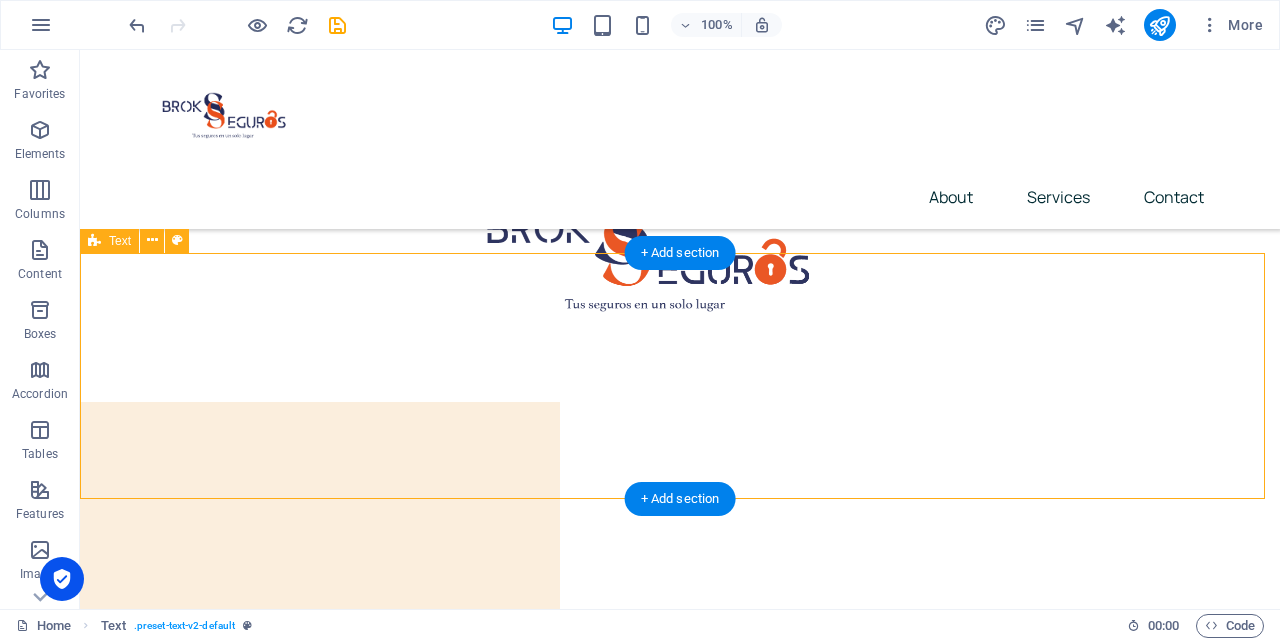 scroll, scrollTop: 9274, scrollLeft: 0, axis: vertical 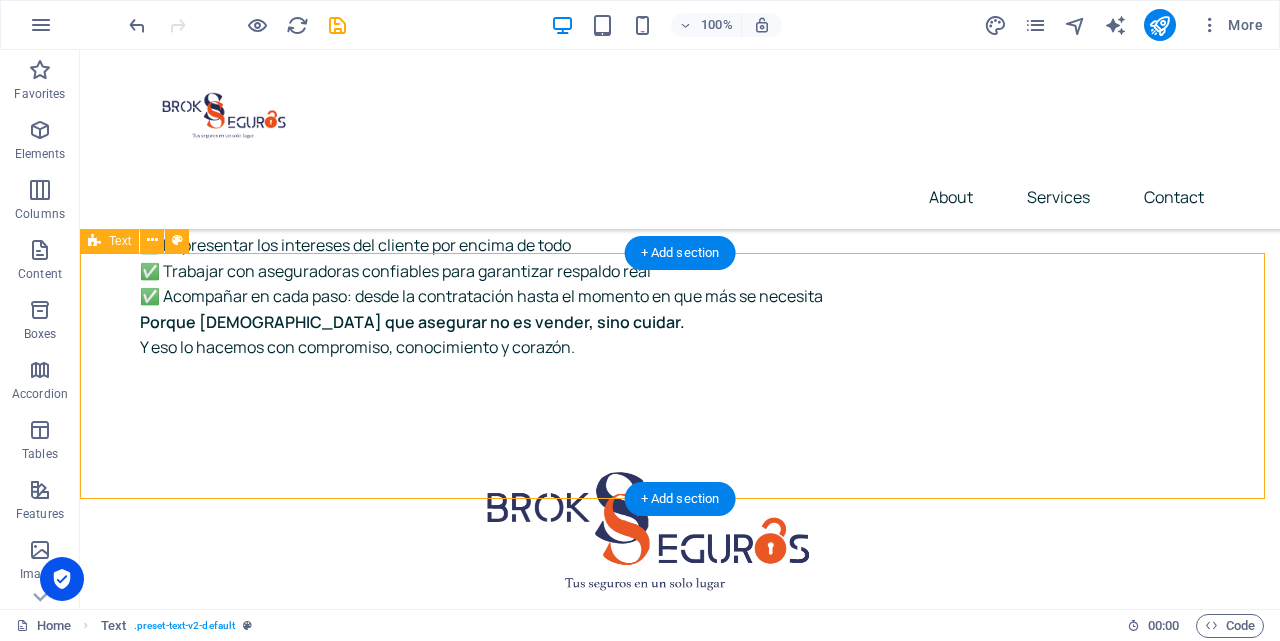 click on "NUESTRAS ALIANZAS" at bounding box center (680, 5793) 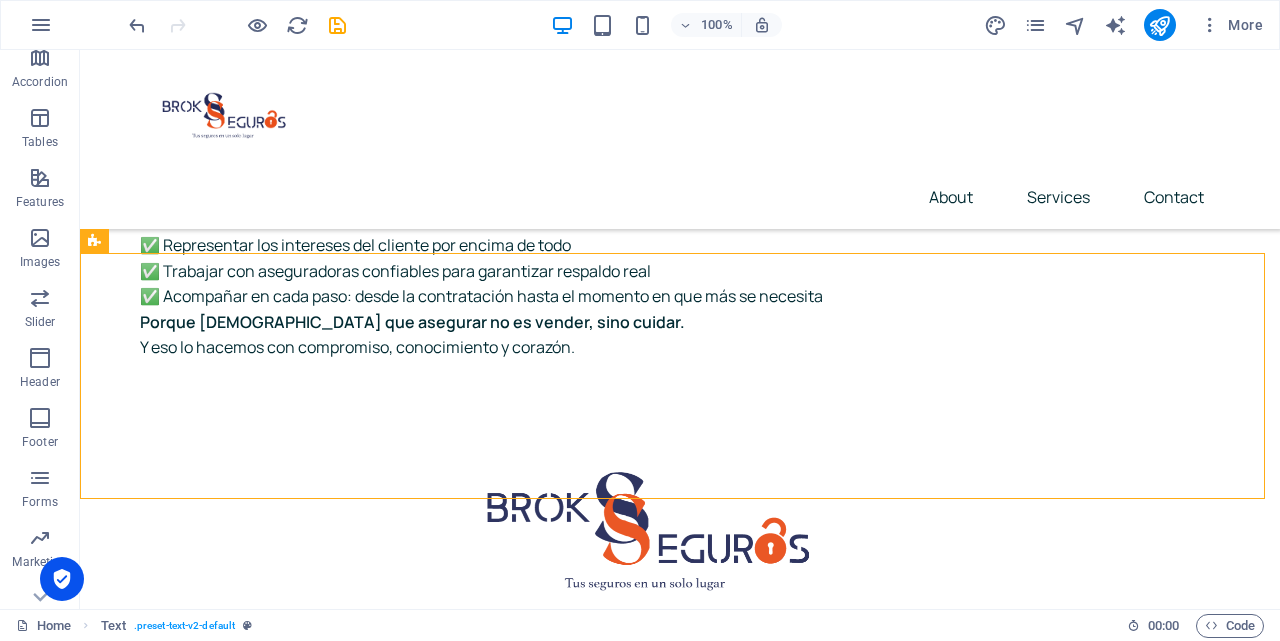 scroll, scrollTop: 337, scrollLeft: 0, axis: vertical 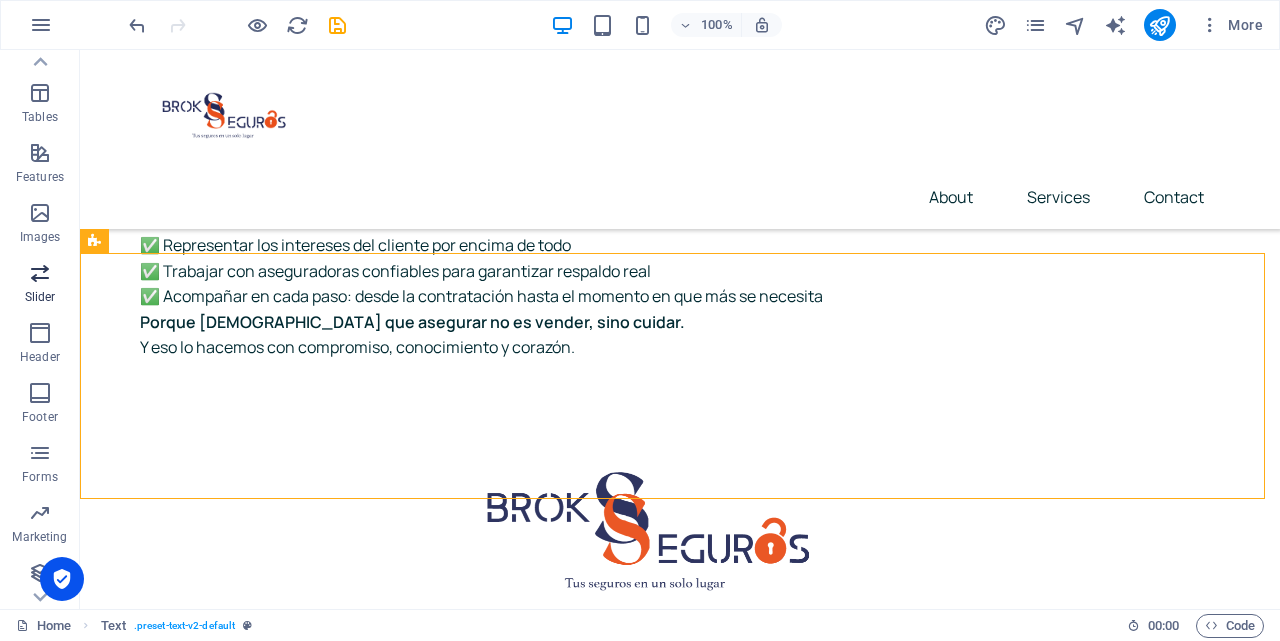 click at bounding box center [40, 273] 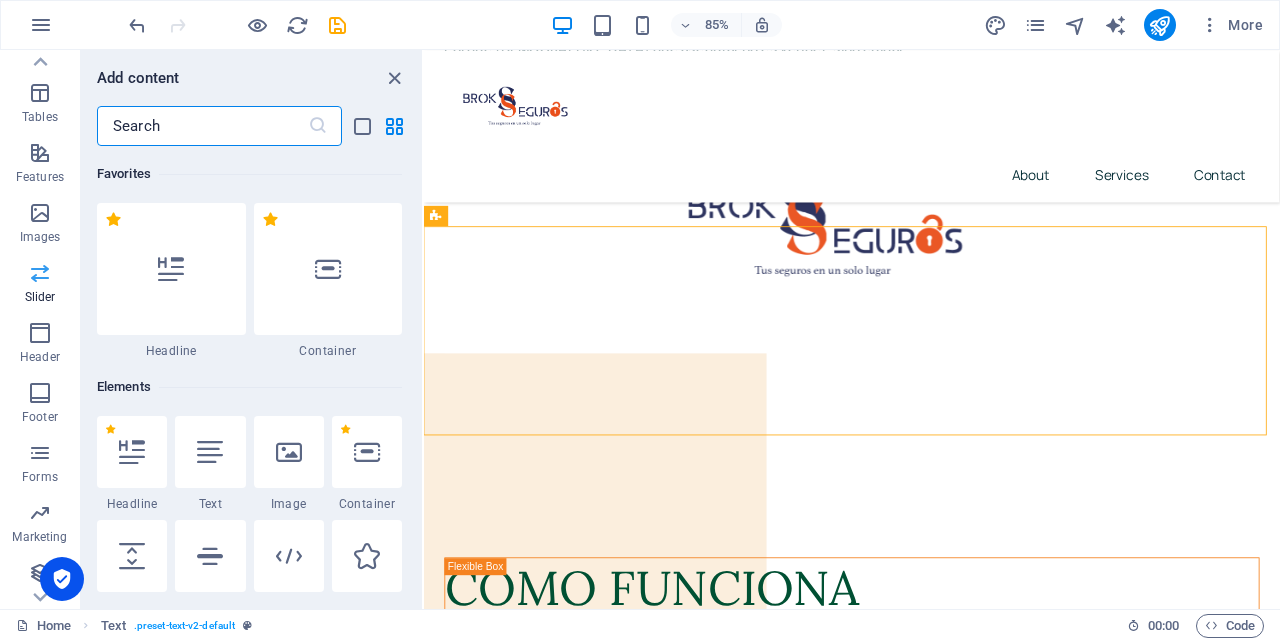 scroll, scrollTop: 9833, scrollLeft: 0, axis: vertical 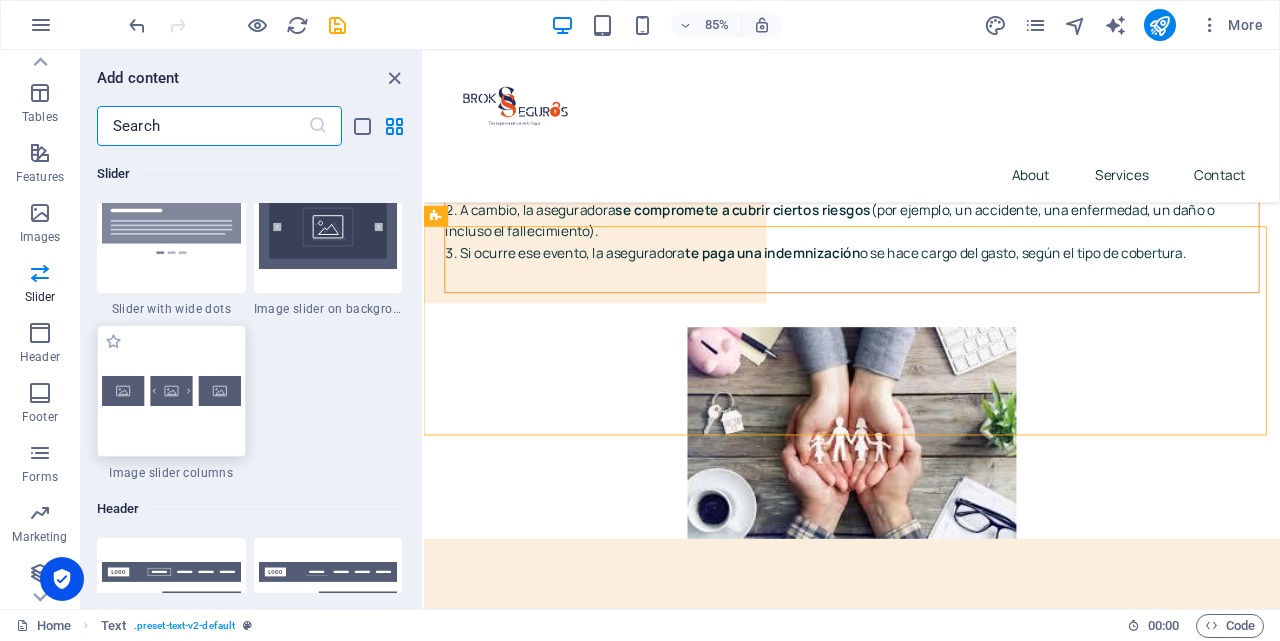 click at bounding box center [171, 391] 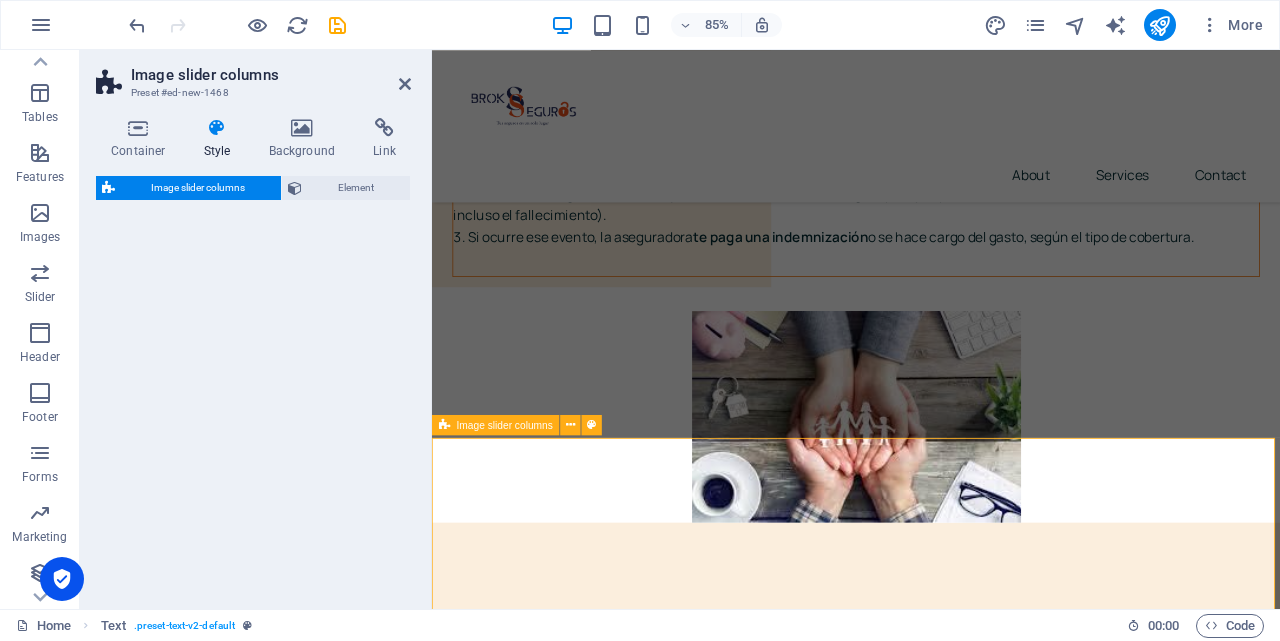 drag, startPoint x: 636, startPoint y: 454, endPoint x: 834, endPoint y: 459, distance: 198.06313 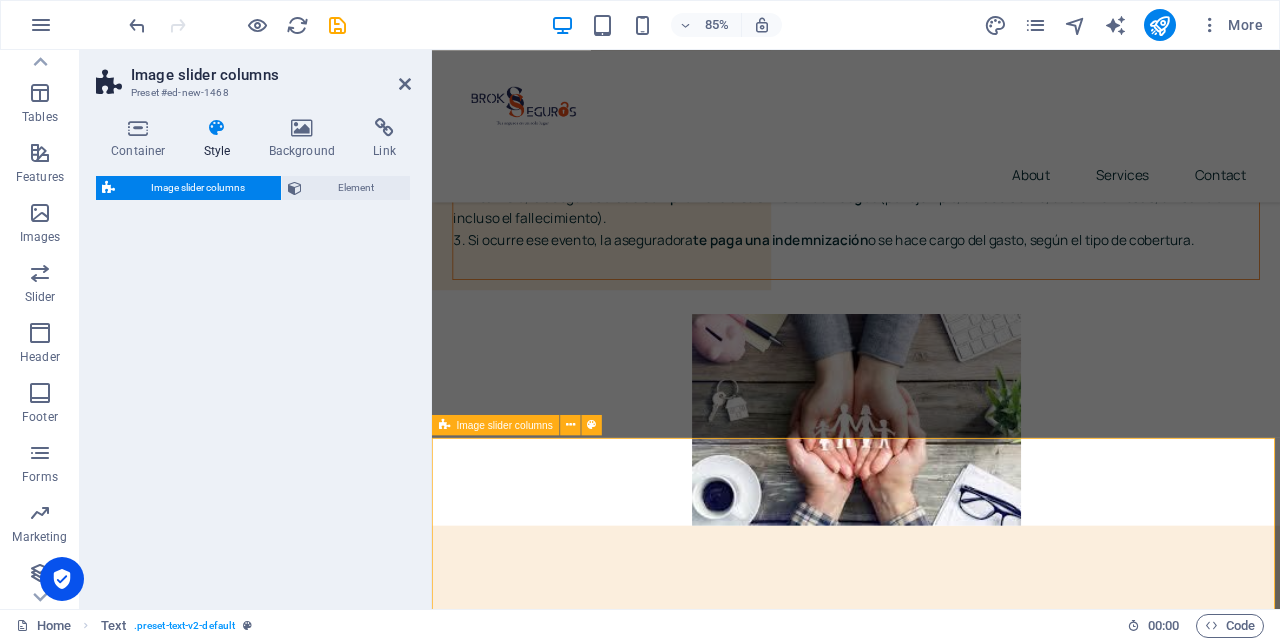 select on "rem" 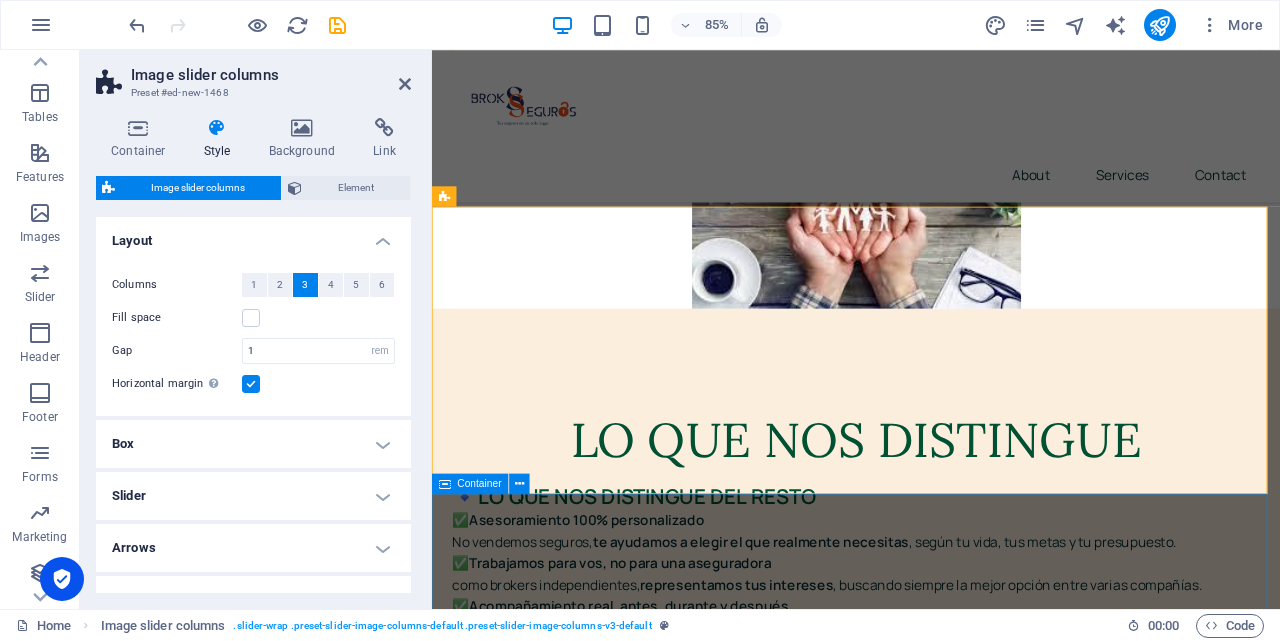 scroll, scrollTop: 10099, scrollLeft: 0, axis: vertical 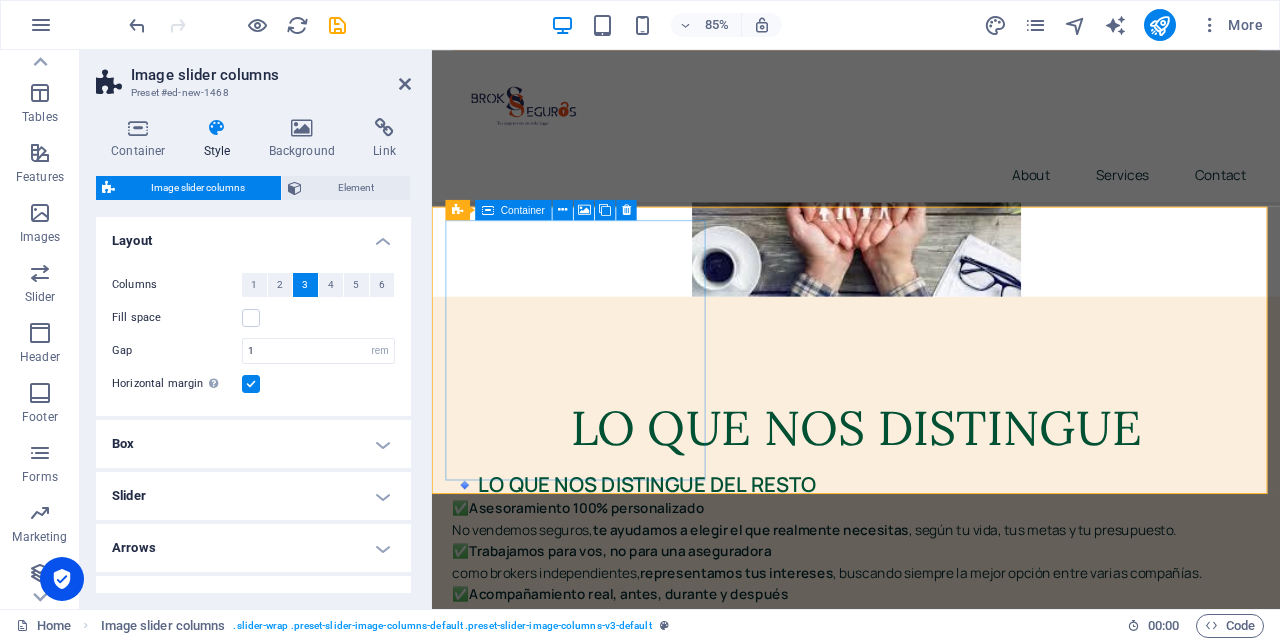 click on "Drop content here or  Add elements  Paste clipboard" at bounding box center (603, 5395) 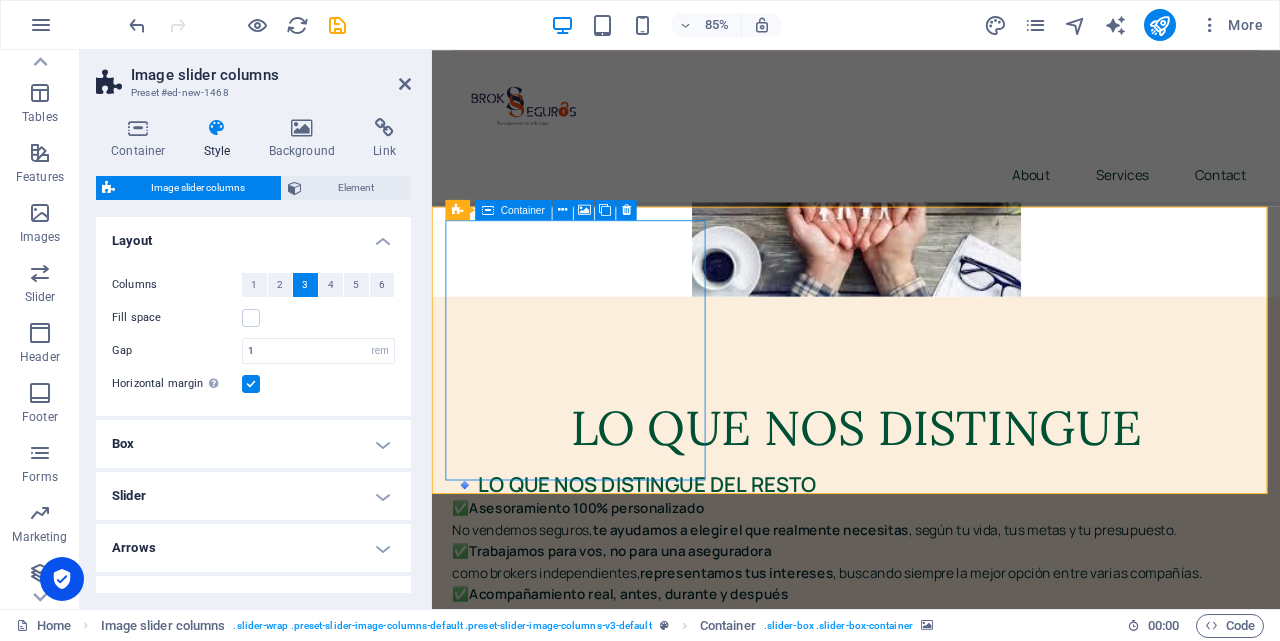 click on "Drop content here or  Add elements  Paste clipboard" at bounding box center [603, 5395] 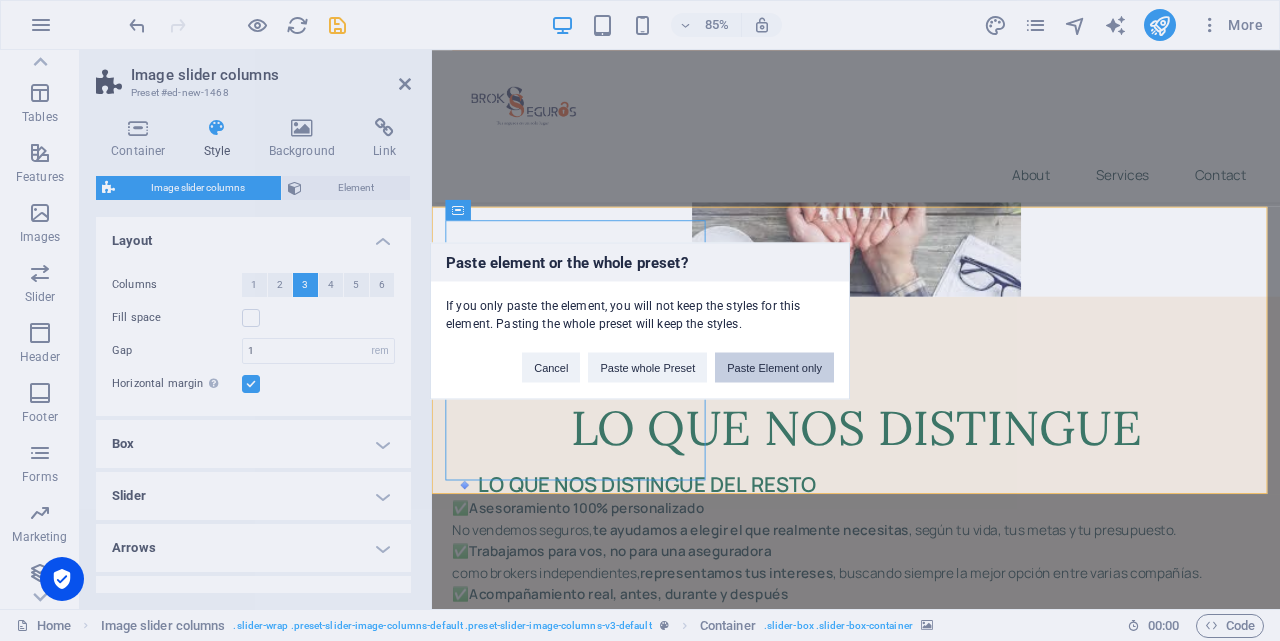 click on "Paste Element only" at bounding box center [774, 367] 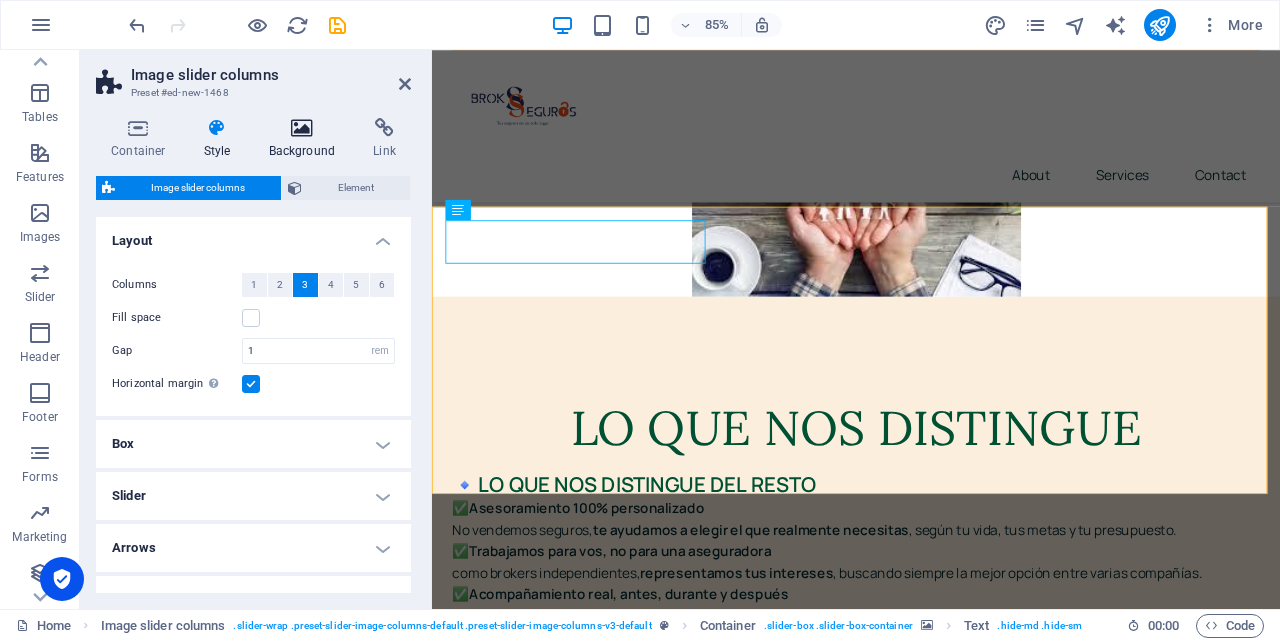 click at bounding box center (302, 128) 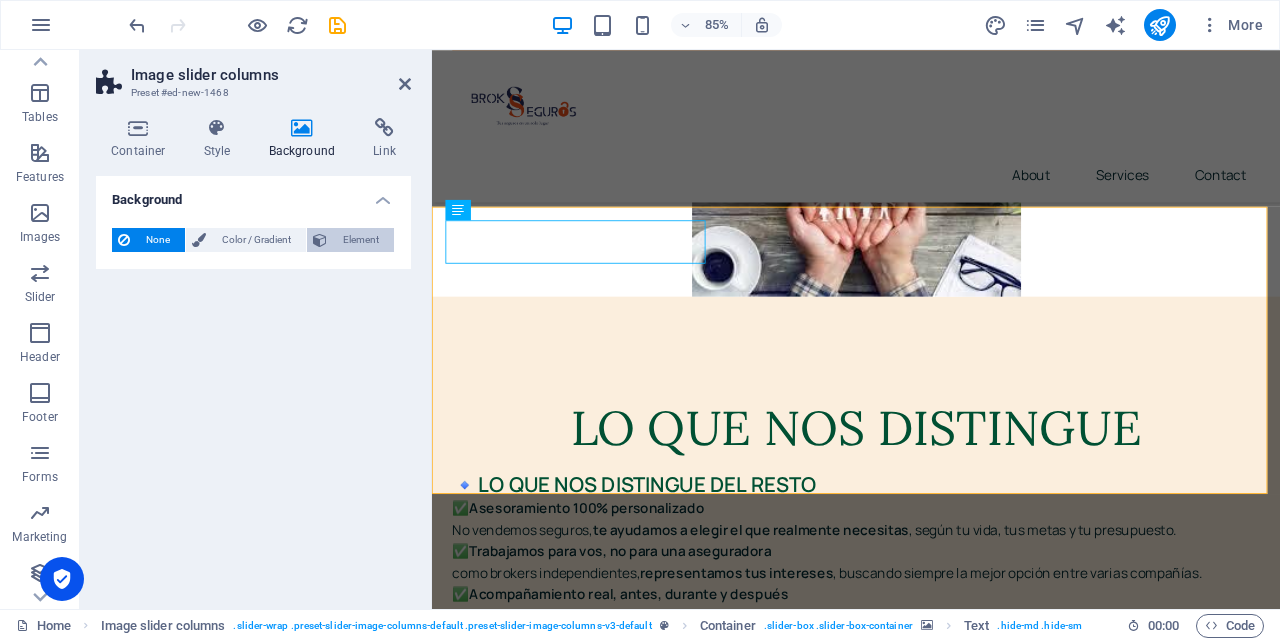 click on "Element" at bounding box center [360, 240] 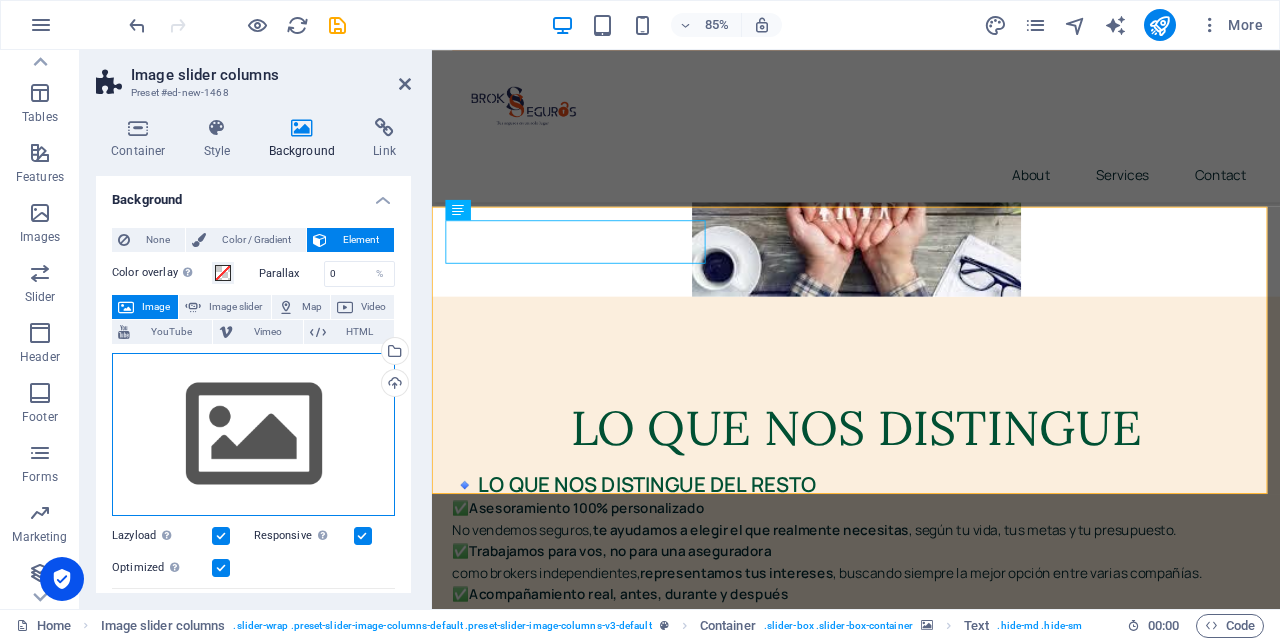 click on "Drag files here, click to choose files or select files from Files or our free stock photos & videos" at bounding box center (253, 435) 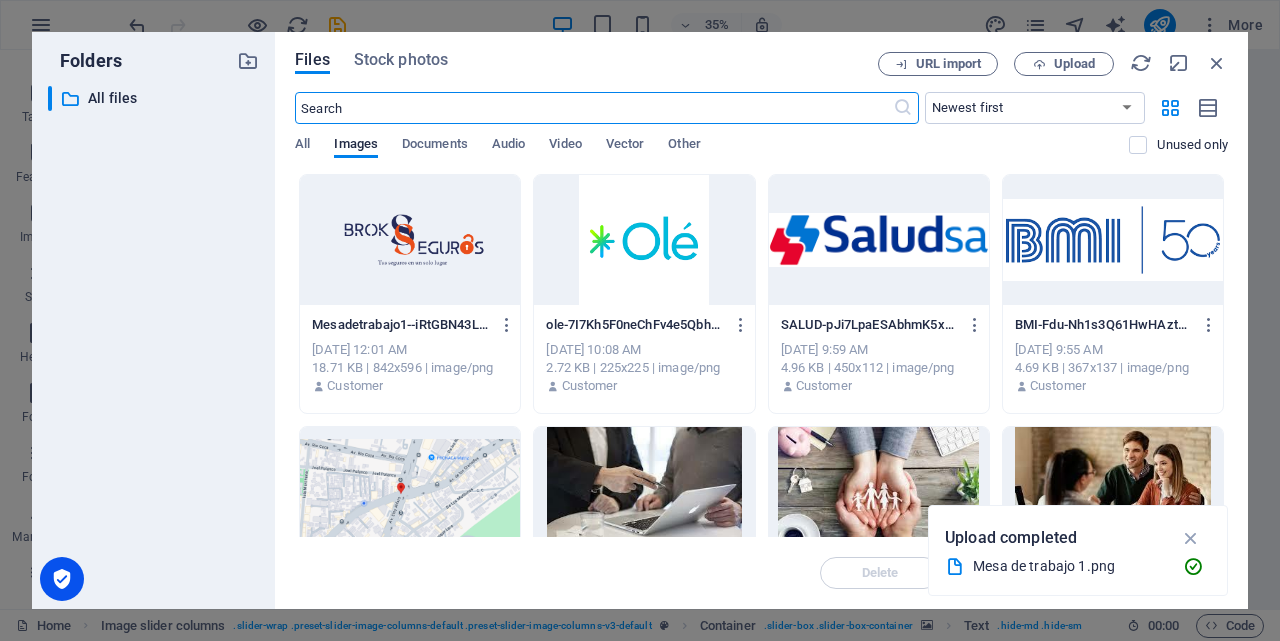 scroll, scrollTop: 10107, scrollLeft: 0, axis: vertical 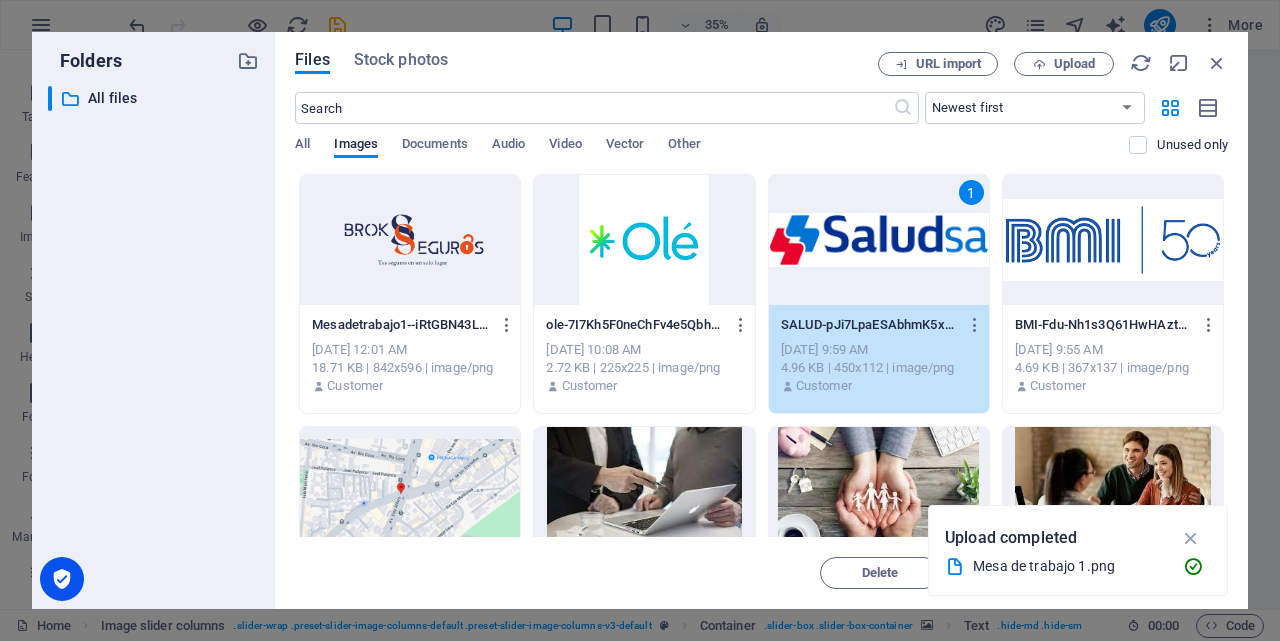 click on "1" at bounding box center [879, 240] 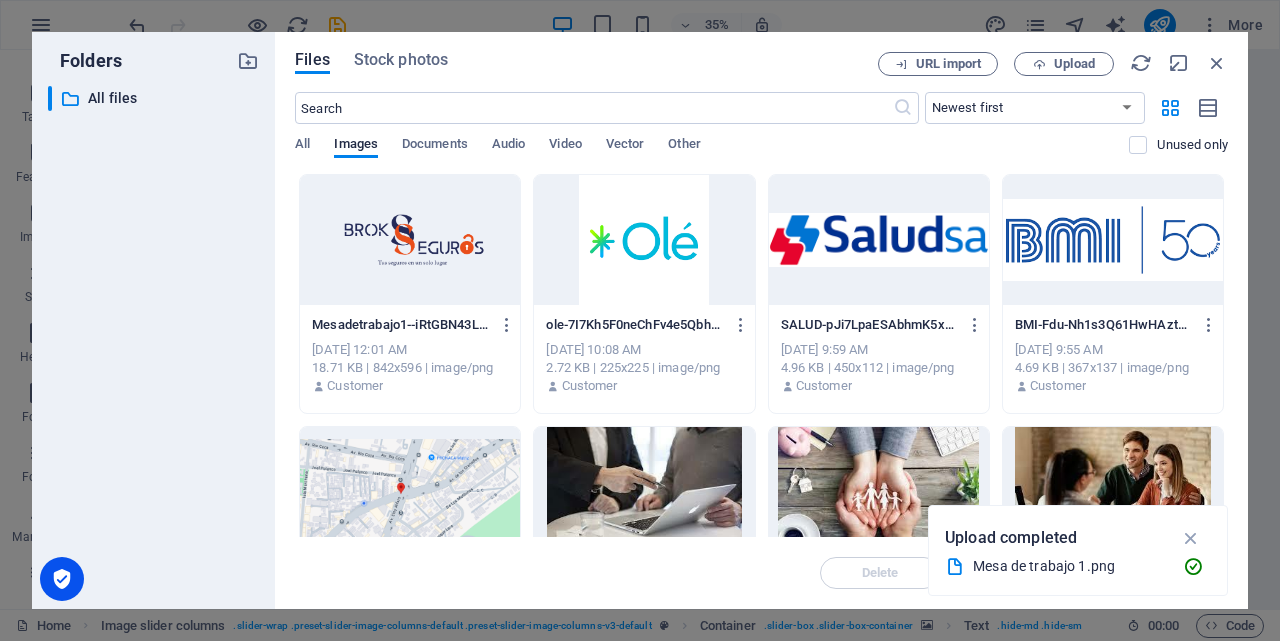 click at bounding box center (879, 240) 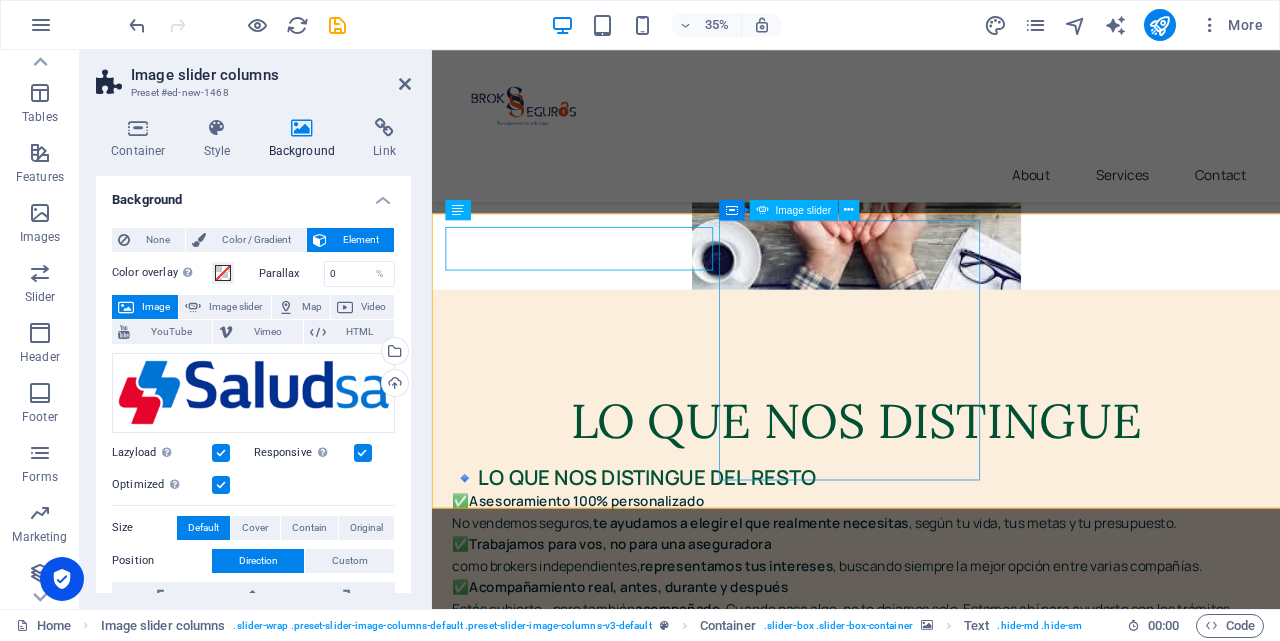 scroll, scrollTop: 10099, scrollLeft: 0, axis: vertical 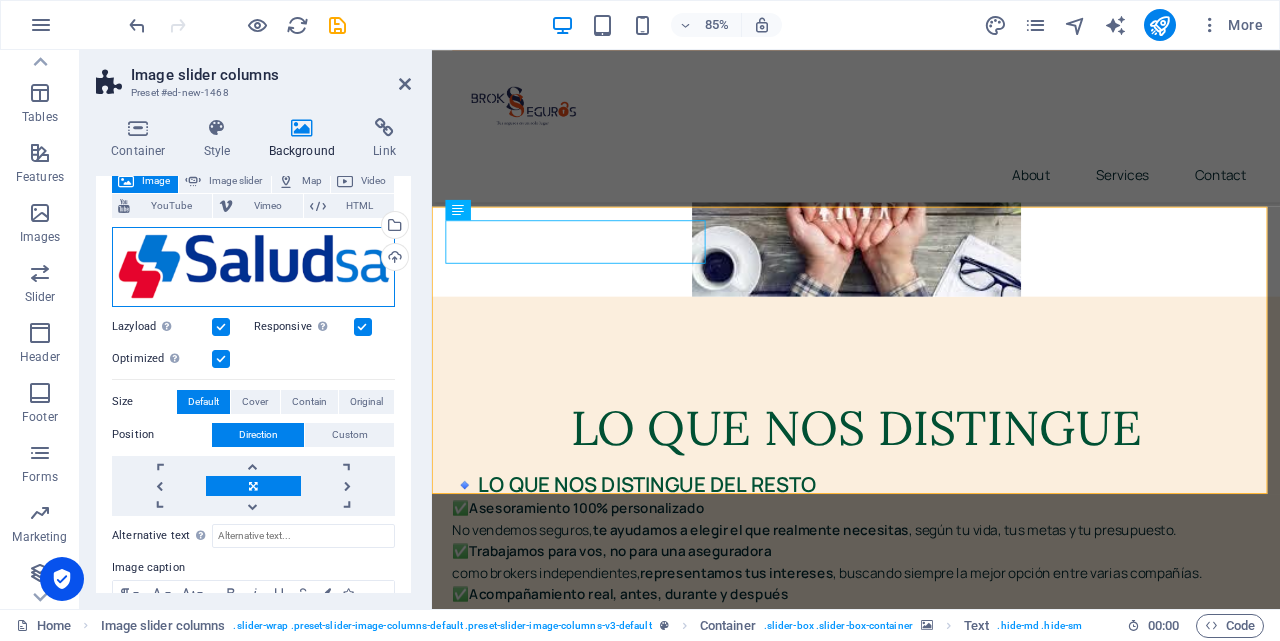click on "Drag files here, click to choose files or select files from Files or our free stock photos & videos" at bounding box center (253, 267) 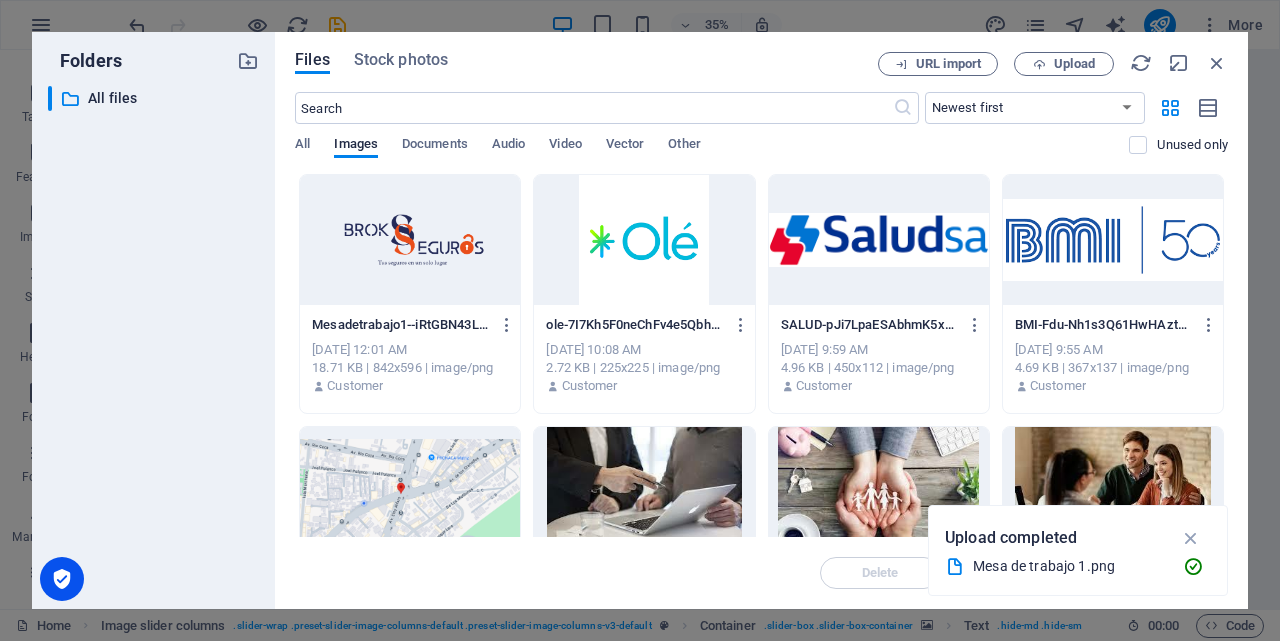 scroll, scrollTop: 10107, scrollLeft: 0, axis: vertical 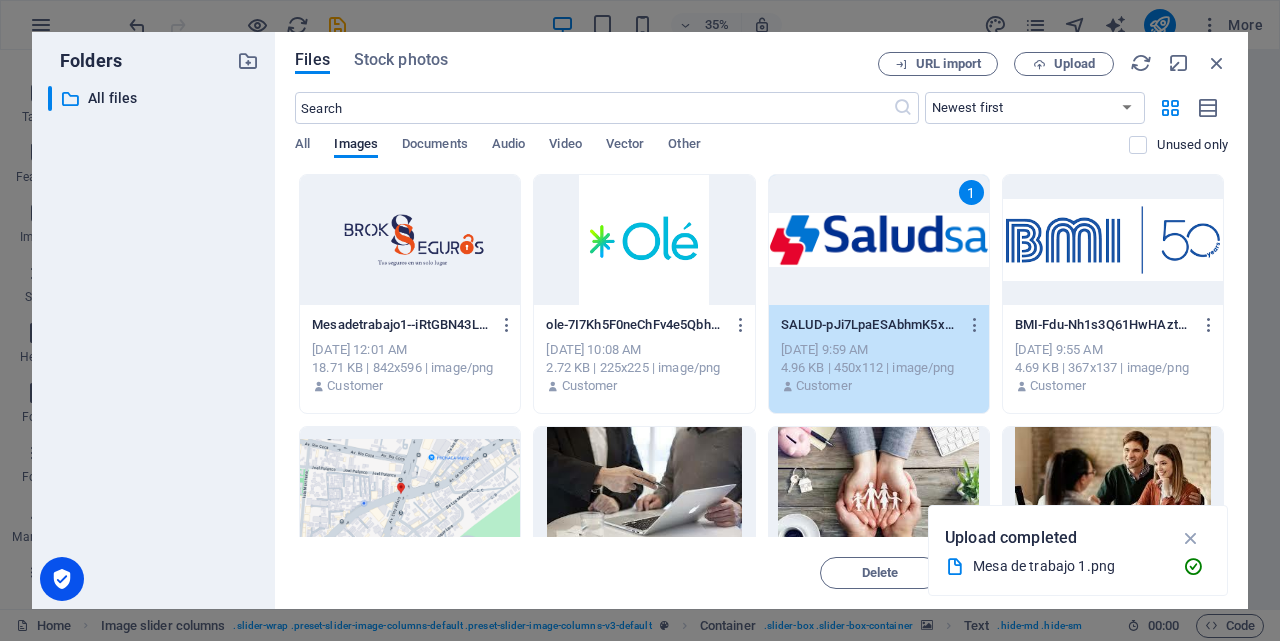 click at bounding box center (1113, 240) 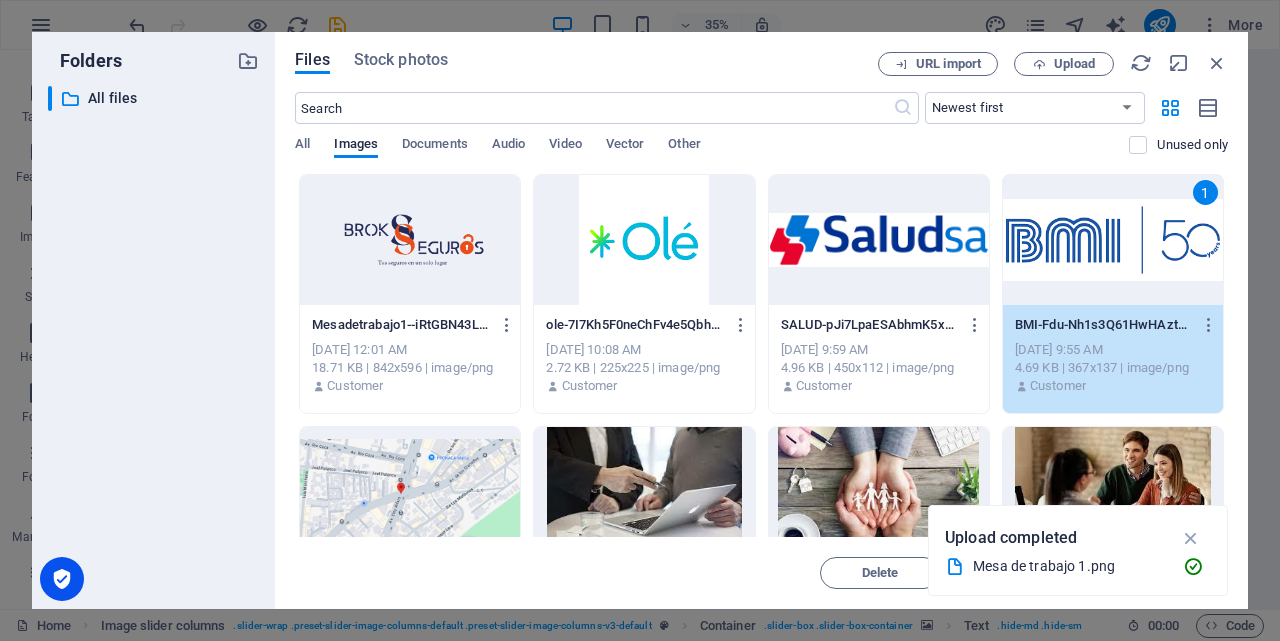 click on "1" at bounding box center (1113, 240) 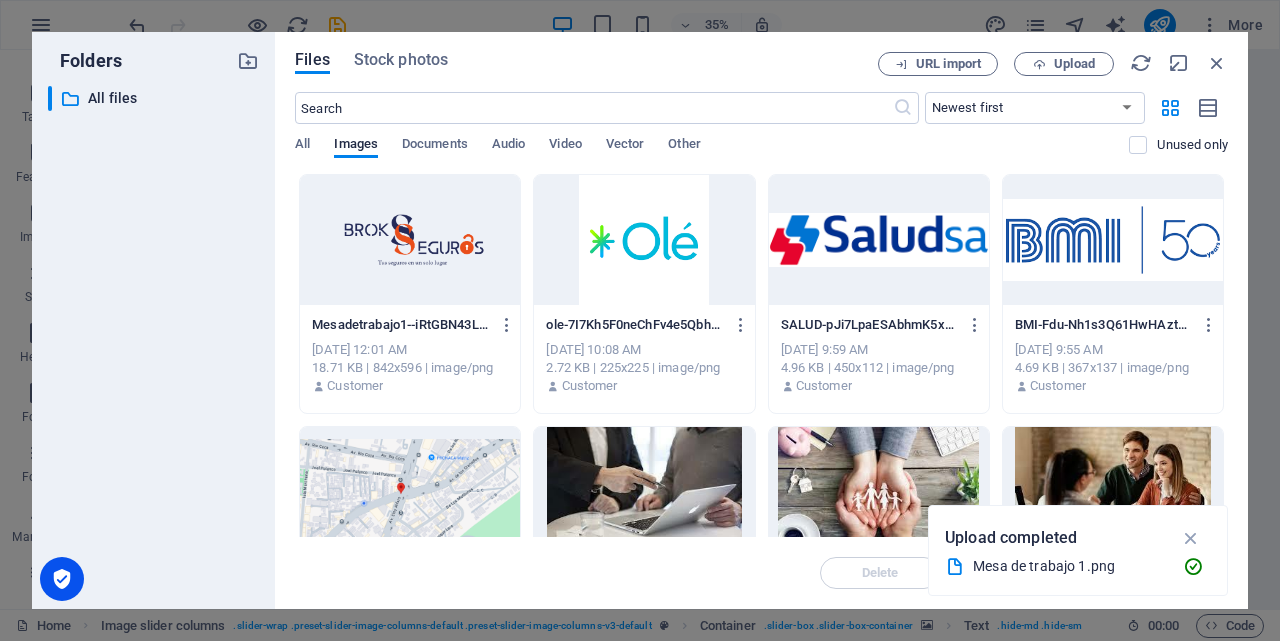 click at bounding box center (1113, 240) 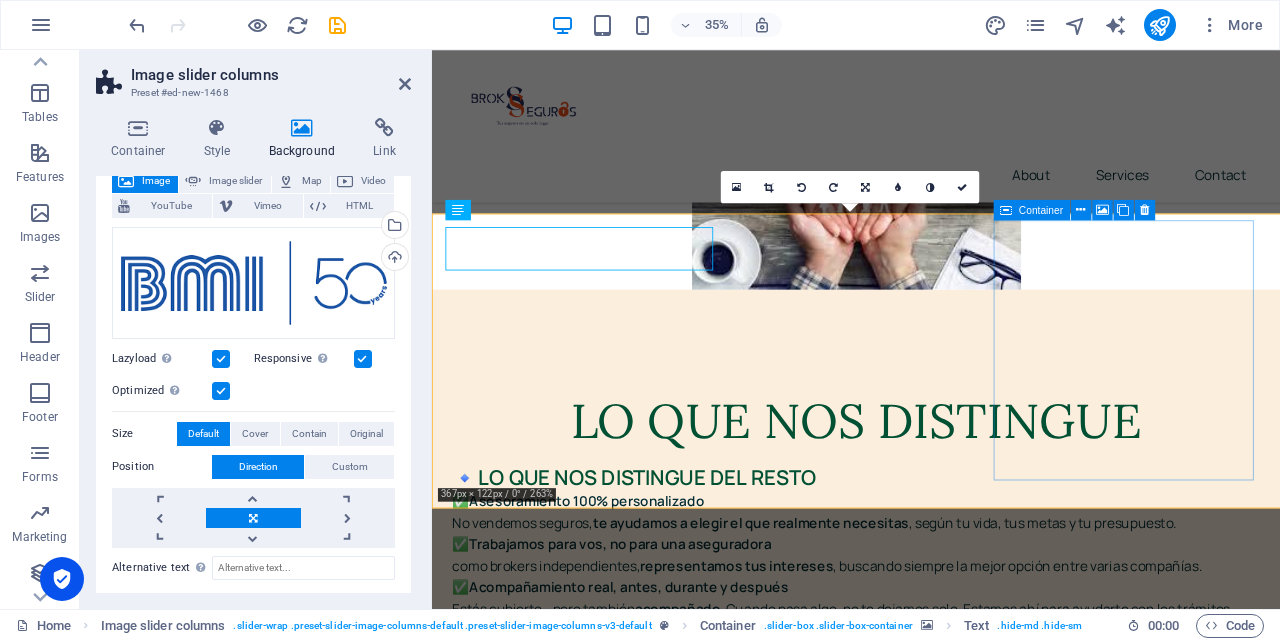 scroll, scrollTop: 10099, scrollLeft: 0, axis: vertical 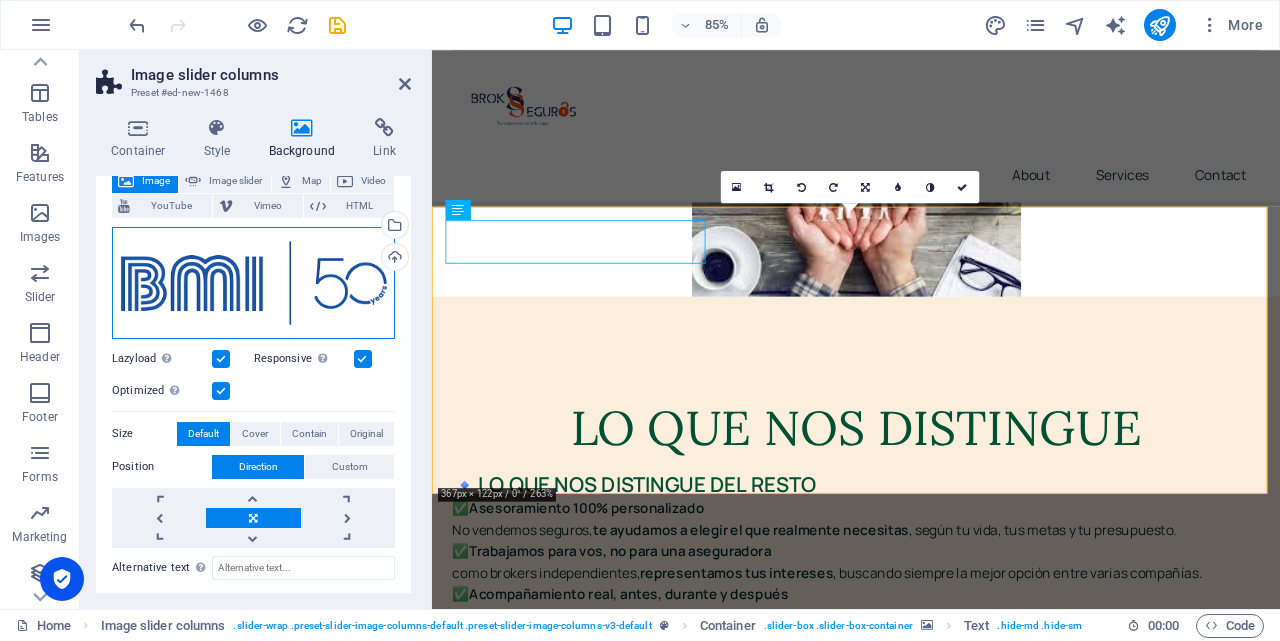 click on "Drag files here, click to choose files or select files from Files or our free stock photos & videos" at bounding box center [253, 283] 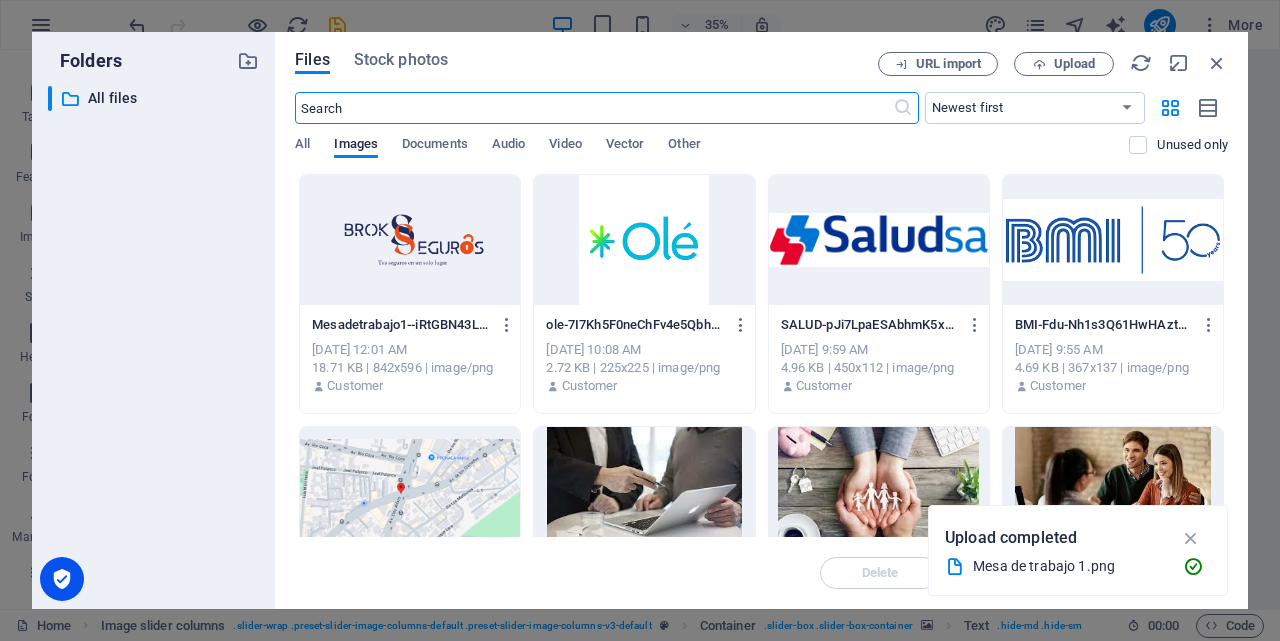 scroll, scrollTop: 10107, scrollLeft: 0, axis: vertical 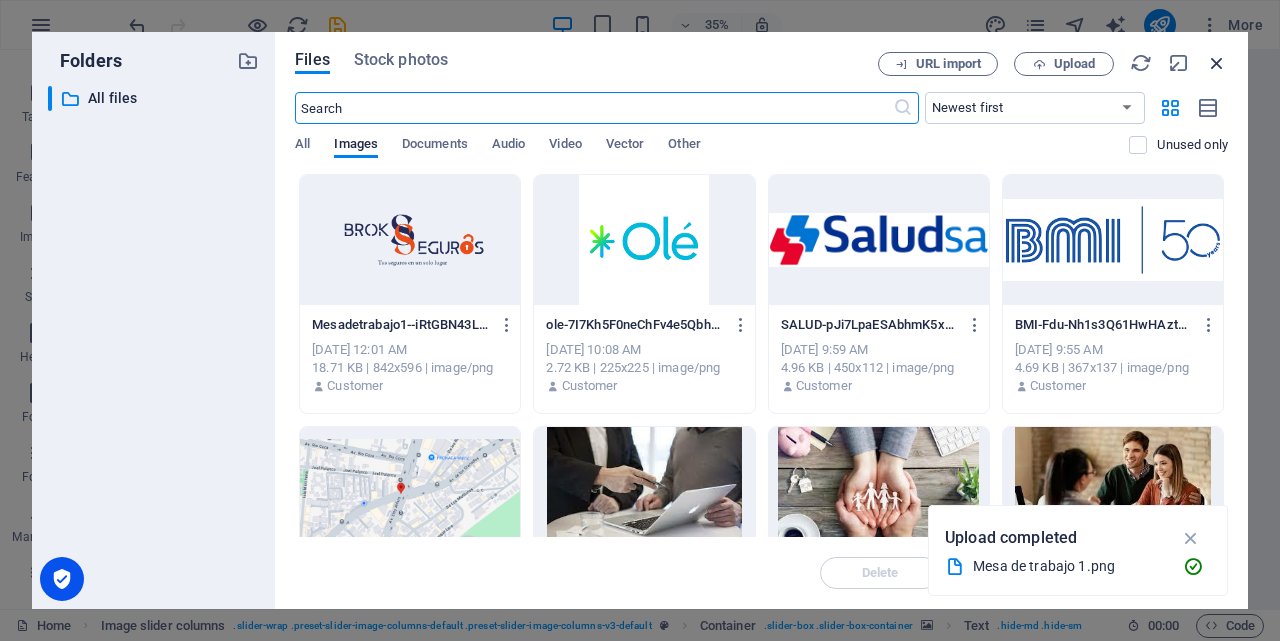 click at bounding box center [1217, 63] 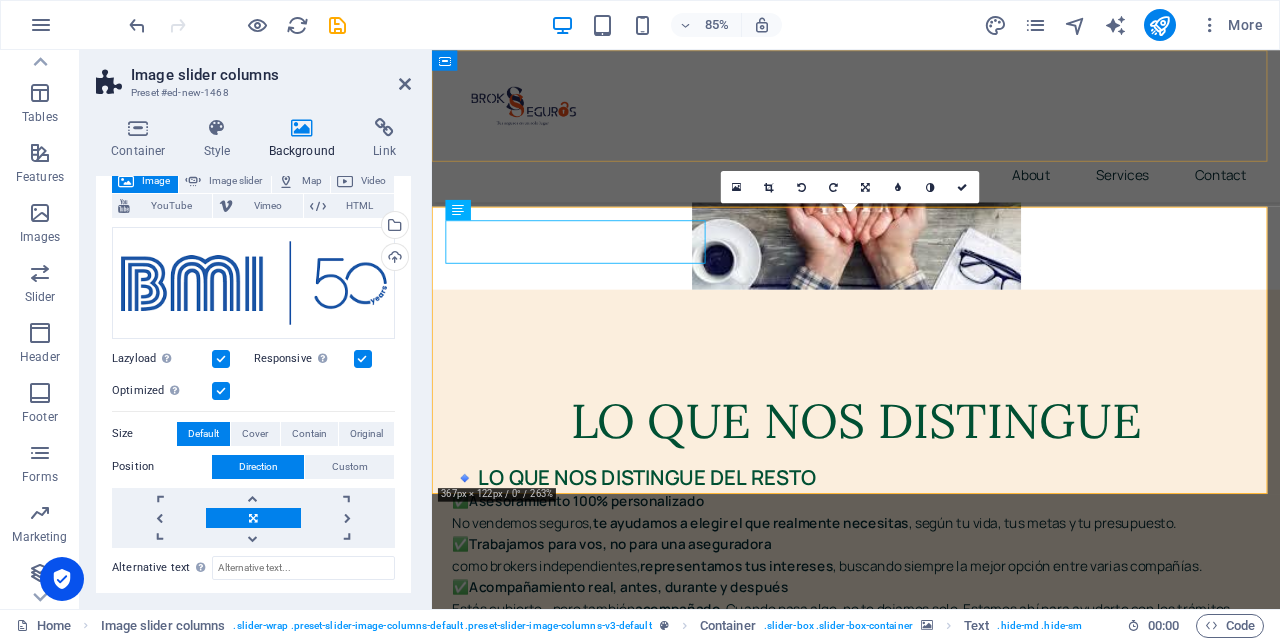 scroll, scrollTop: 10099, scrollLeft: 0, axis: vertical 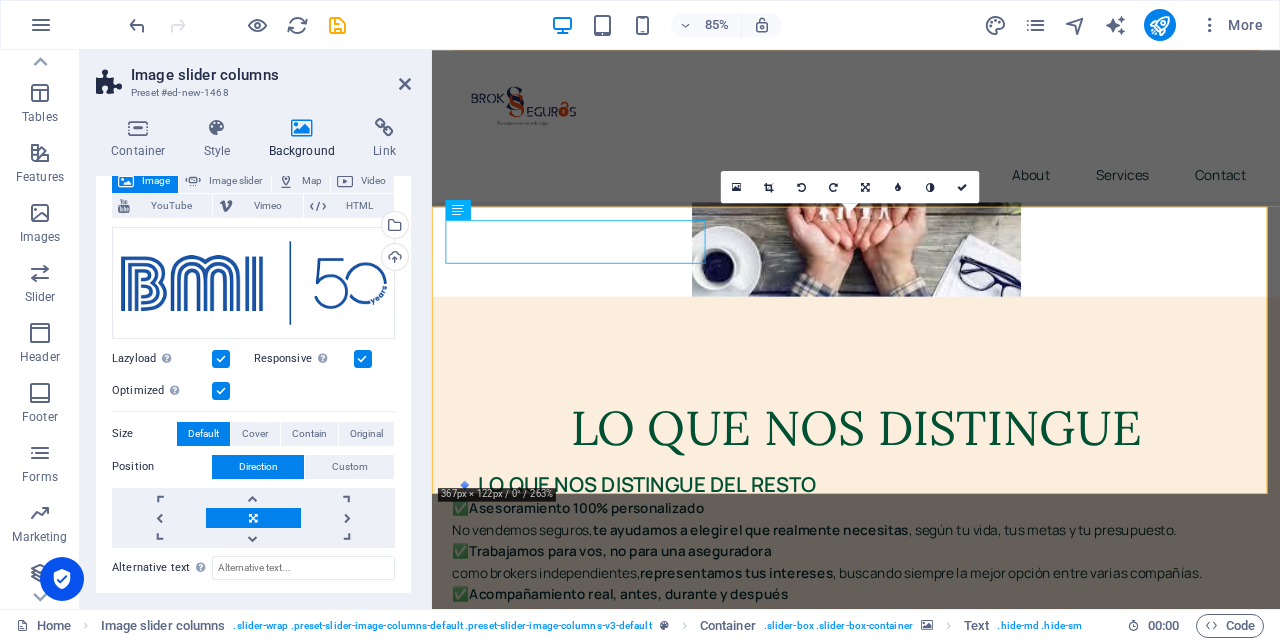 click at bounding box center (931, 5171) 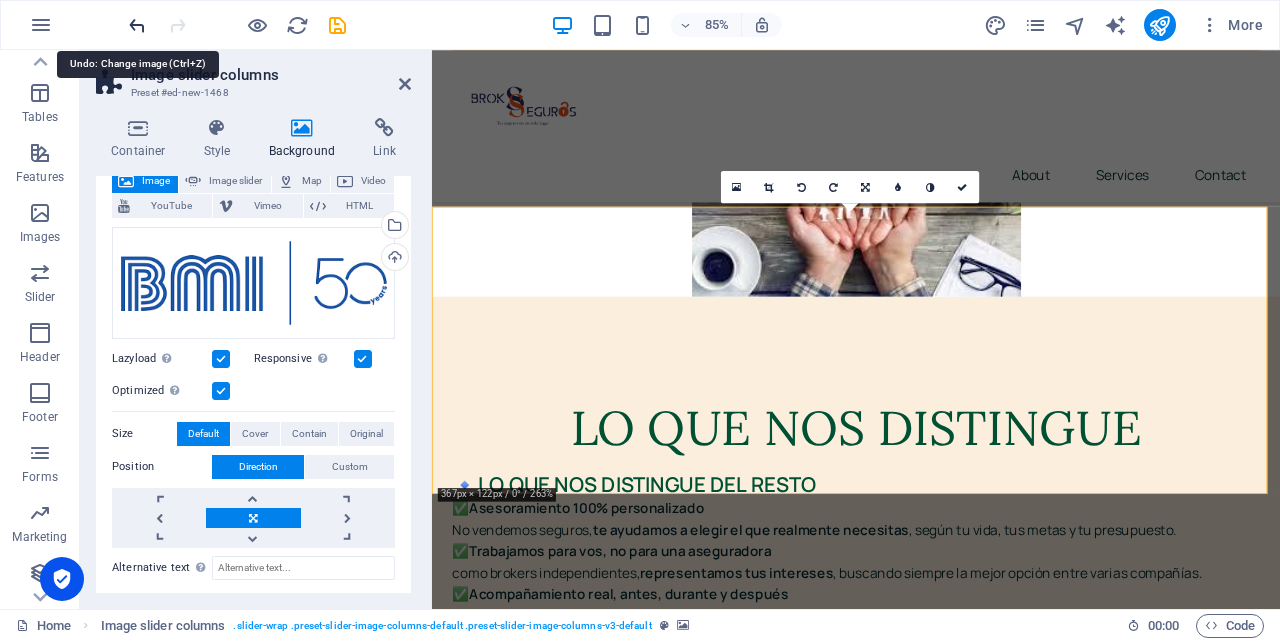 click at bounding box center [137, 25] 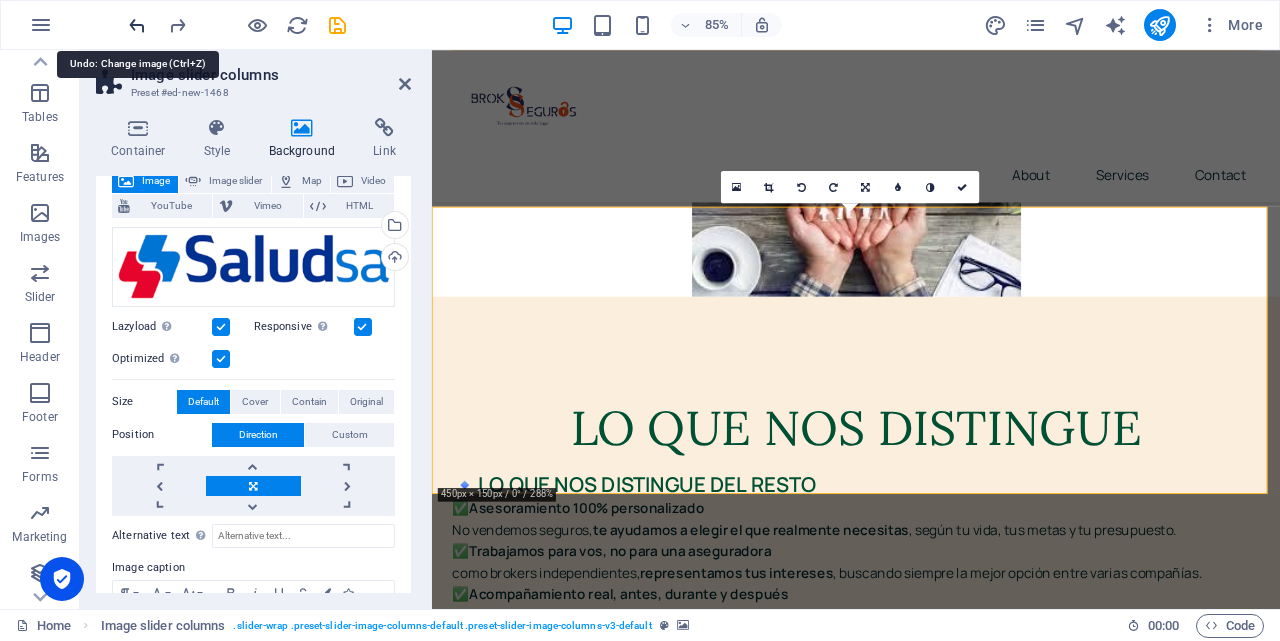 click at bounding box center (137, 25) 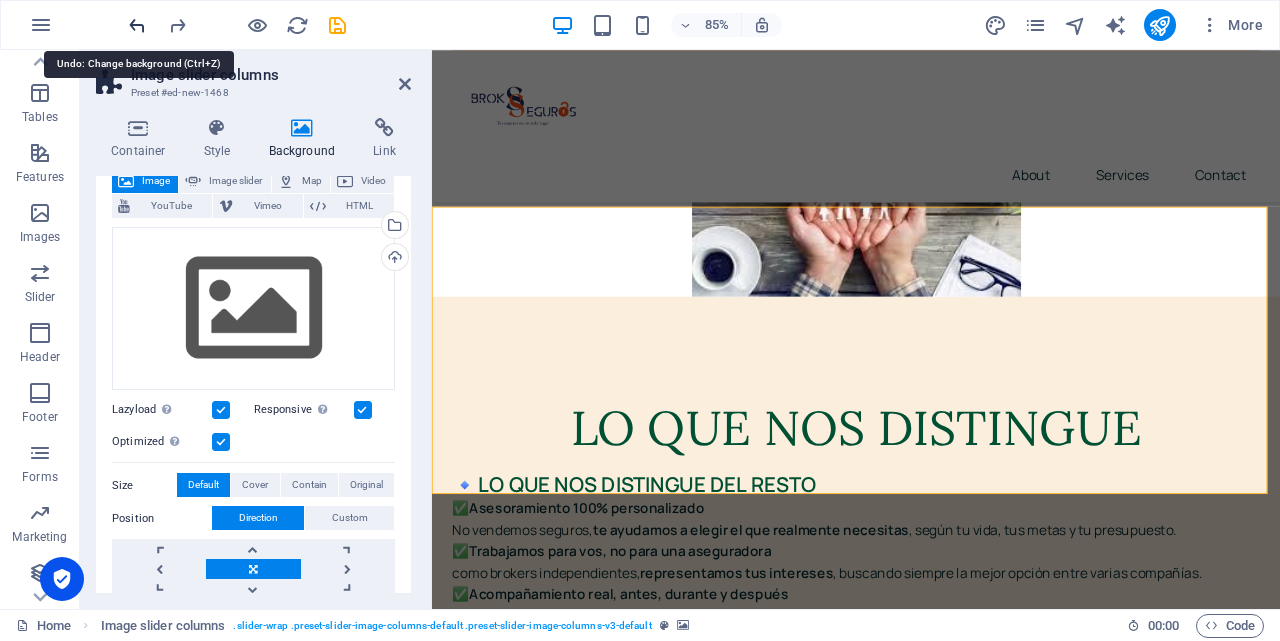 click at bounding box center (137, 25) 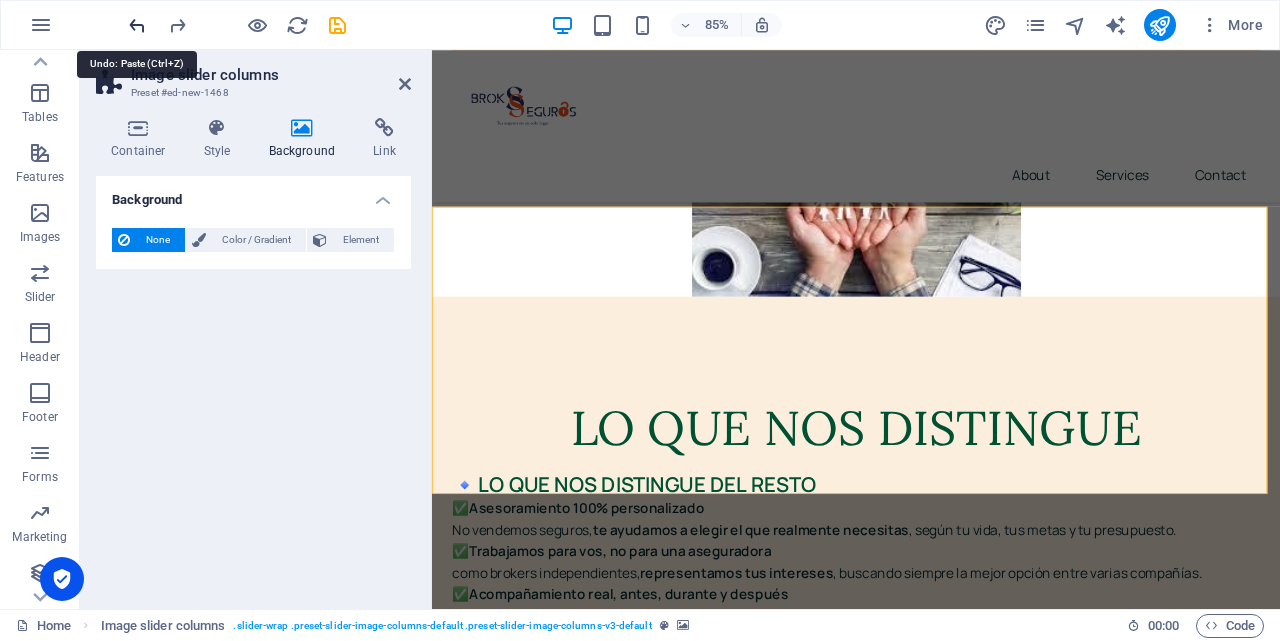 click at bounding box center (137, 25) 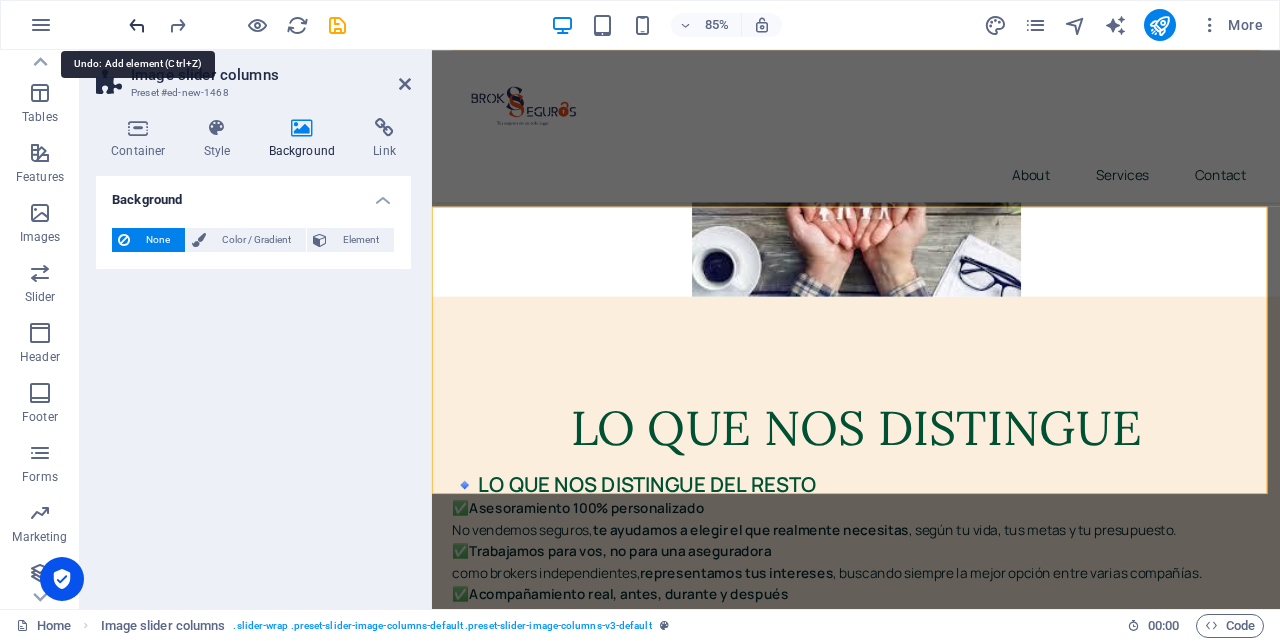 click at bounding box center [137, 25] 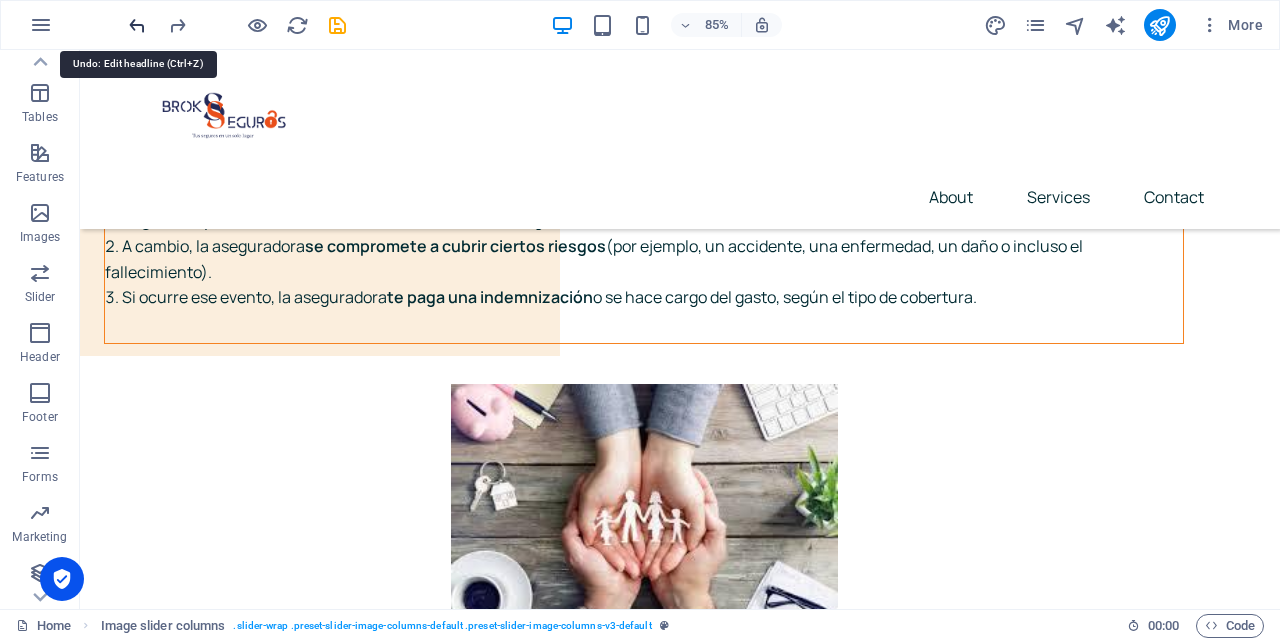 scroll, scrollTop: 9539, scrollLeft: 0, axis: vertical 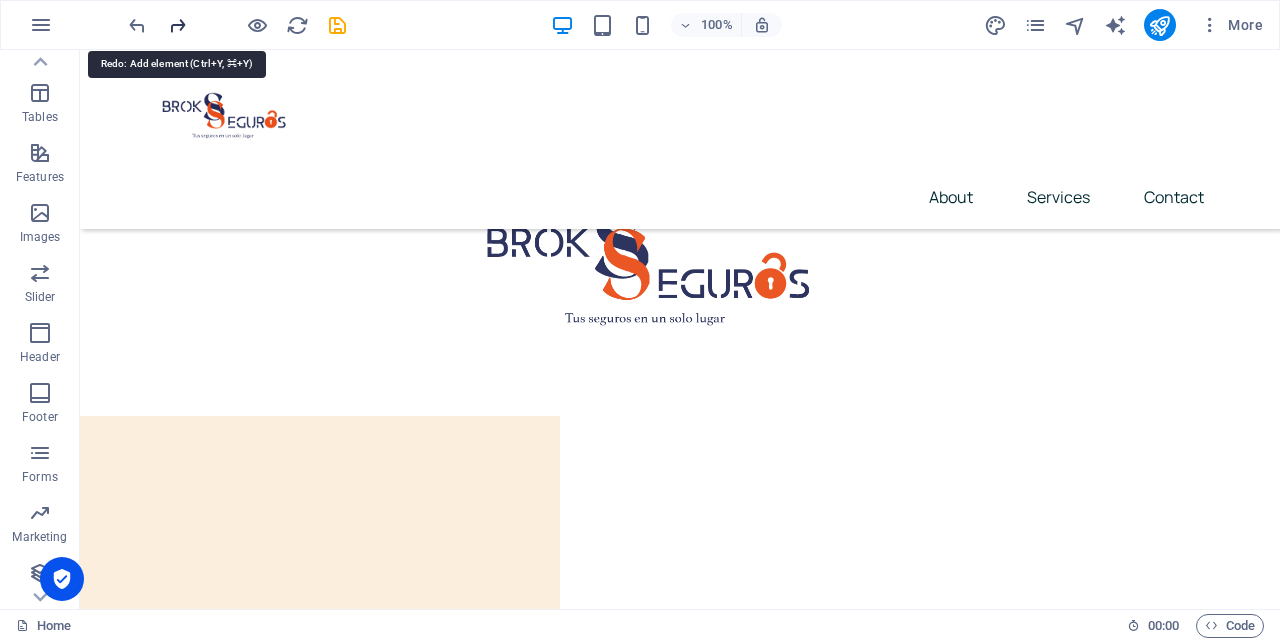 click at bounding box center [177, 25] 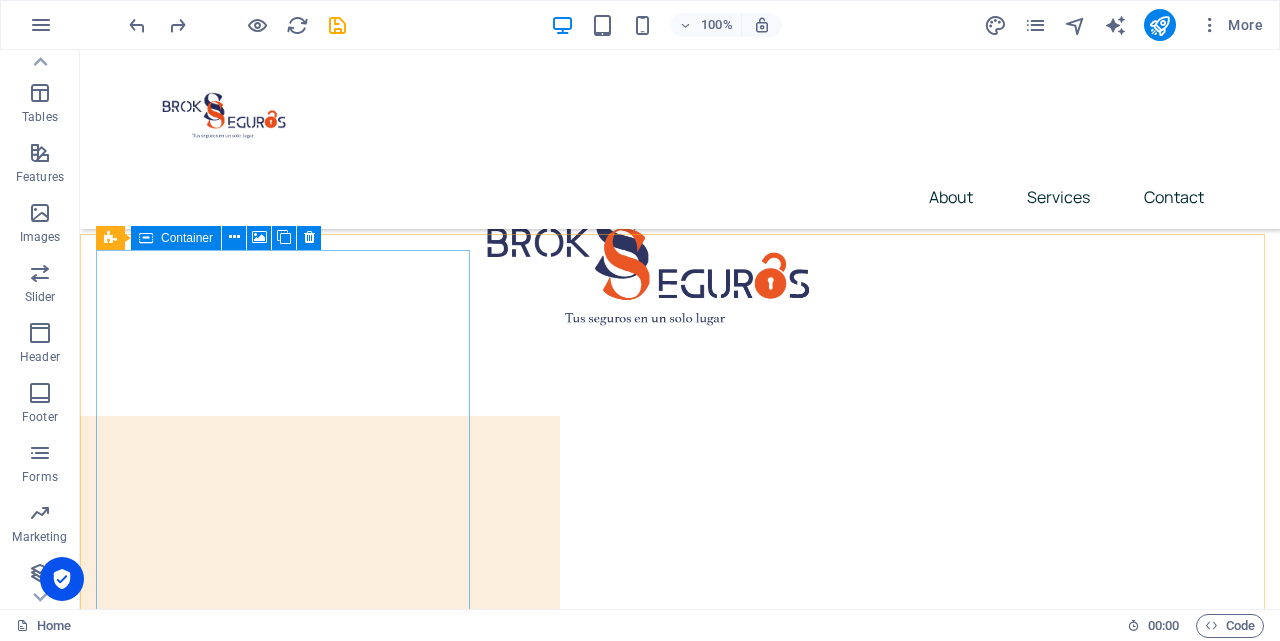 click on "Add elements" at bounding box center (226, 6142) 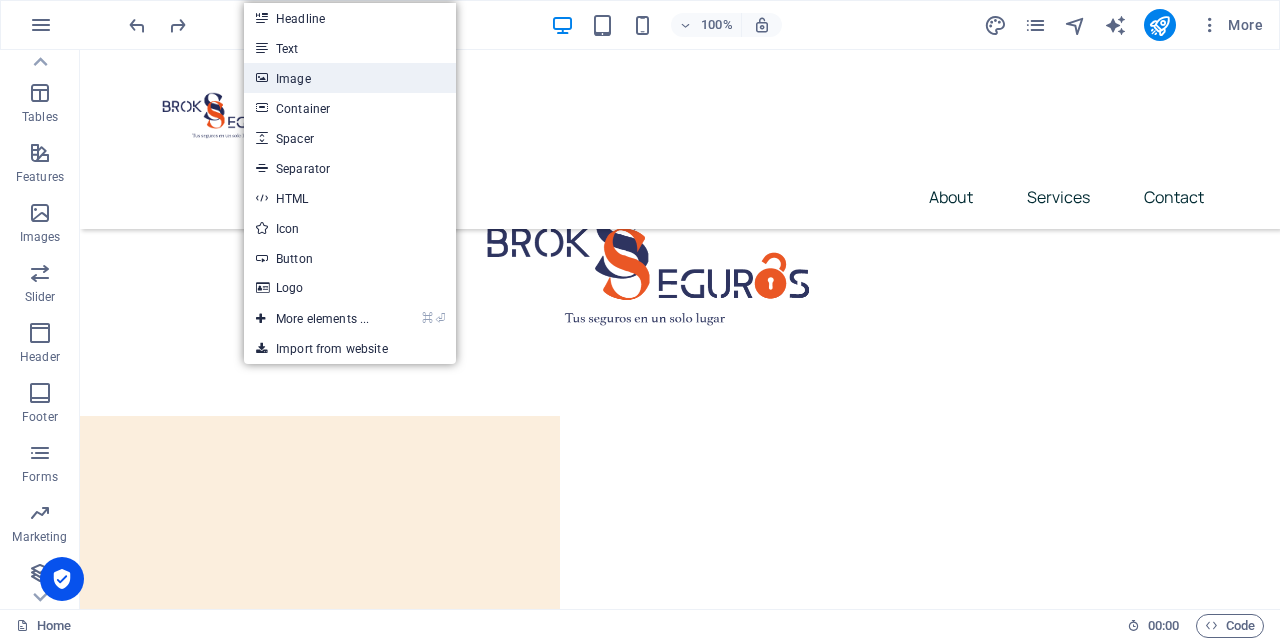 click on "Image" at bounding box center [350, 78] 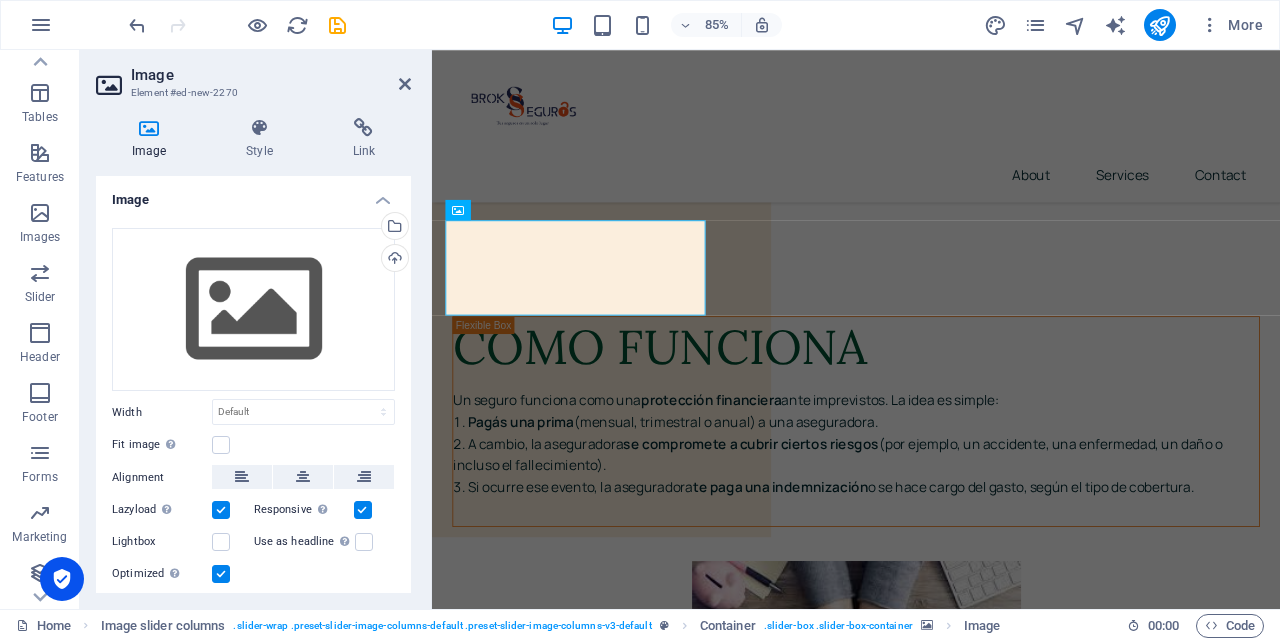 scroll, scrollTop: 10099, scrollLeft: 0, axis: vertical 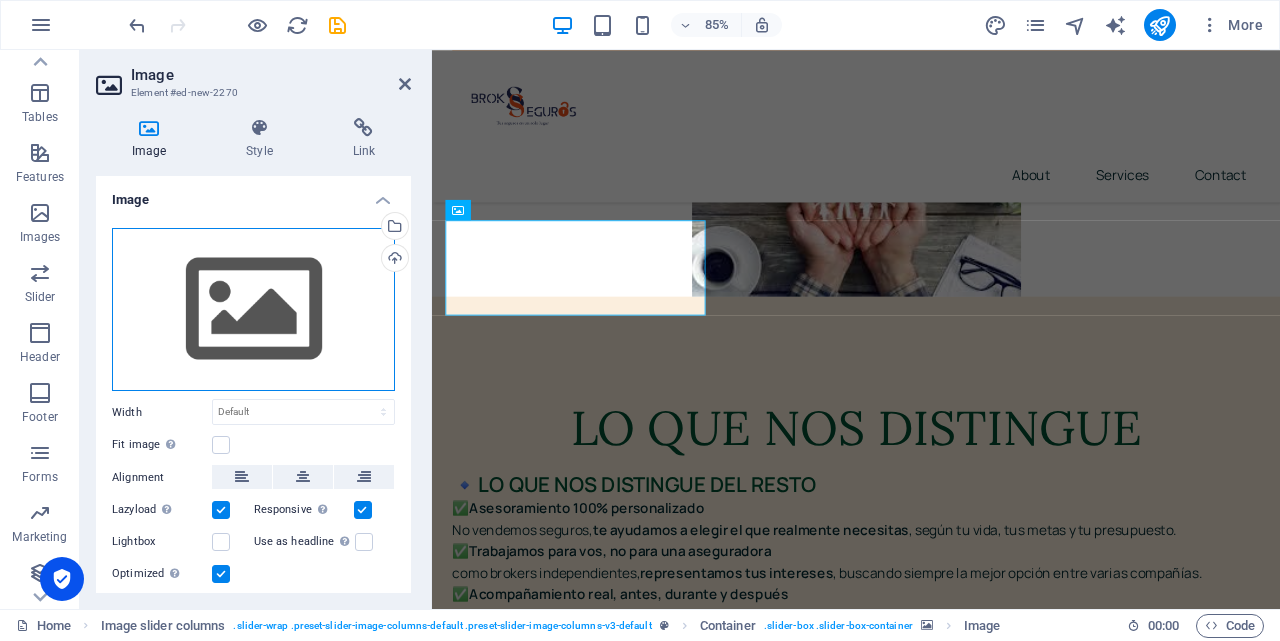 click on "Drag files here, click to choose files or select files from Files or our free stock photos & videos" at bounding box center (253, 310) 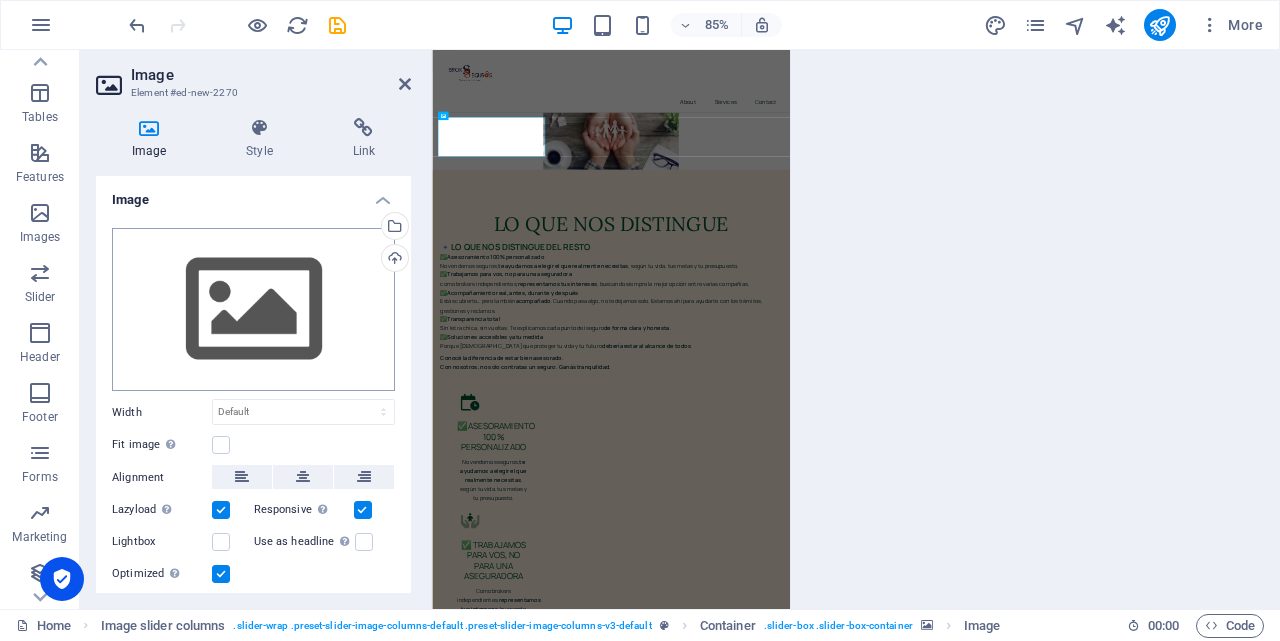 scroll, scrollTop: 10107, scrollLeft: 0, axis: vertical 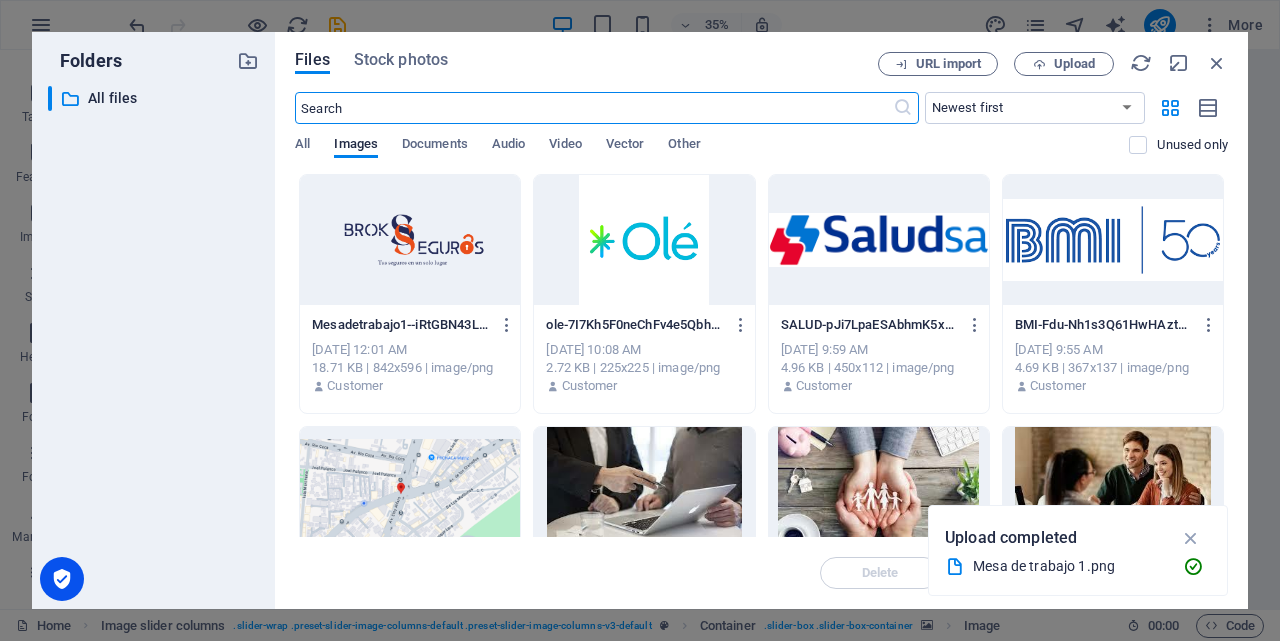 click at bounding box center [1113, 240] 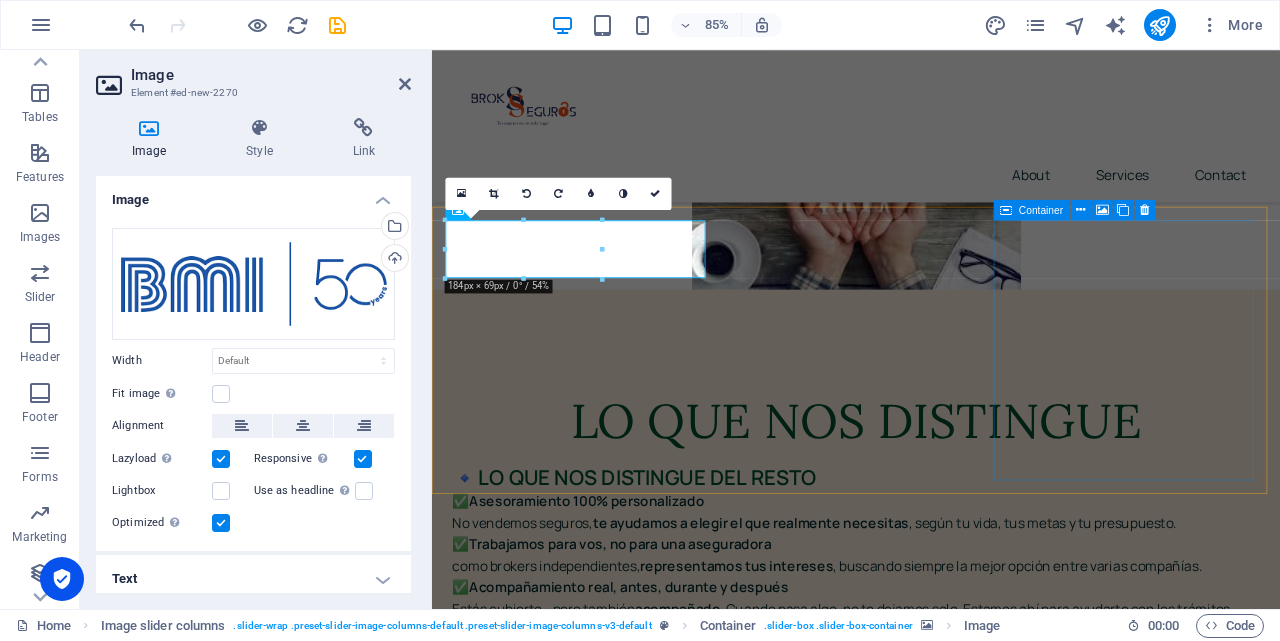 scroll, scrollTop: 10099, scrollLeft: 0, axis: vertical 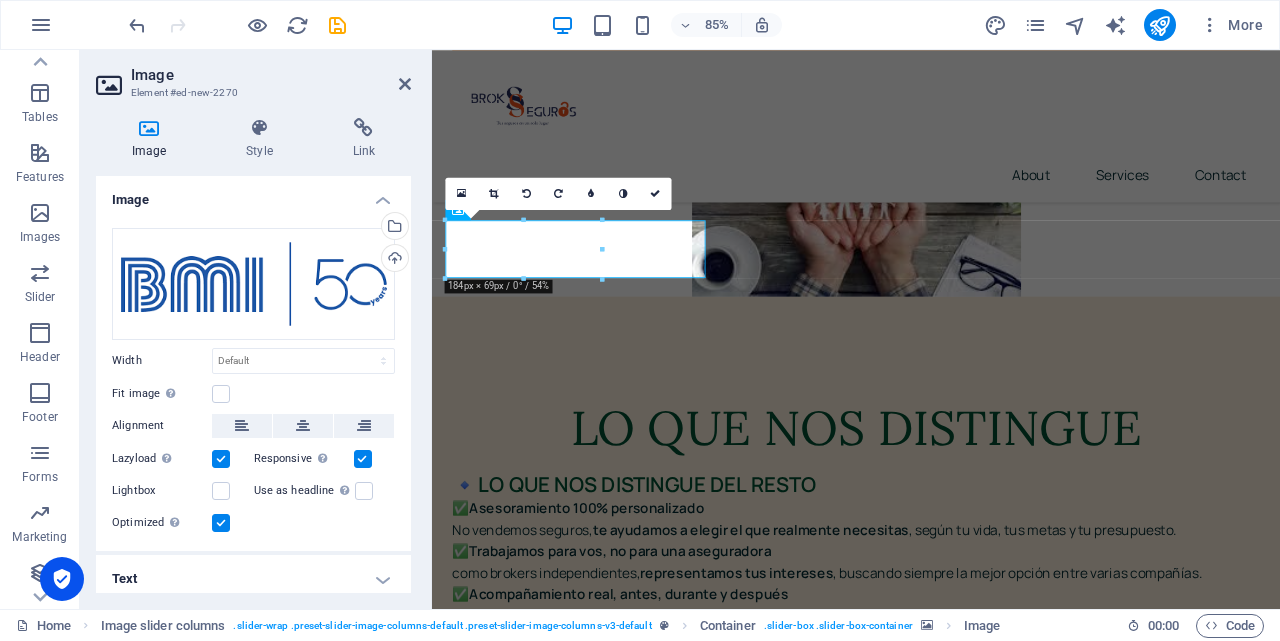click at bounding box center (603, 5171) 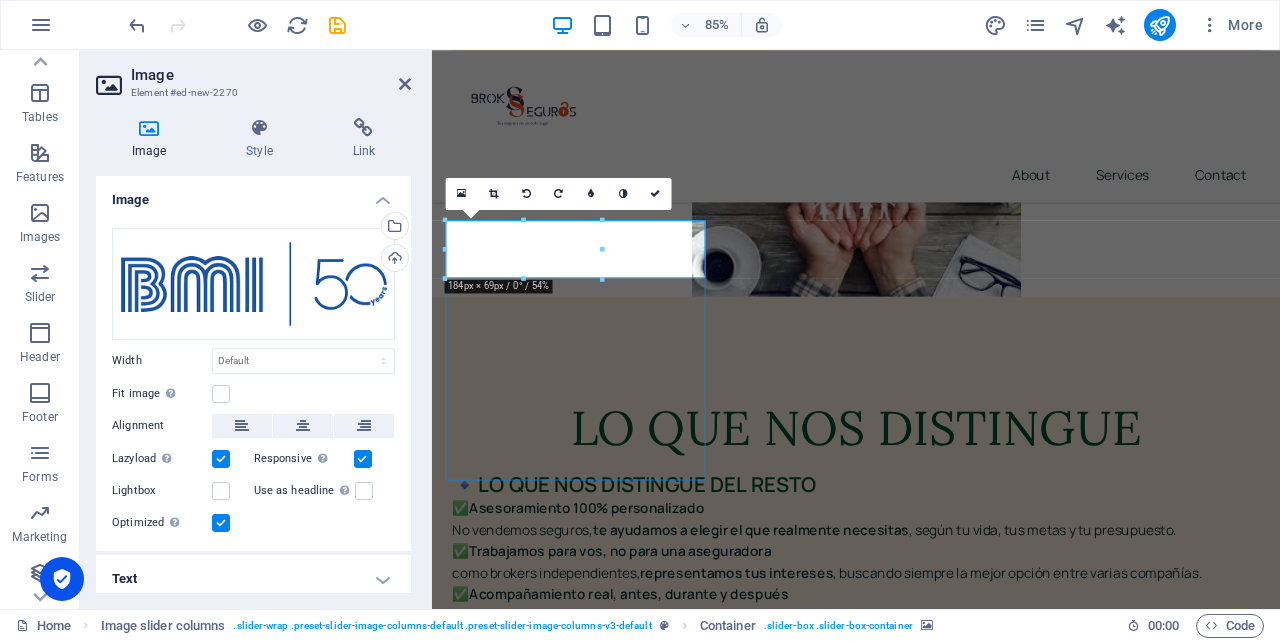 click at bounding box center [603, 5171] 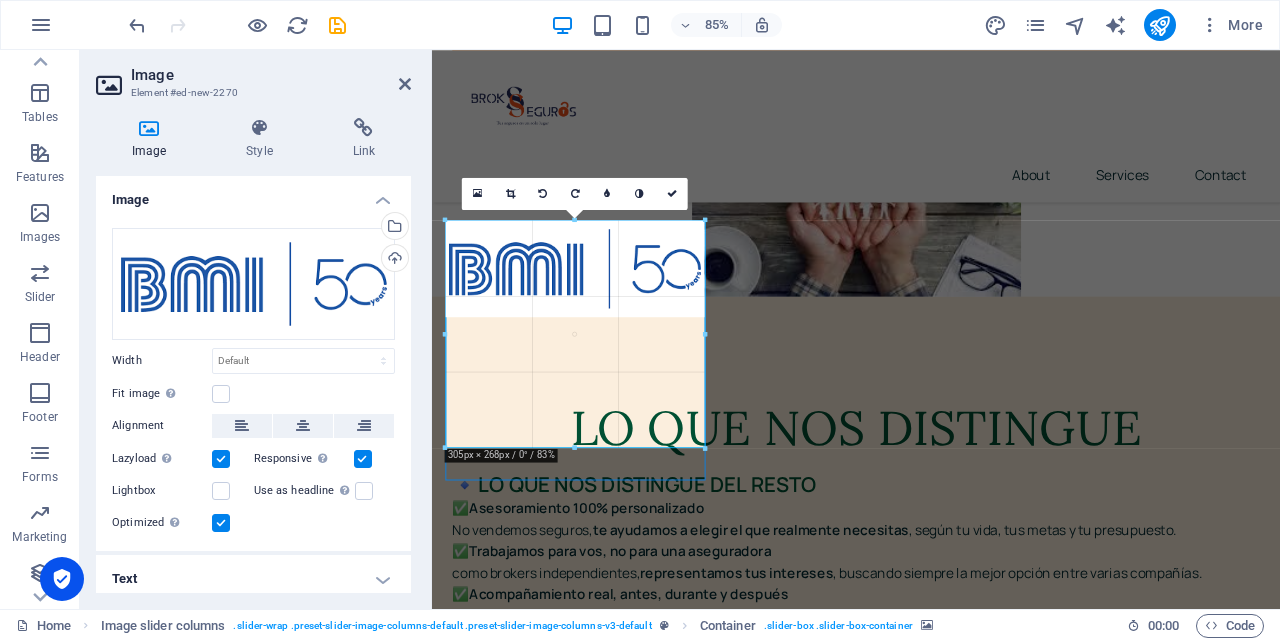 drag, startPoint x: 601, startPoint y: 279, endPoint x: 682, endPoint y: 475, distance: 212.07782 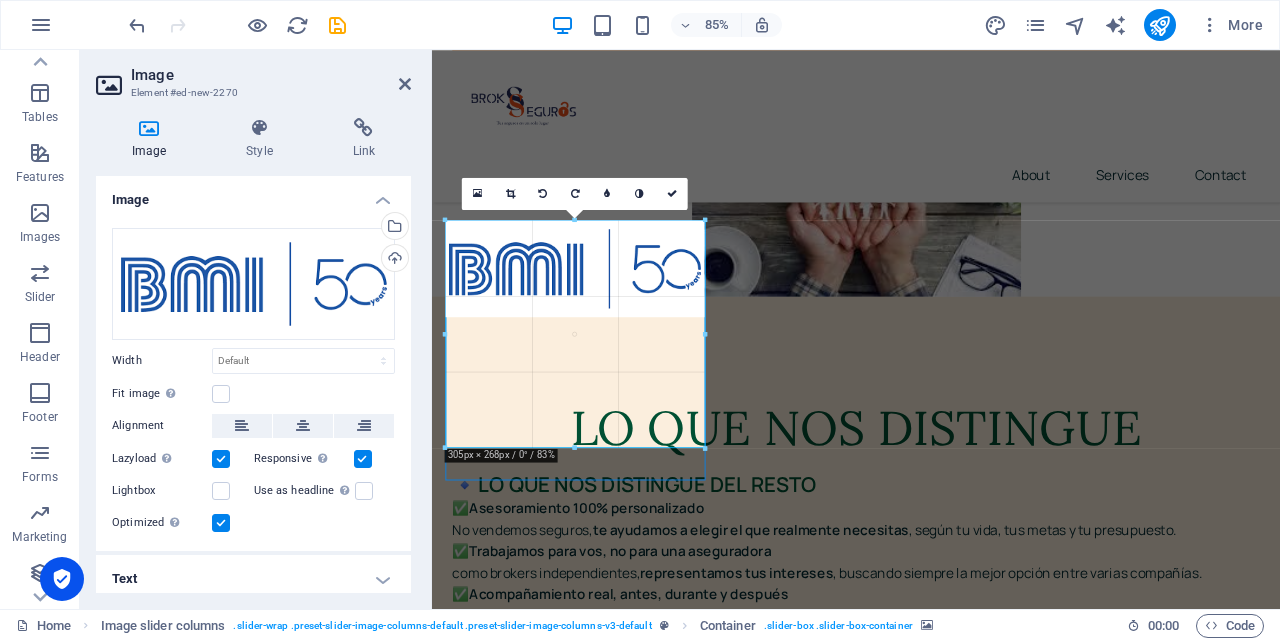 type on "302" 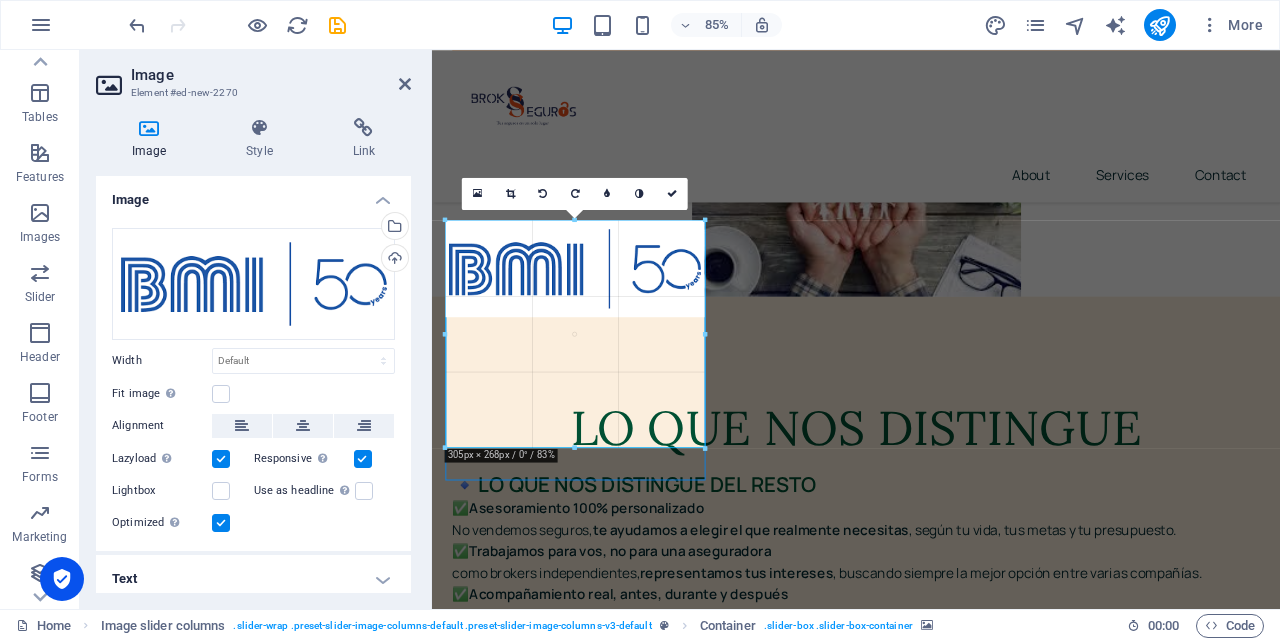 select on "px" 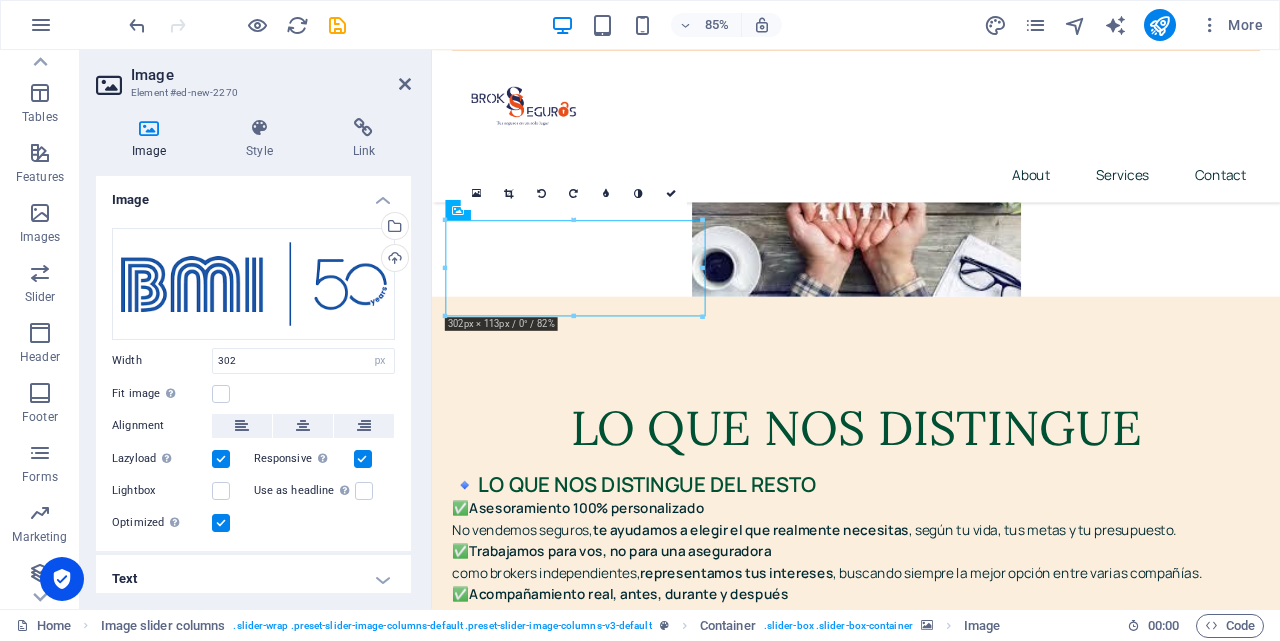 drag, startPoint x: 609, startPoint y: 376, endPoint x: 610, endPoint y: 444, distance: 68.007355 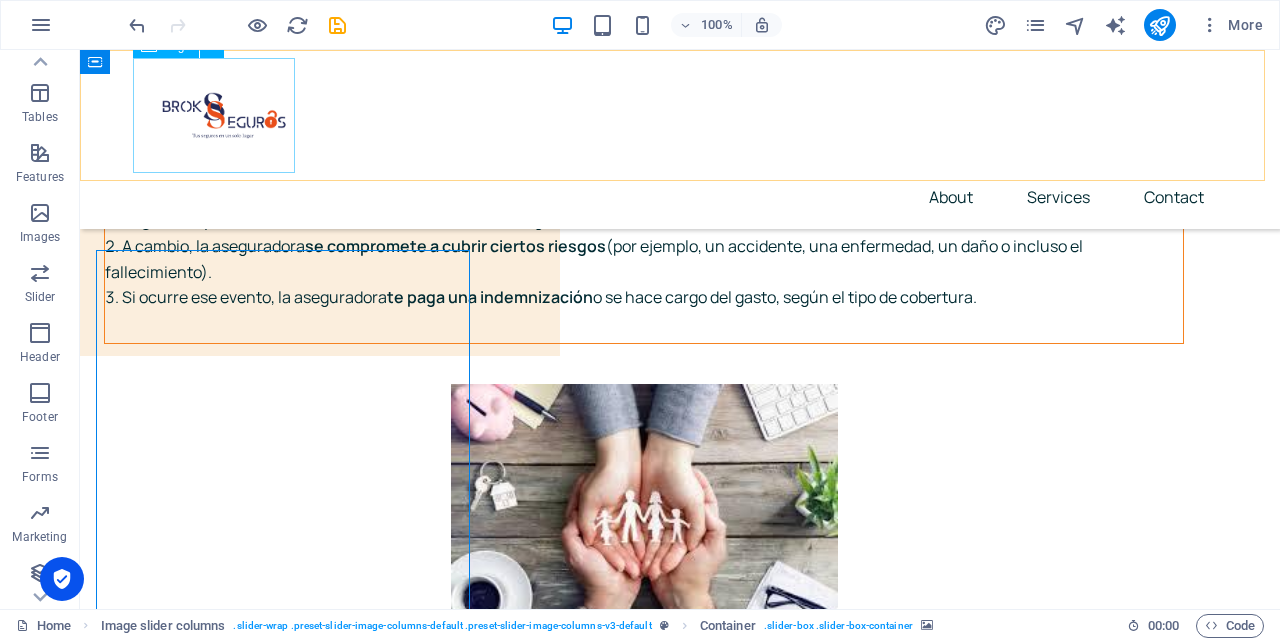 scroll, scrollTop: 9539, scrollLeft: 0, axis: vertical 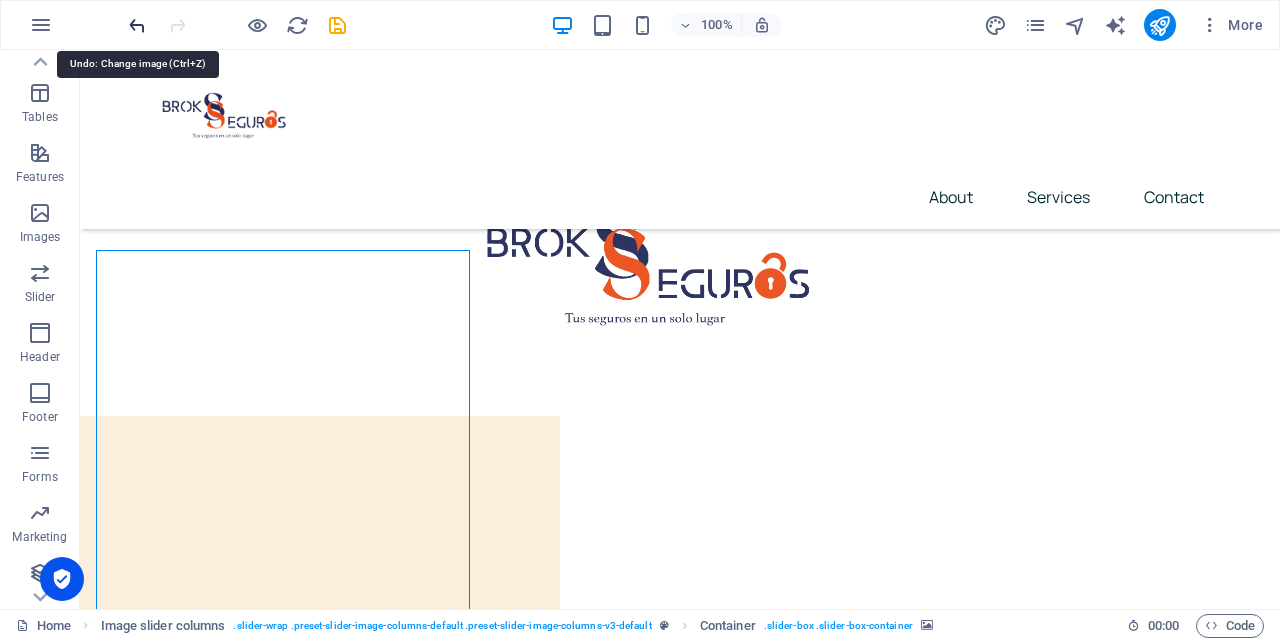 click at bounding box center [137, 25] 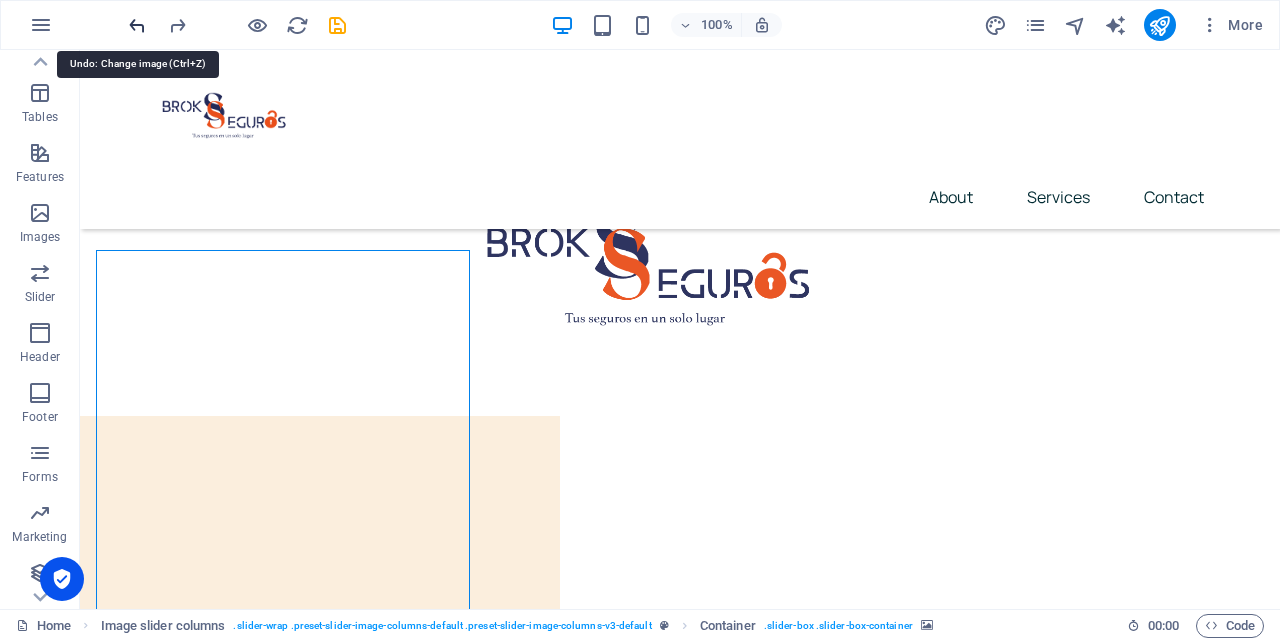 click at bounding box center (137, 25) 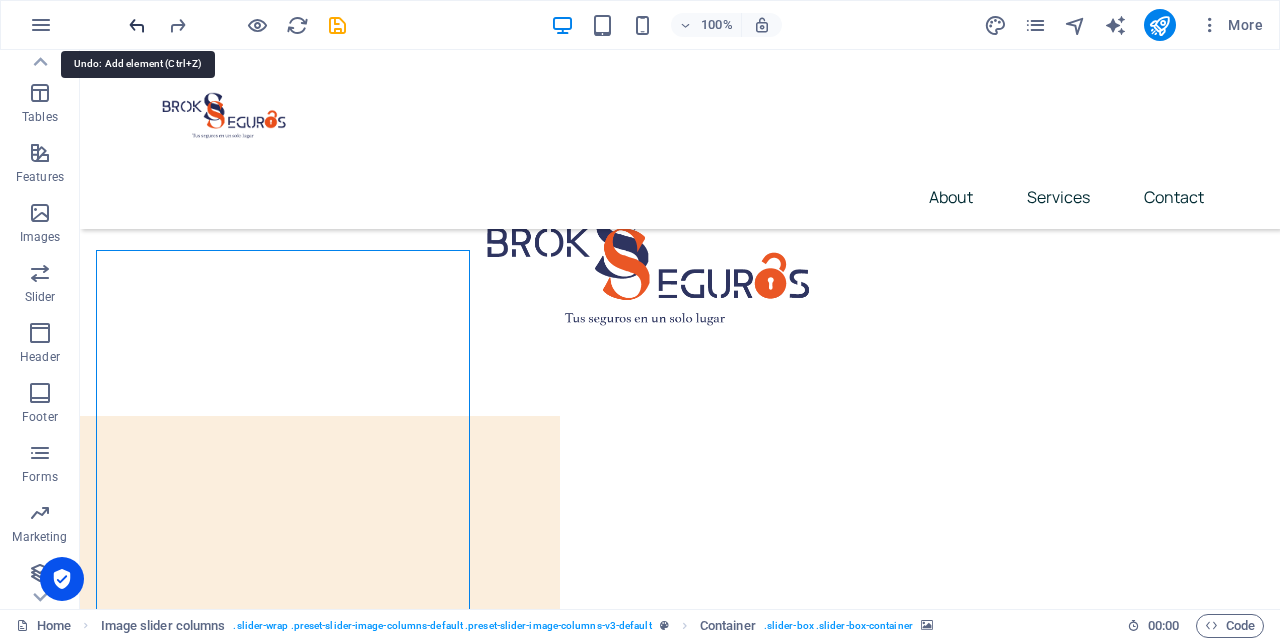 click at bounding box center [137, 25] 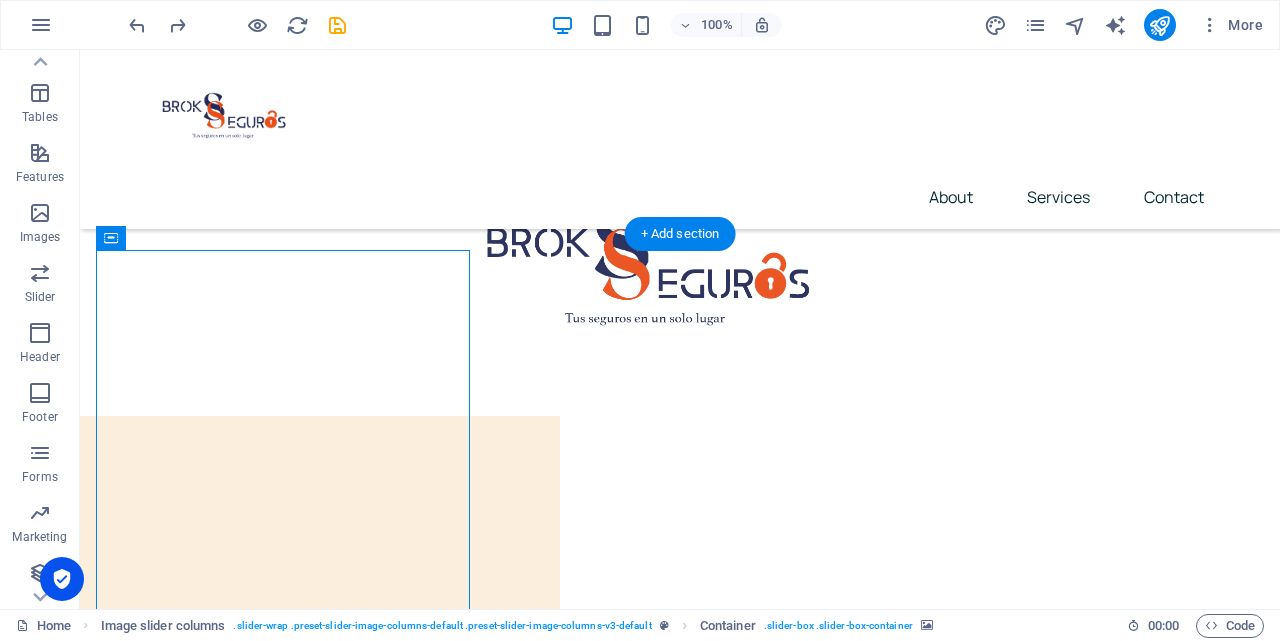 click at bounding box center [285, 5854] 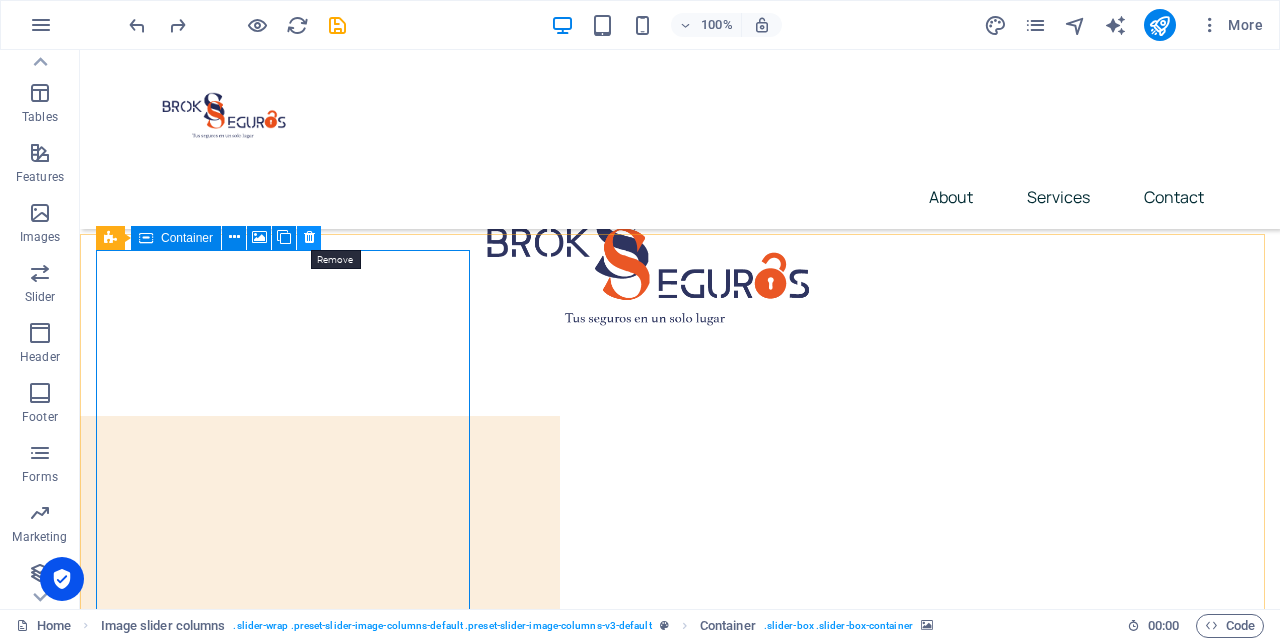 click at bounding box center [309, 237] 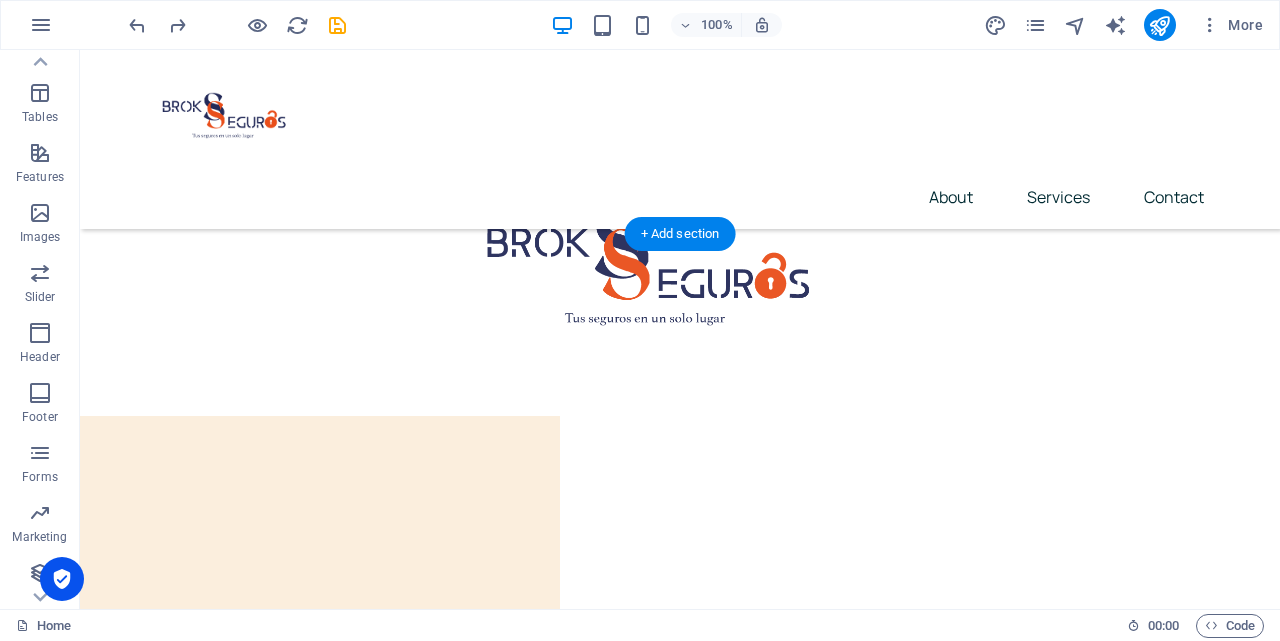 click at bounding box center [285, 5854] 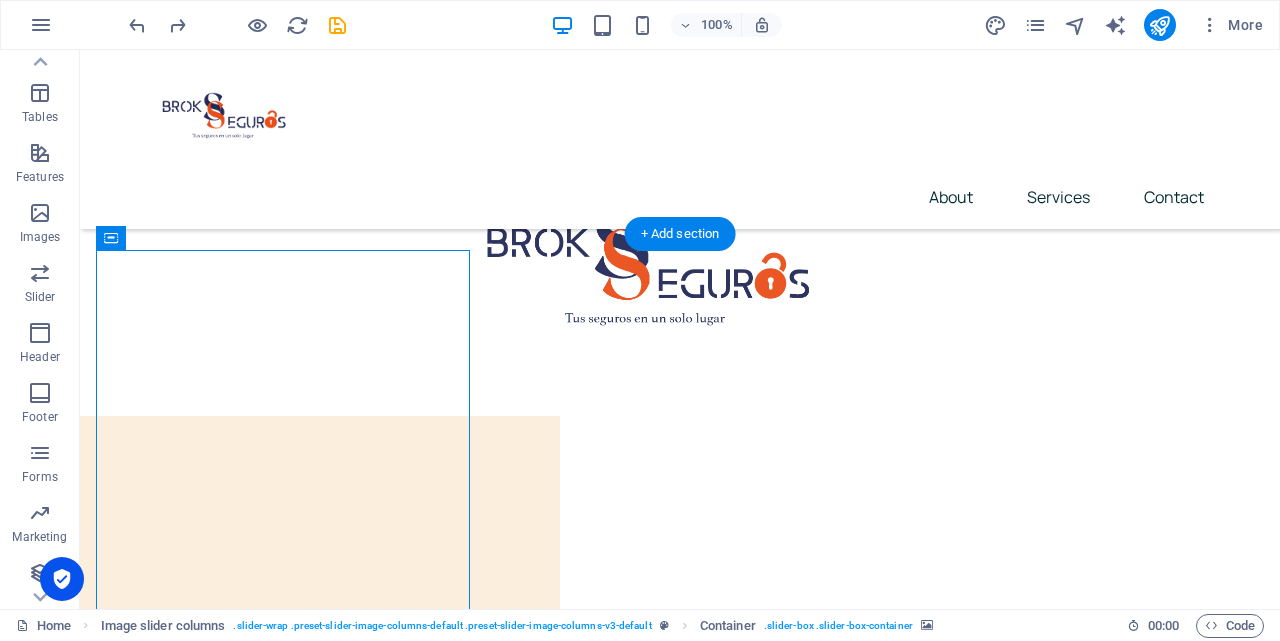 click at bounding box center [285, 5854] 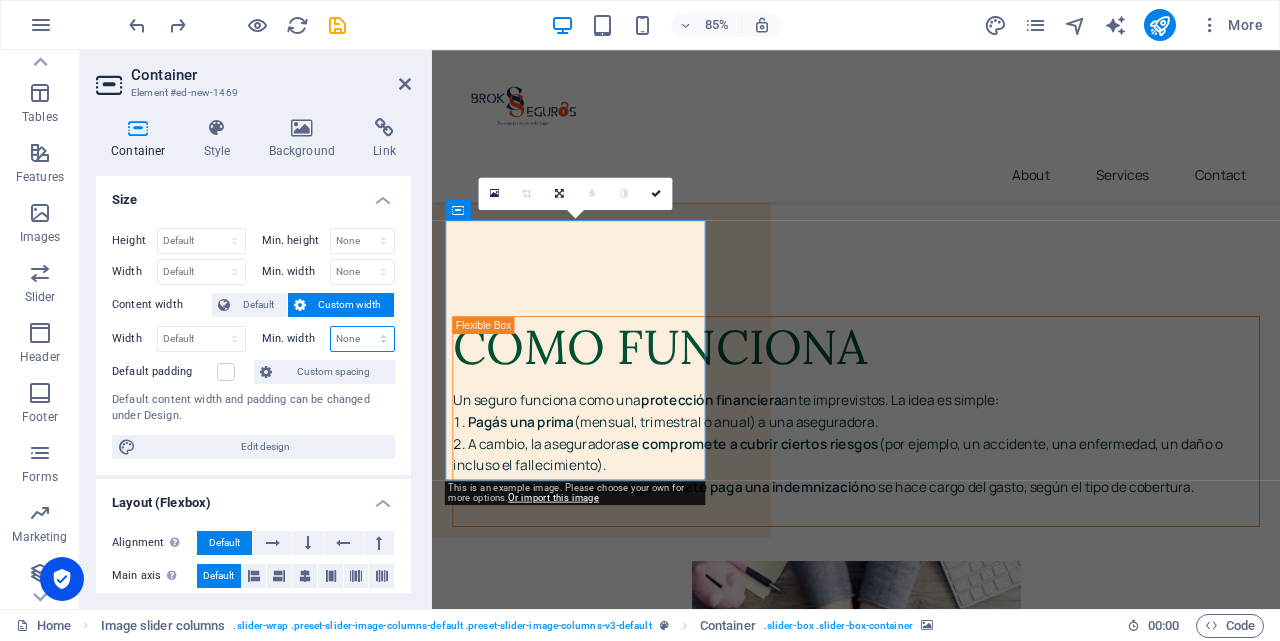 click on "None px rem % vh vw" at bounding box center (363, 339) 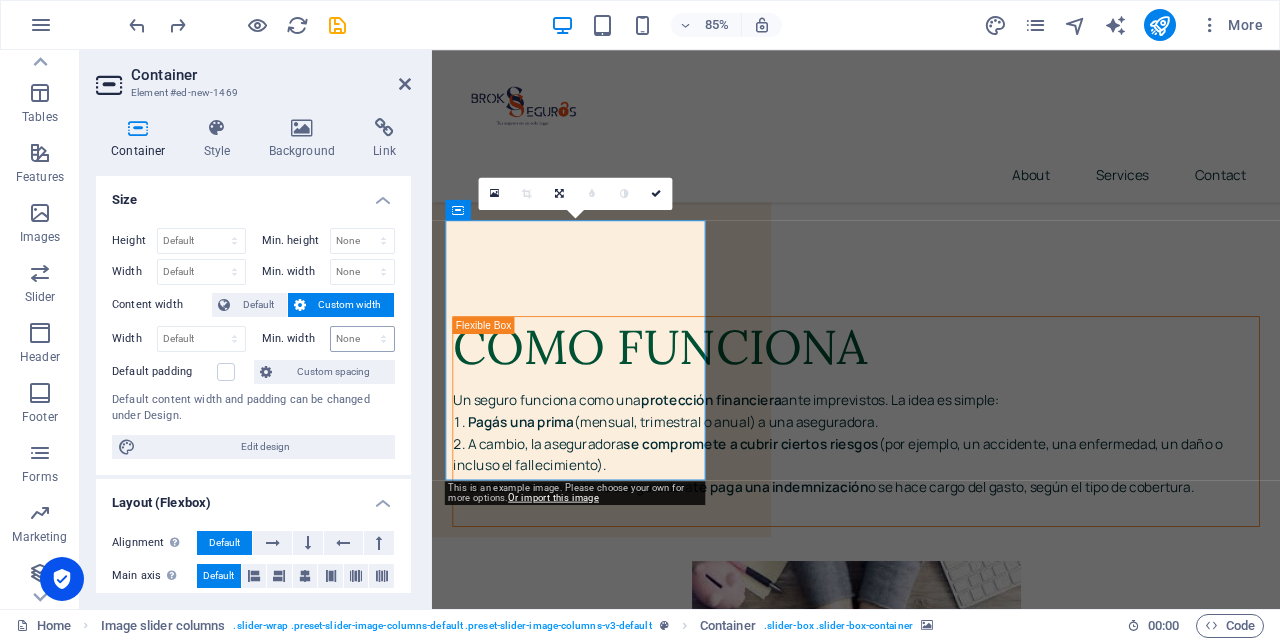 click on "None px rem % vh vw" at bounding box center (363, 339) 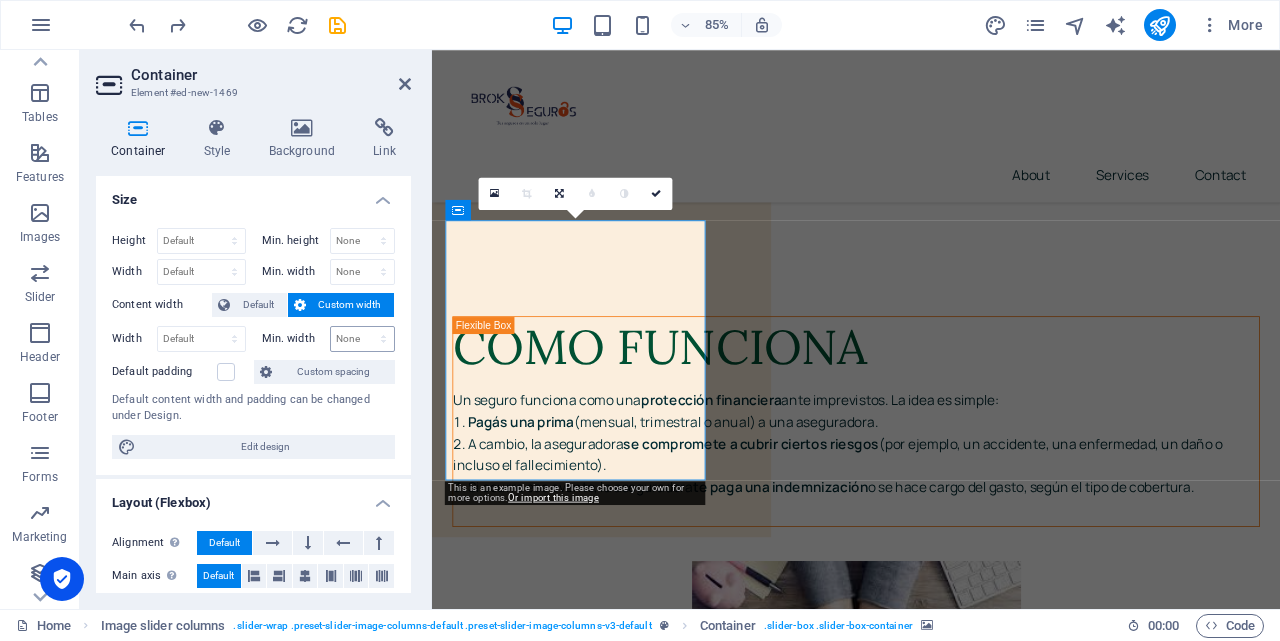 scroll, scrollTop: 10099, scrollLeft: 0, axis: vertical 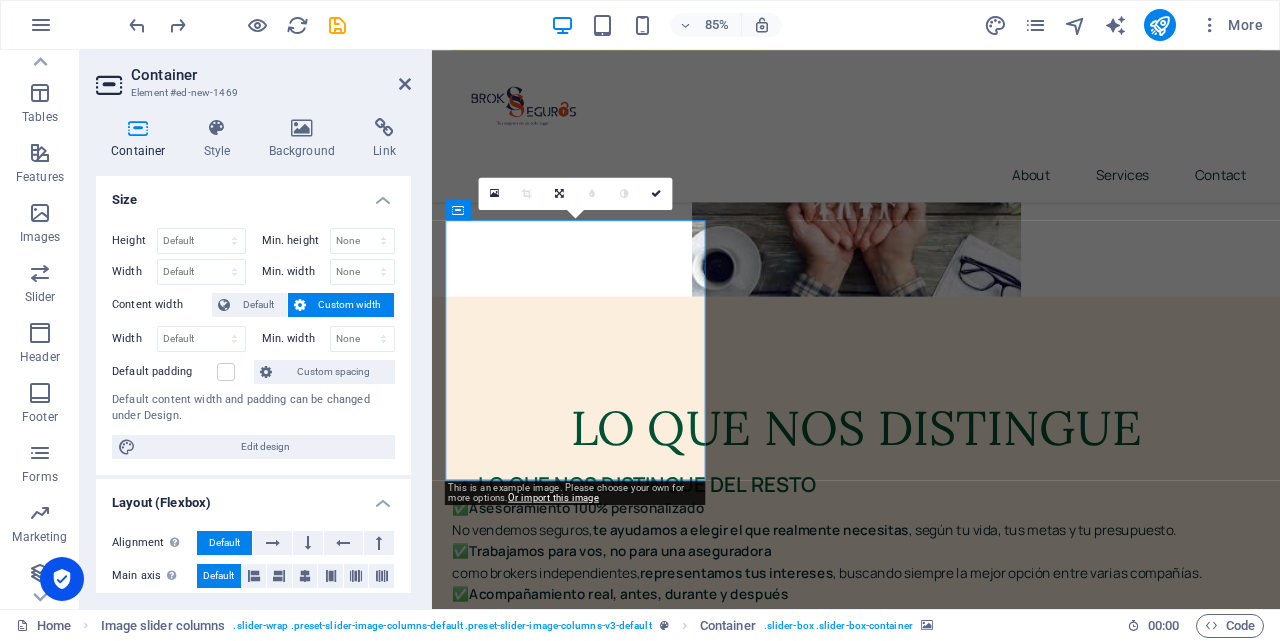 click on "Drop content here or  Add elements  Paste clipboard" at bounding box center (603, 5395) 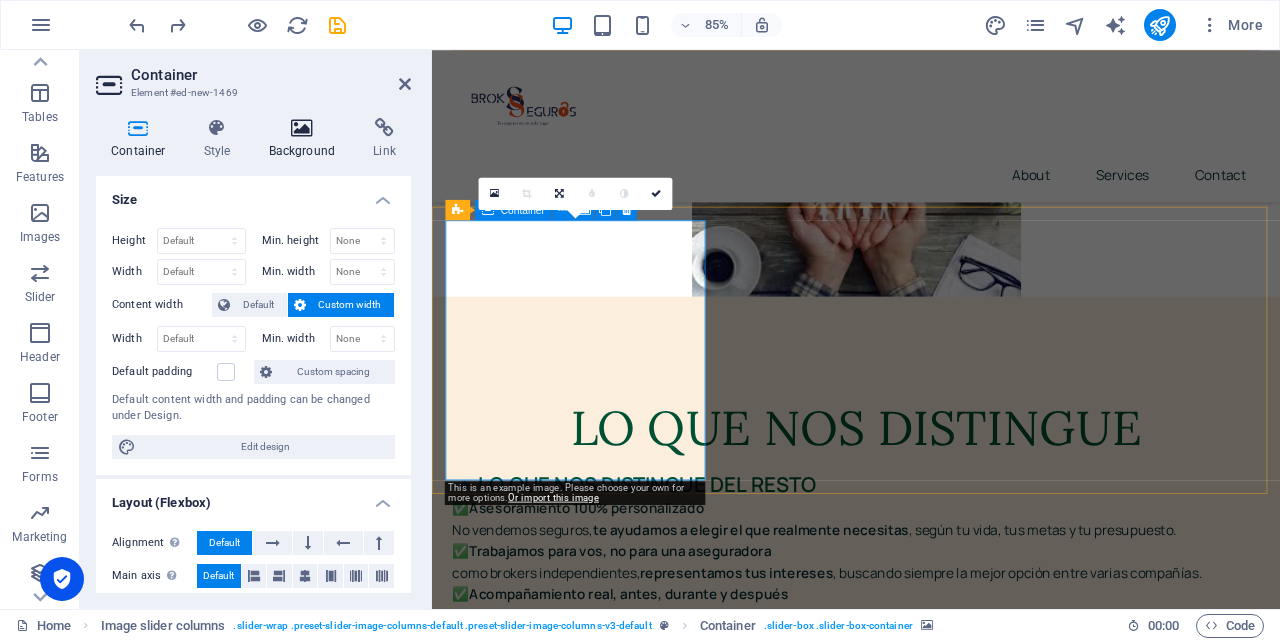 click on "Background" at bounding box center [306, 139] 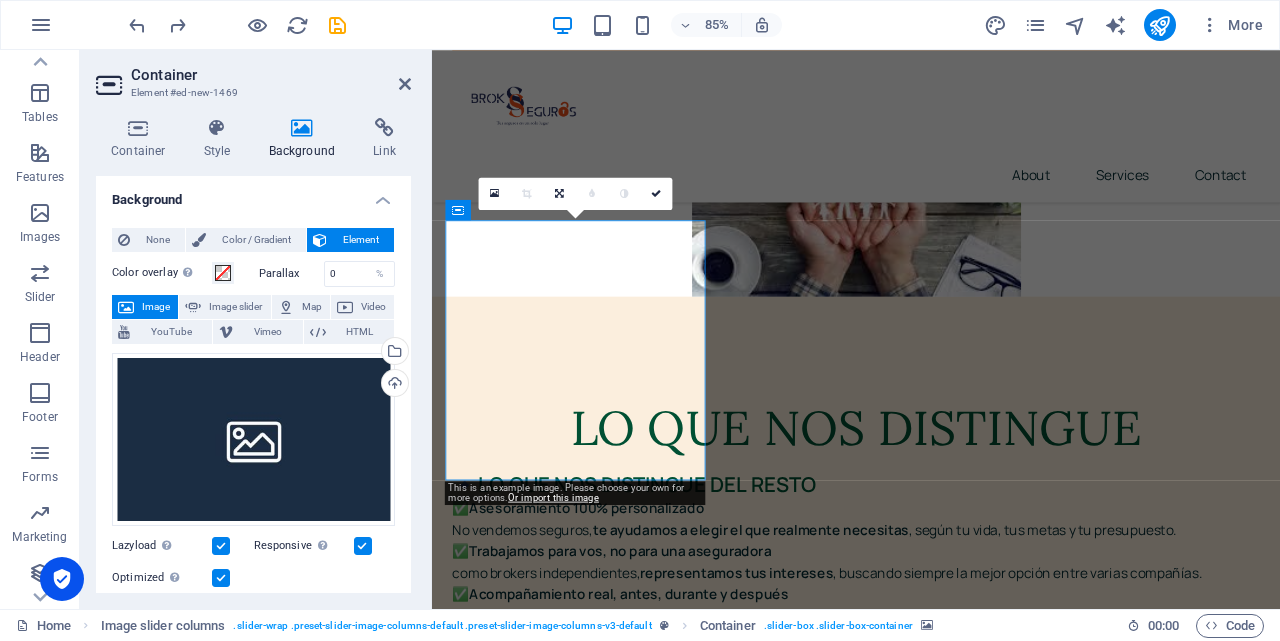 click at bounding box center (302, 128) 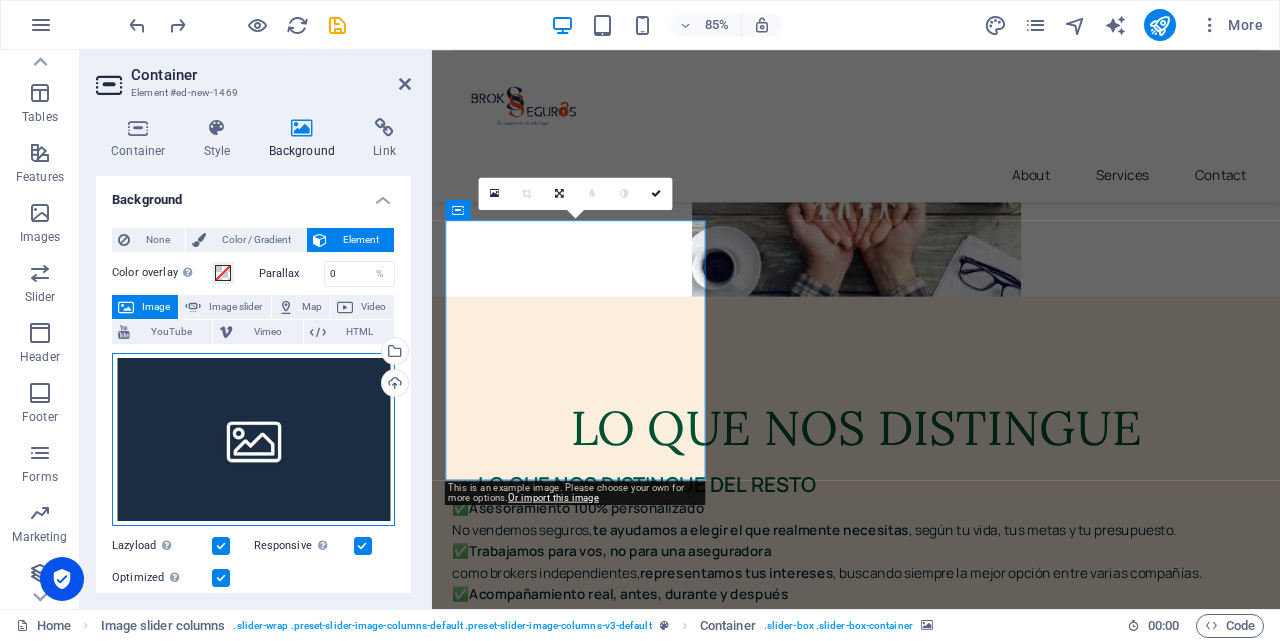 click on "Drag files here, click to choose files or select files from Files or our free stock photos & videos" at bounding box center [253, 440] 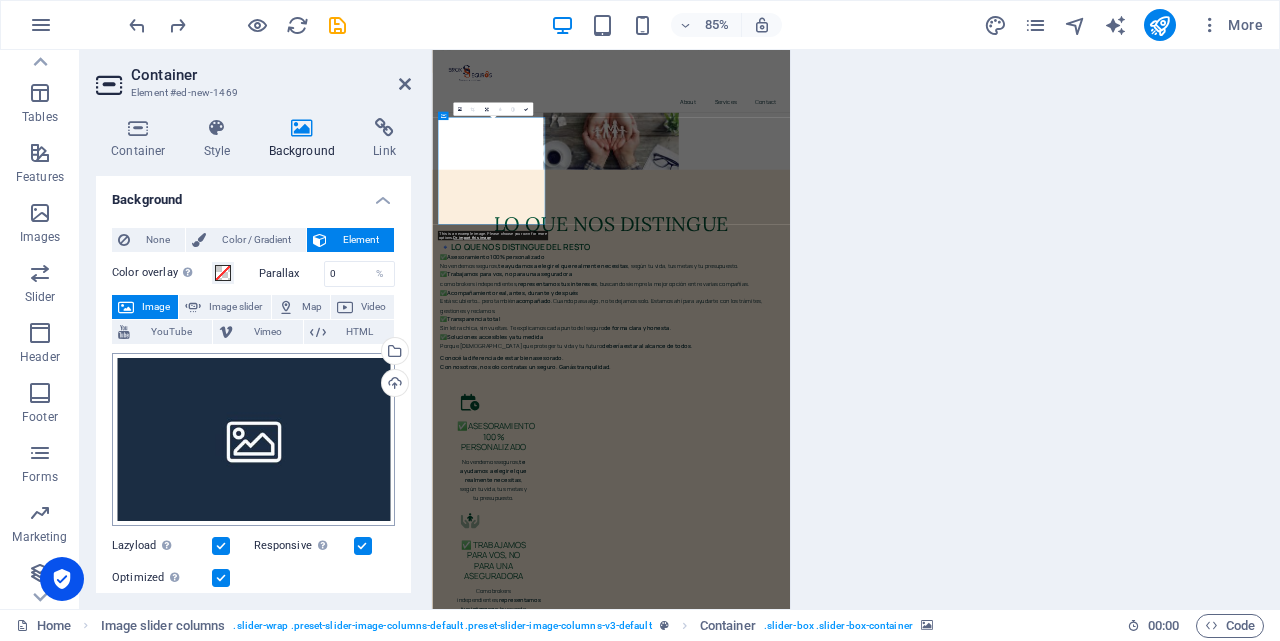 scroll, scrollTop: 10107, scrollLeft: 0, axis: vertical 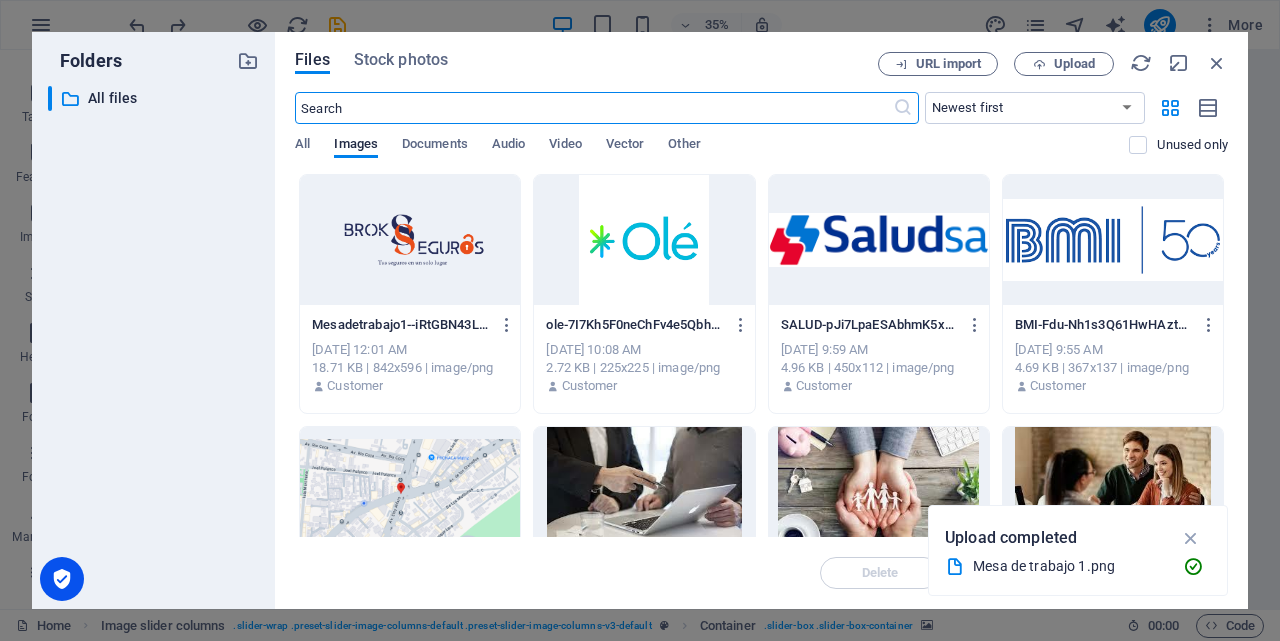 click at bounding box center [1113, 240] 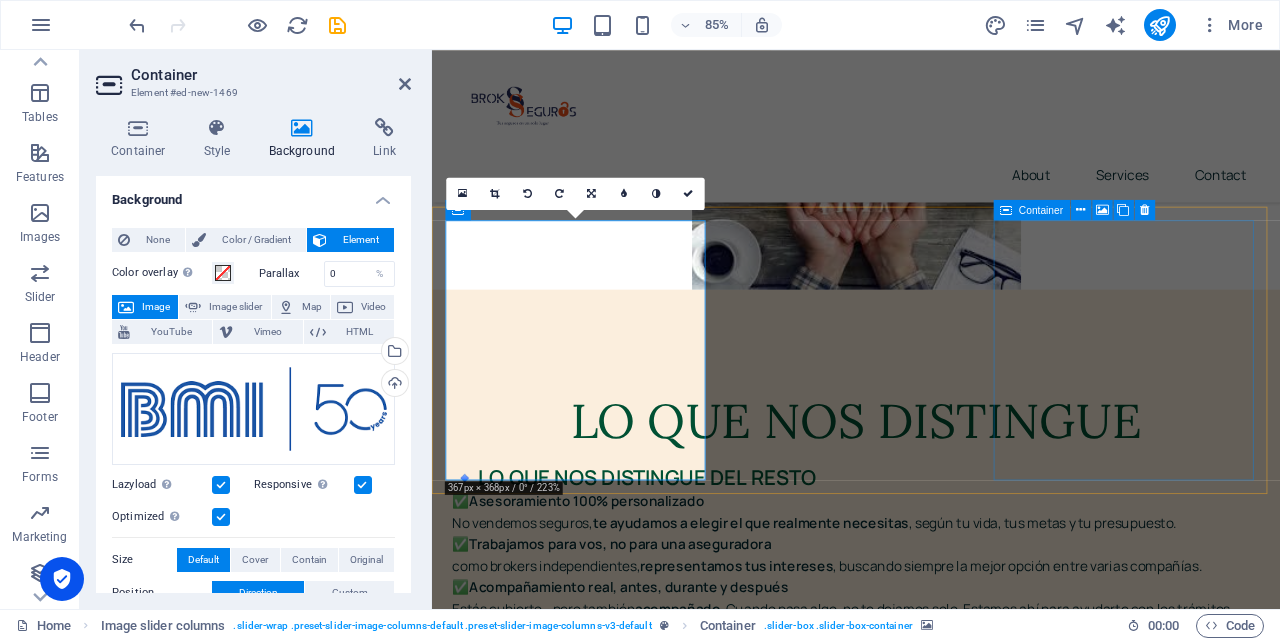 scroll, scrollTop: 10099, scrollLeft: 0, axis: vertical 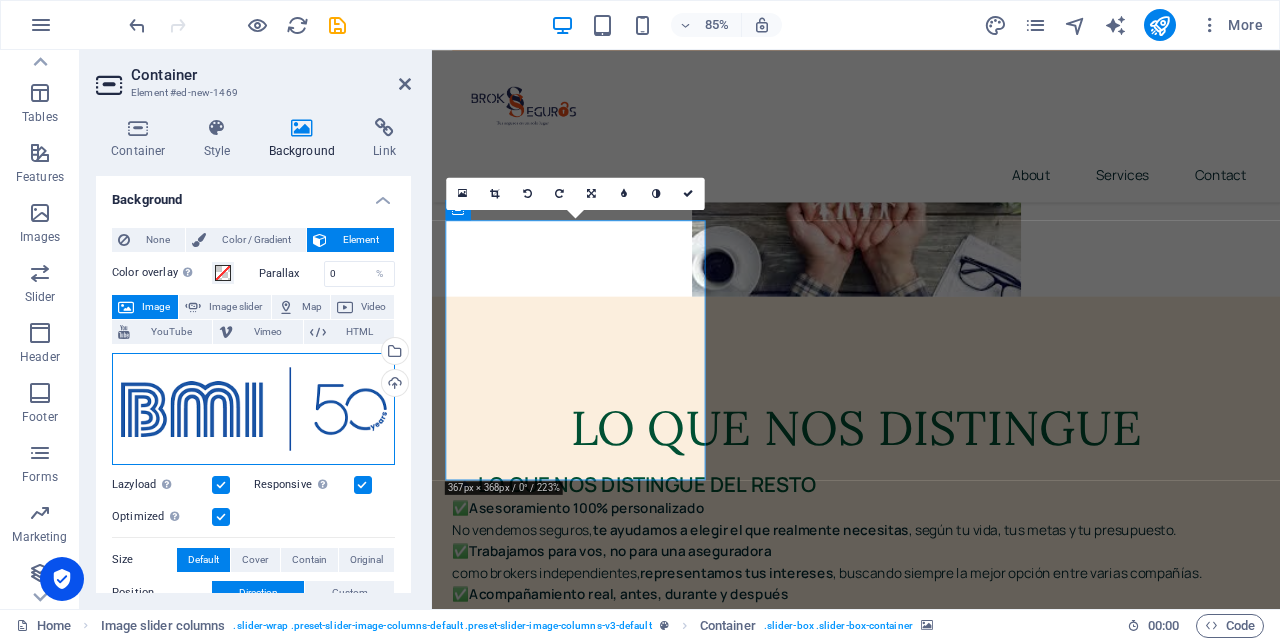click on "Drag files here, click to choose files or select files from Files or our free stock photos & videos" at bounding box center [253, 409] 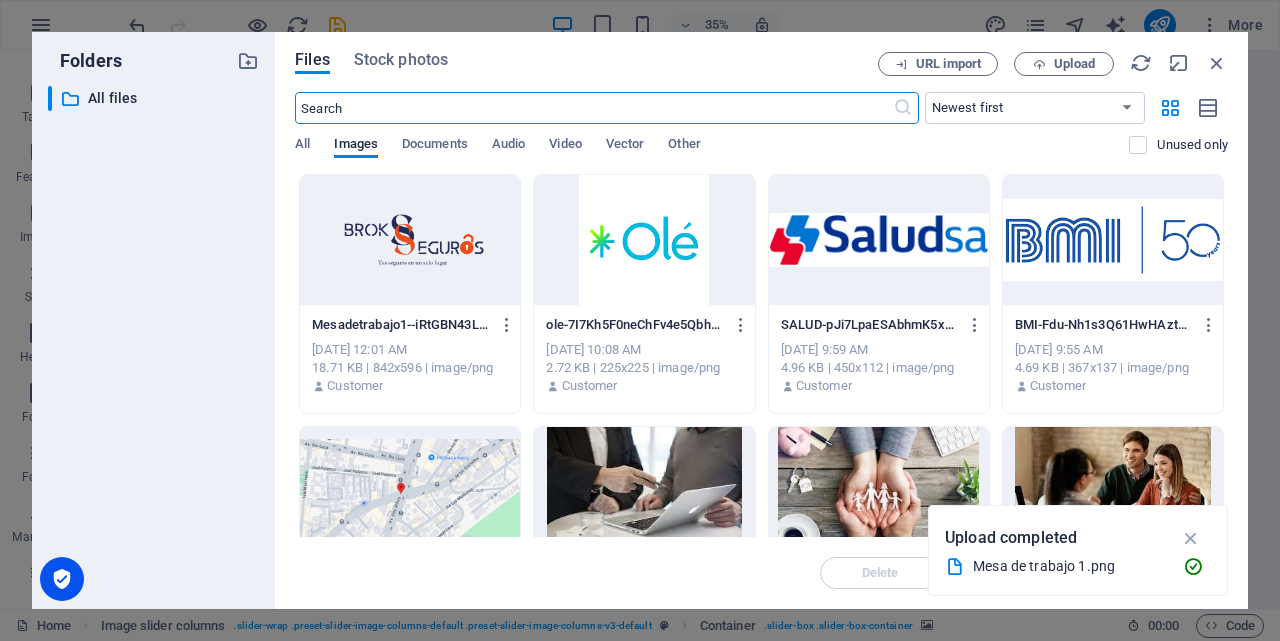 scroll, scrollTop: 10107, scrollLeft: 0, axis: vertical 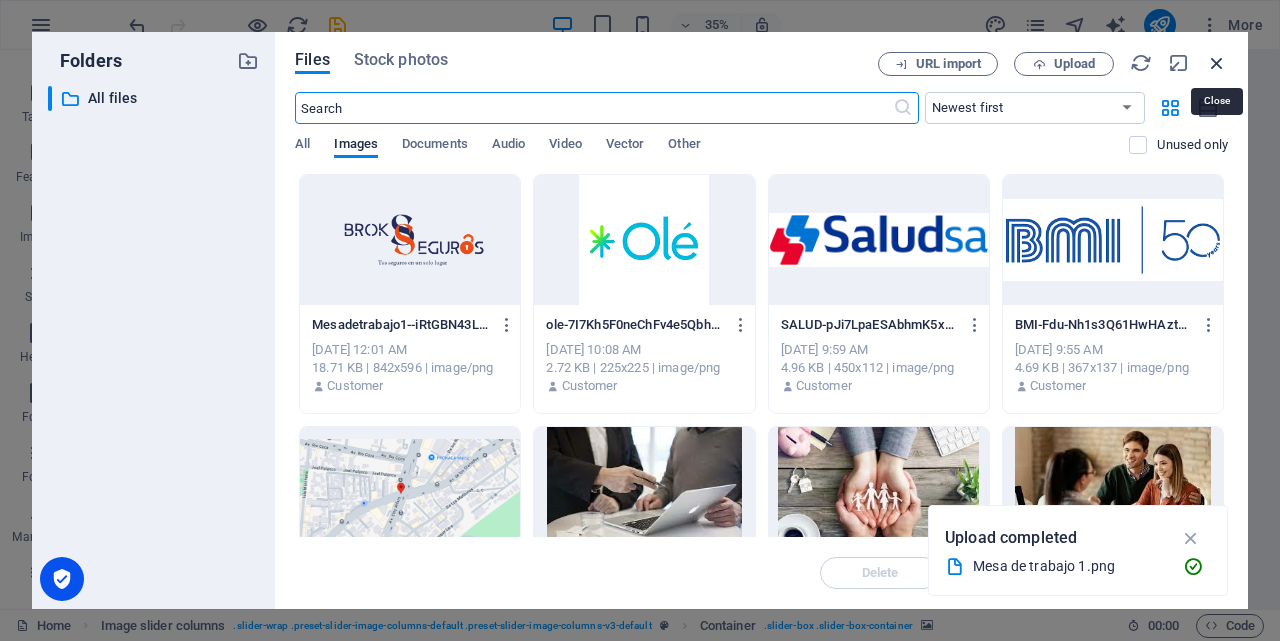 click at bounding box center (1217, 63) 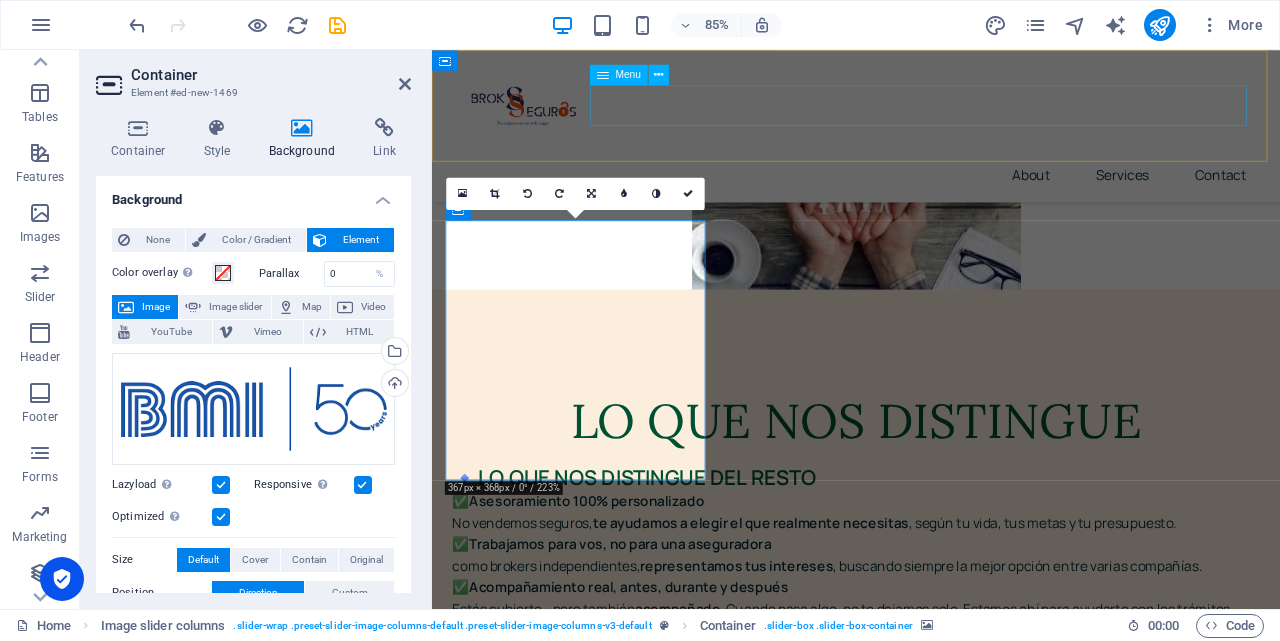 scroll, scrollTop: 10099, scrollLeft: 0, axis: vertical 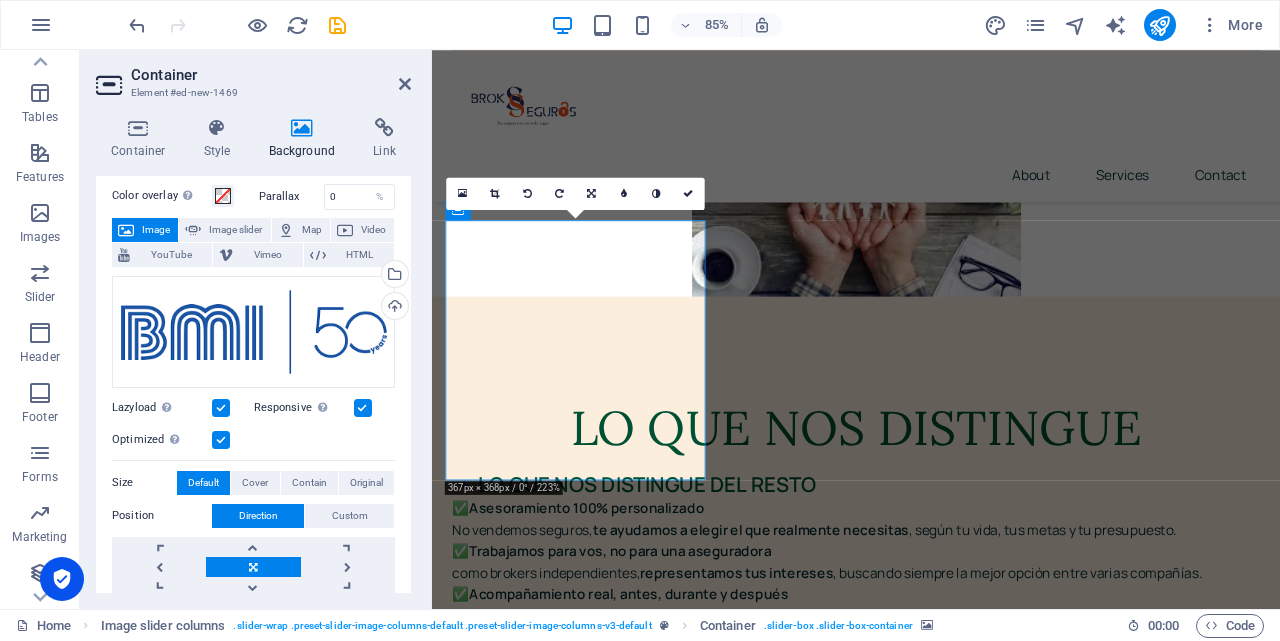 click at bounding box center (221, 408) 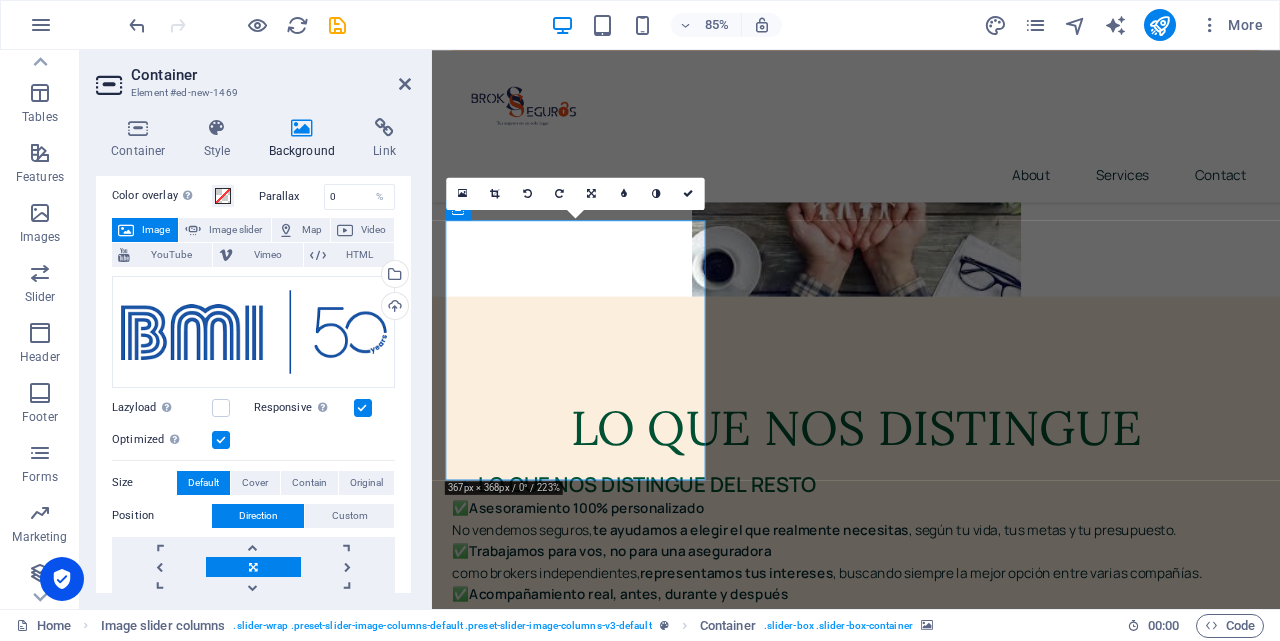 click at bounding box center [221, 440] 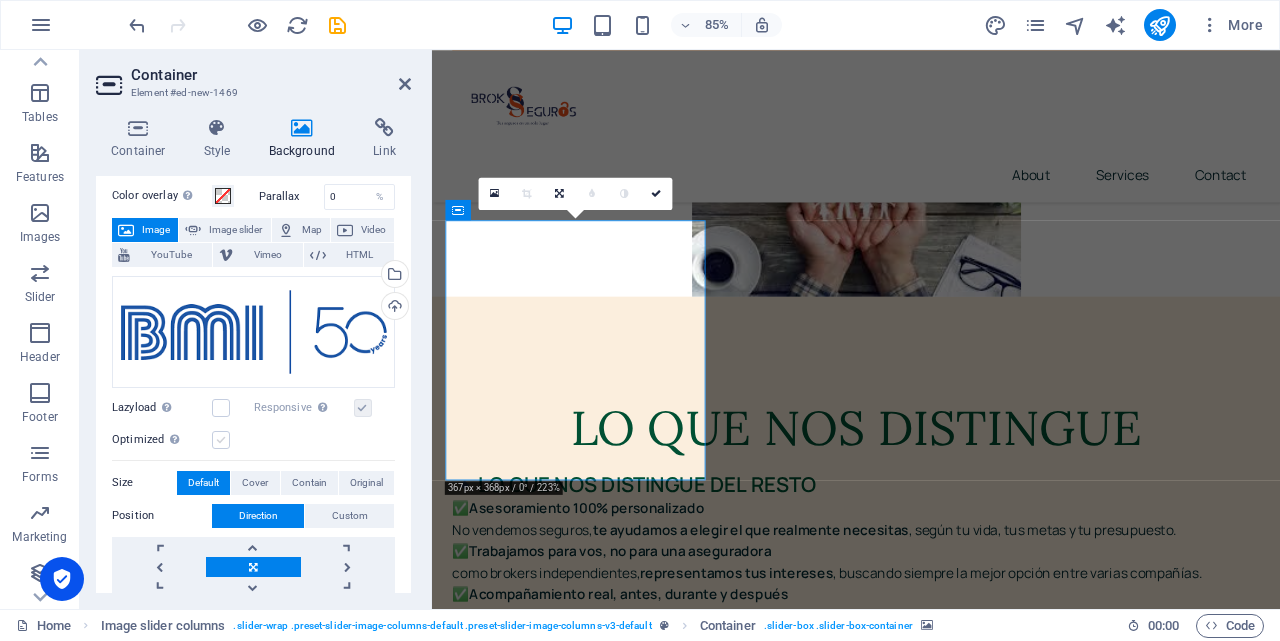 click at bounding box center [221, 440] 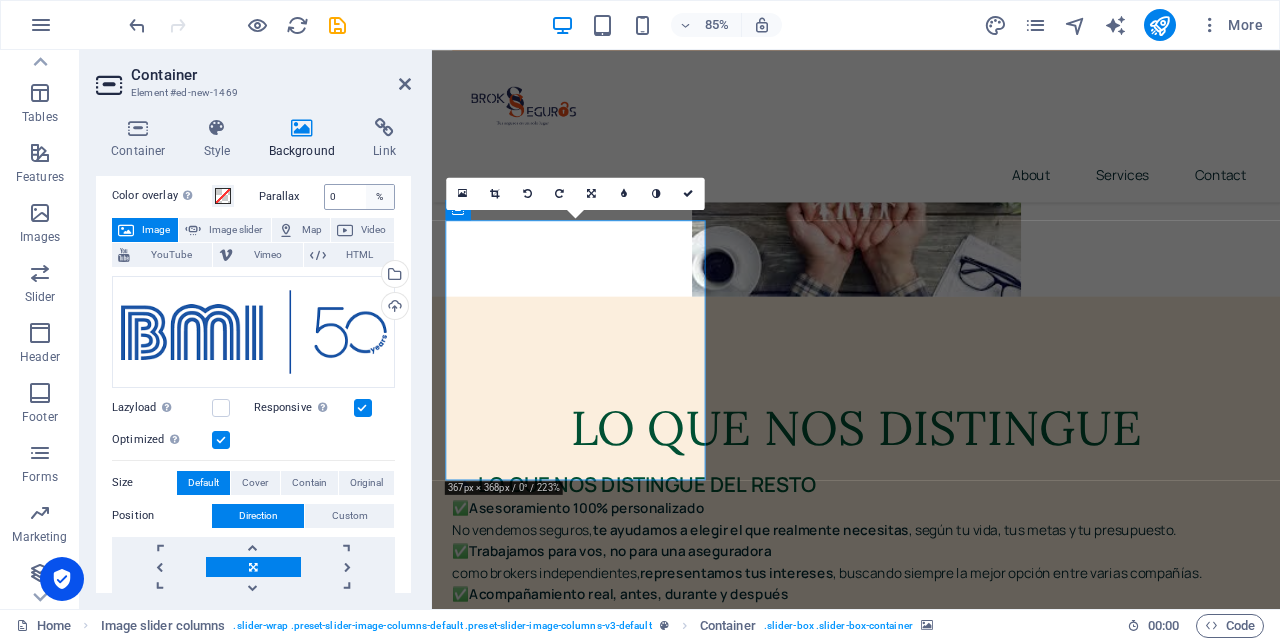 click on "%" at bounding box center (380, 197) 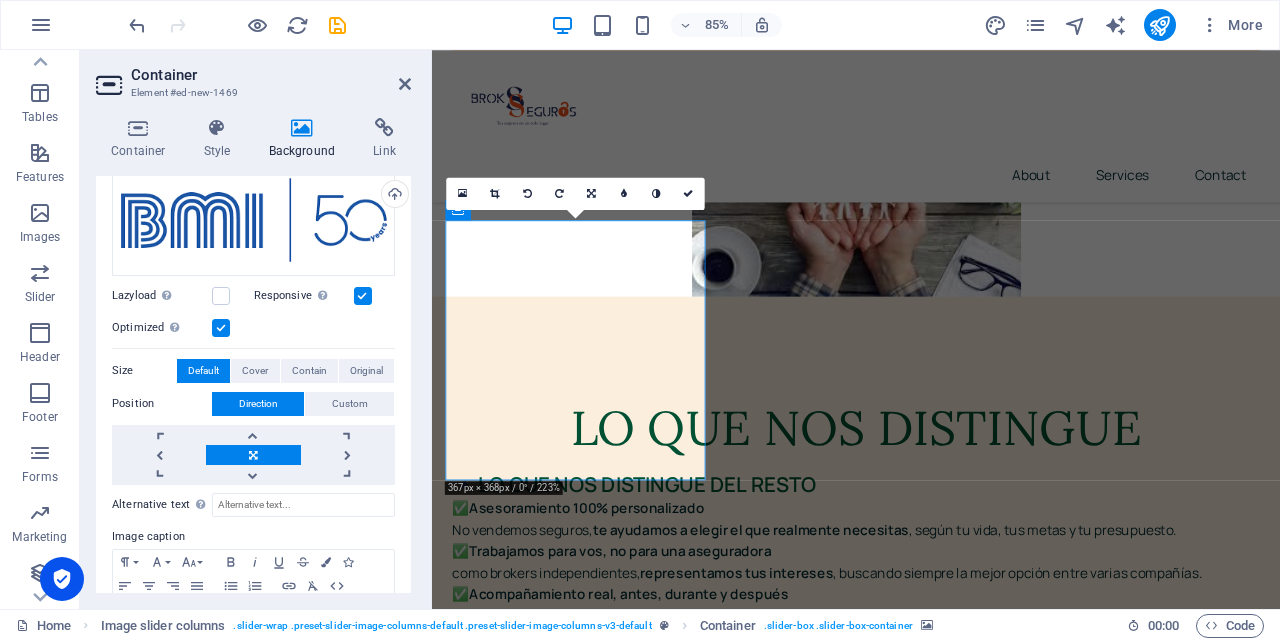 scroll, scrollTop: 202, scrollLeft: 0, axis: vertical 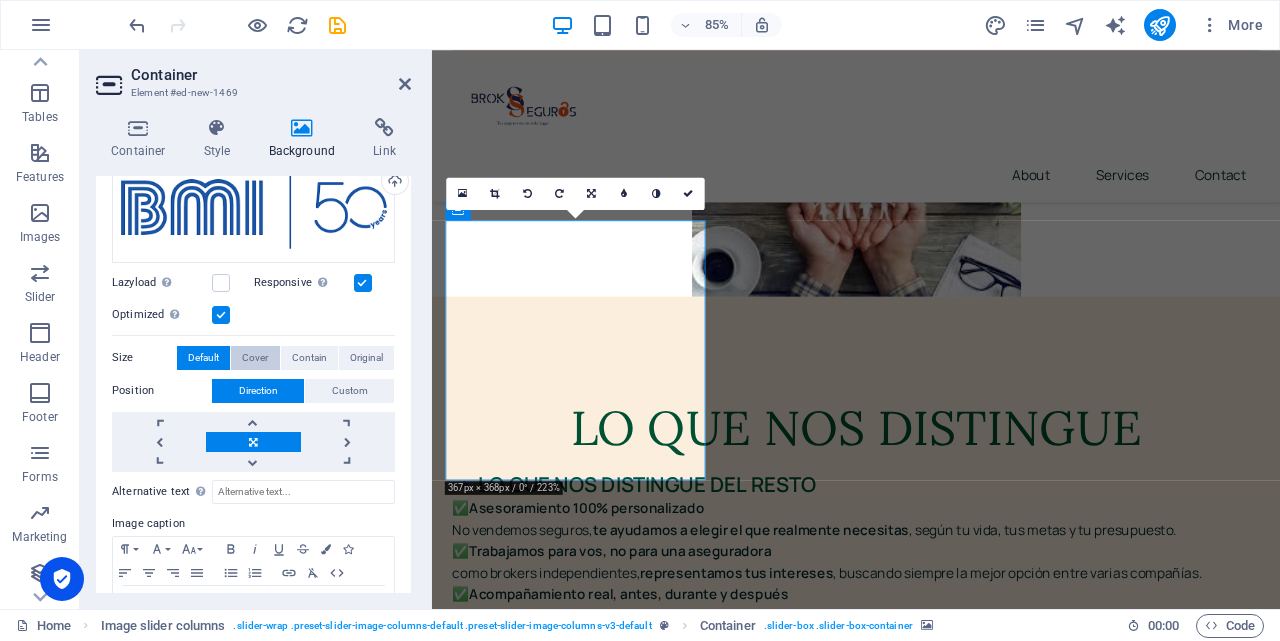 click on "Cover" at bounding box center [255, 358] 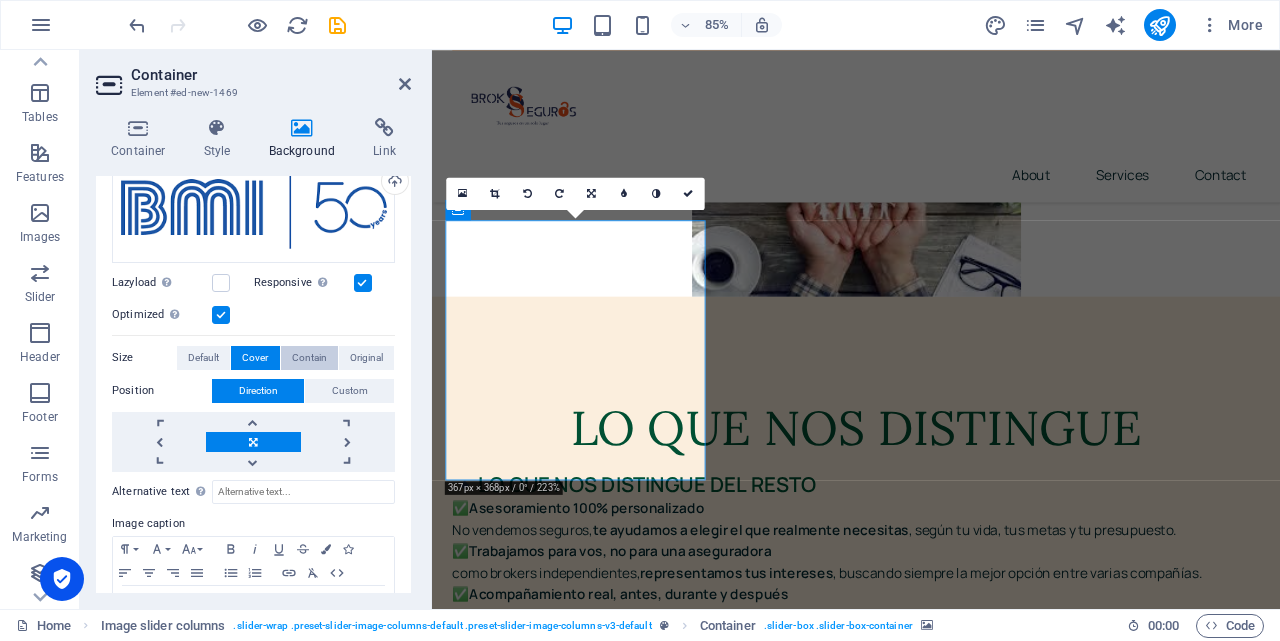 click on "Contain" at bounding box center [309, 358] 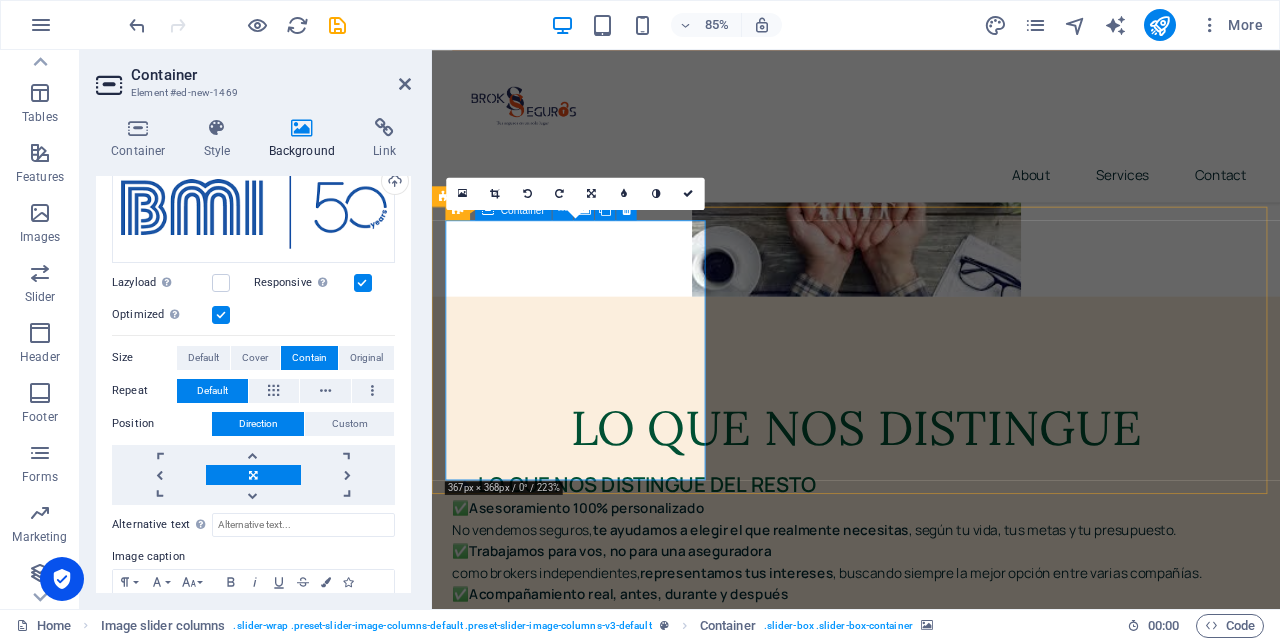 click on "Drop content here or  Add elements  Paste clipboard" at bounding box center [603, 5395] 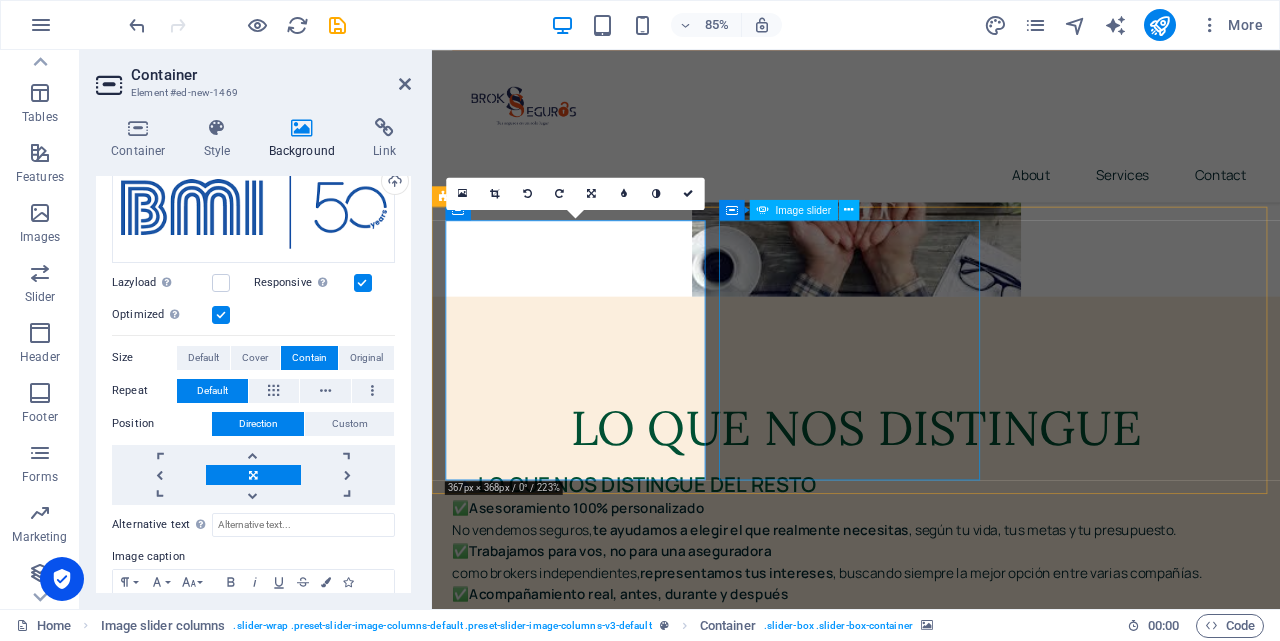click at bounding box center (1101, 6689) 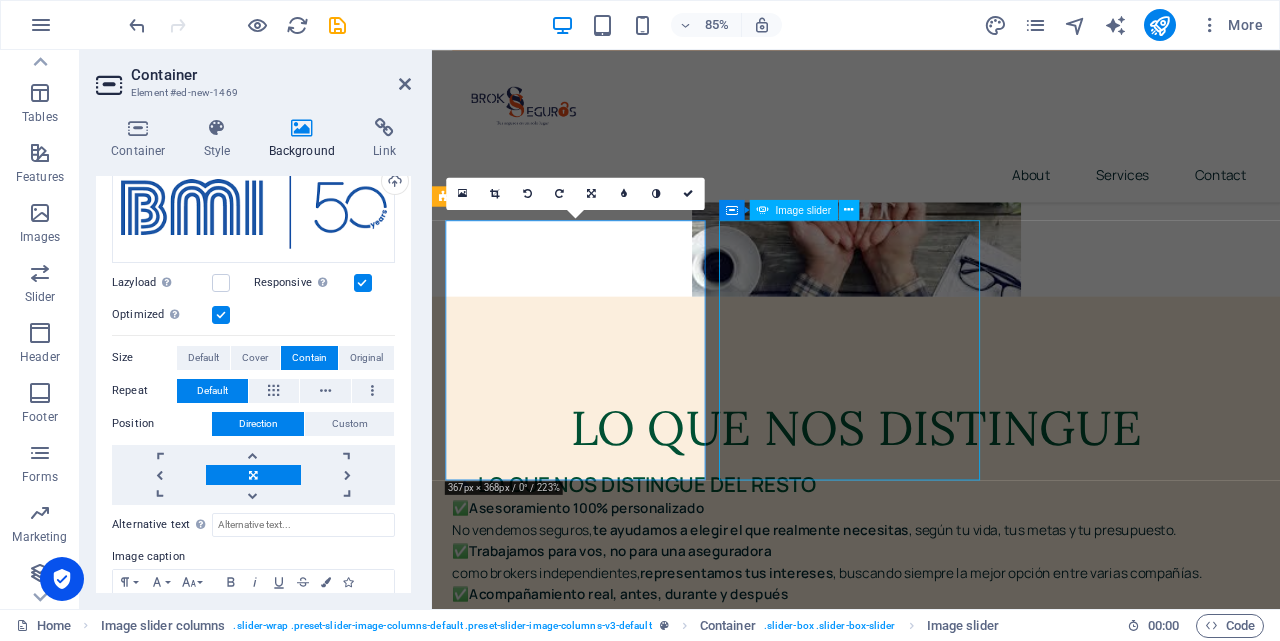 scroll, scrollTop: 9539, scrollLeft: 0, axis: vertical 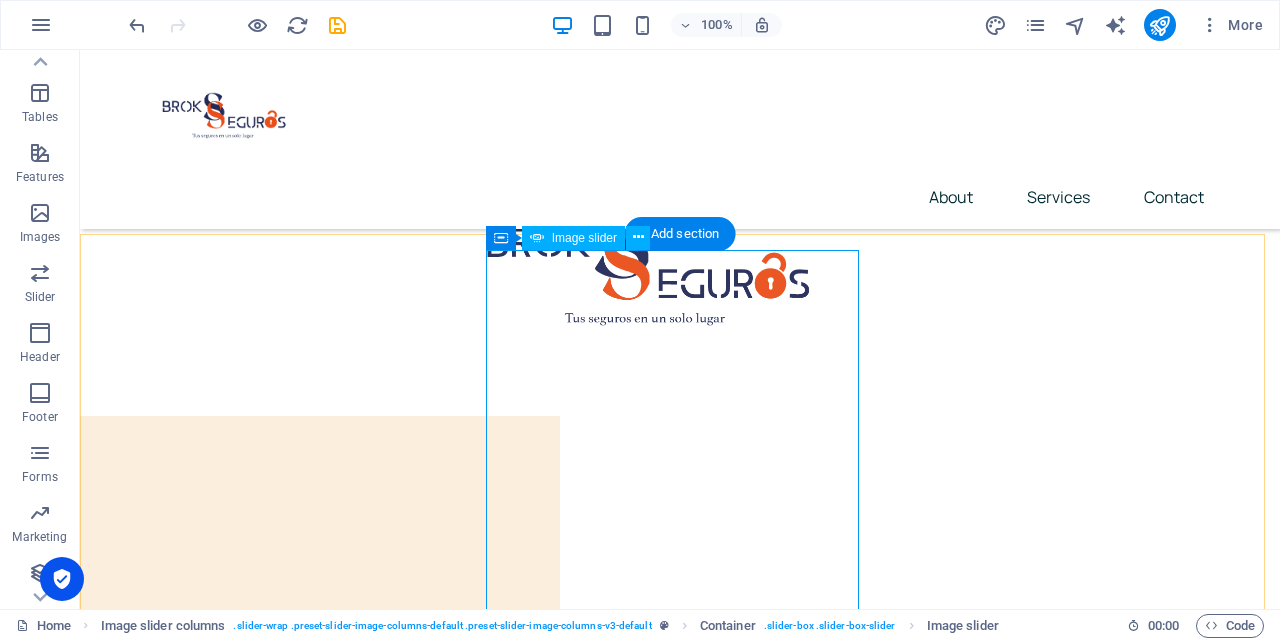 click at bounding box center [682, 7473] 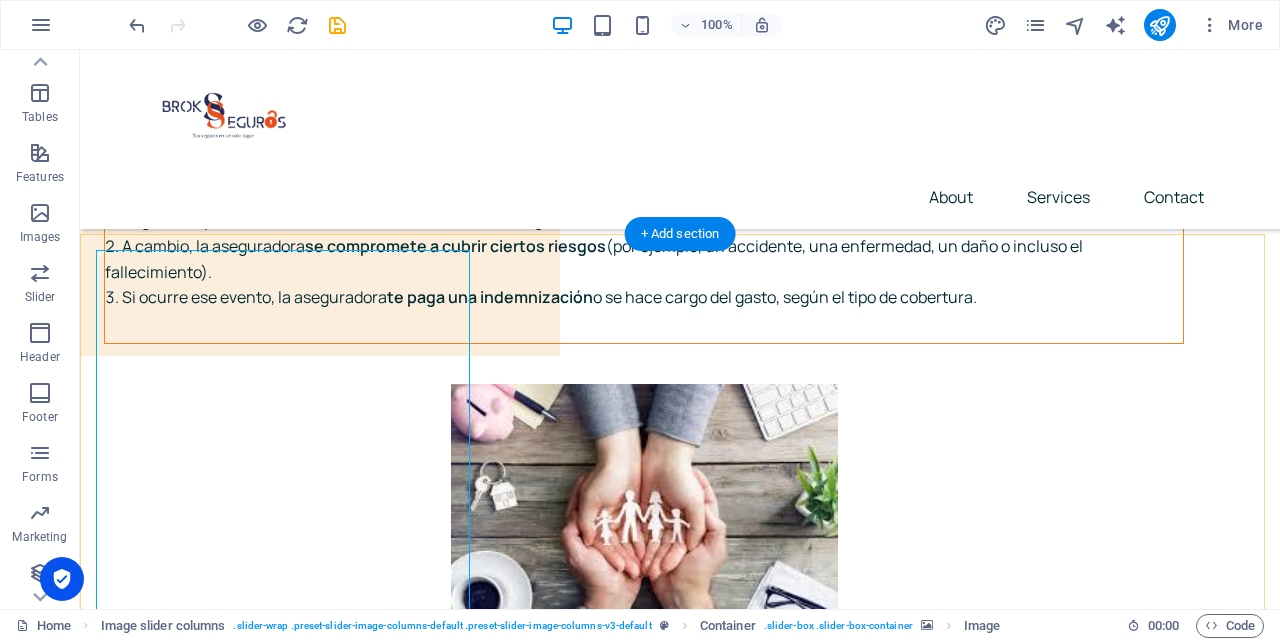 scroll, scrollTop: 9539, scrollLeft: 0, axis: vertical 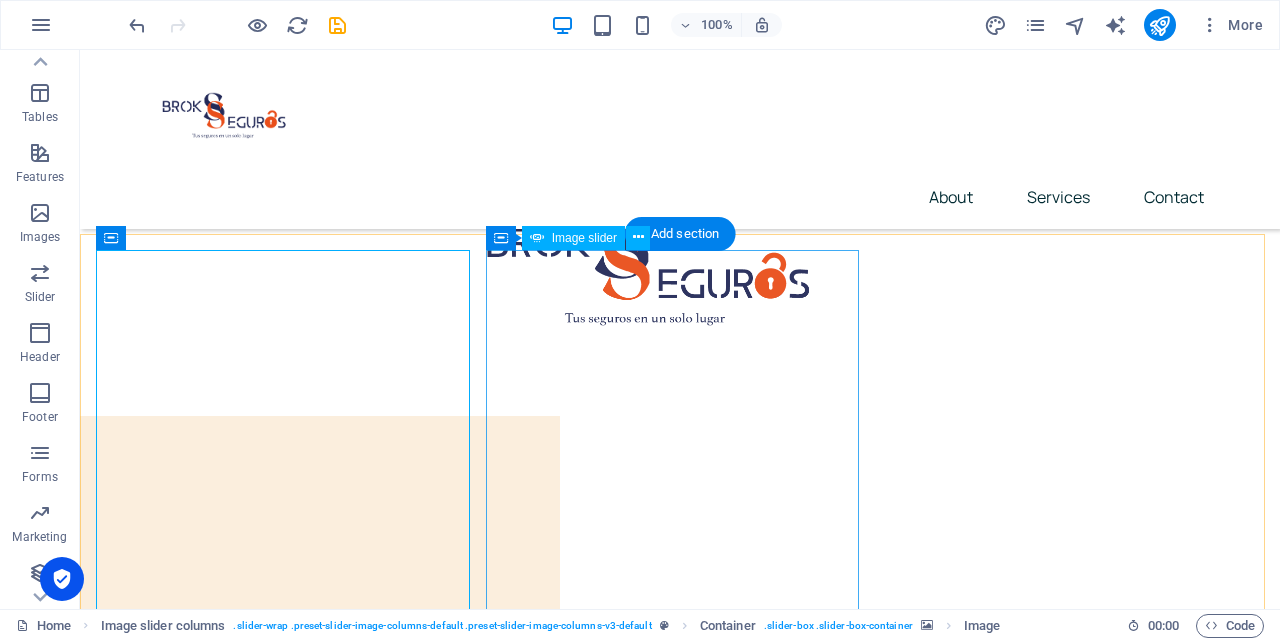 click at bounding box center [308, 8049] 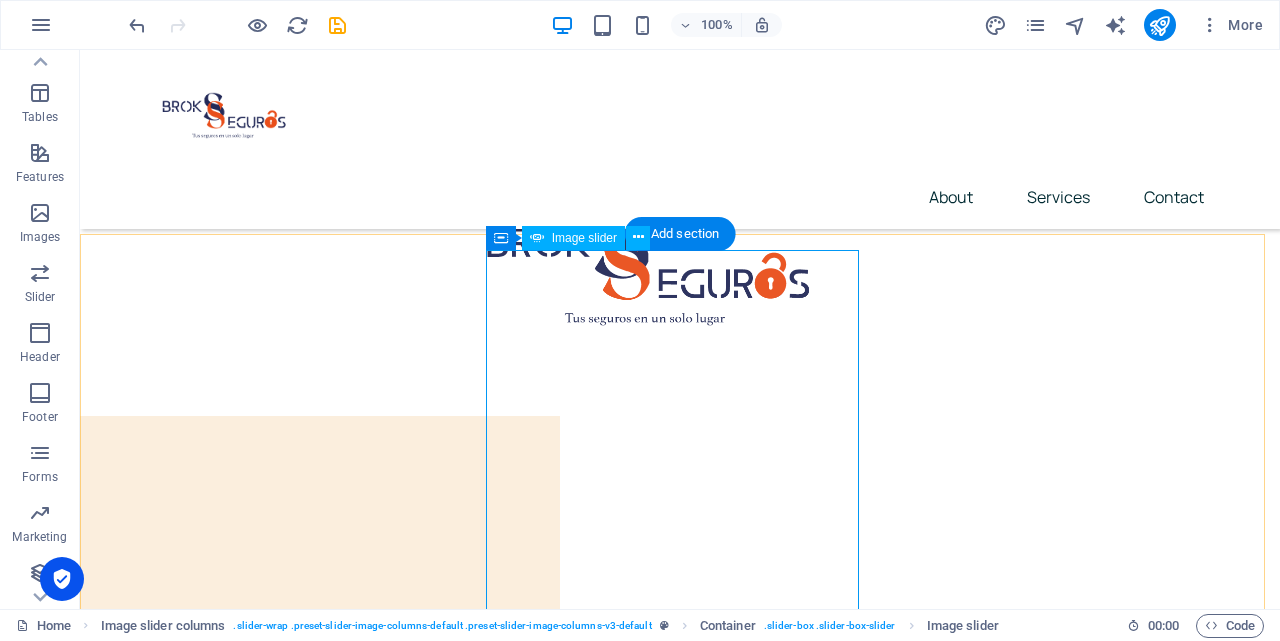 click at bounding box center [308, 8049] 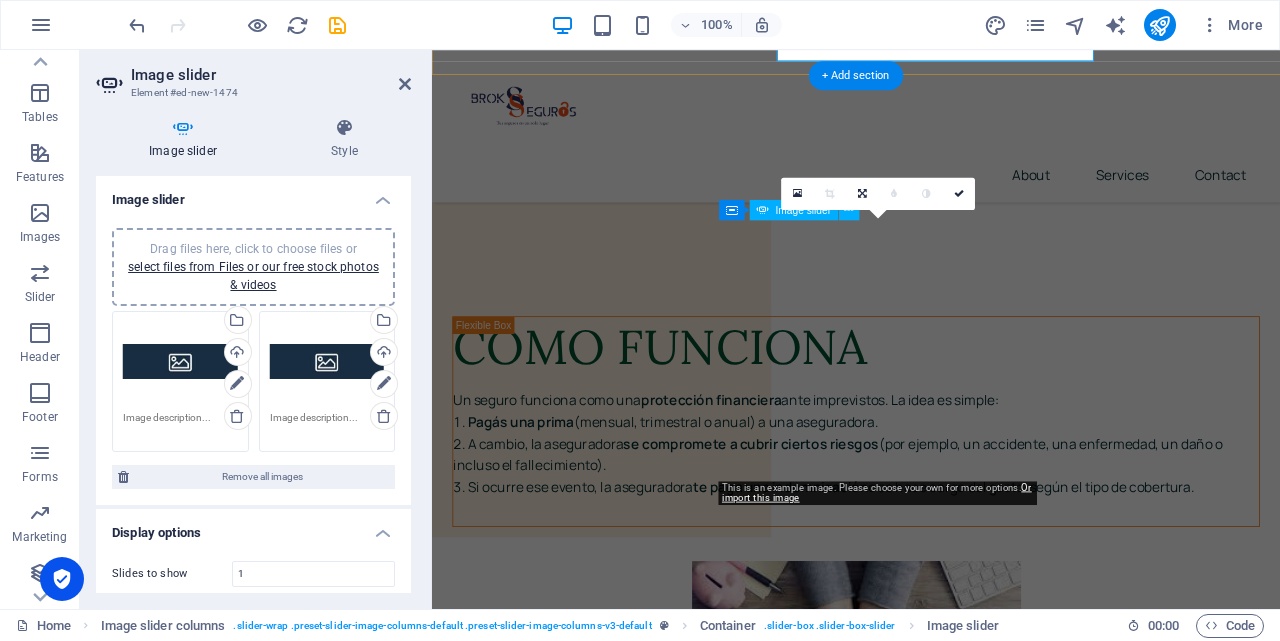 scroll, scrollTop: 10099, scrollLeft: 0, axis: vertical 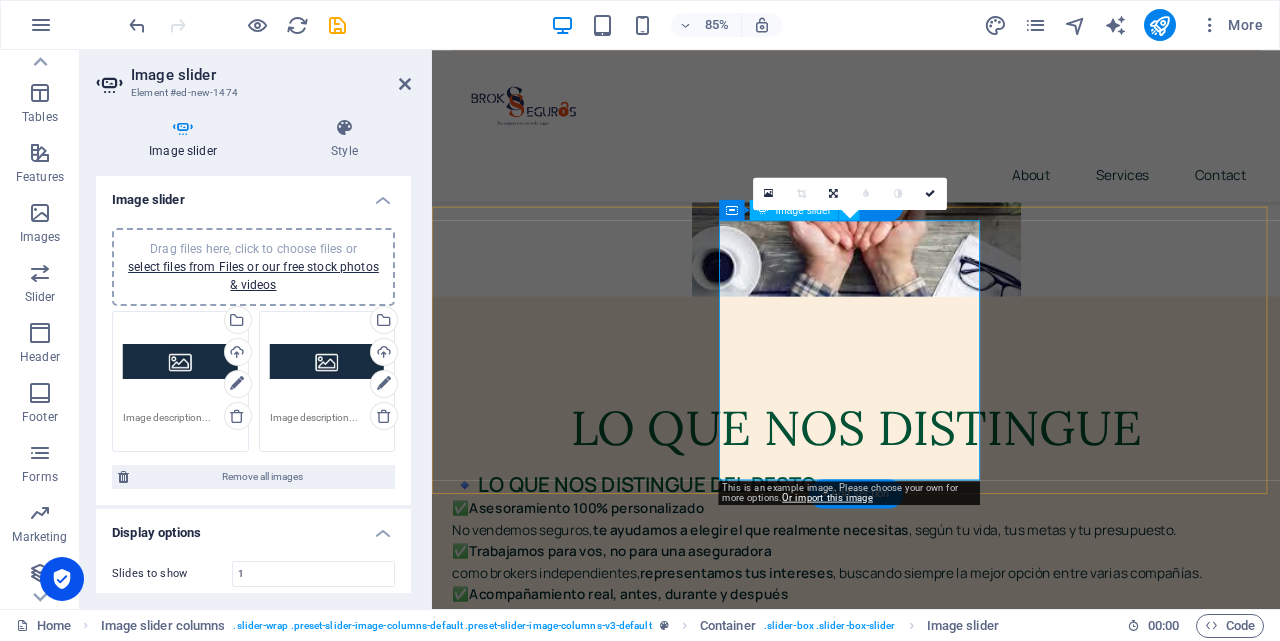 click at bounding box center [794, 7265] 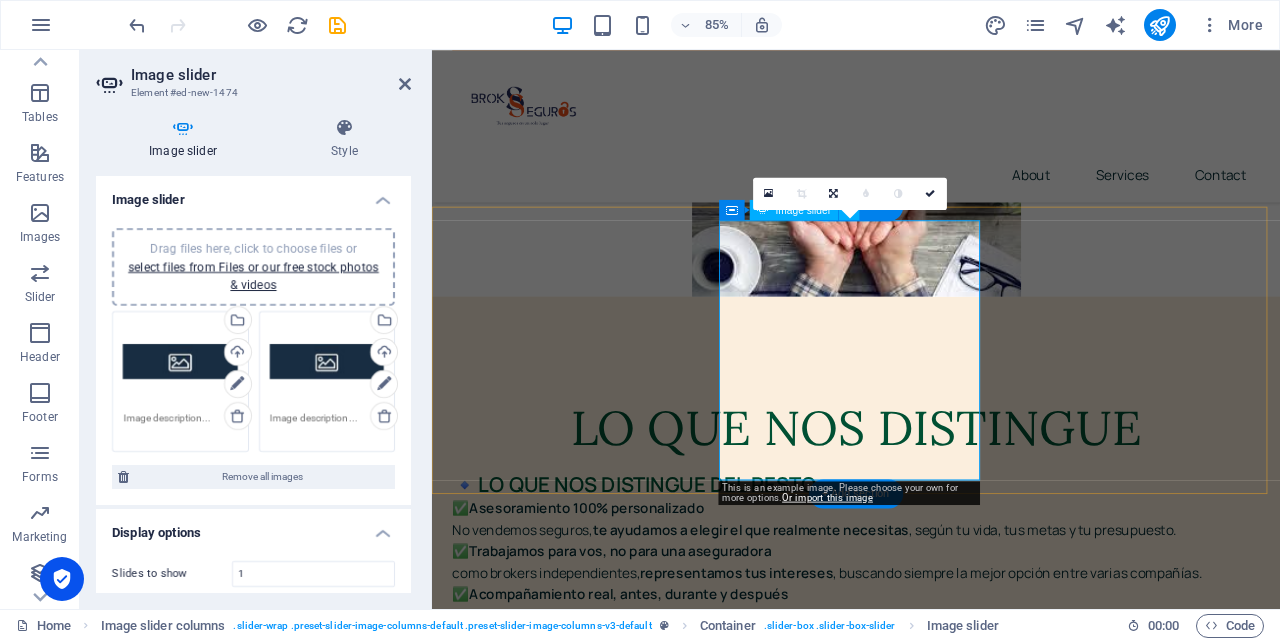 click at bounding box center (794, 7265) 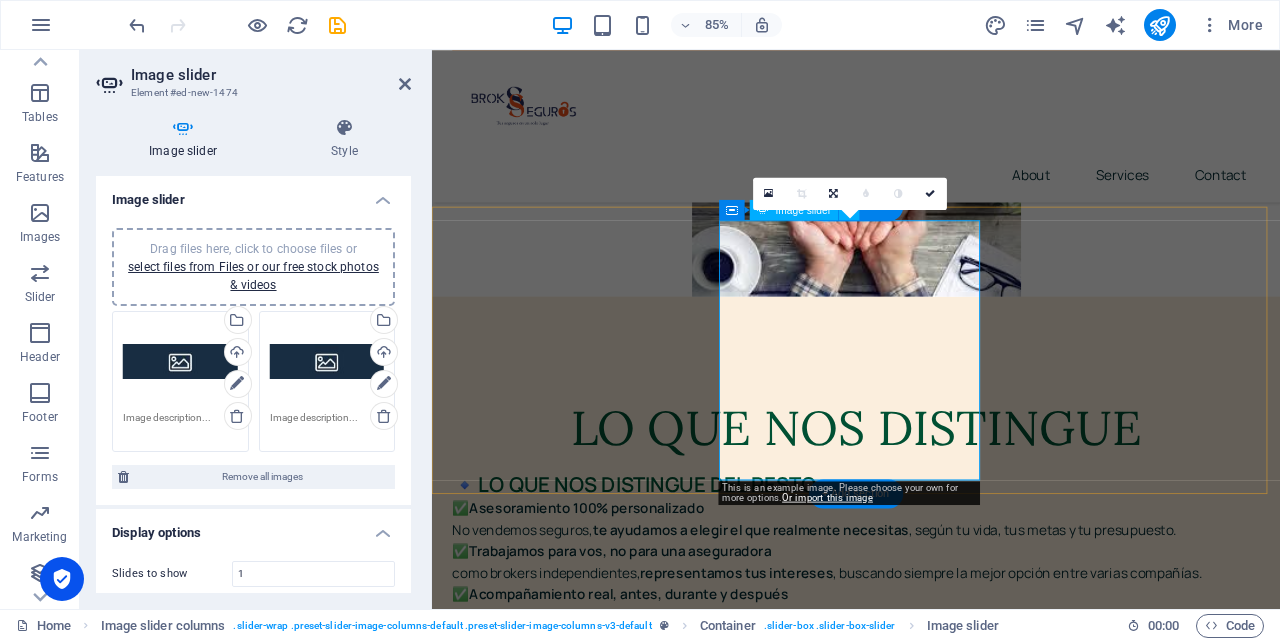 click at bounding box center [603, 8330] 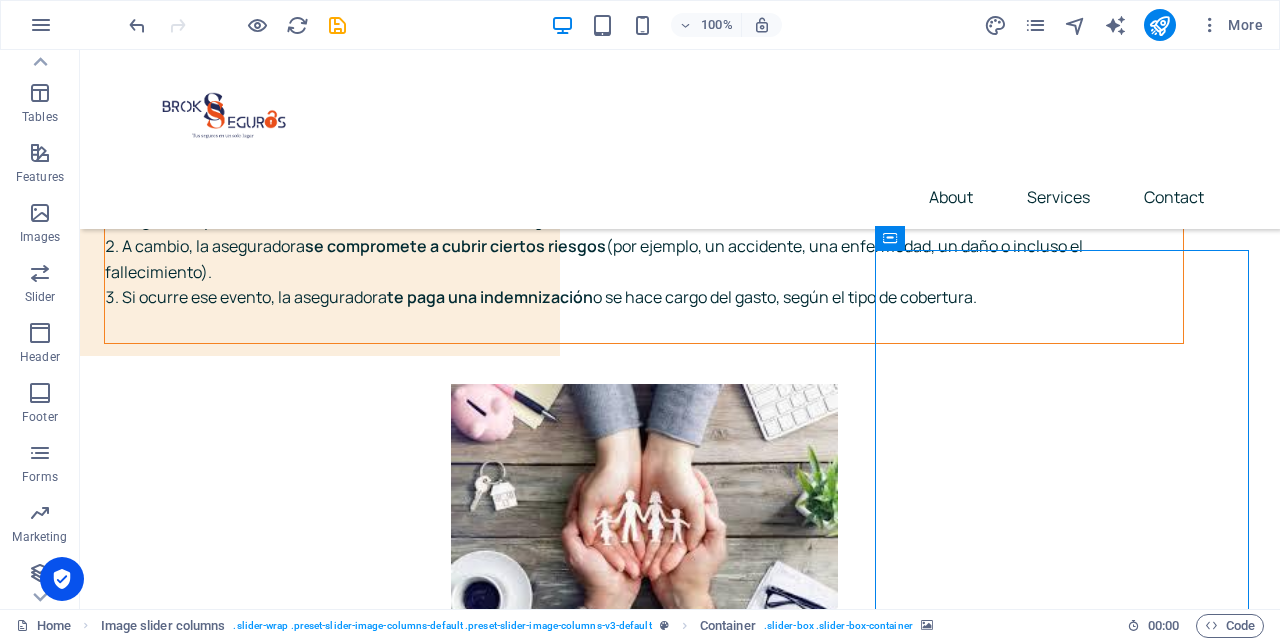 click at bounding box center [285, 8588] 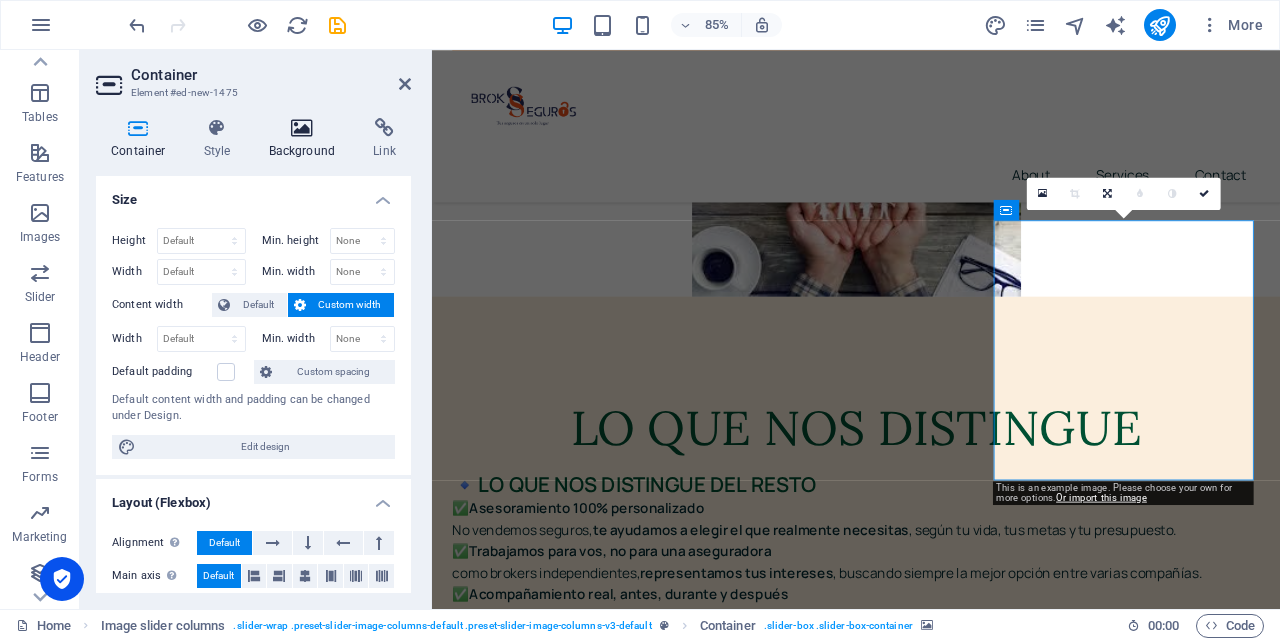 click on "Background" at bounding box center [306, 139] 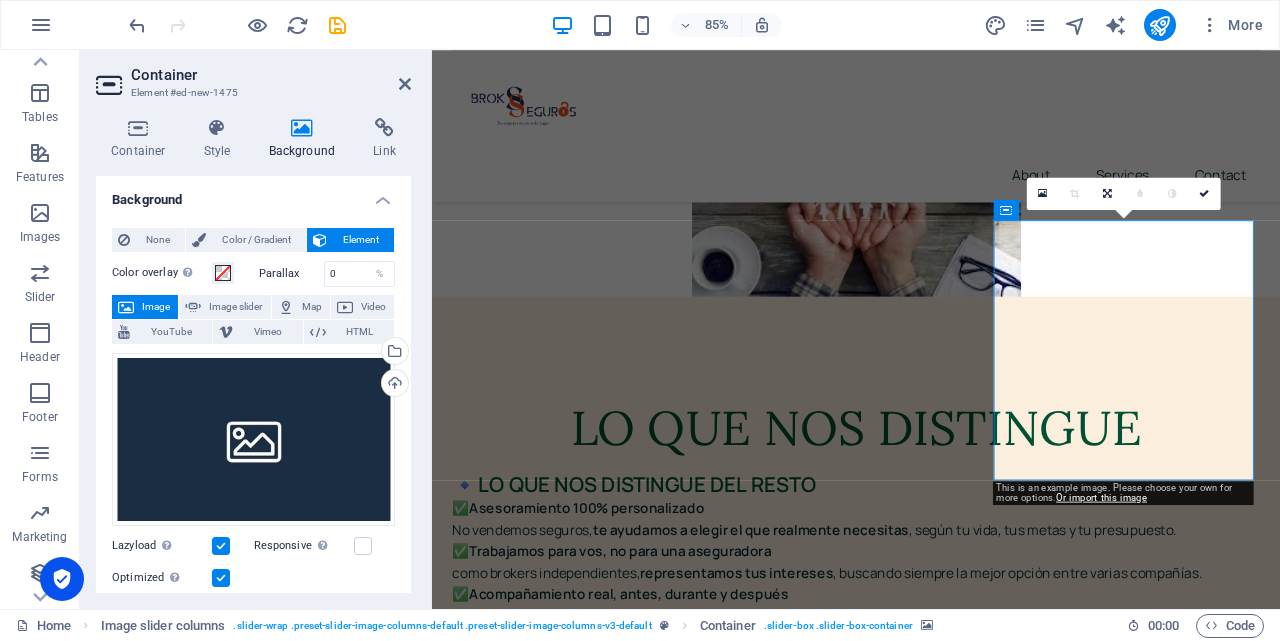 click on "Background" at bounding box center (306, 139) 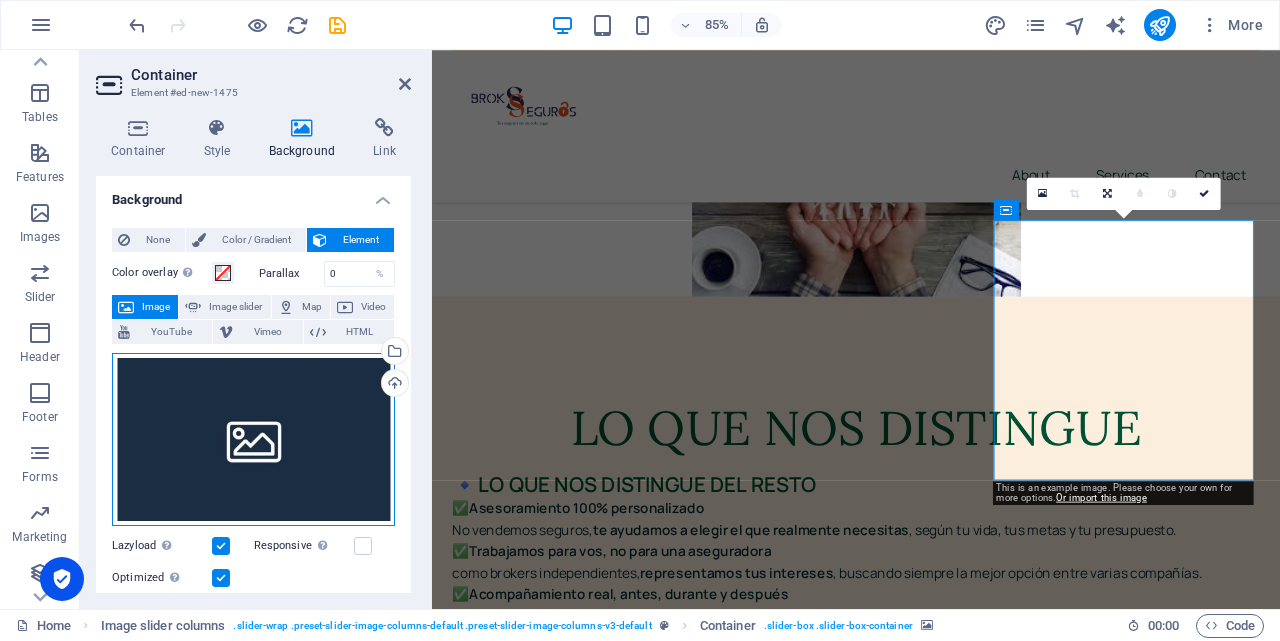 click on "Drag files here, click to choose files or select files from Files or our free stock photos & videos" at bounding box center [253, 440] 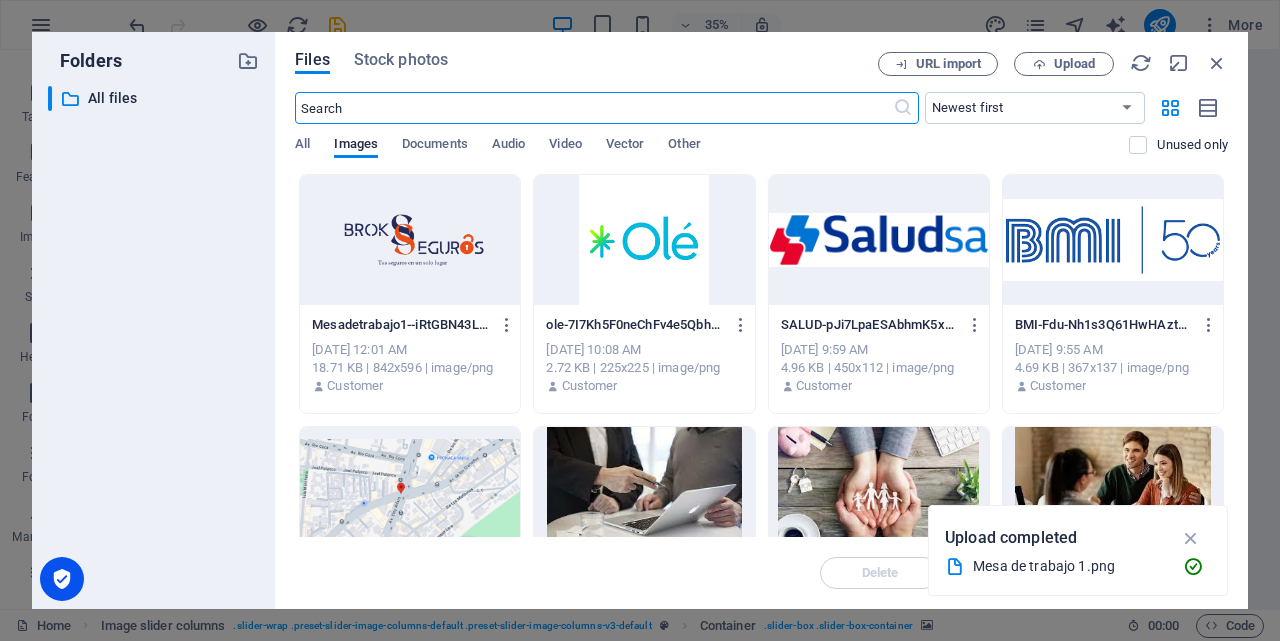 scroll, scrollTop: 10107, scrollLeft: 0, axis: vertical 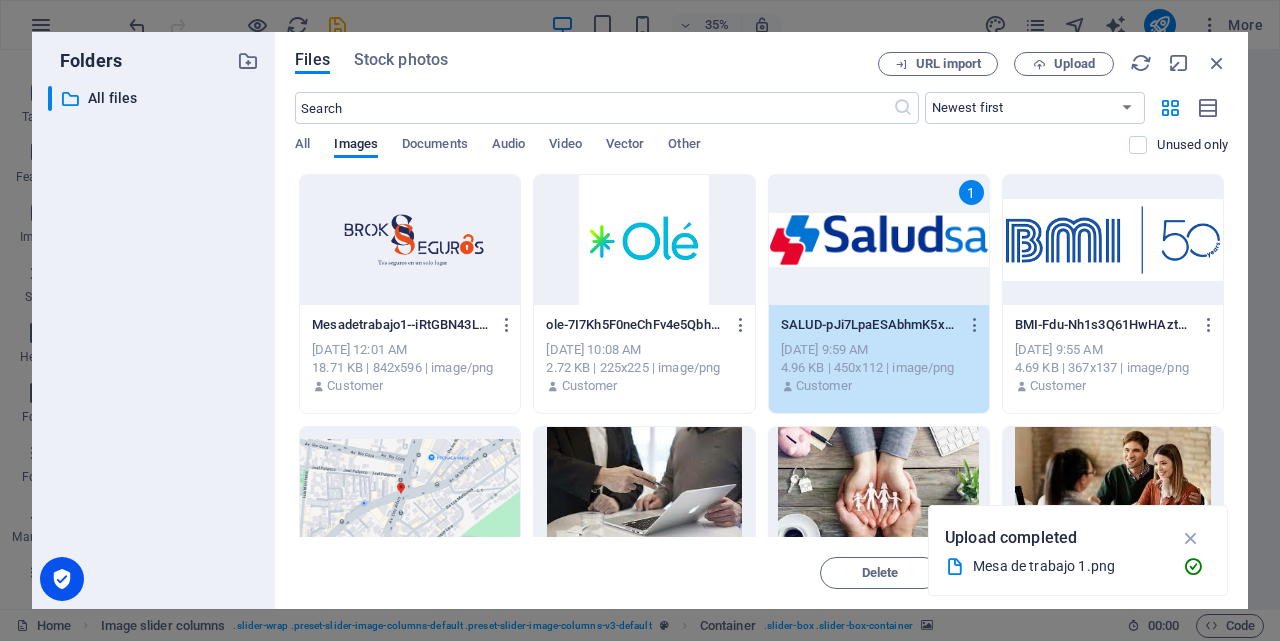 click on "1" at bounding box center [879, 240] 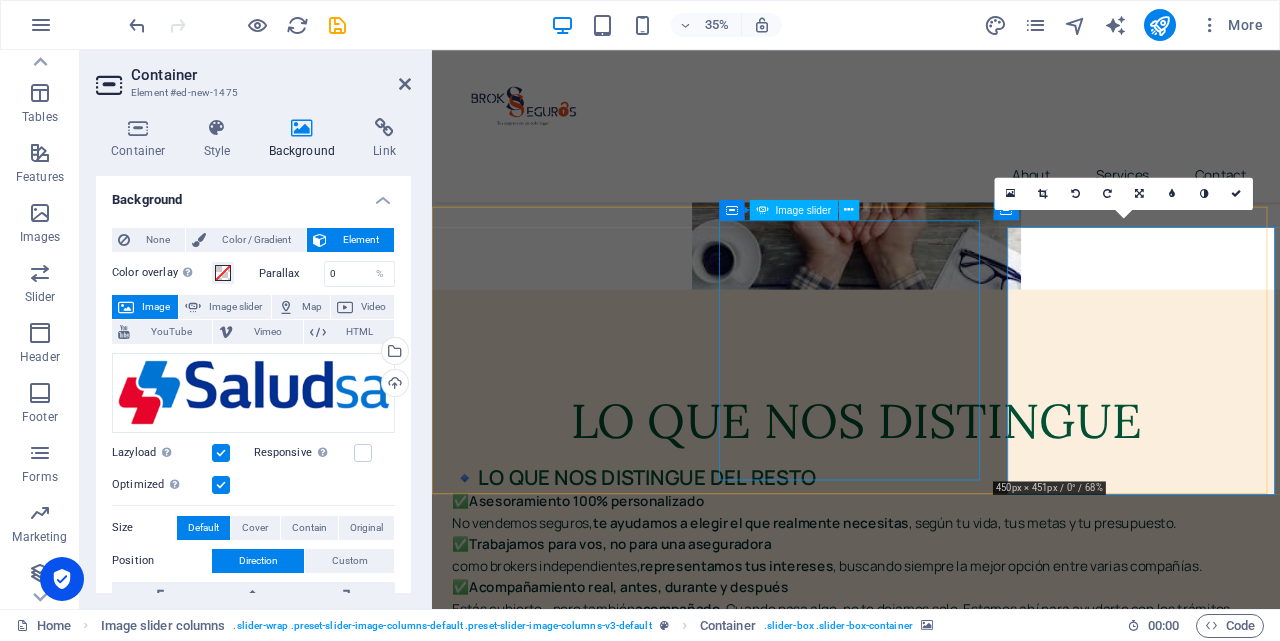 scroll, scrollTop: 10099, scrollLeft: 0, axis: vertical 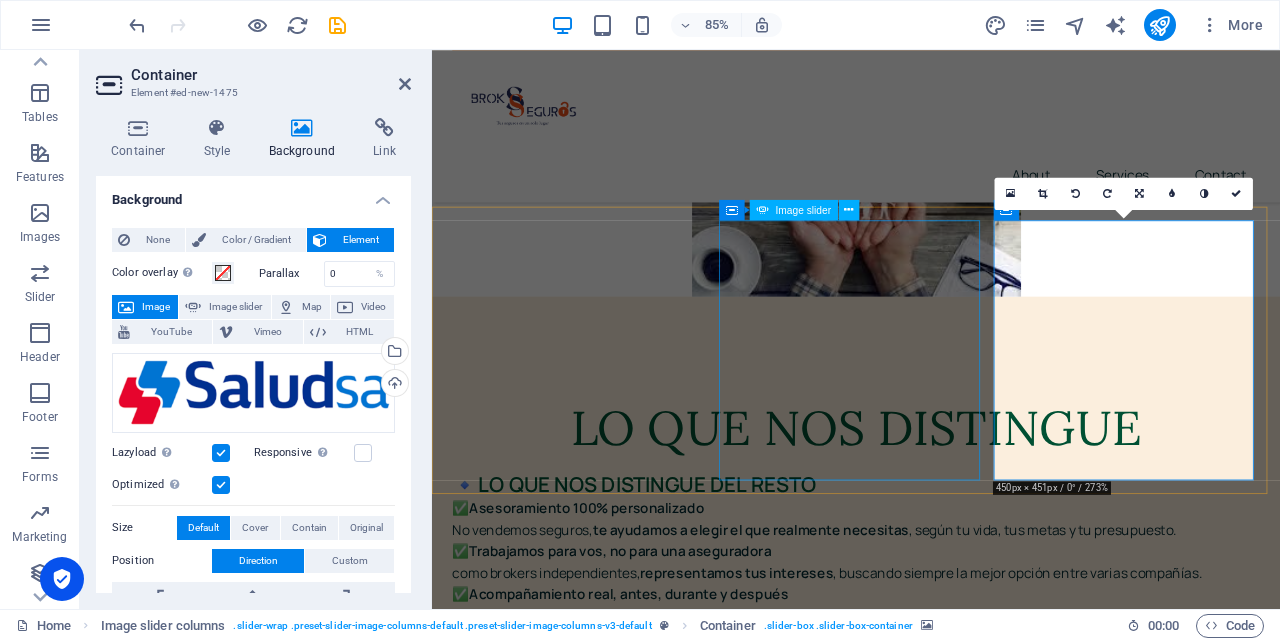 click at bounding box center [1101, 6689] 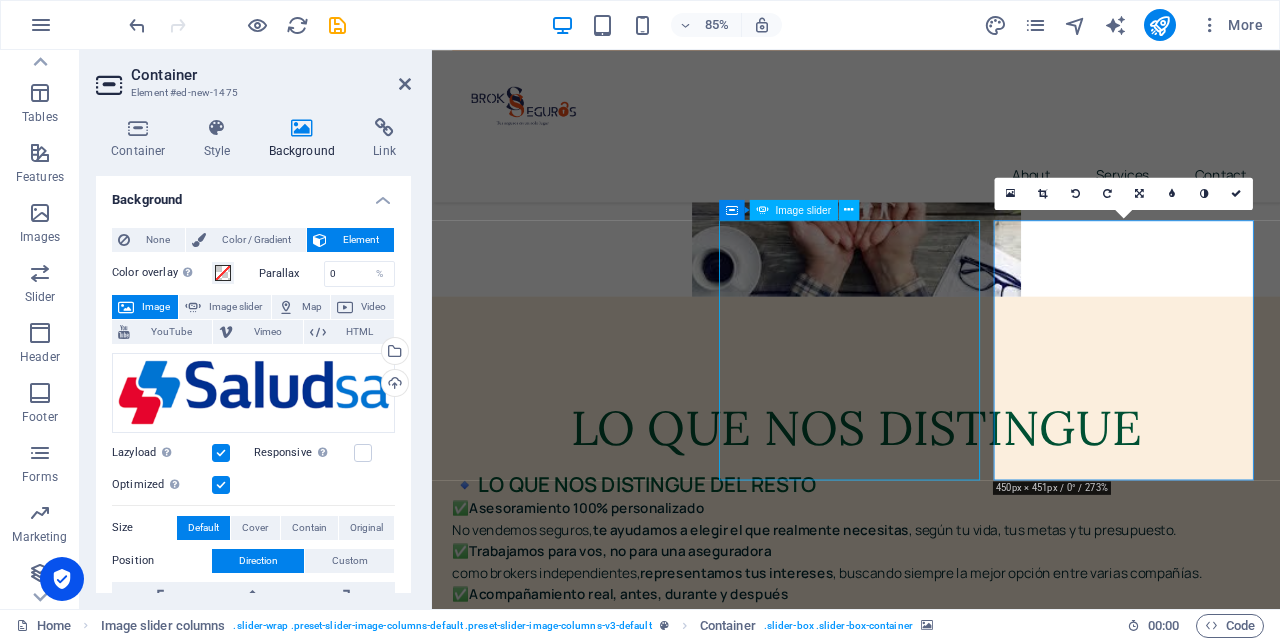 click at bounding box center [1101, 6689] 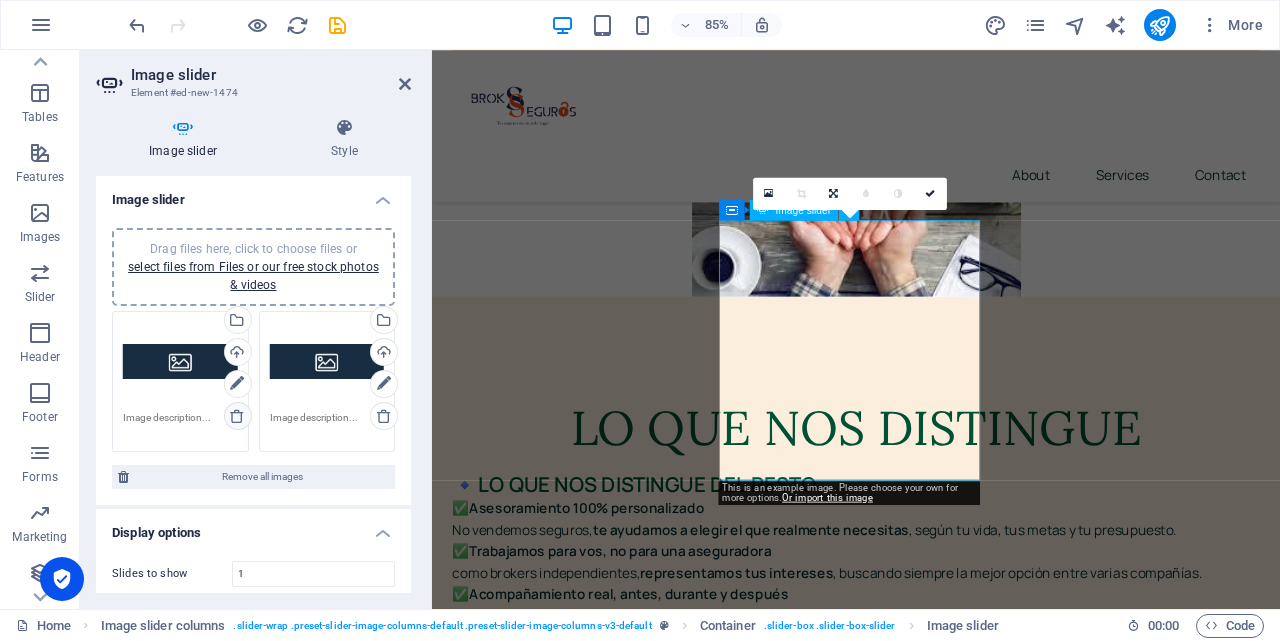 click at bounding box center [238, 416] 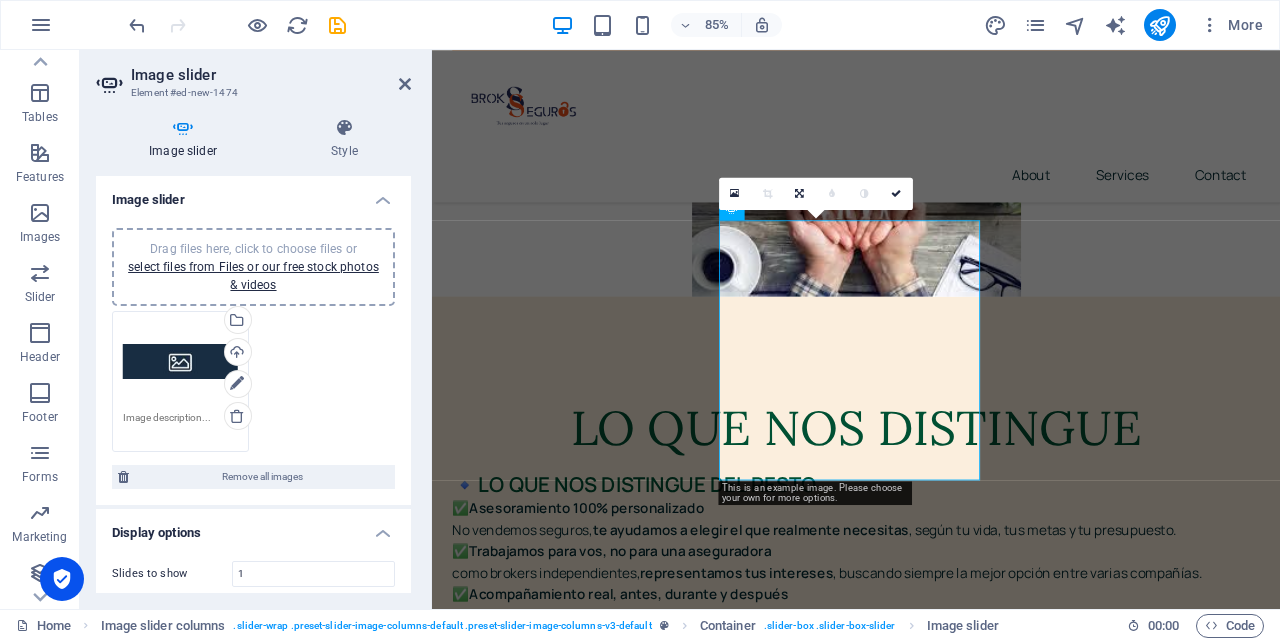 click on "Display options" at bounding box center [253, 527] 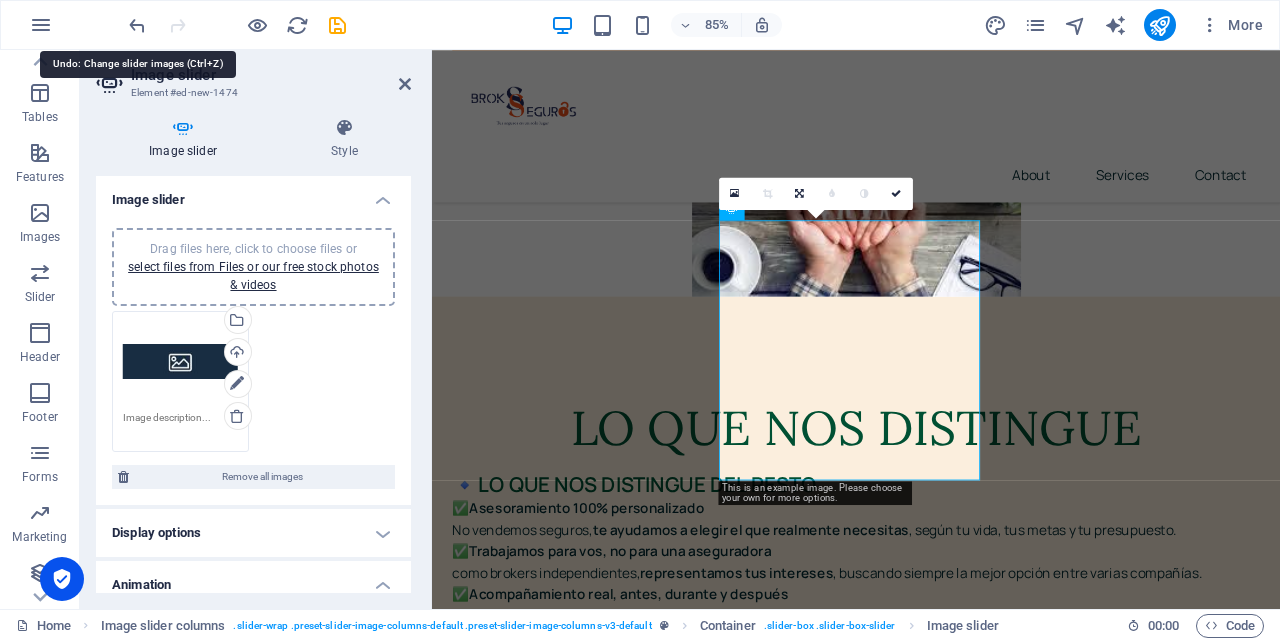 scroll, scrollTop: 350, scrollLeft: 0, axis: vertical 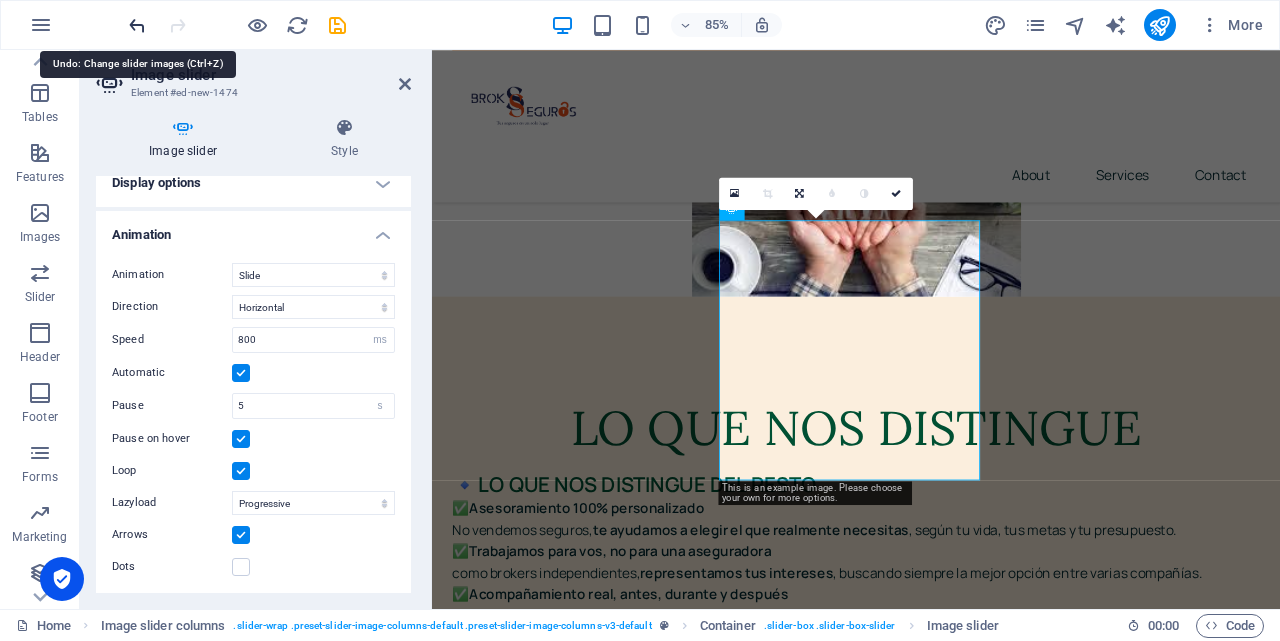 click at bounding box center (137, 25) 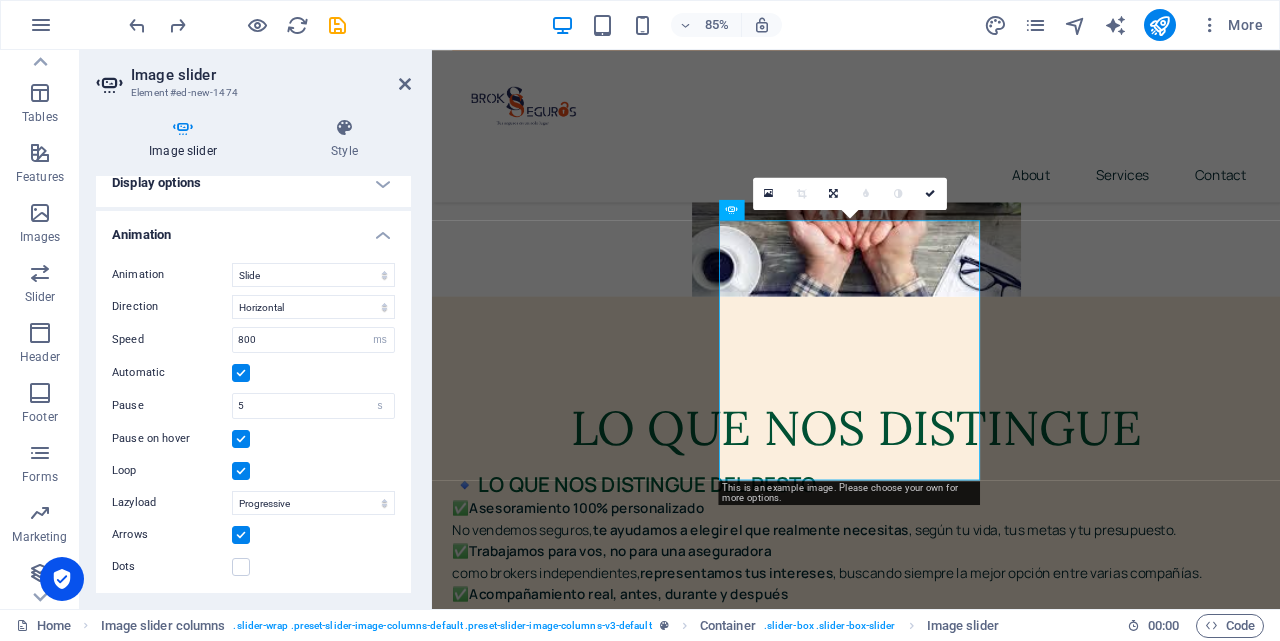 scroll, scrollTop: 0, scrollLeft: 0, axis: both 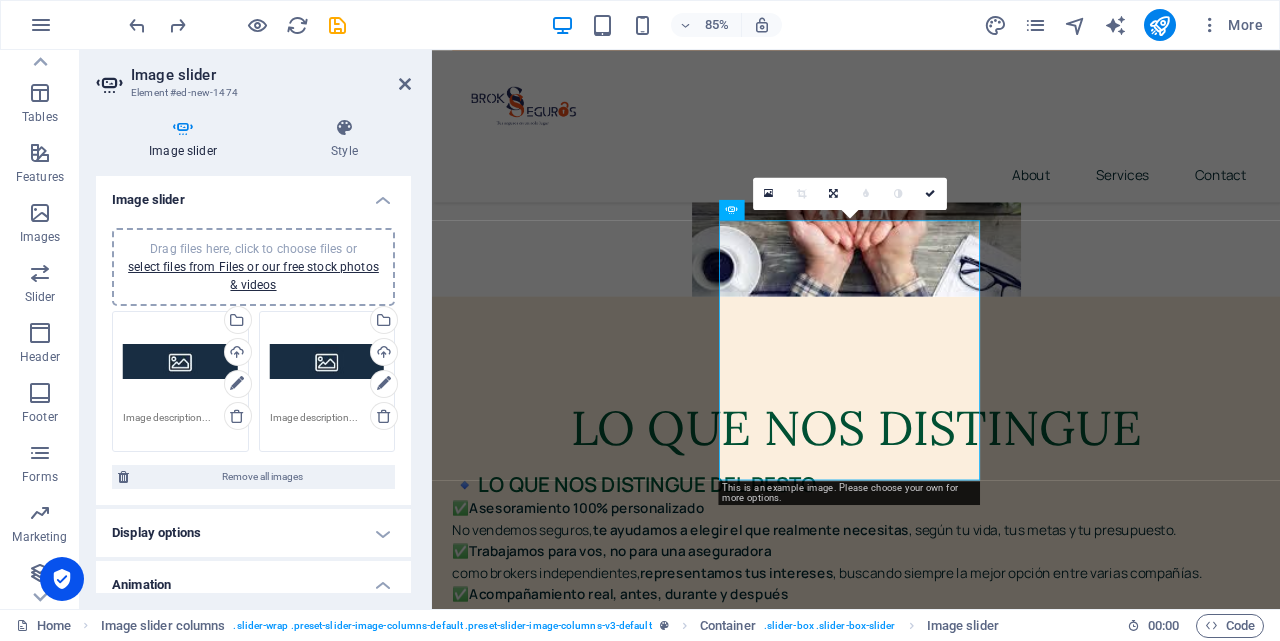 click on "Animation Slide Fade Direction Horizontal Vertical Speed 800 s ms Automatic Pause 5 s ms Pause on hover Loop Lazyload Off On demand Progressive Arrows Dots" at bounding box center [253, 771] 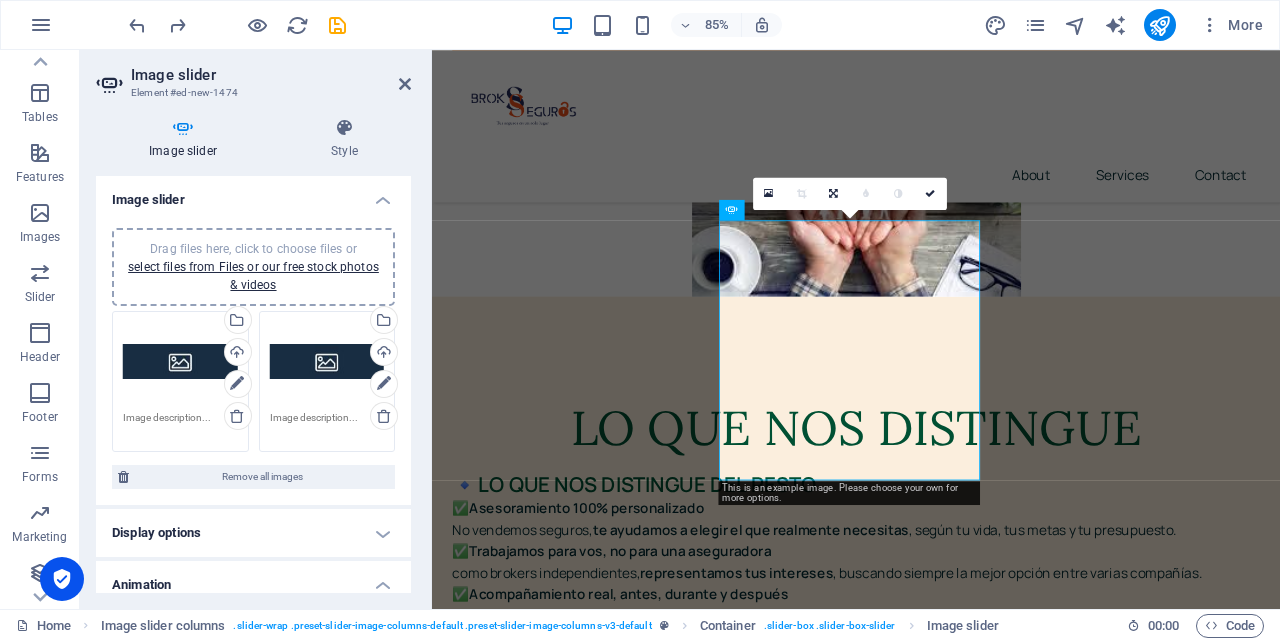 click on "Animation Slide Fade Direction Horizontal Vertical Speed 800 s ms Automatic Pause 5 s ms Pause on hover Loop Lazyload Off On demand Progressive Arrows Dots" at bounding box center [253, 771] 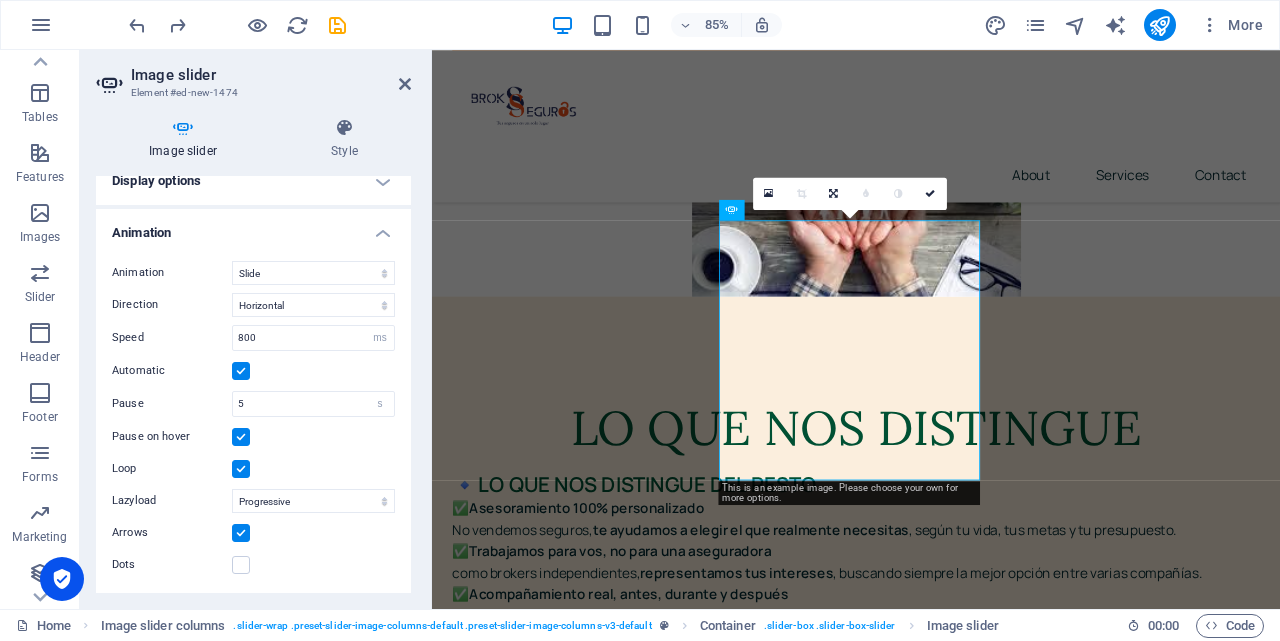 click on "Display options" at bounding box center [253, 181] 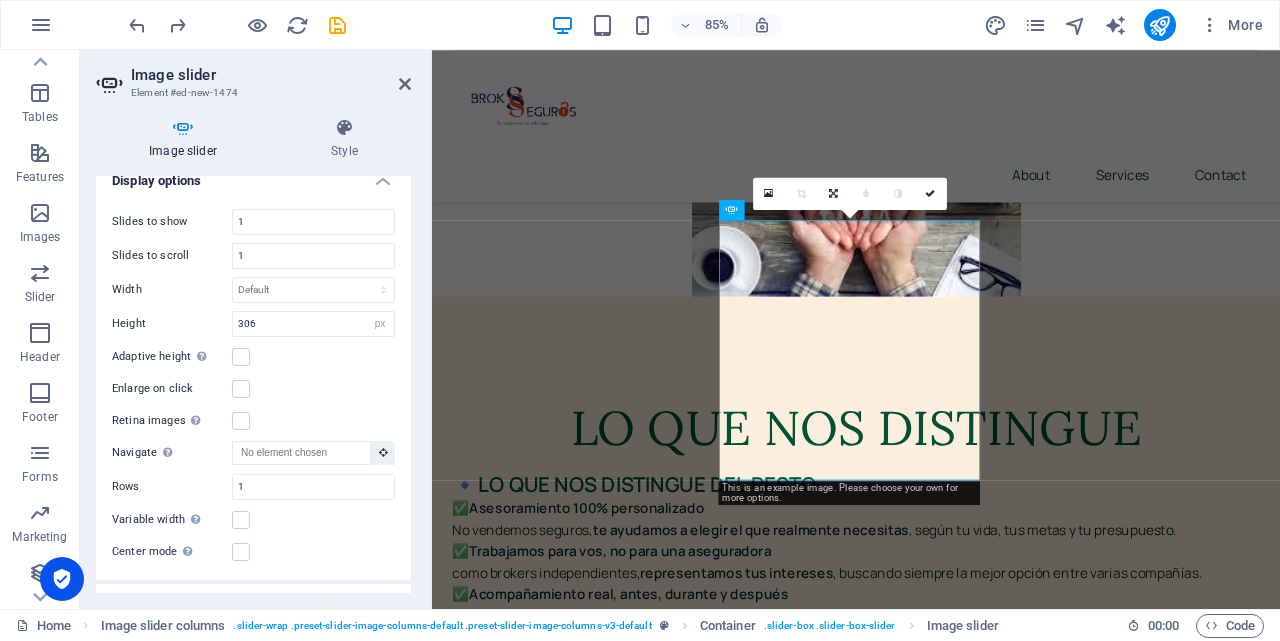 click on "Display options" at bounding box center (253, 175) 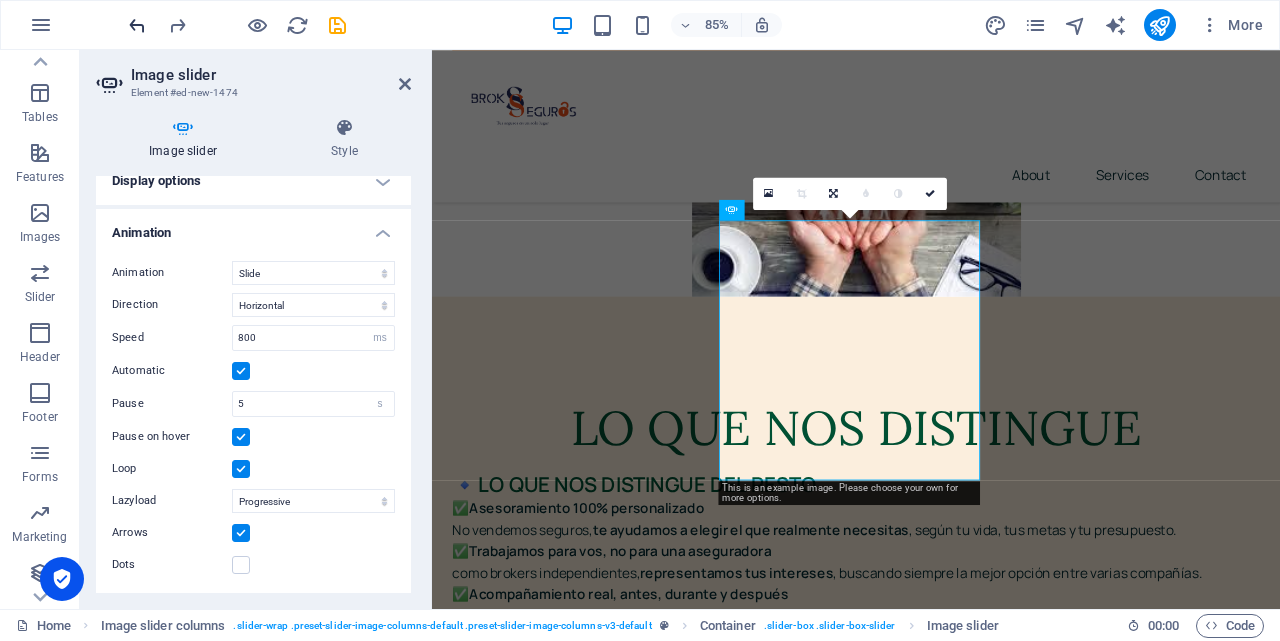 click at bounding box center (137, 25) 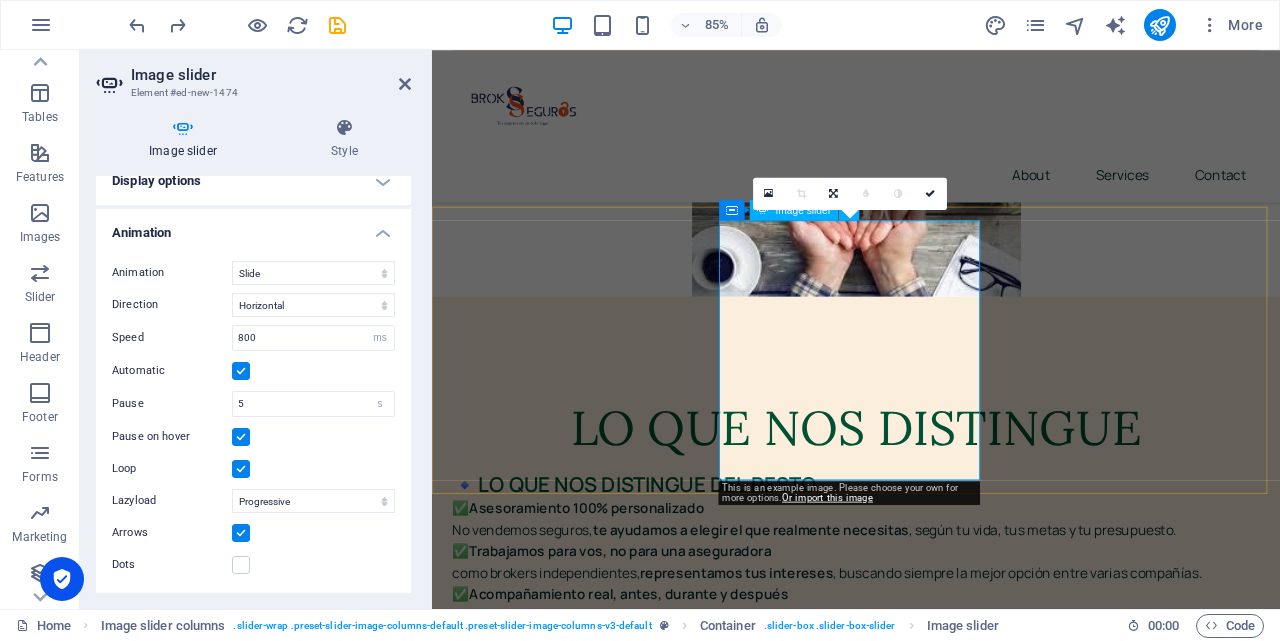 scroll, scrollTop: 0, scrollLeft: 0, axis: both 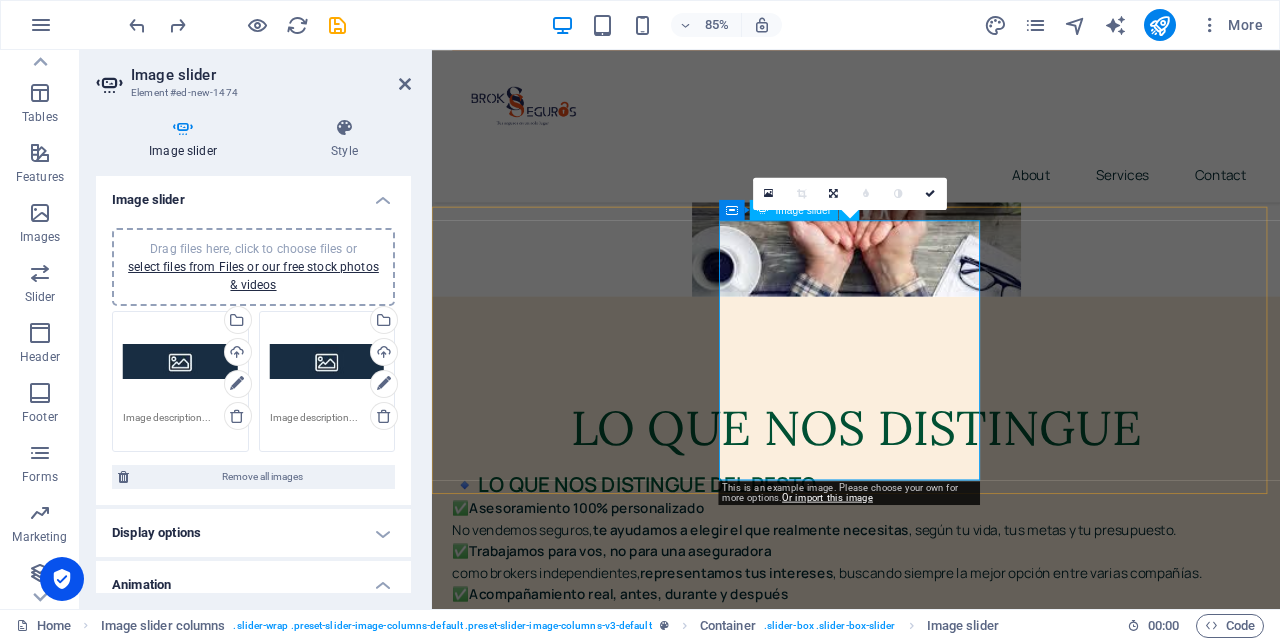 click on "Paste clipboard" at bounding box center [657, 8584] 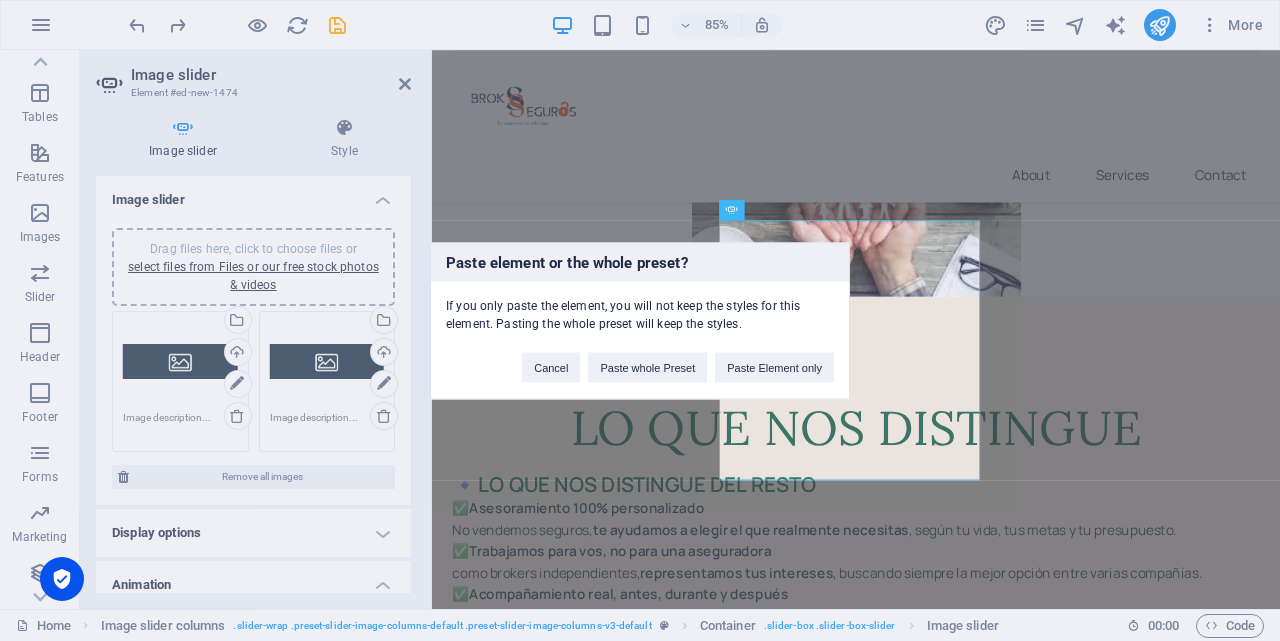 click on "Paste element or the whole preset? If you only paste the element, you will not keep the styles for this element. Pasting the whole preset will keep the styles. Cancel Paste whole Preset Paste Element only" at bounding box center [640, 320] 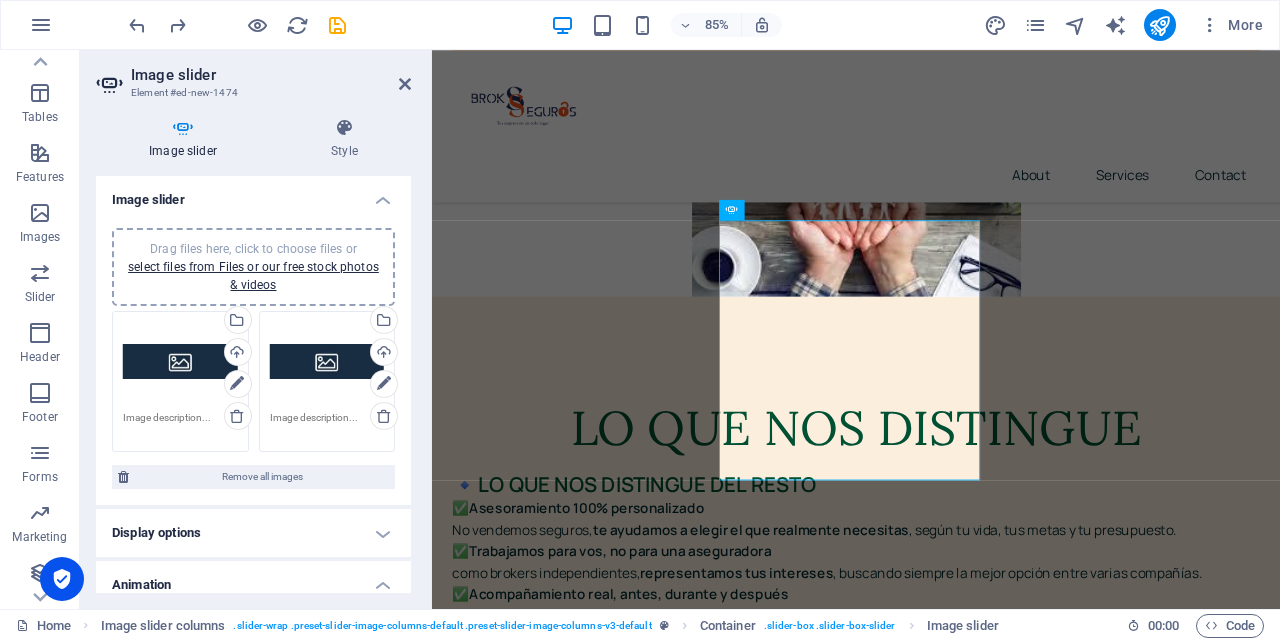 click on "Drag files here, click to choose files or select files from Files or our free stock photos & videos" at bounding box center [180, 362] 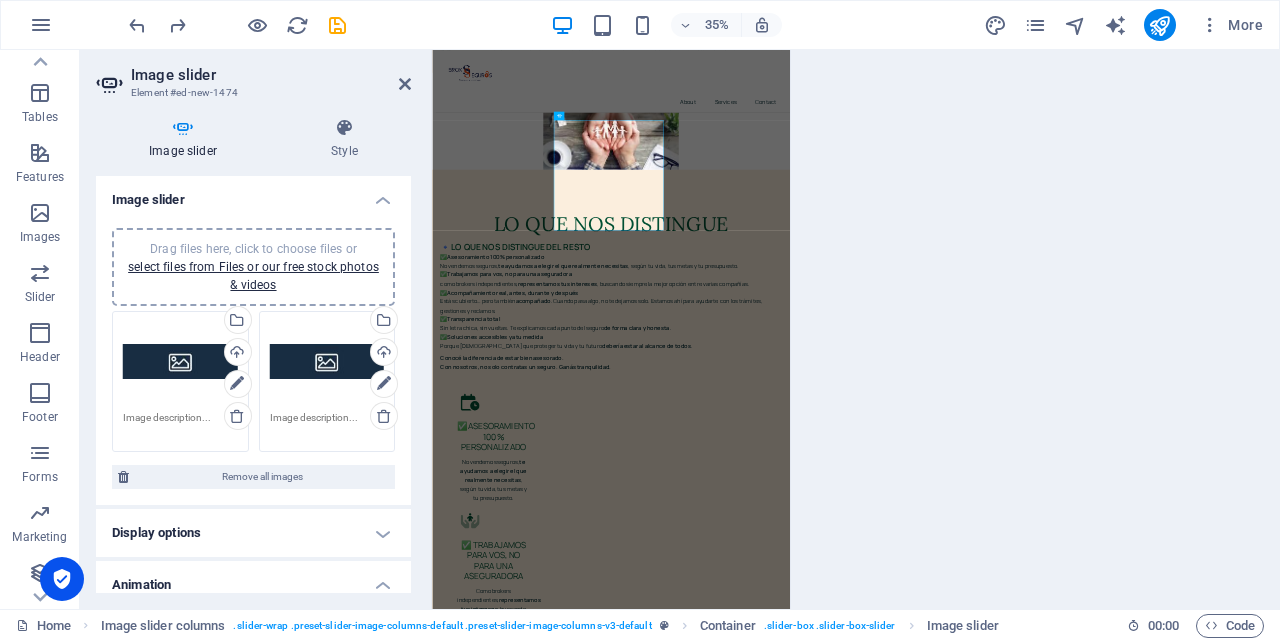 scroll, scrollTop: 10107, scrollLeft: 0, axis: vertical 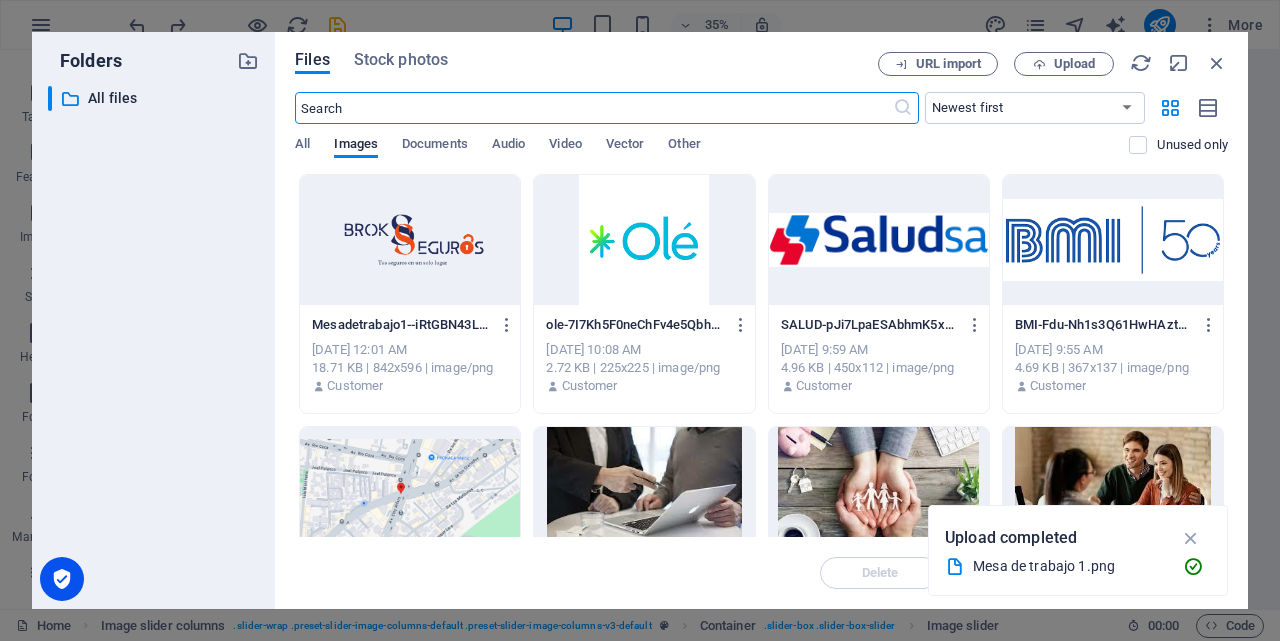 click on "​ All files All files" at bounding box center (153, 339) 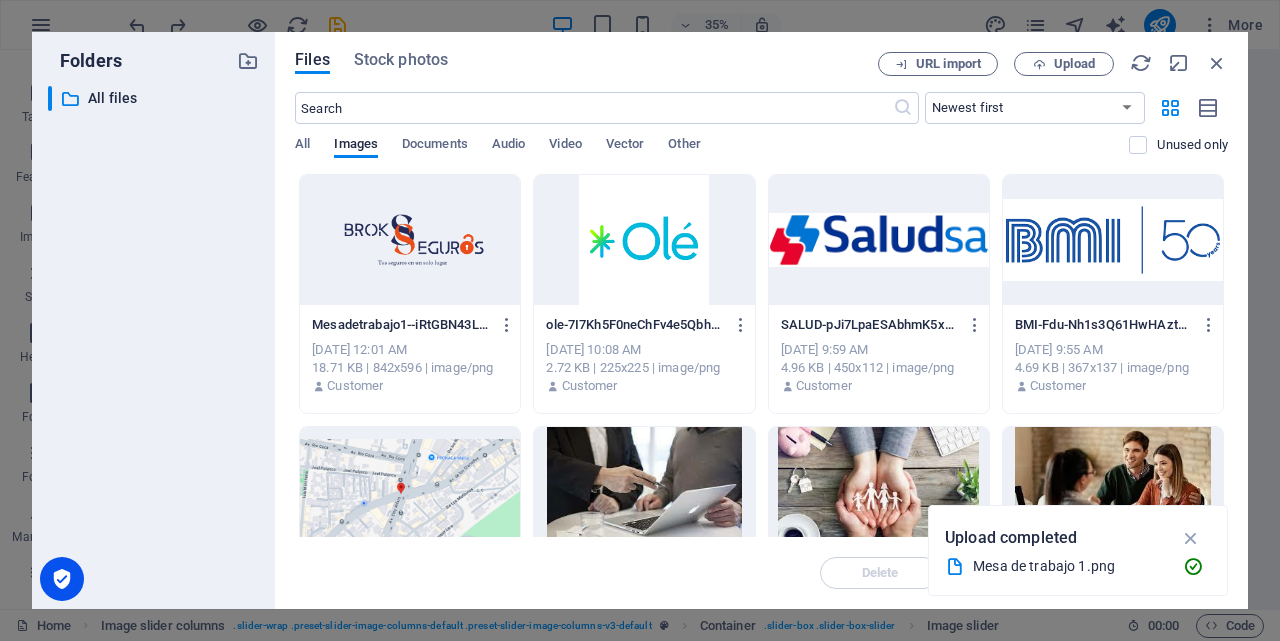 click on "​ All files All files" at bounding box center [153, 339] 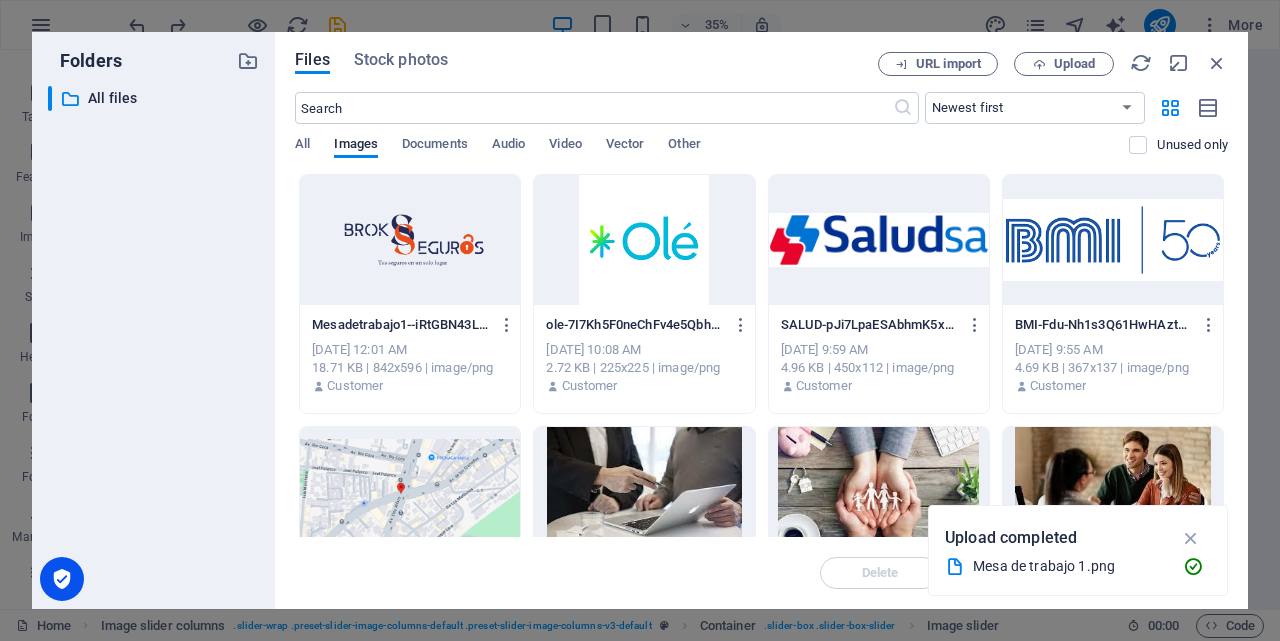 click at bounding box center (644, 240) 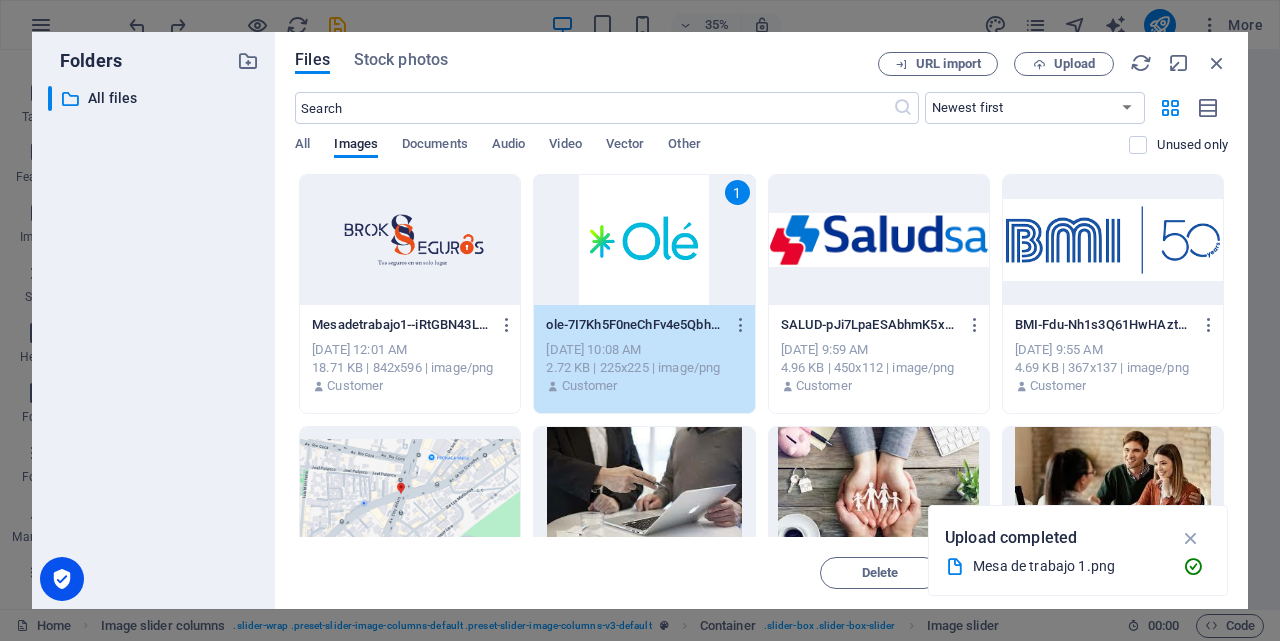 click on "1" at bounding box center (644, 240) 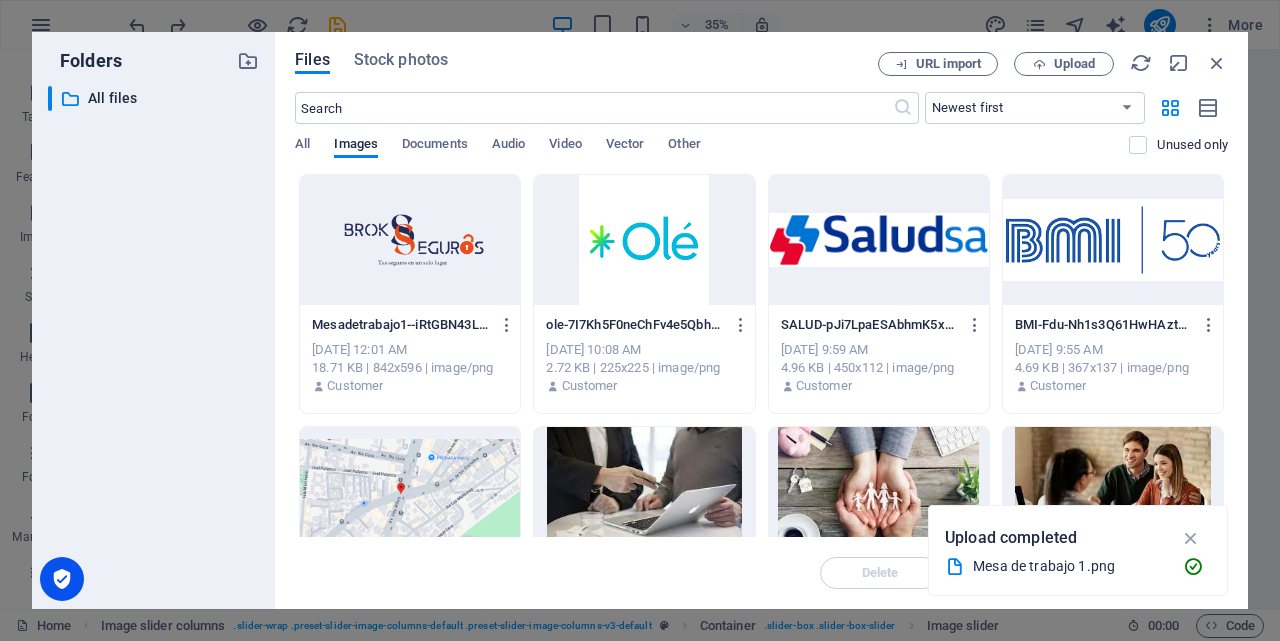 click at bounding box center [644, 240] 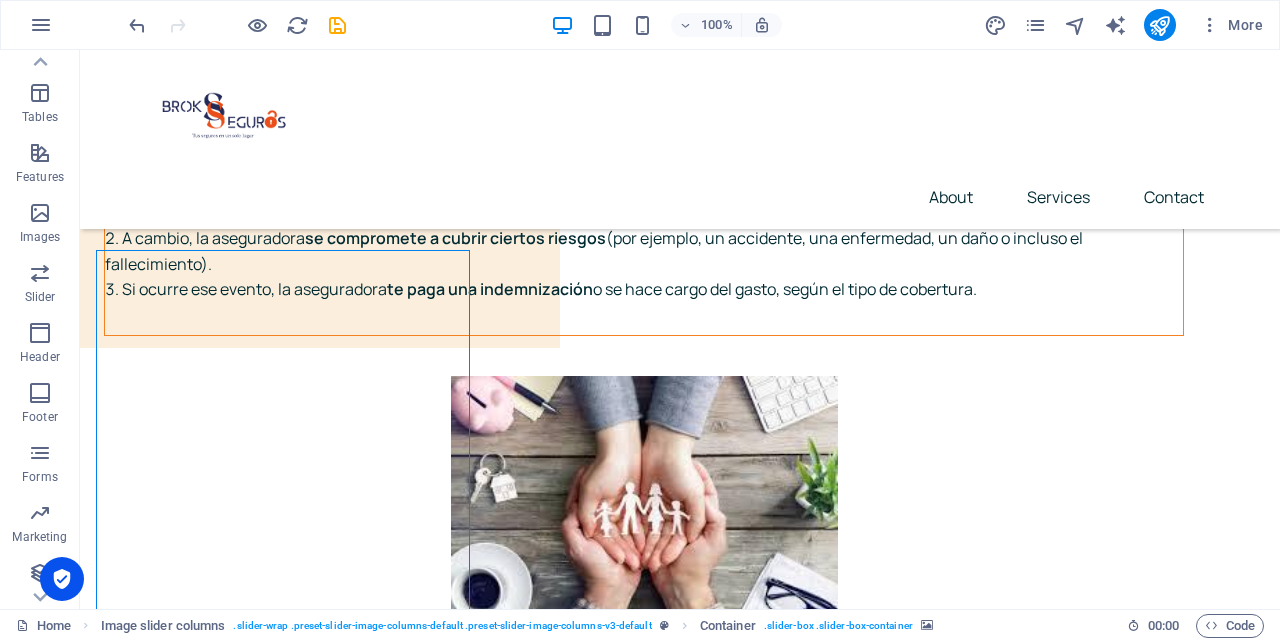 click at bounding box center [390, 3674] 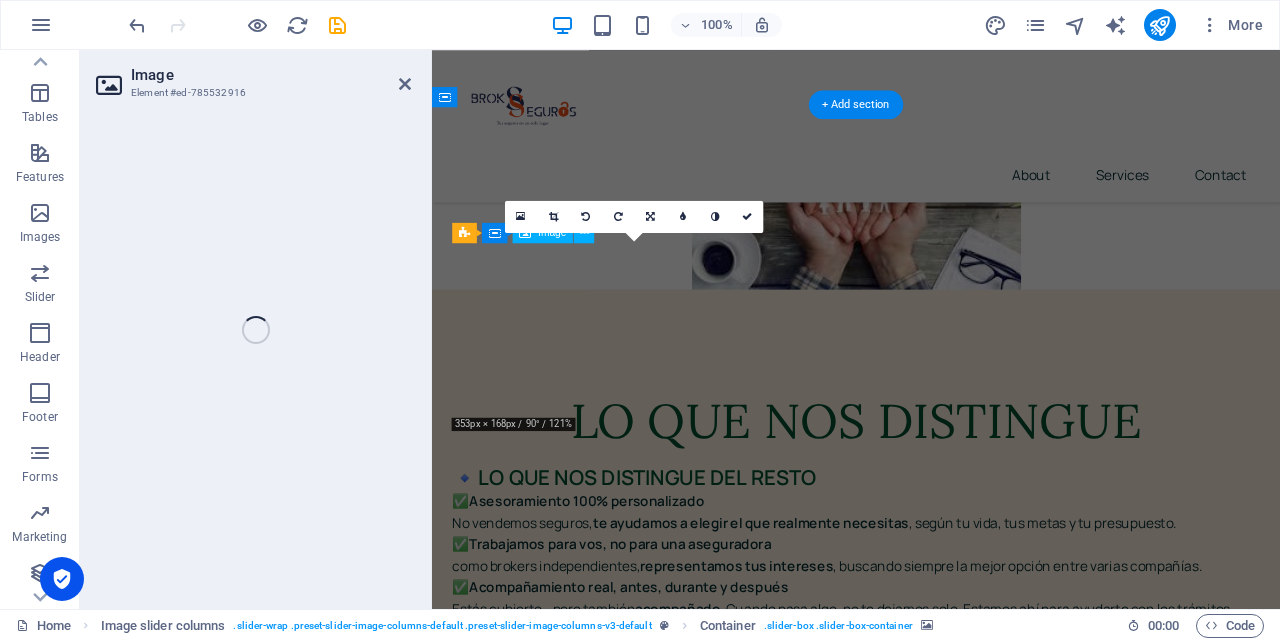 scroll, scrollTop: 8954, scrollLeft: 0, axis: vertical 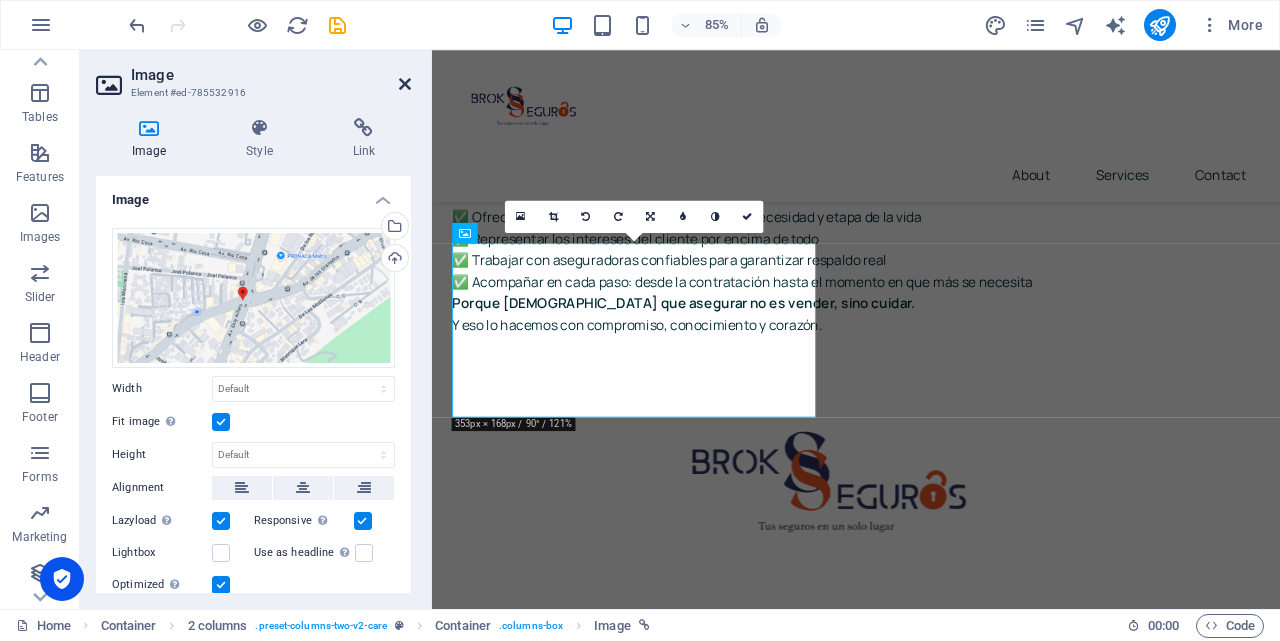 click at bounding box center [405, 84] 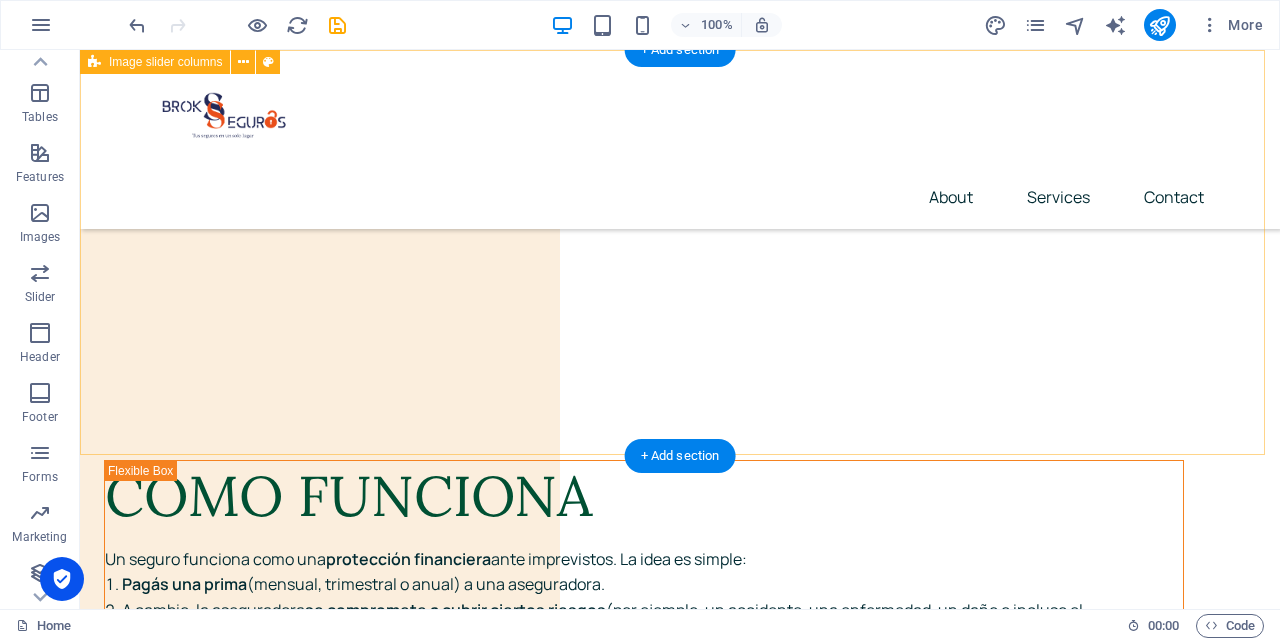 scroll, scrollTop: 9655, scrollLeft: 0, axis: vertical 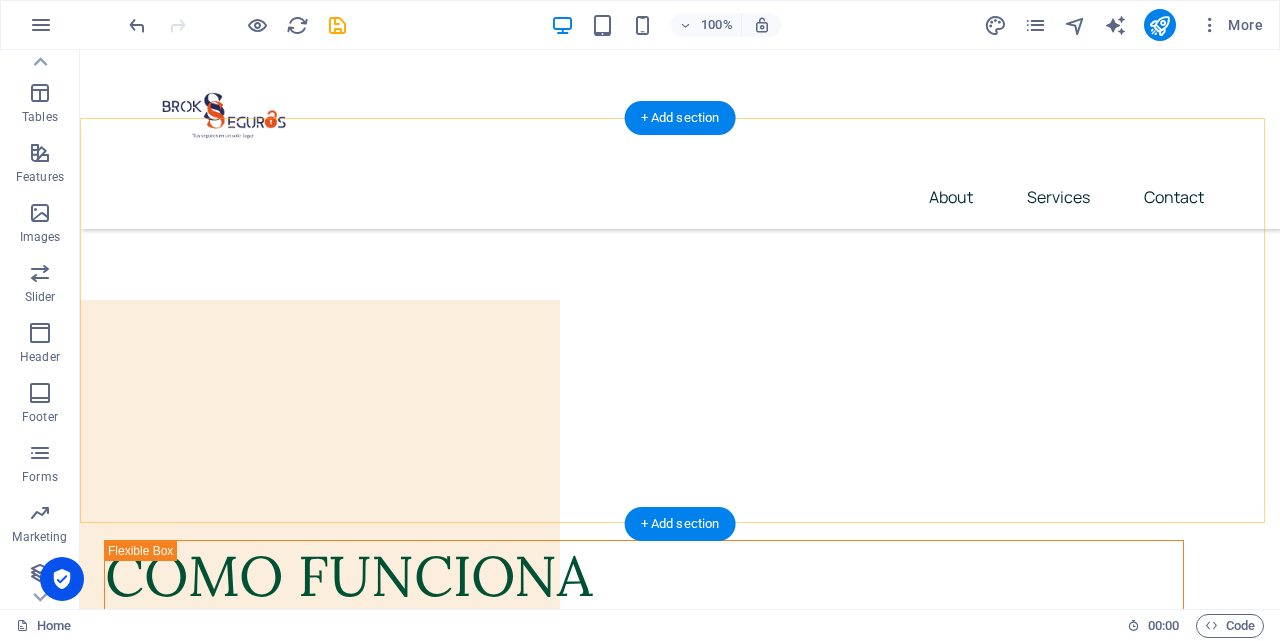 click at bounding box center (285, 10276) 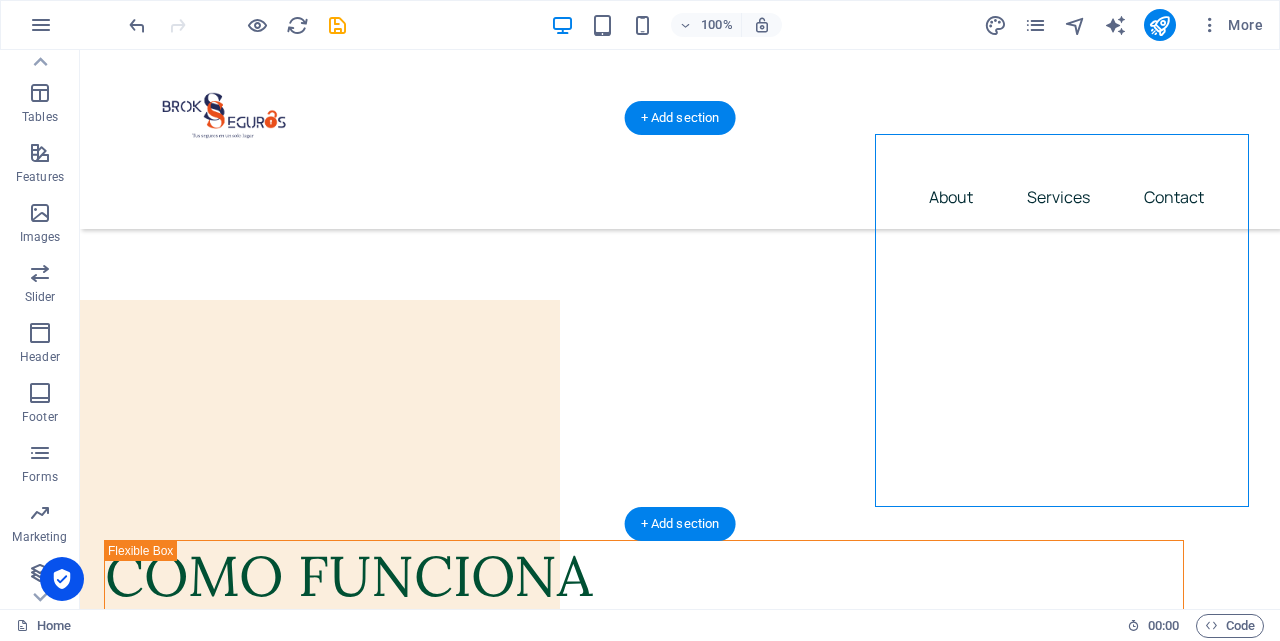 click at bounding box center (285, 10276) 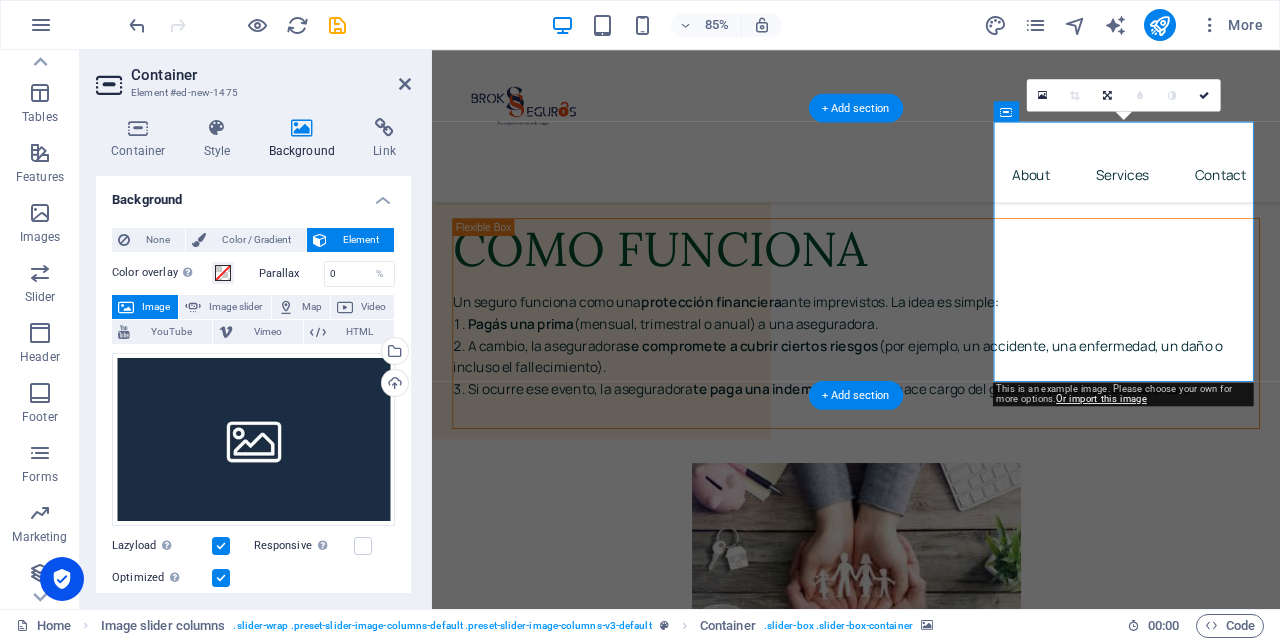 scroll, scrollTop: 10215, scrollLeft: 0, axis: vertical 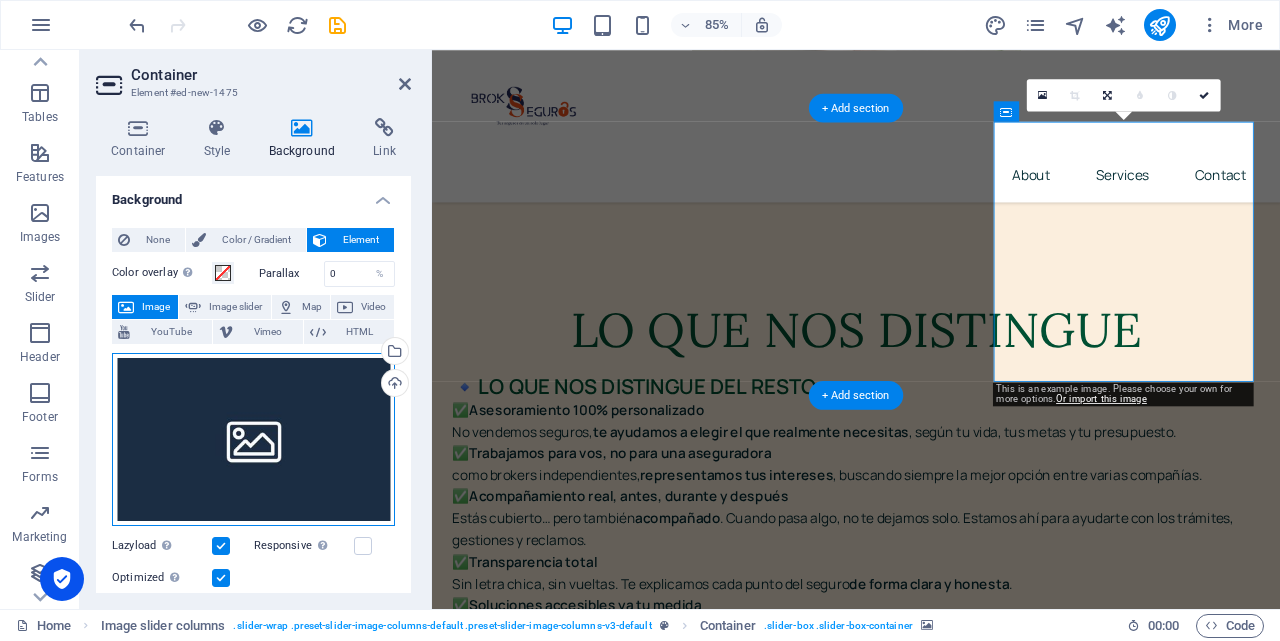 click on "Drag files here, click to choose files or select files from Files or our free stock photos & videos" at bounding box center [253, 440] 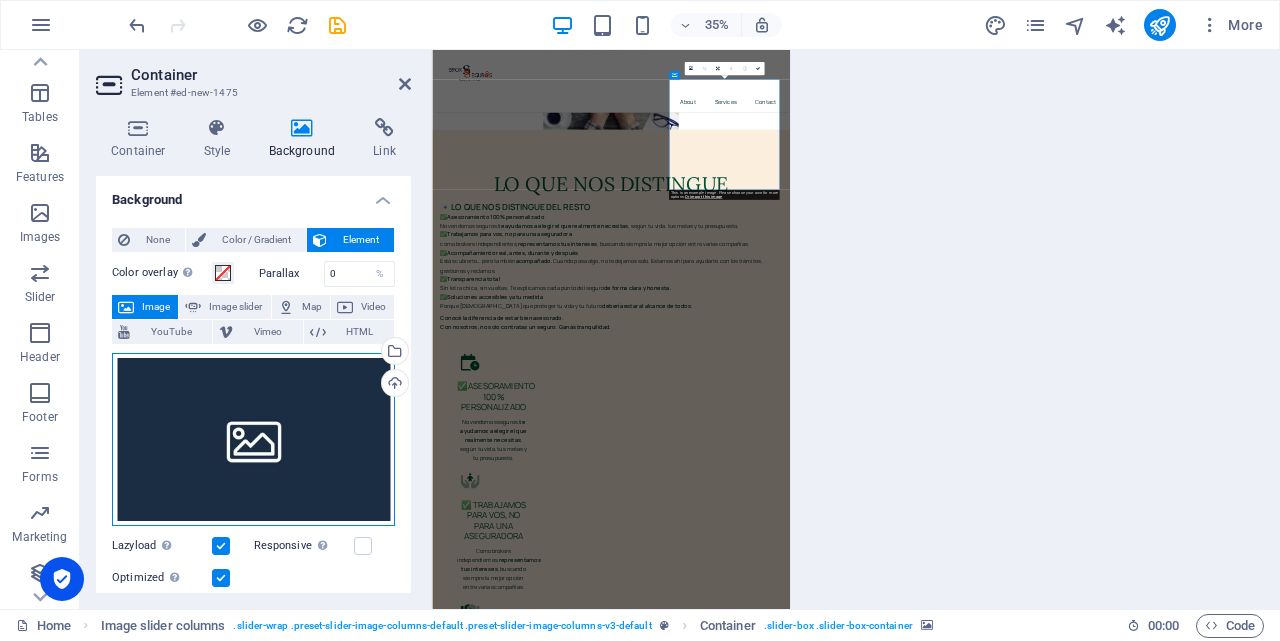 scroll, scrollTop: 10223, scrollLeft: 0, axis: vertical 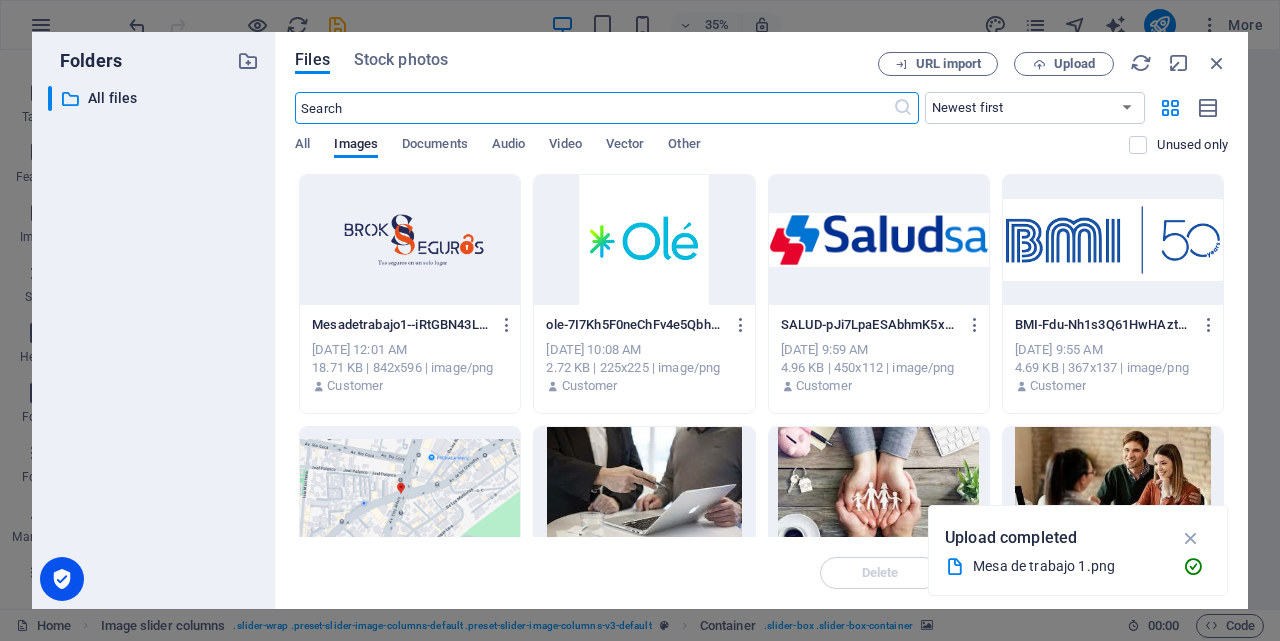 click at bounding box center [879, 240] 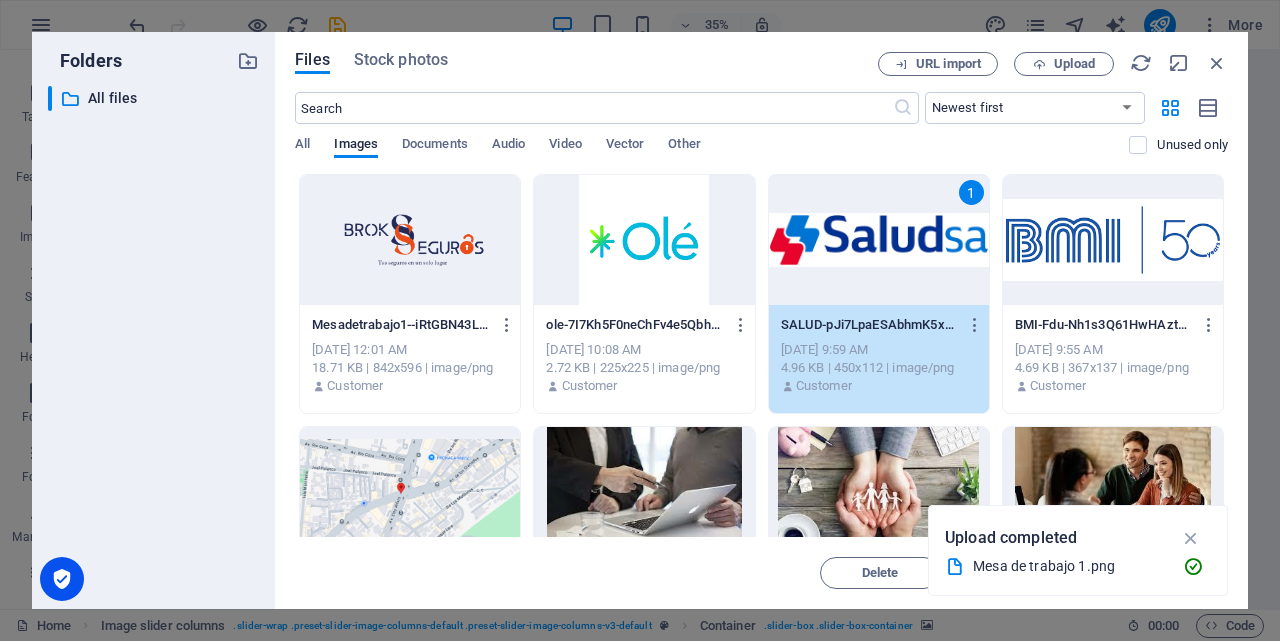 click on "1" at bounding box center (879, 240) 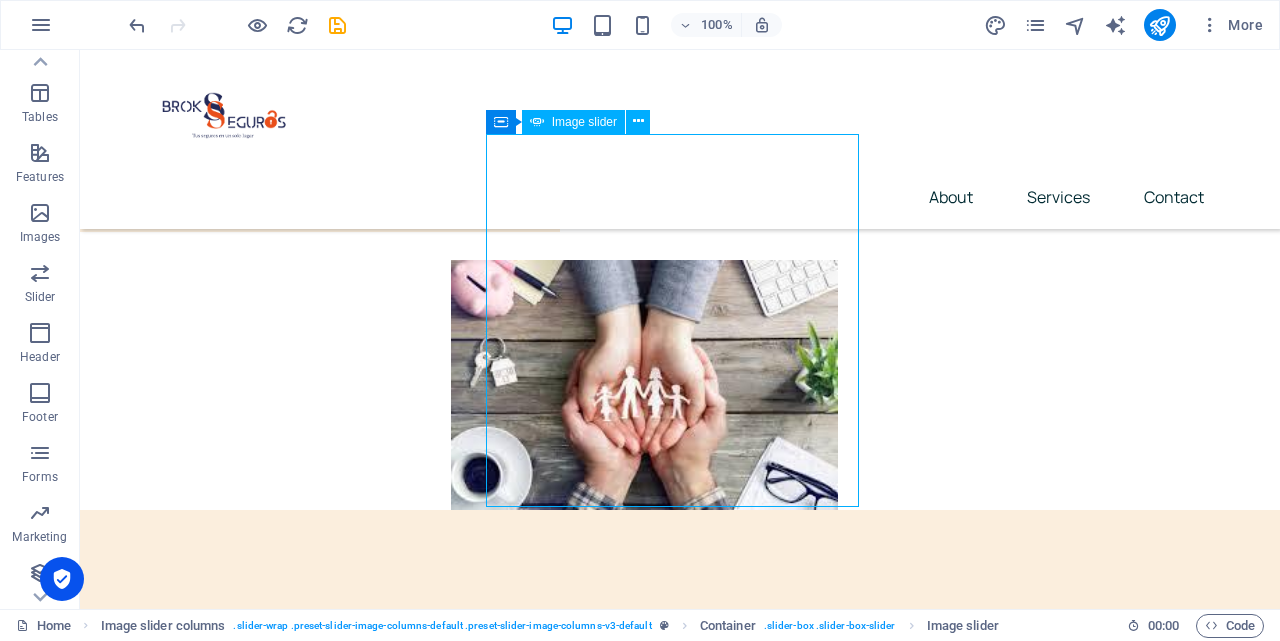 click at bounding box center [285, 8414] 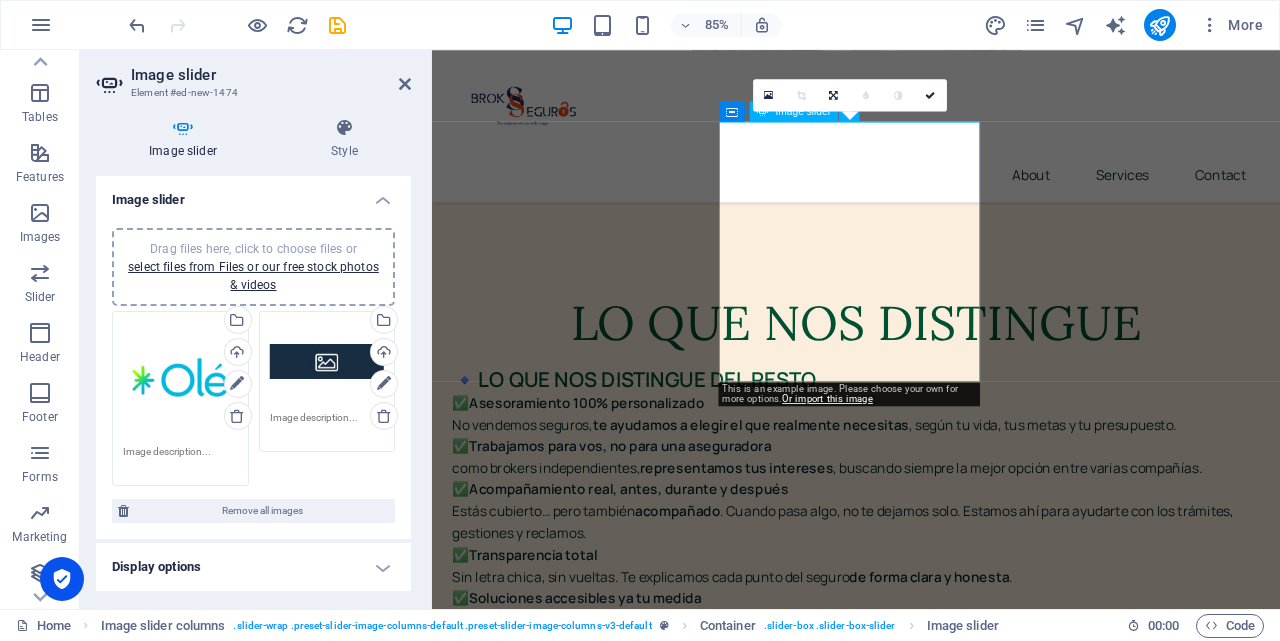 scroll, scrollTop: 10215, scrollLeft: 0, axis: vertical 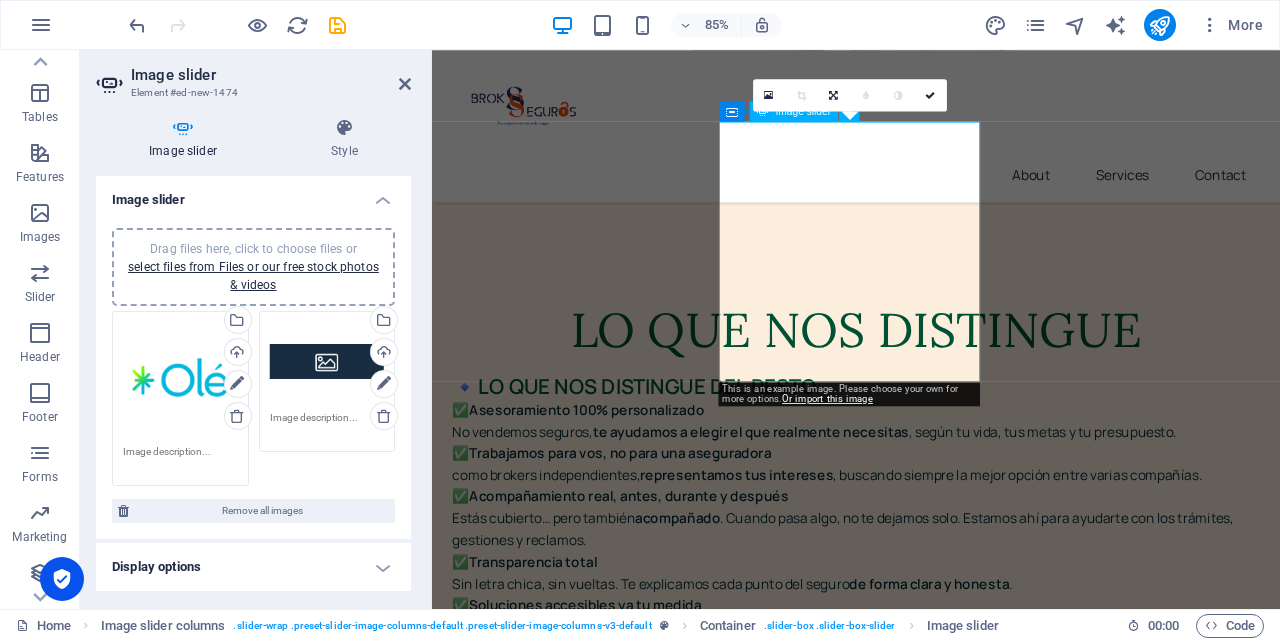 click on "Drag files here, click to choose files or select files from Files or our free stock photos & videos Select files from the file manager, stock photos, or upload file(s) Upload" at bounding box center [180, 399] 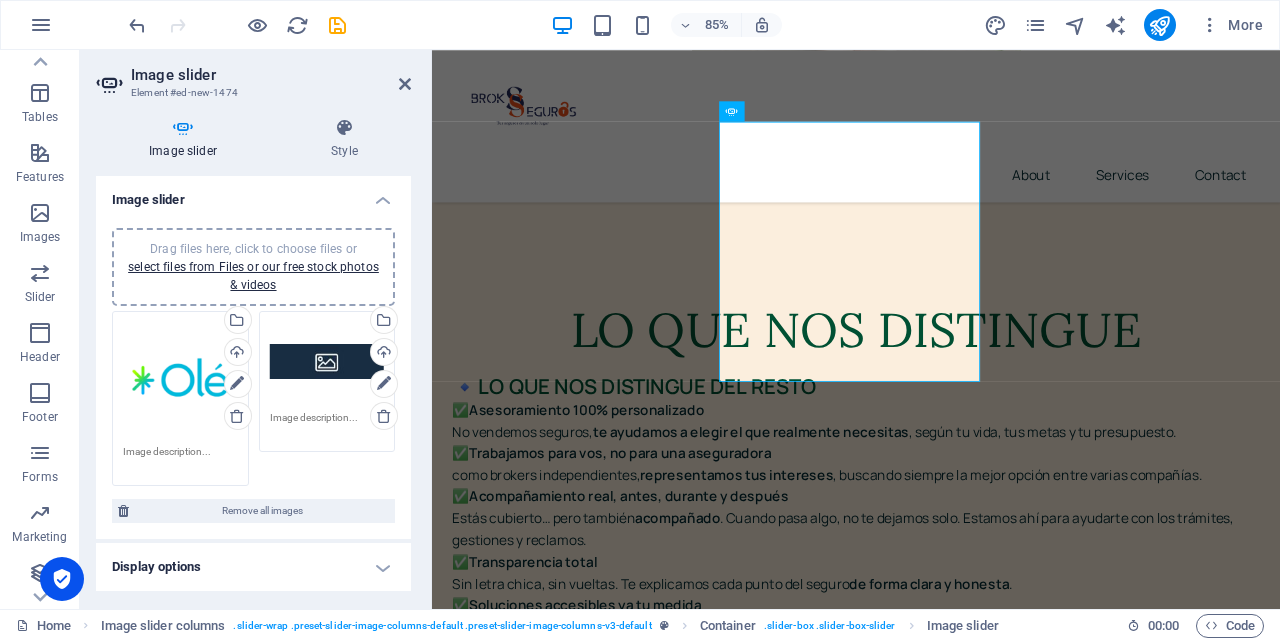 click at bounding box center (180, 459) 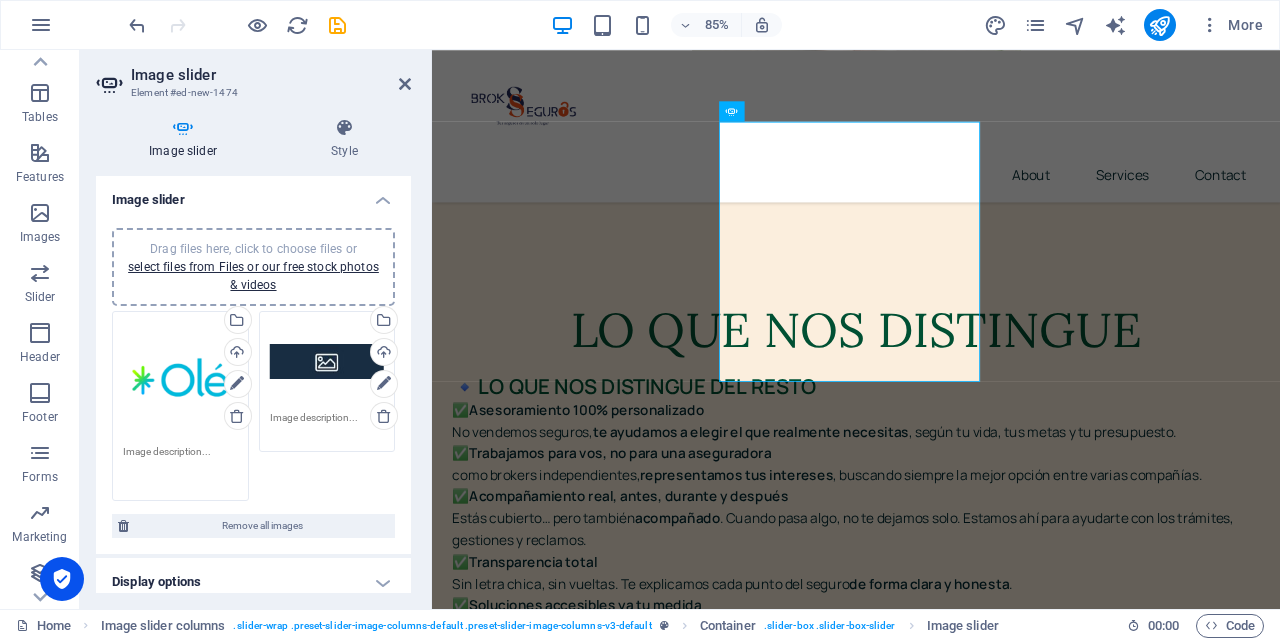 click on "Drag files here, click to choose files or select files from Files or our free stock photos & videos" at bounding box center [180, 379] 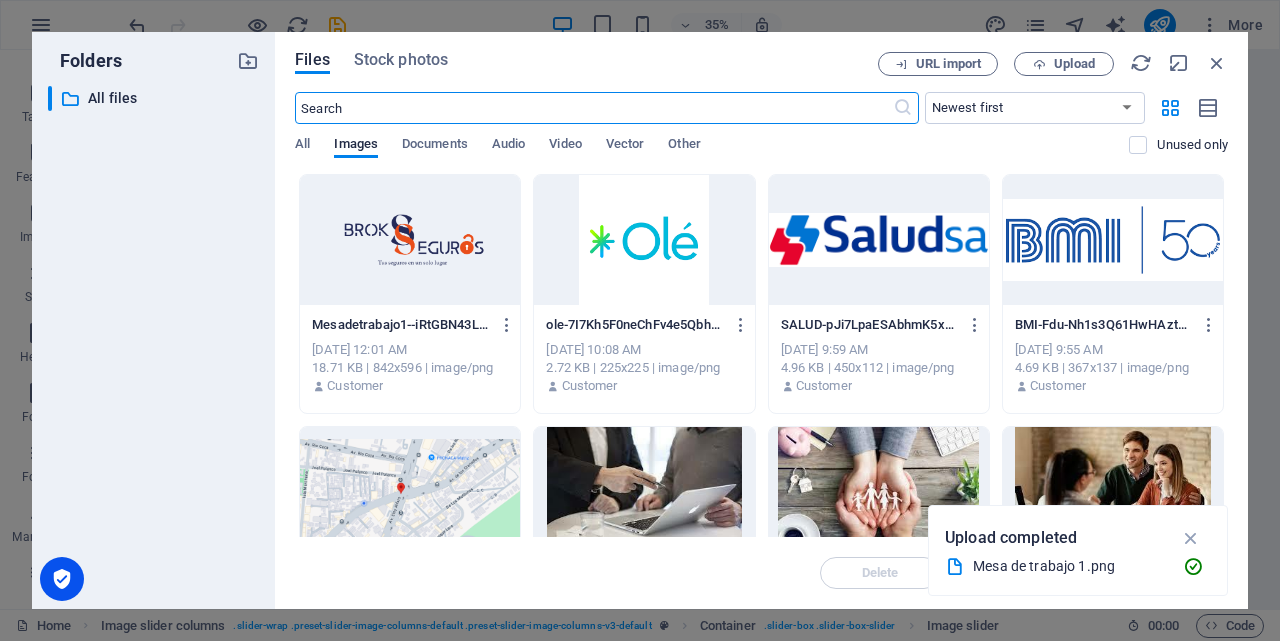 click on "​ All files All files" at bounding box center [153, 339] 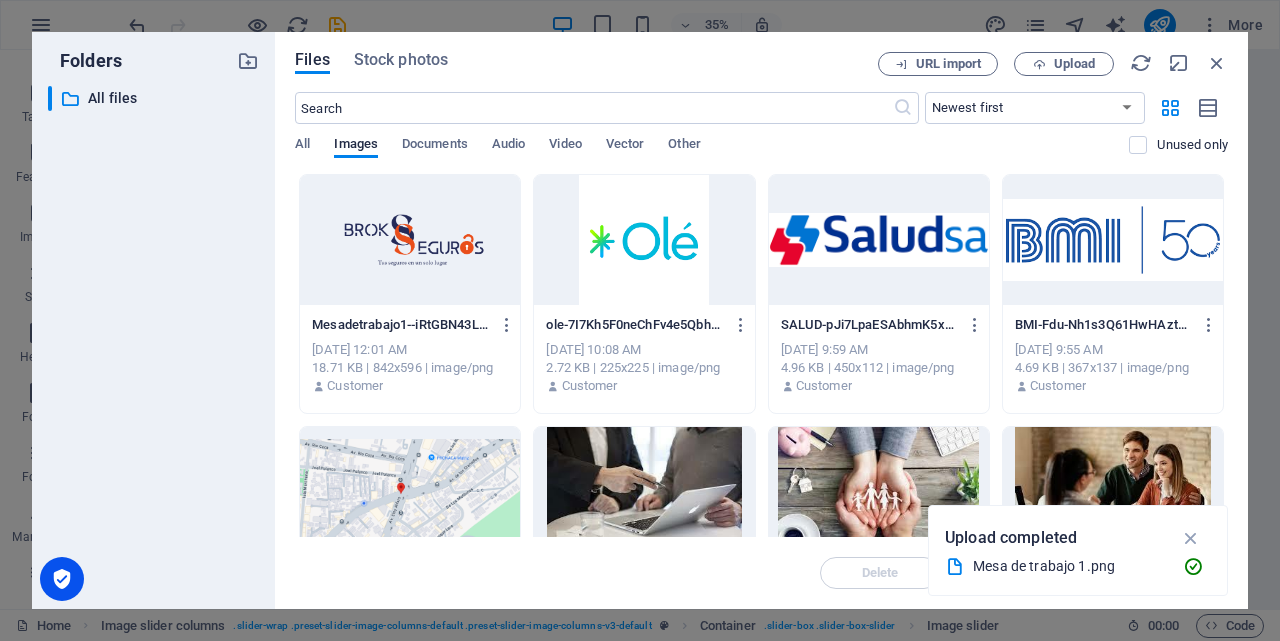 scroll, scrollTop: 10501, scrollLeft: 0, axis: vertical 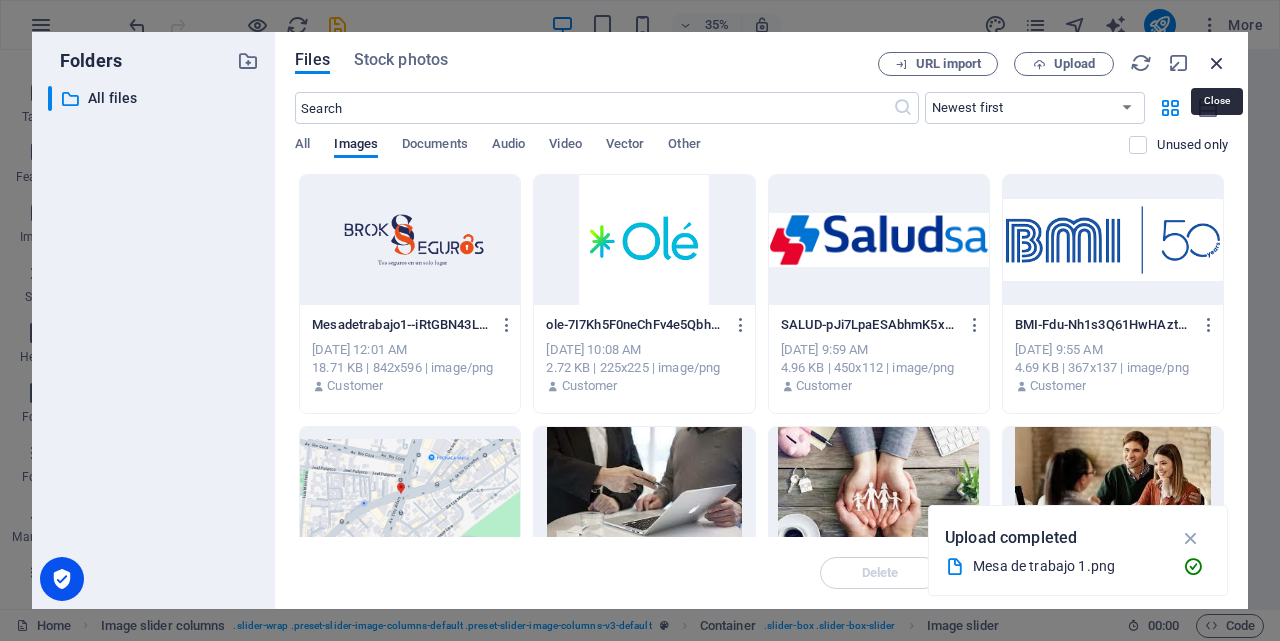 click at bounding box center (1217, 63) 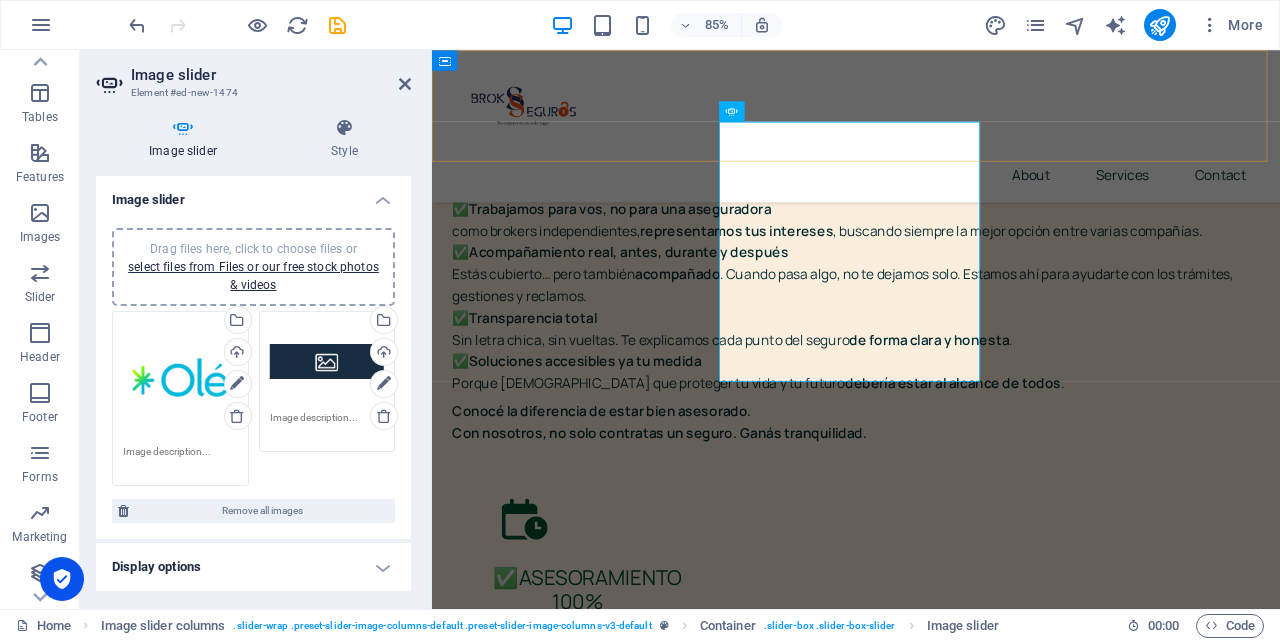 scroll, scrollTop: 10467, scrollLeft: 0, axis: vertical 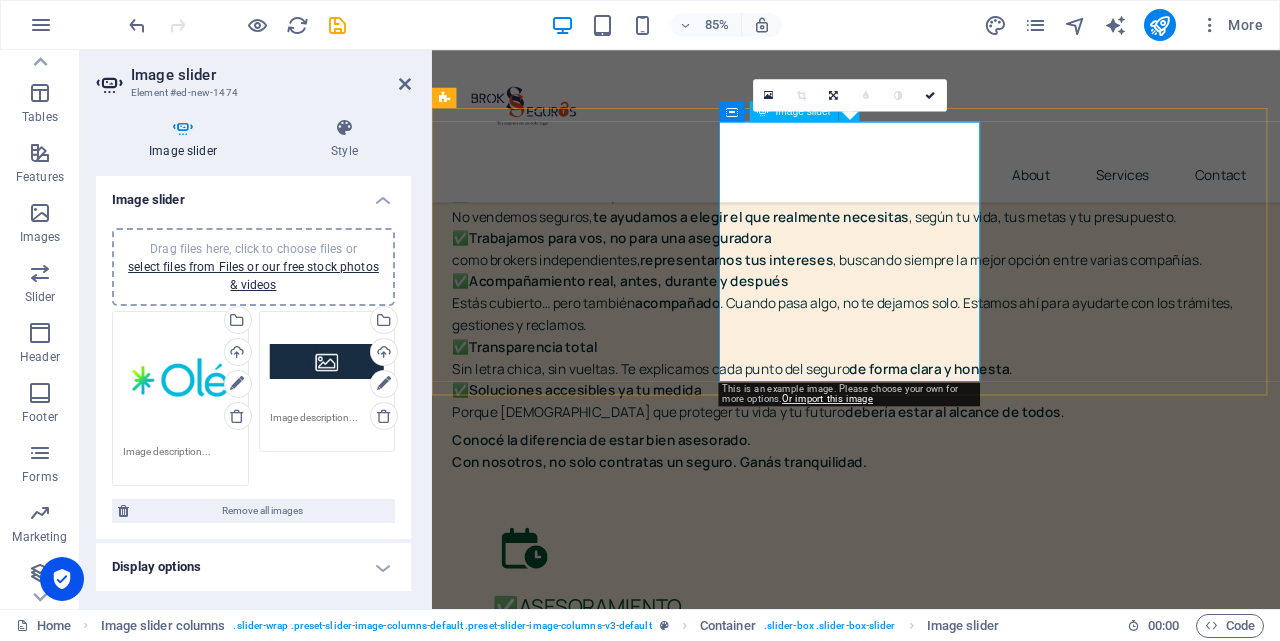 click at bounding box center [603, 8878] 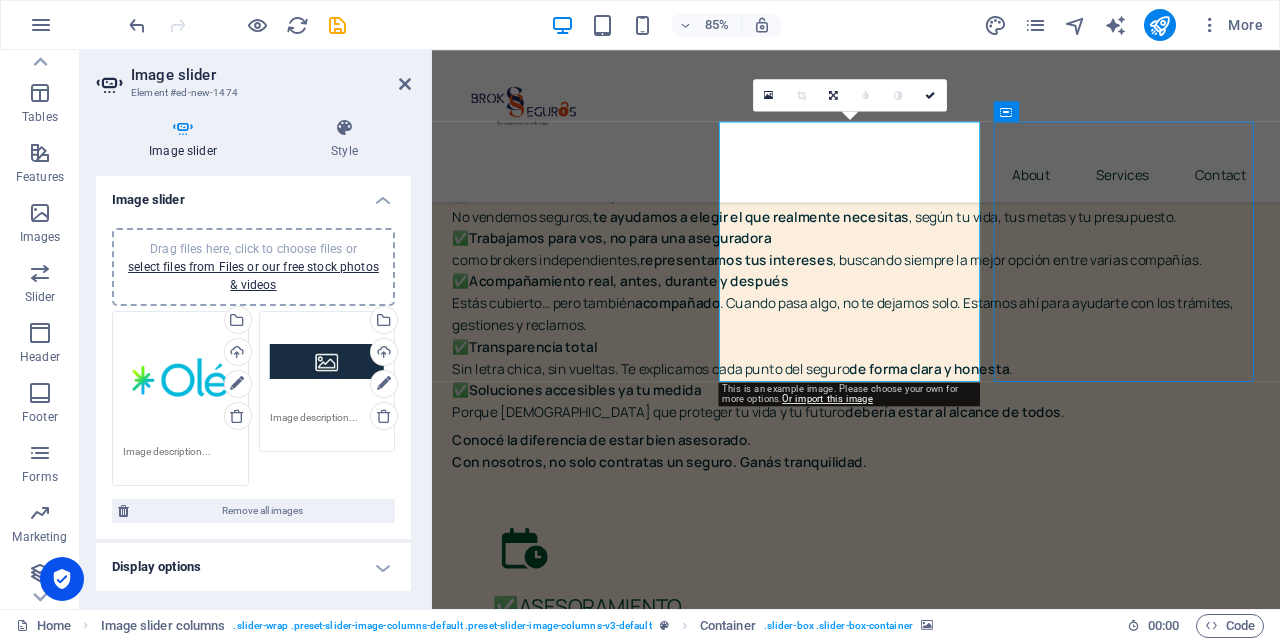 click at bounding box center (603, 8878) 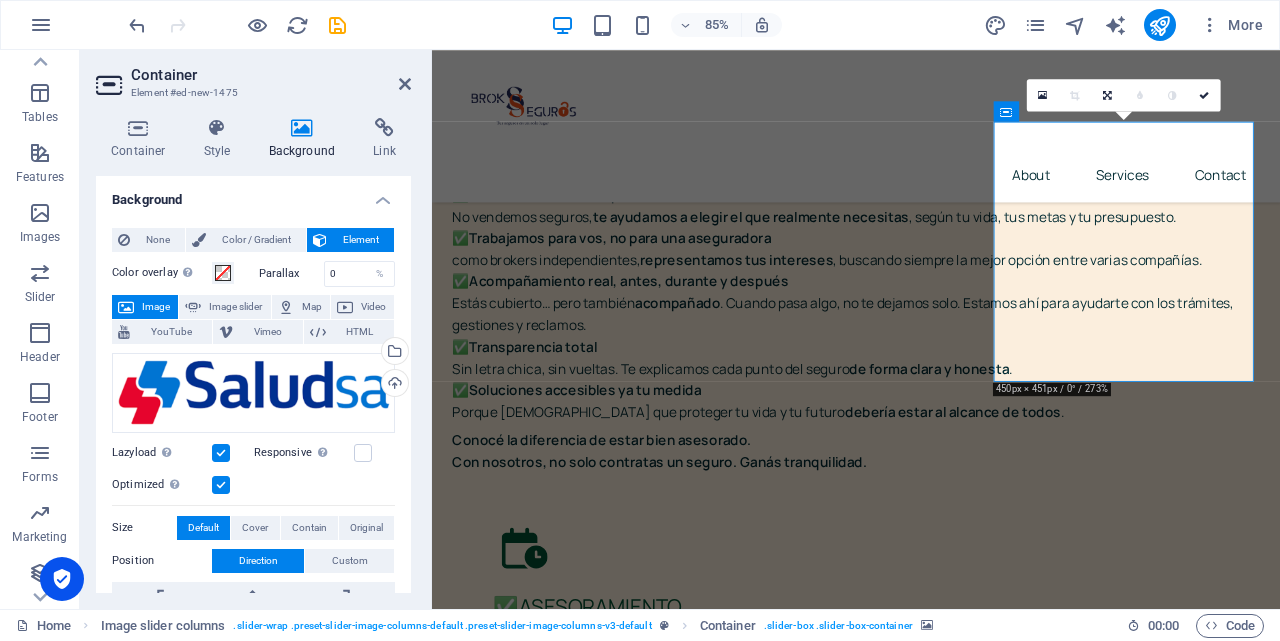 click at bounding box center [221, 453] 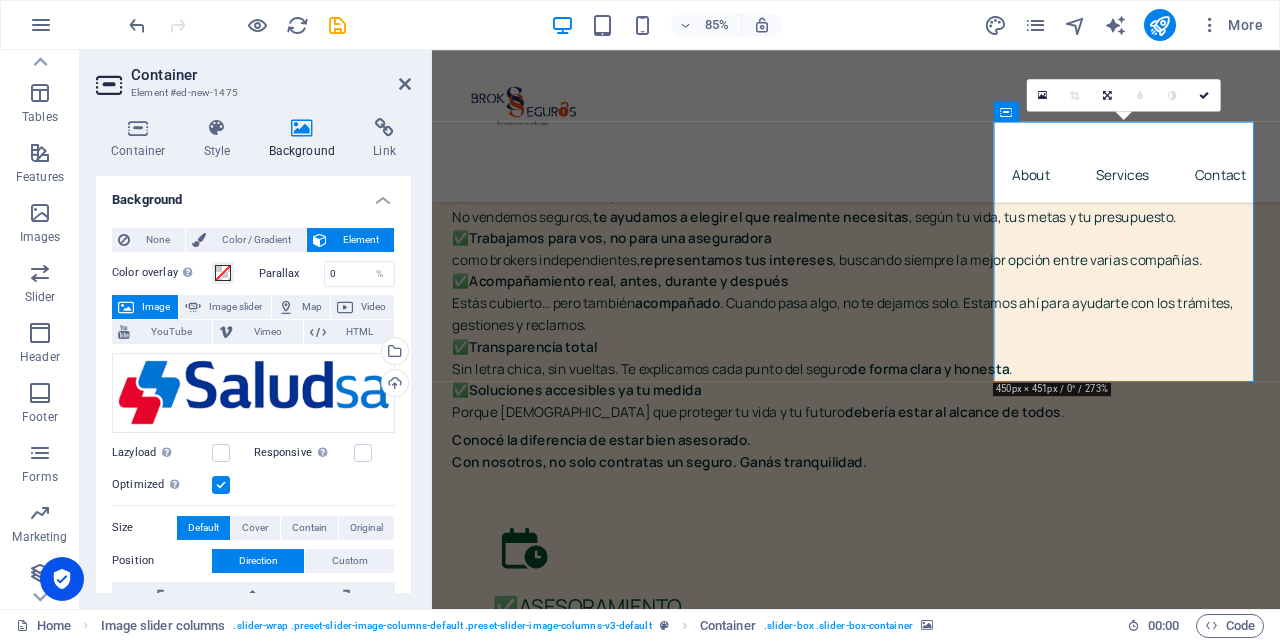 click at bounding box center [221, 485] 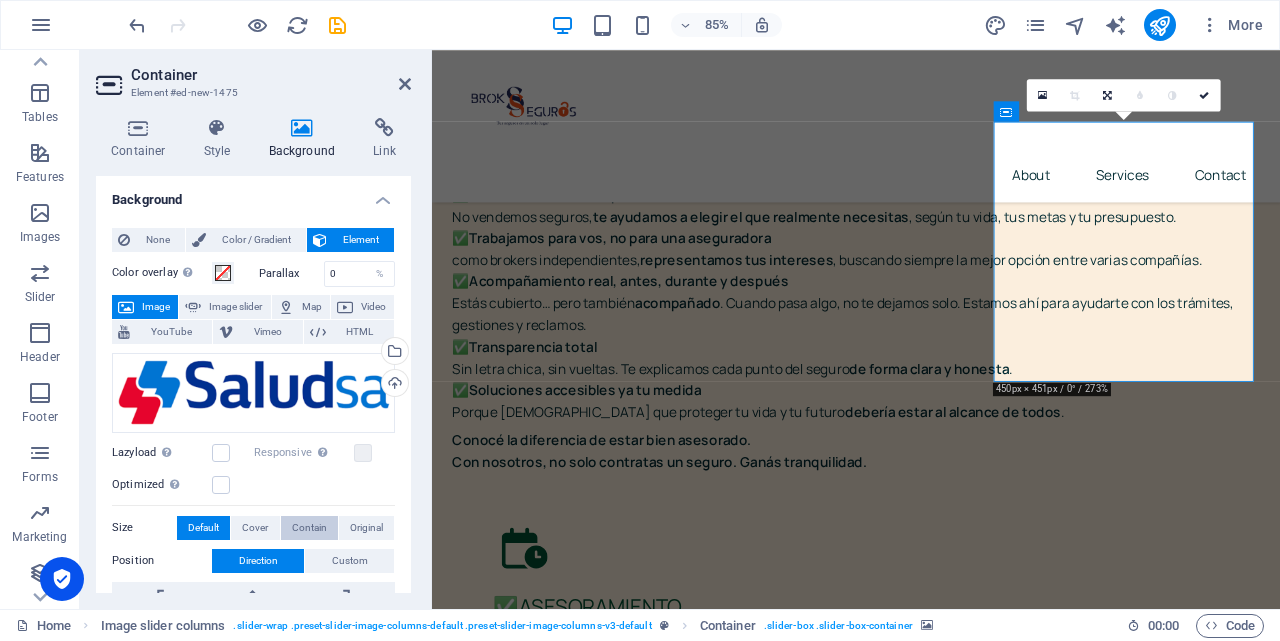 click on "Contain" at bounding box center (309, 528) 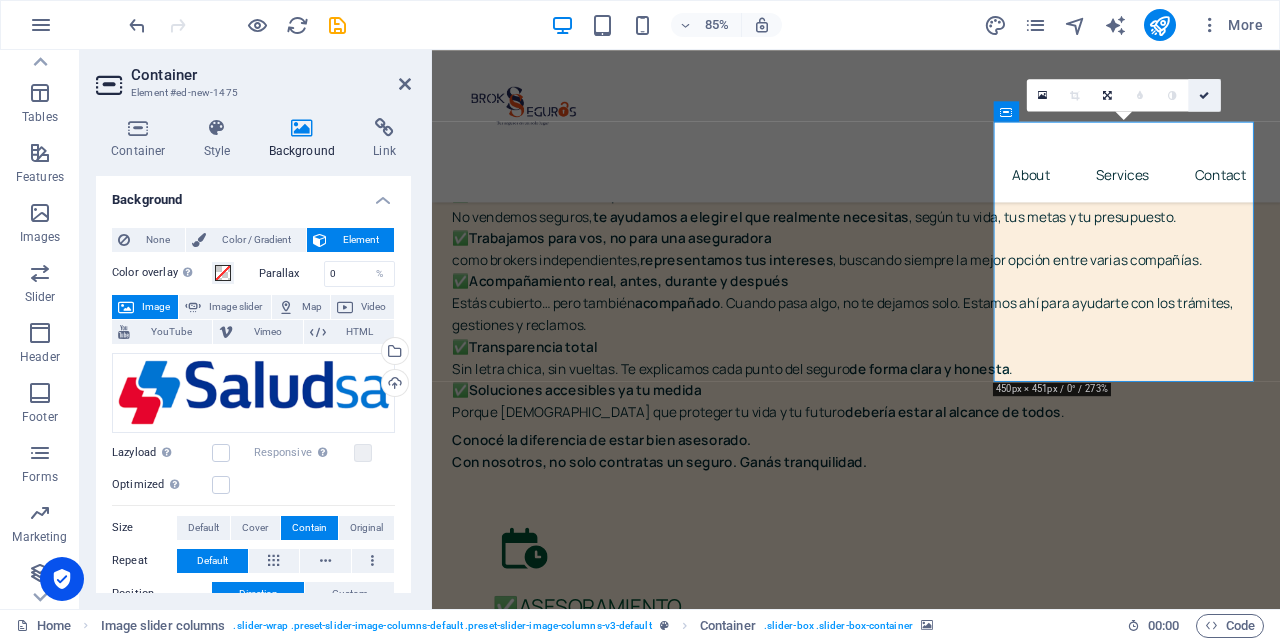 click at bounding box center [1204, 95] 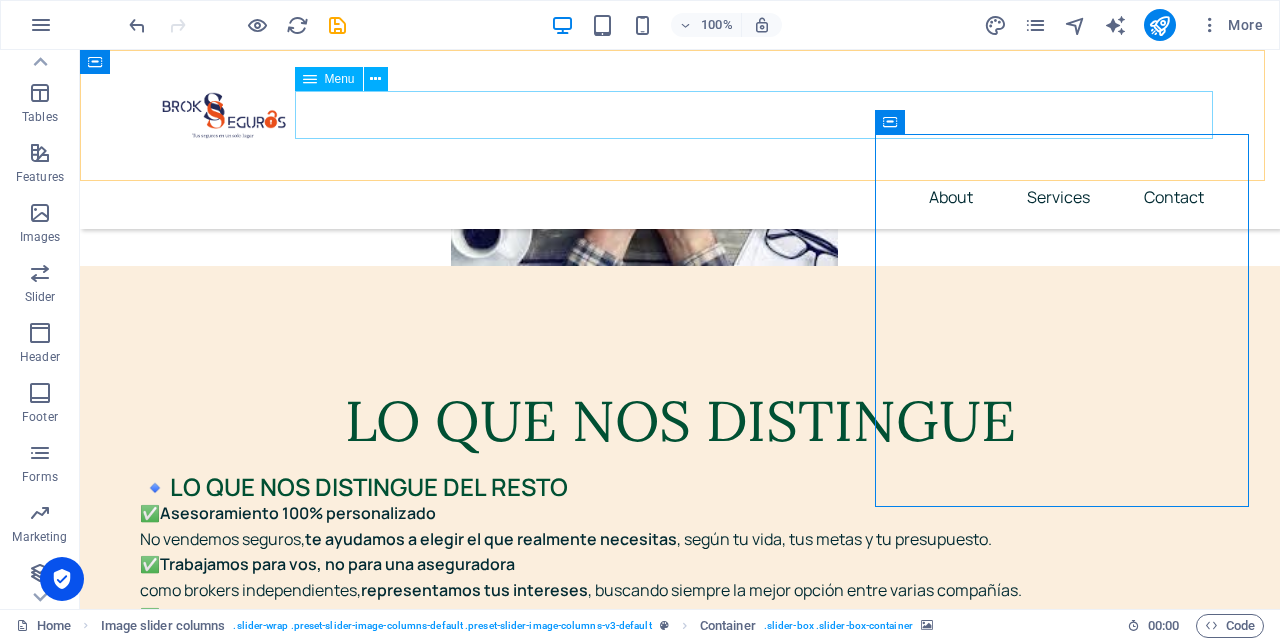 scroll, scrollTop: 10129, scrollLeft: 0, axis: vertical 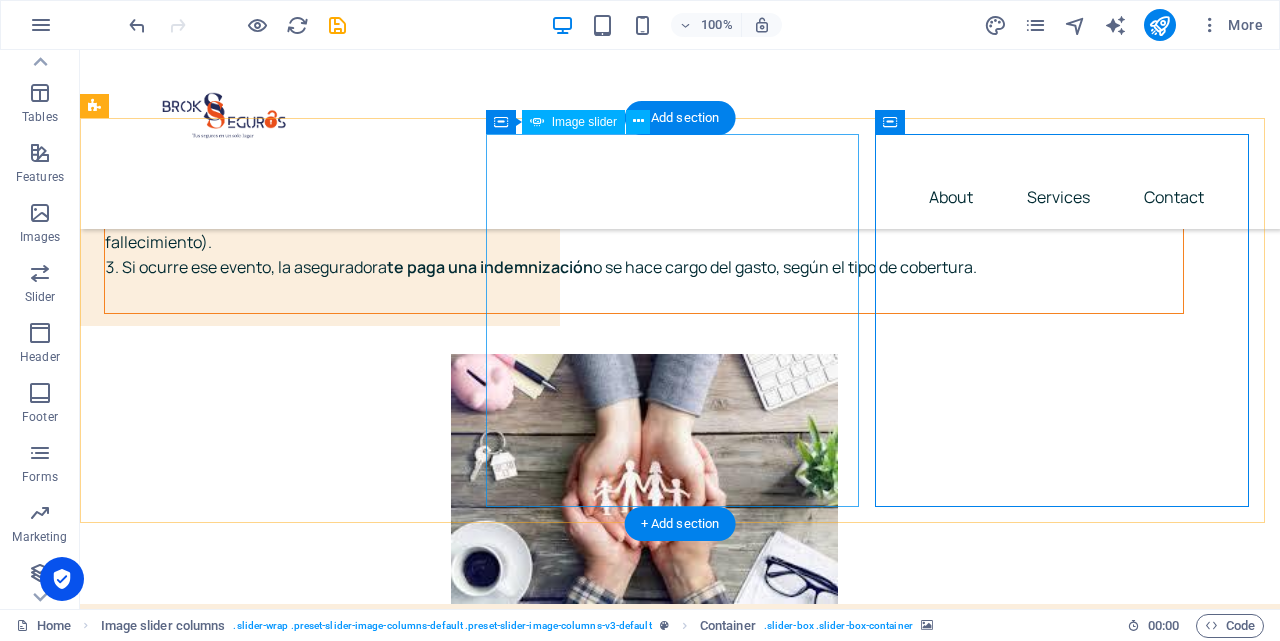 click at bounding box center [308, 9054] 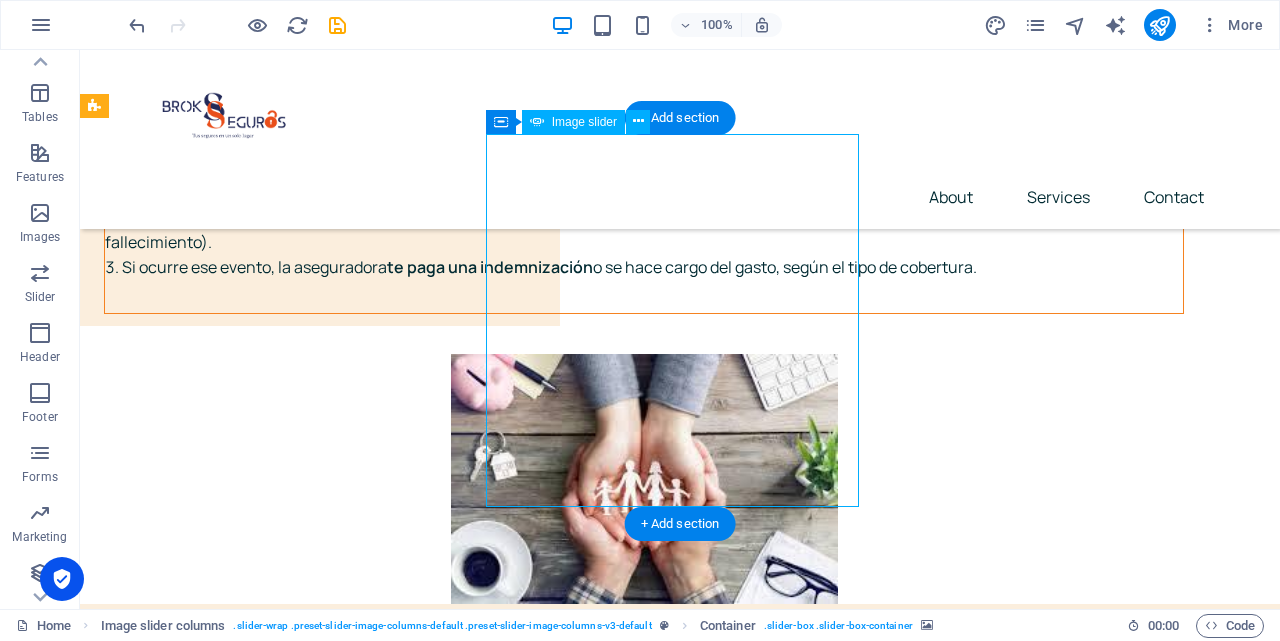 click at bounding box center [308, 9054] 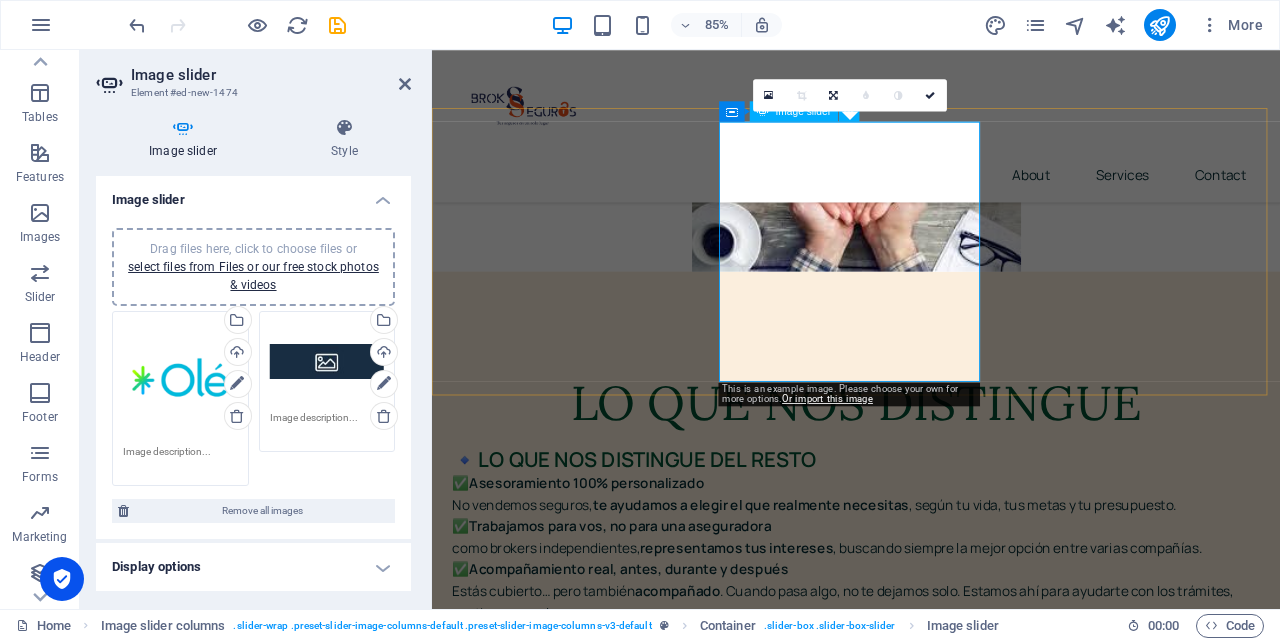 scroll, scrollTop: 10467, scrollLeft: 0, axis: vertical 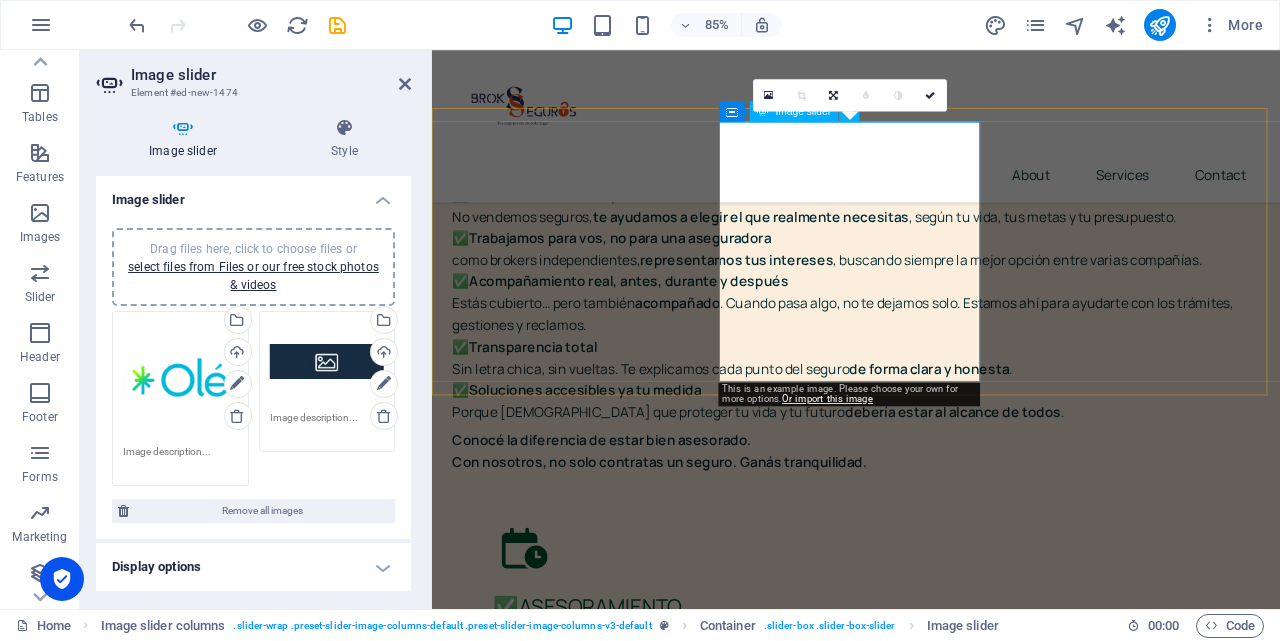 click on "Drag files here, click to choose files or select files from Files or our free stock photos & videos" at bounding box center [327, 362] 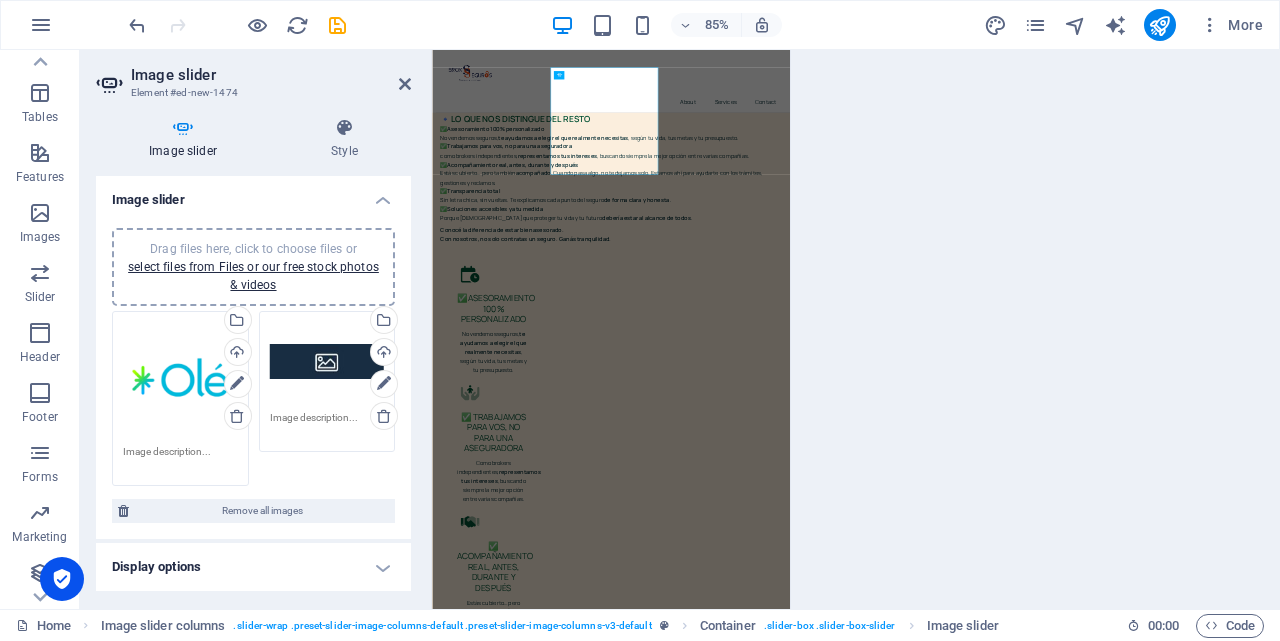 click on "Drag files here, click to choose files or select files from Files or our free stock photos & videos" at bounding box center (327, 362) 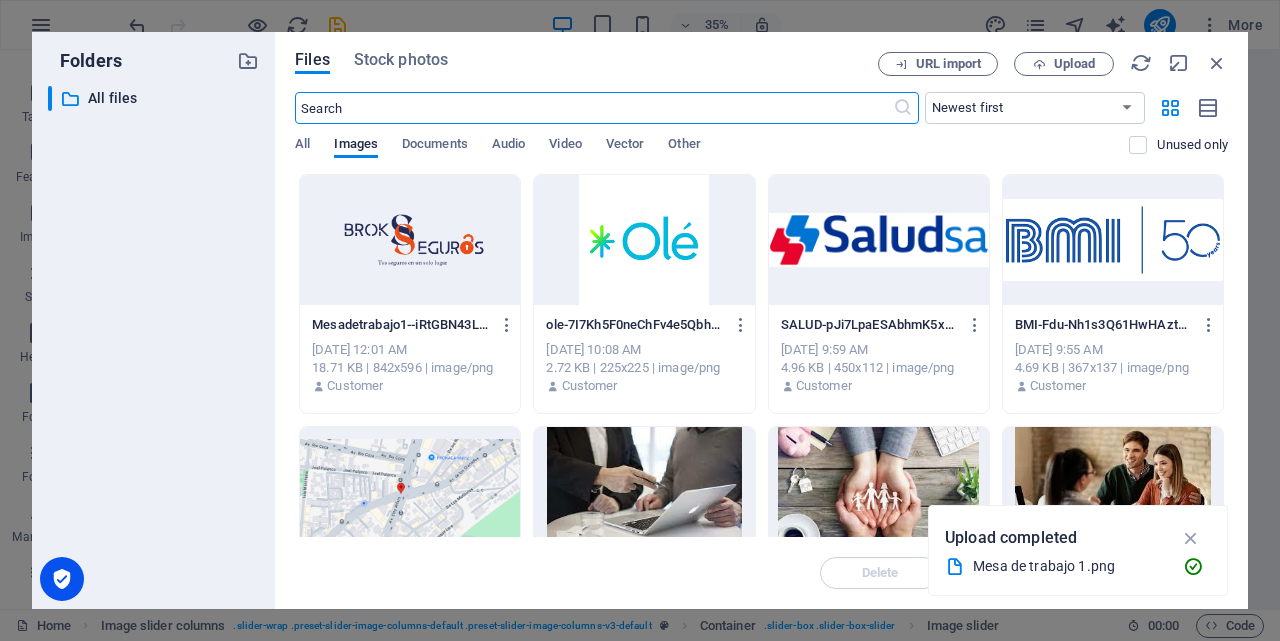 scroll, scrollTop: 10501, scrollLeft: 0, axis: vertical 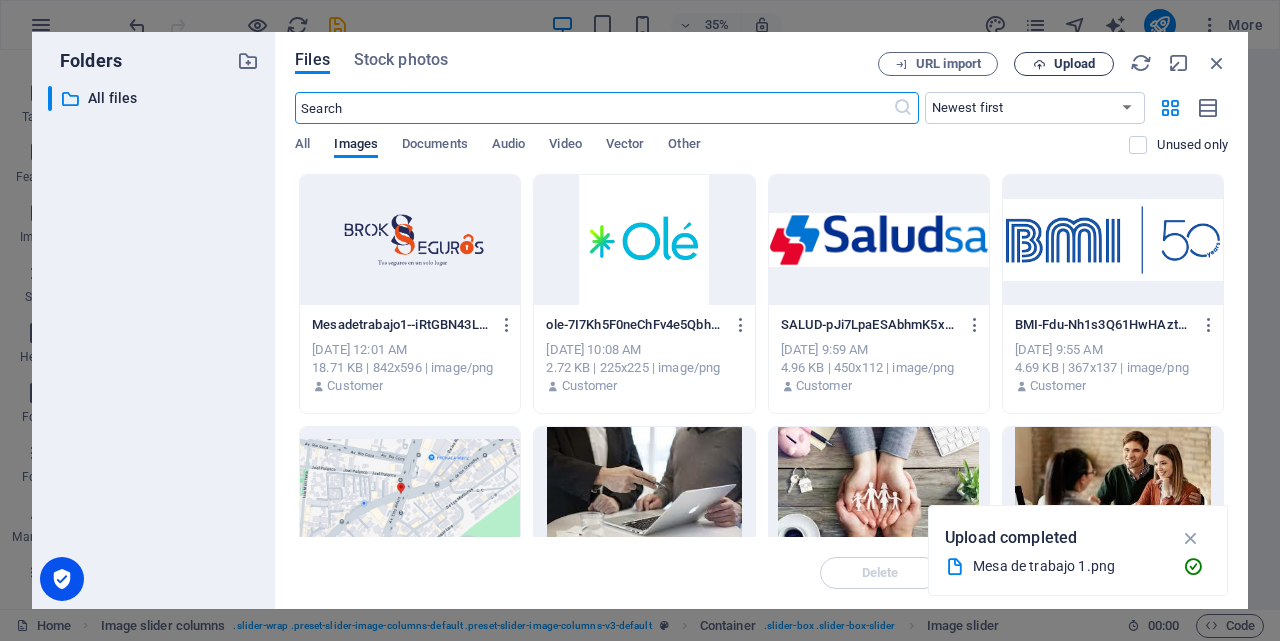 click on "Upload" at bounding box center (1074, 64) 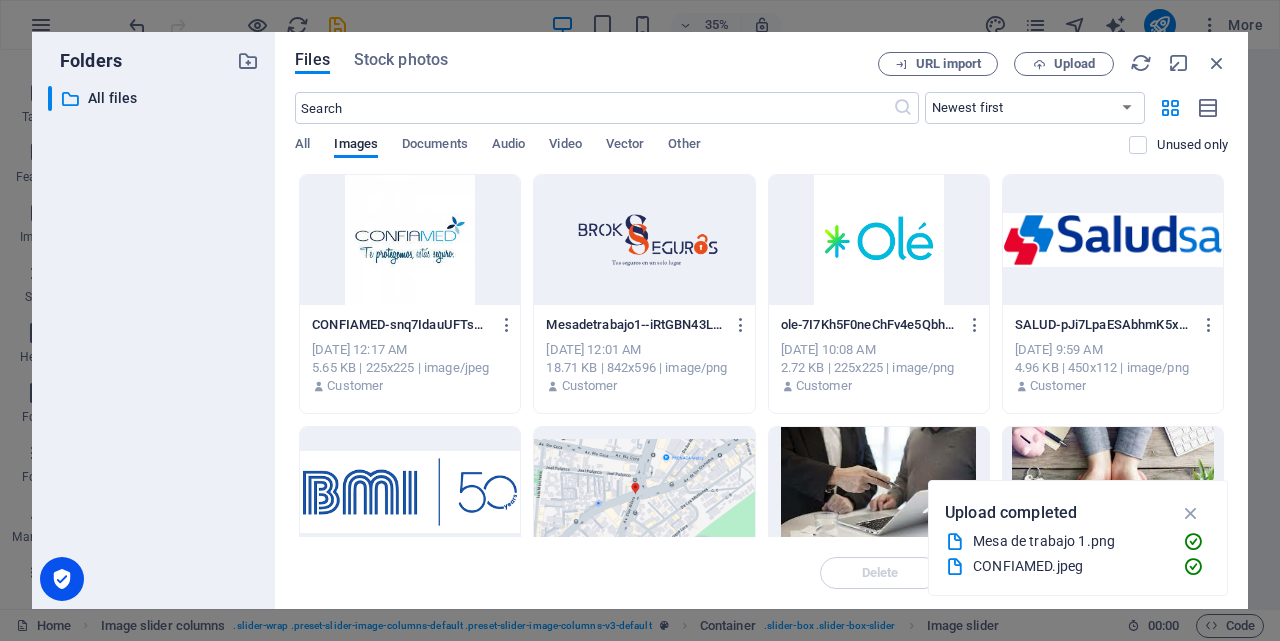 click at bounding box center (410, 240) 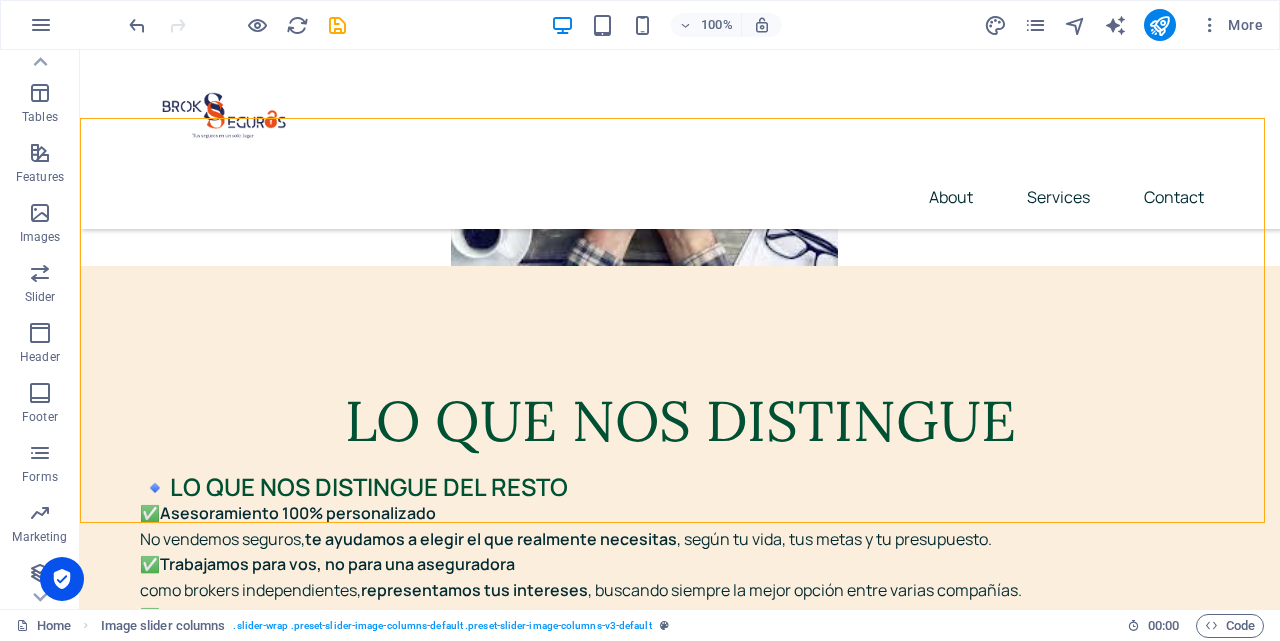 scroll, scrollTop: 10129, scrollLeft: 0, axis: vertical 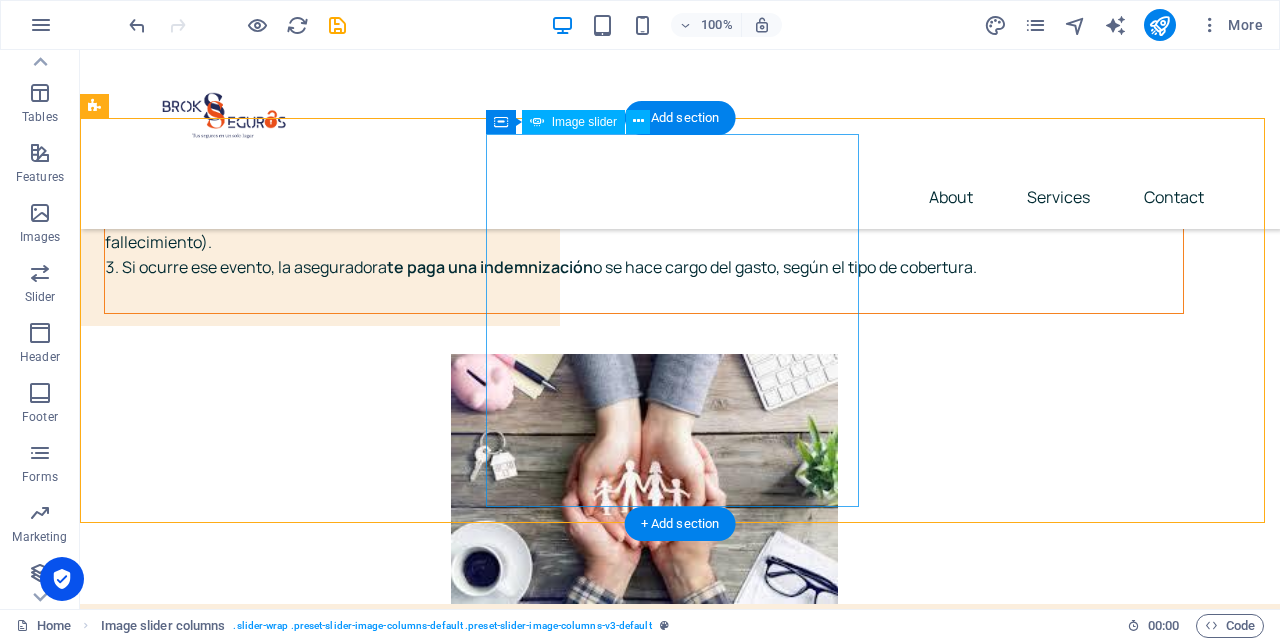 click at bounding box center (285, 8885) 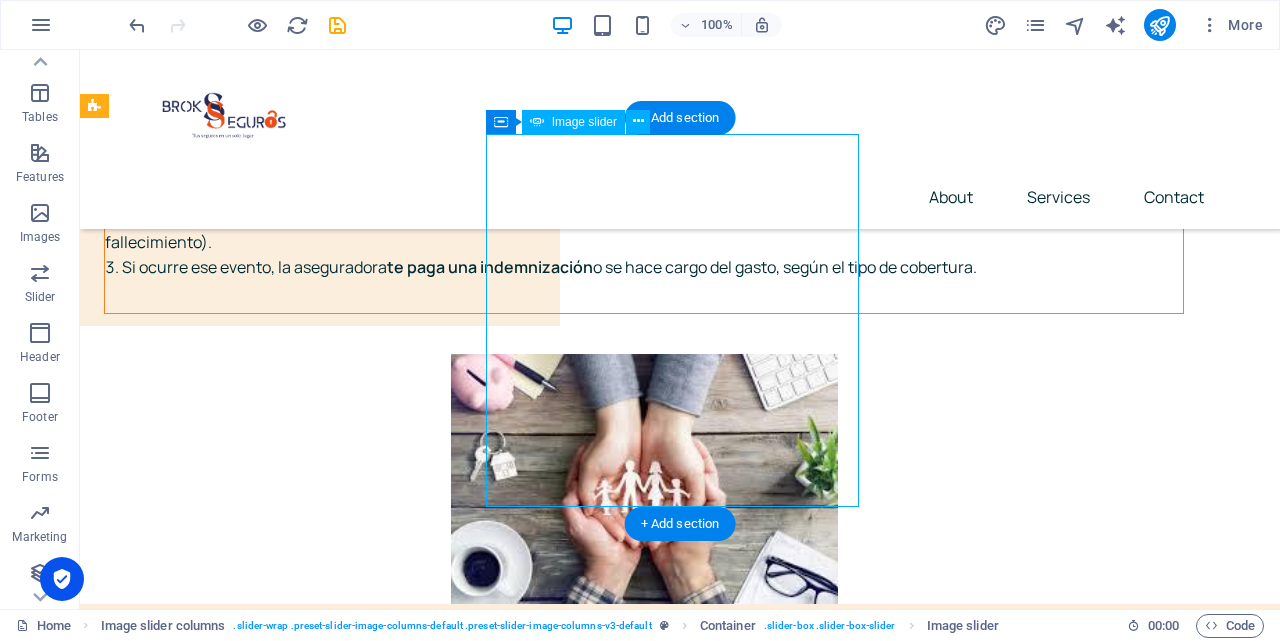 click at bounding box center [285, 8885] 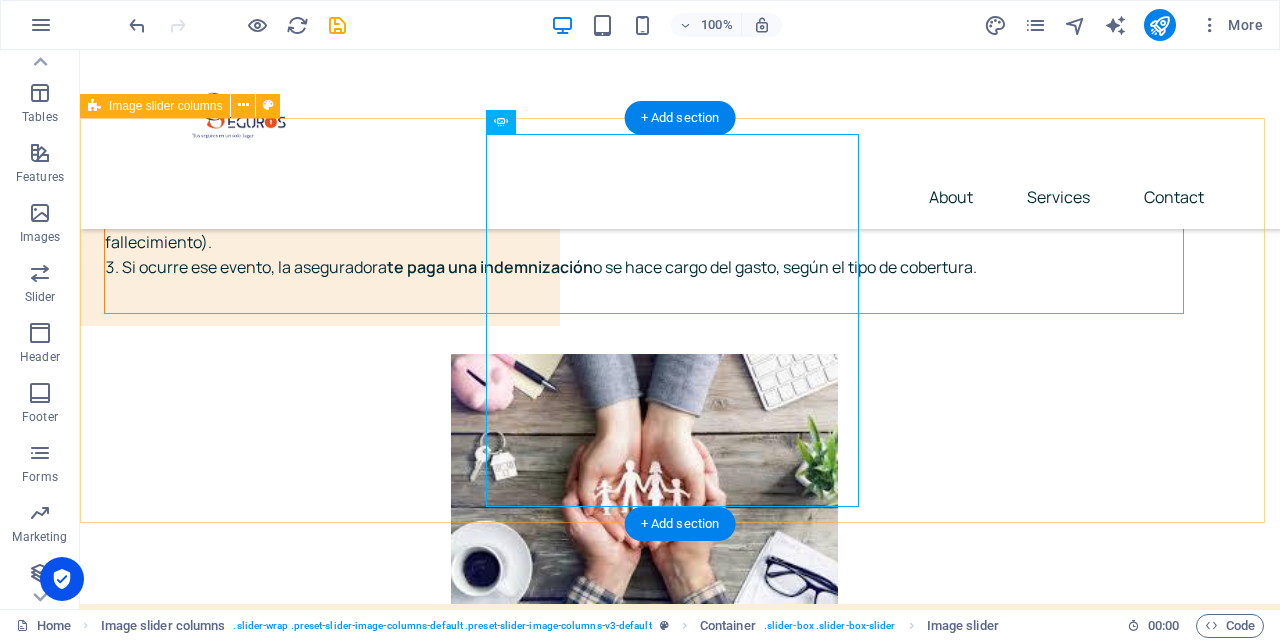 click at bounding box center [285, 9100] 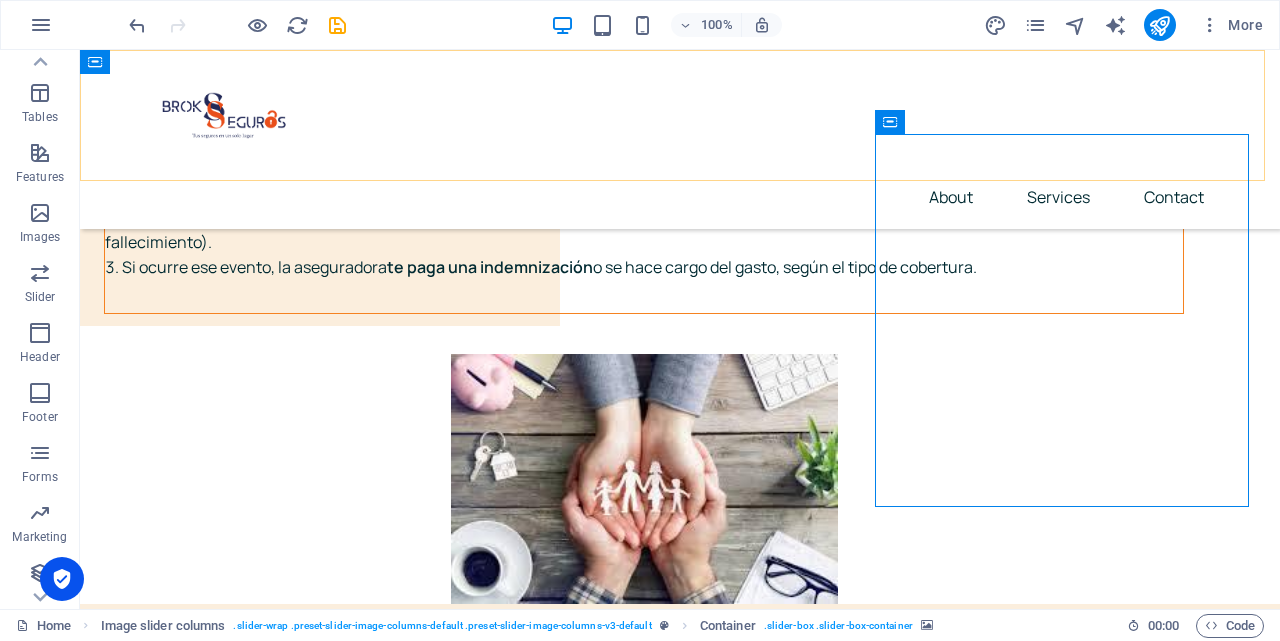 click on "About Services Contact" at bounding box center [680, 139] 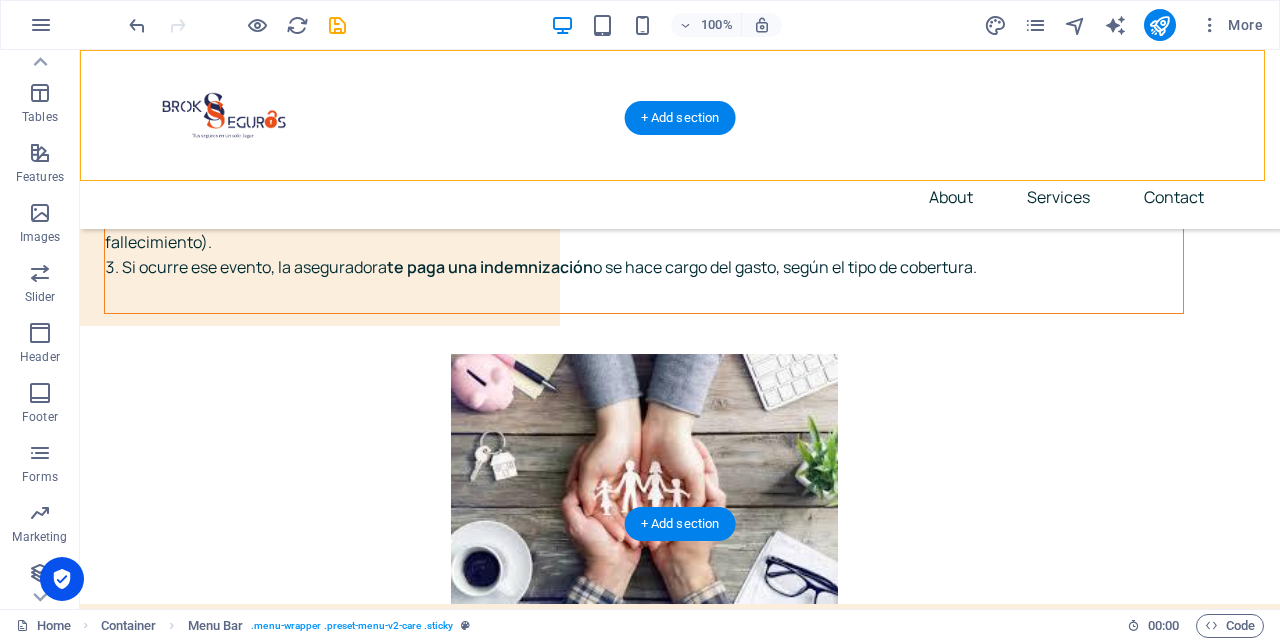 click at bounding box center (285, 9100) 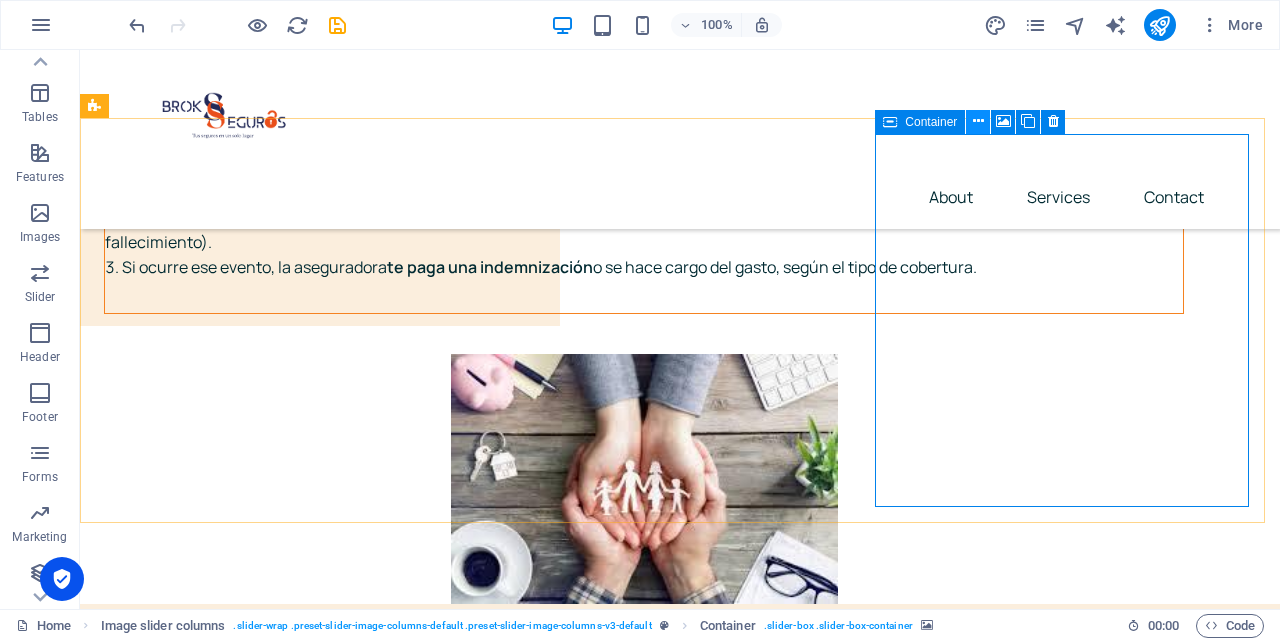 click at bounding box center (978, 121) 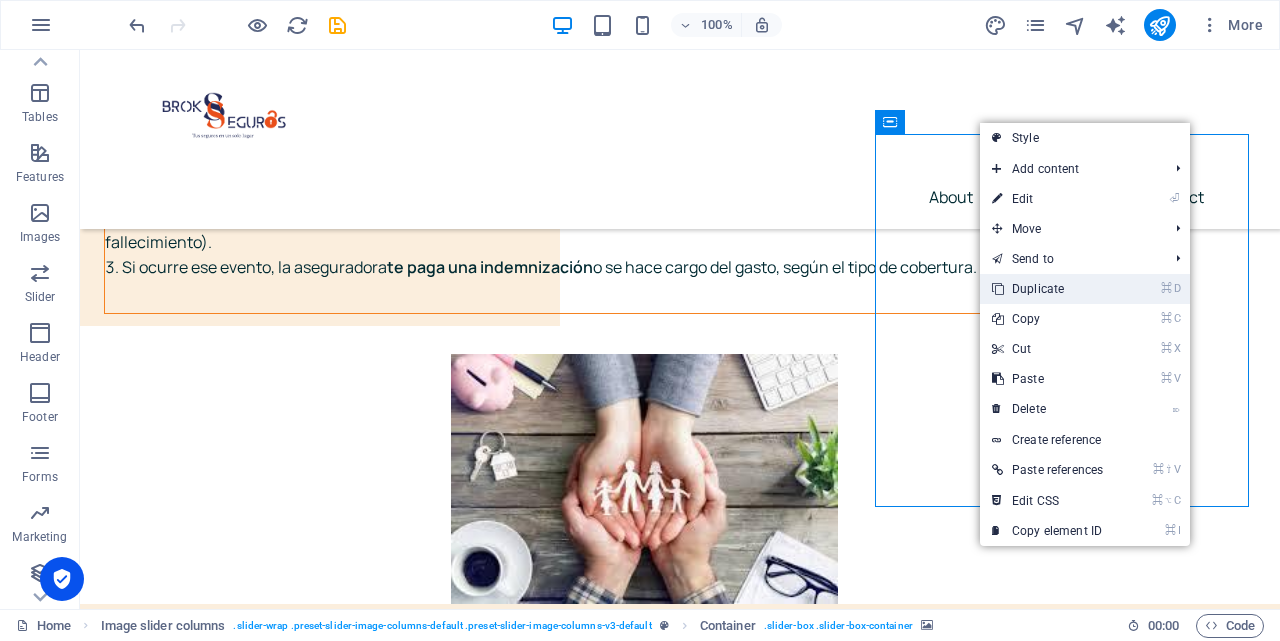 click on "⌘ D  Duplicate" at bounding box center [1047, 289] 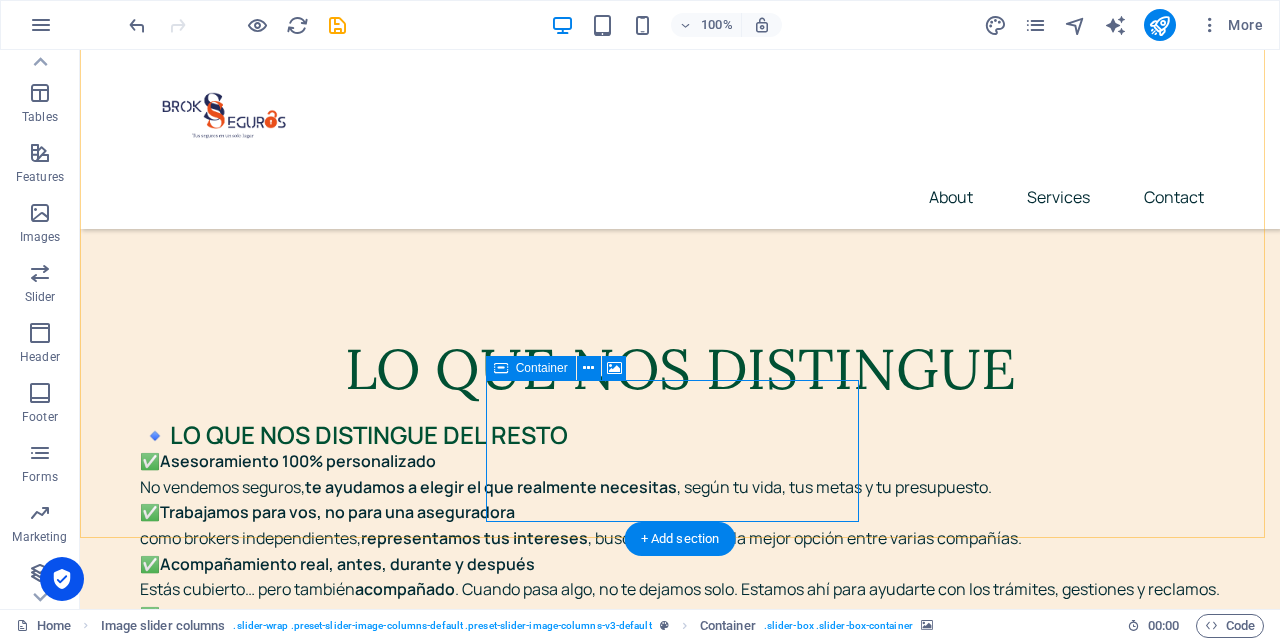 scroll, scrollTop: 10272, scrollLeft: 0, axis: vertical 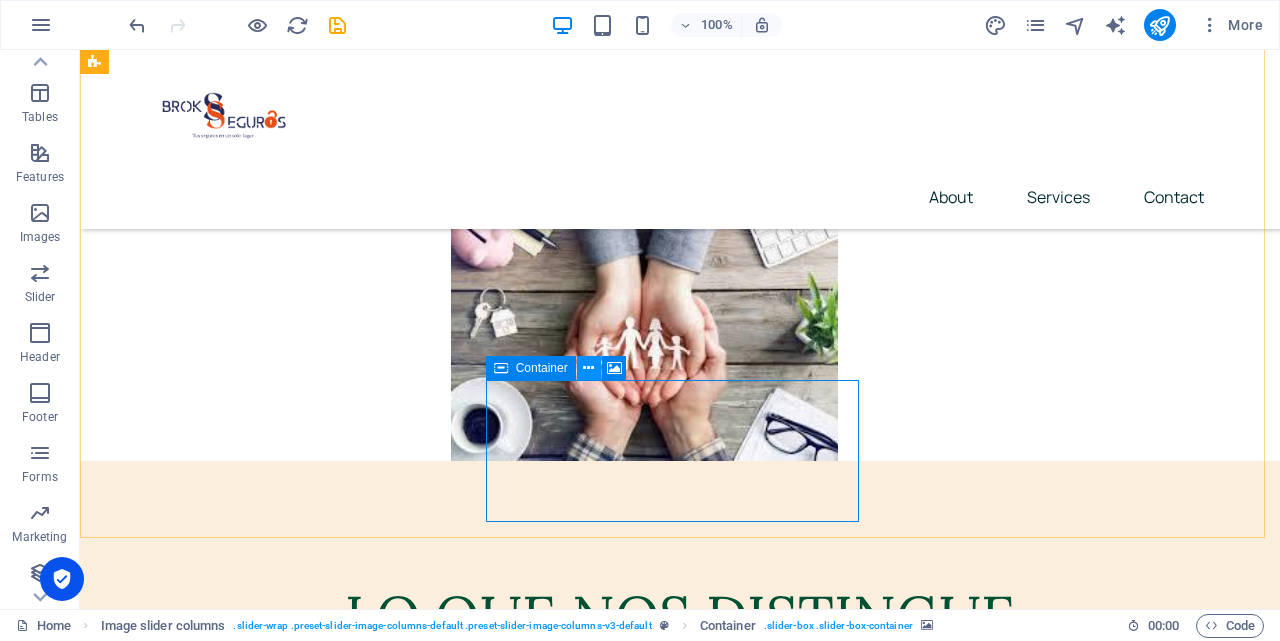 click at bounding box center (588, 368) 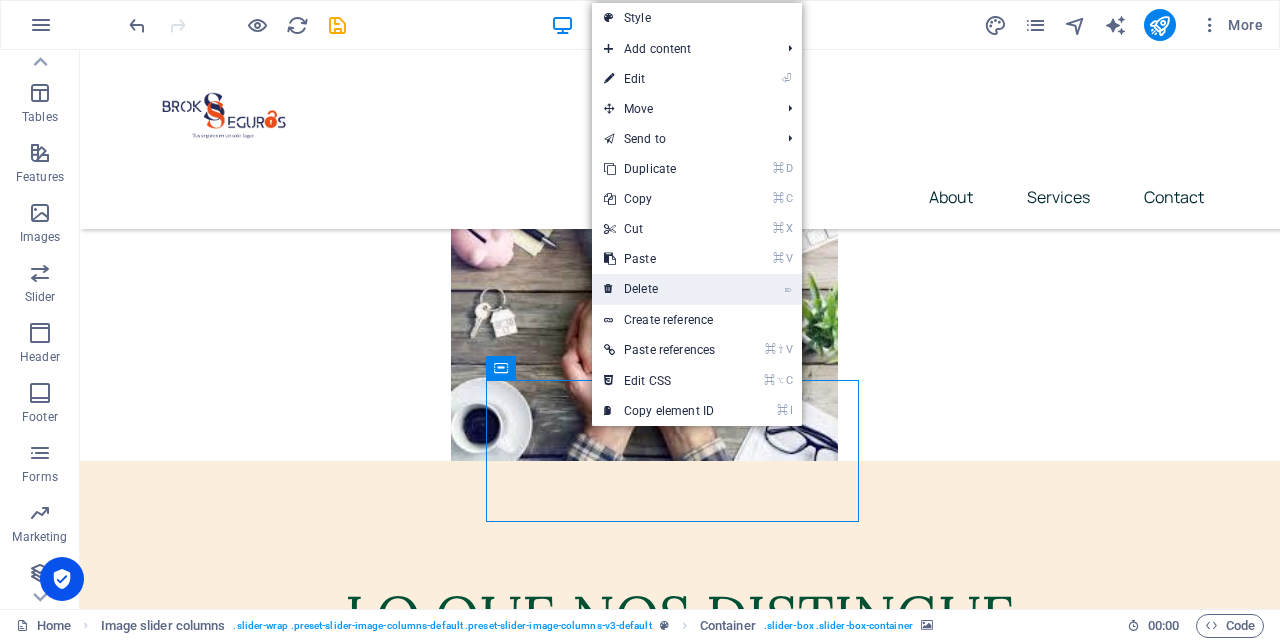 click on "⌦  Delete" at bounding box center [659, 289] 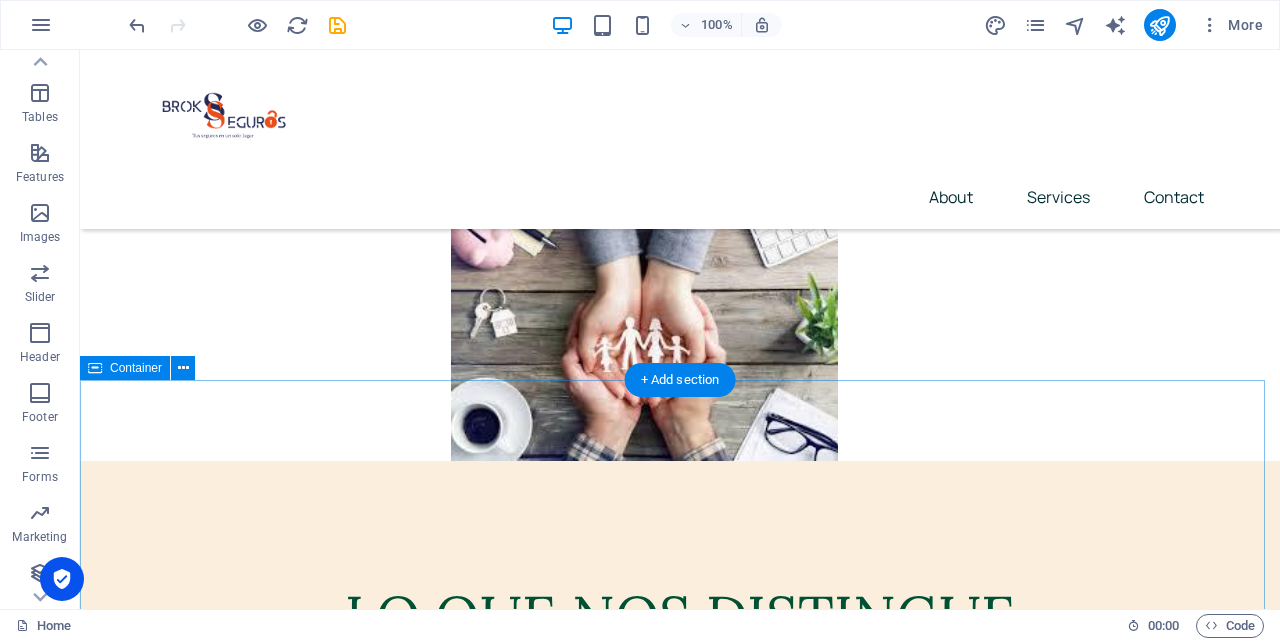 click on "Lo que dicen nuestros clientes Existen muchas variaciones de pasajes de Lorem Ipsum, pero la mayoría ha sufrido alguna alteración, ya sea por humor añadido o palabras aleatorias que resultan poco creíbles. Es un hecho comprobado que el lector se distrae con el contenido legible de una página al observar su diseño.  [PERSON_NAME] Paciente Existen muchas variaciones de pasajes de [PERSON_NAME], pero la mayoría ha sufrido alguna alteración, ya sea por humor añadido o palabras aleatorias que resultan poco creíbles. Es un hecho comprobado que el lector se distrae con el contenido legible de una página al observar su diseño.  [PERSON_NAME] Paciente Existen muchas variaciones de pasajes de [PERSON_NAME], pero la mayoría ha sufrido alguna alteración, ya sea por humor añadido o palabras aleatorias que resultan poco creíbles. Es un hecho comprobado que el lector se distrae con el contenido legible de una página al observar su diseño.  [PERSON_NAME] Paciente [PERSON_NAME] Paciente" at bounding box center (680, 10031) 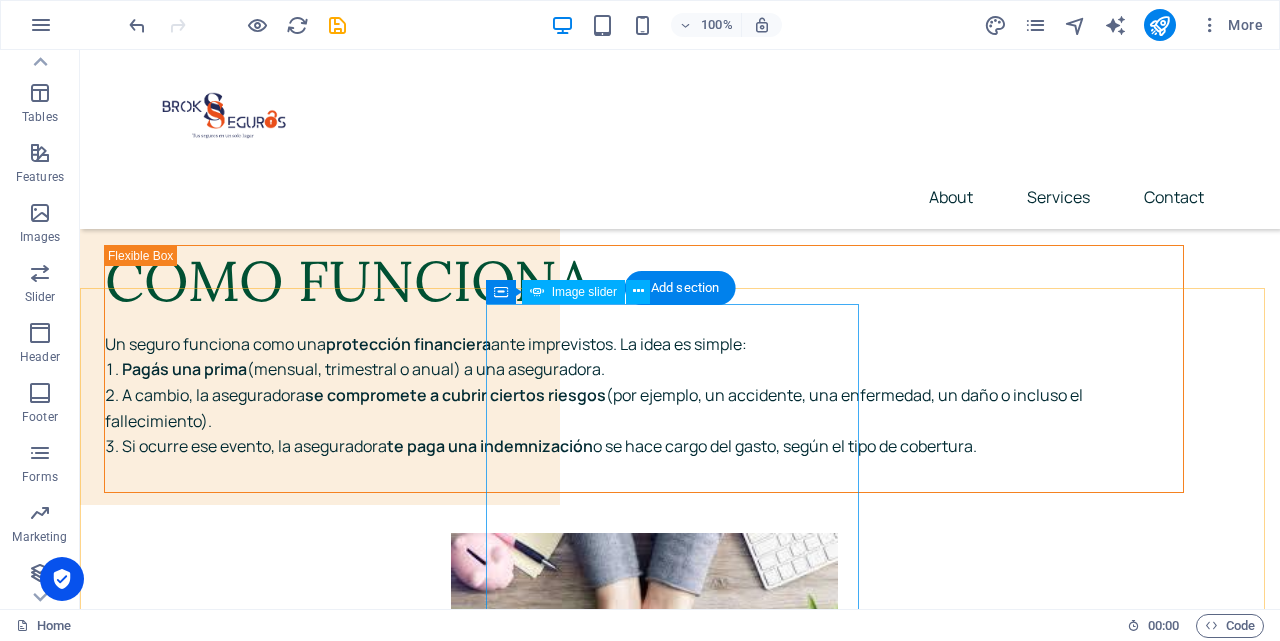 scroll, scrollTop: 10017, scrollLeft: 0, axis: vertical 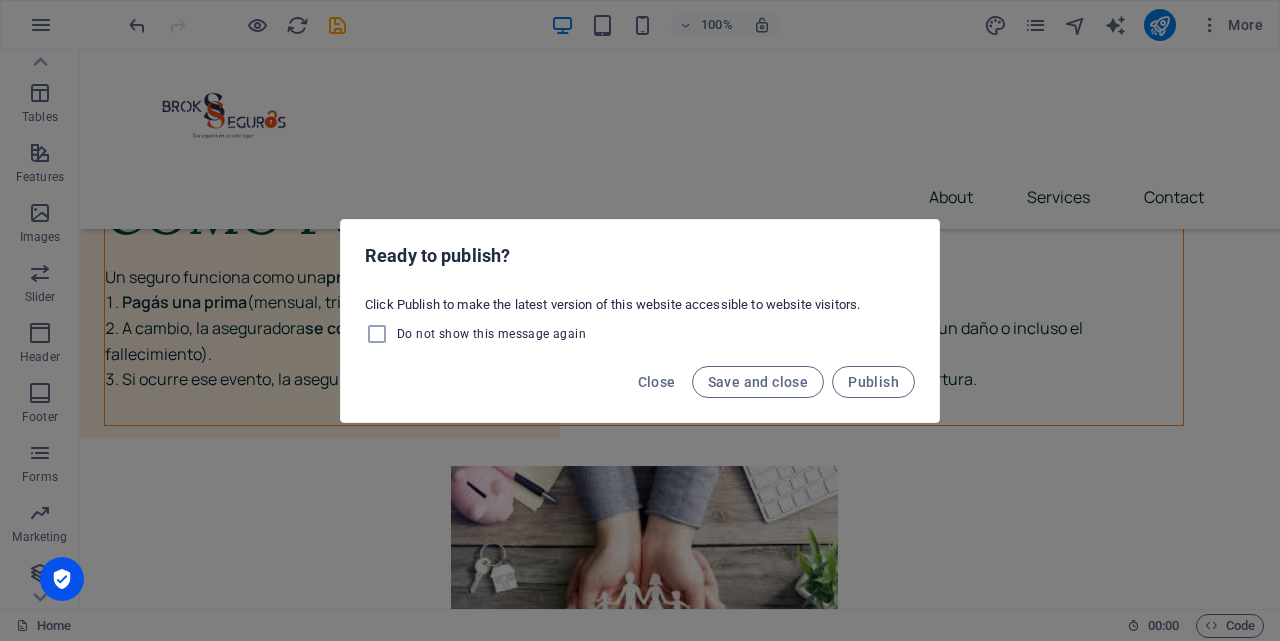 click on "Ready to publish? Click Publish to make the latest version of this website accessible to website visitors. Do not show this message again Close Save and close Publish" at bounding box center [640, 320] 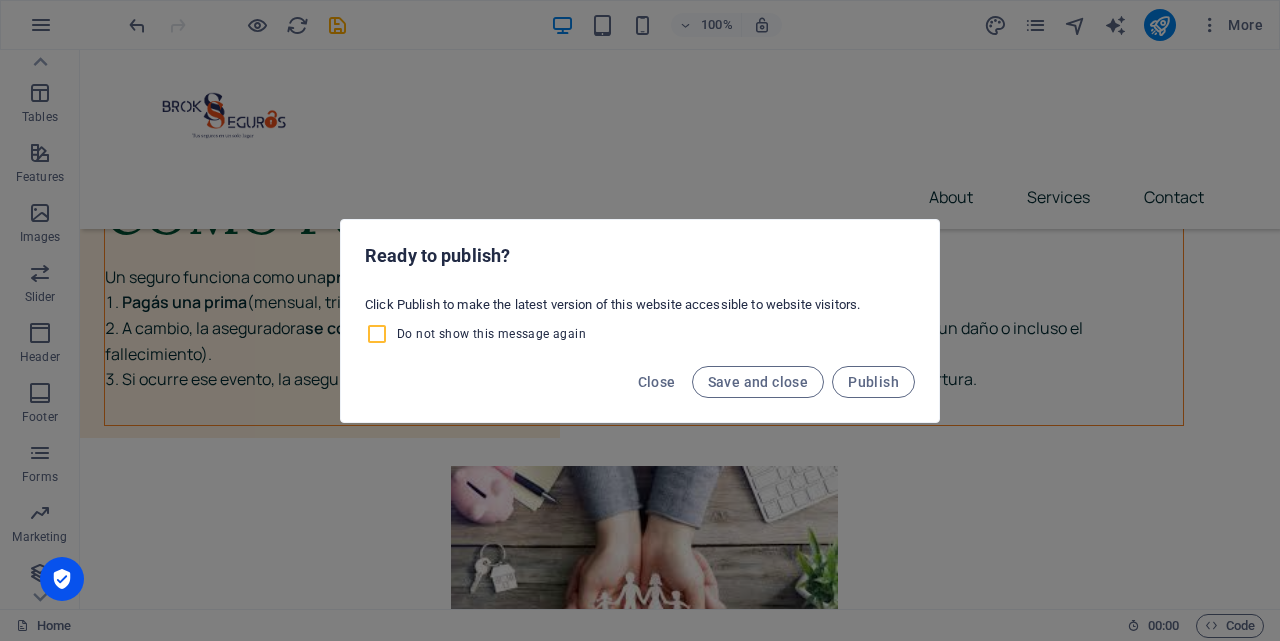 click on "Do not show this message again" at bounding box center [381, 334] 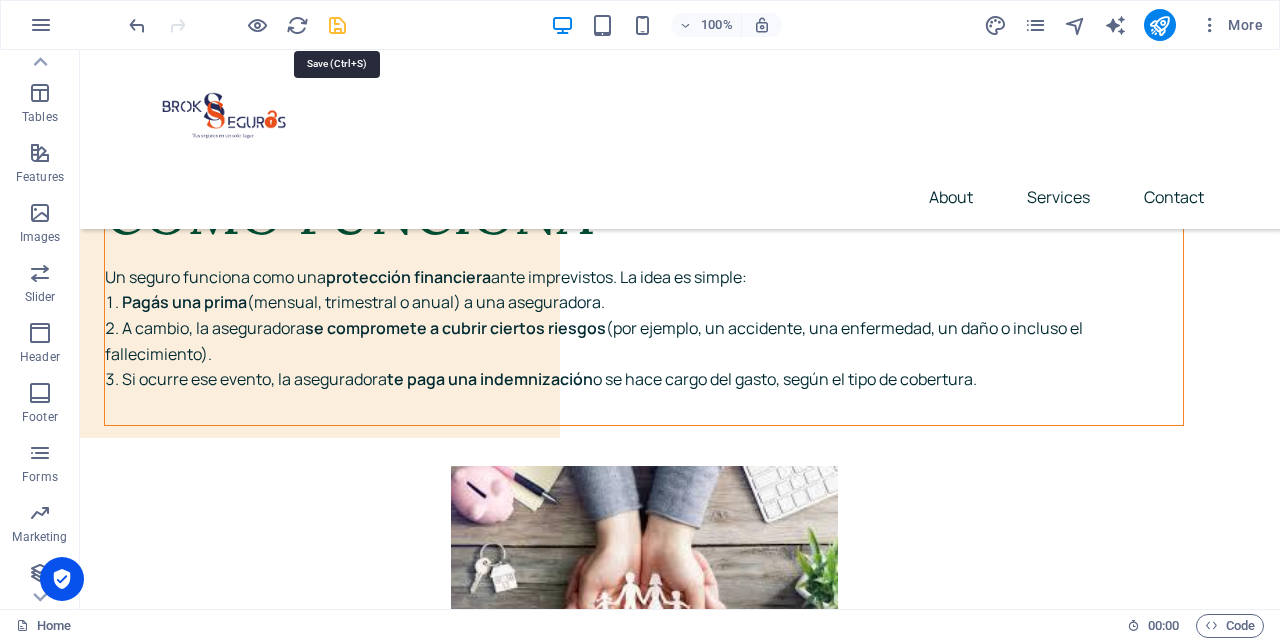 click at bounding box center (337, 25) 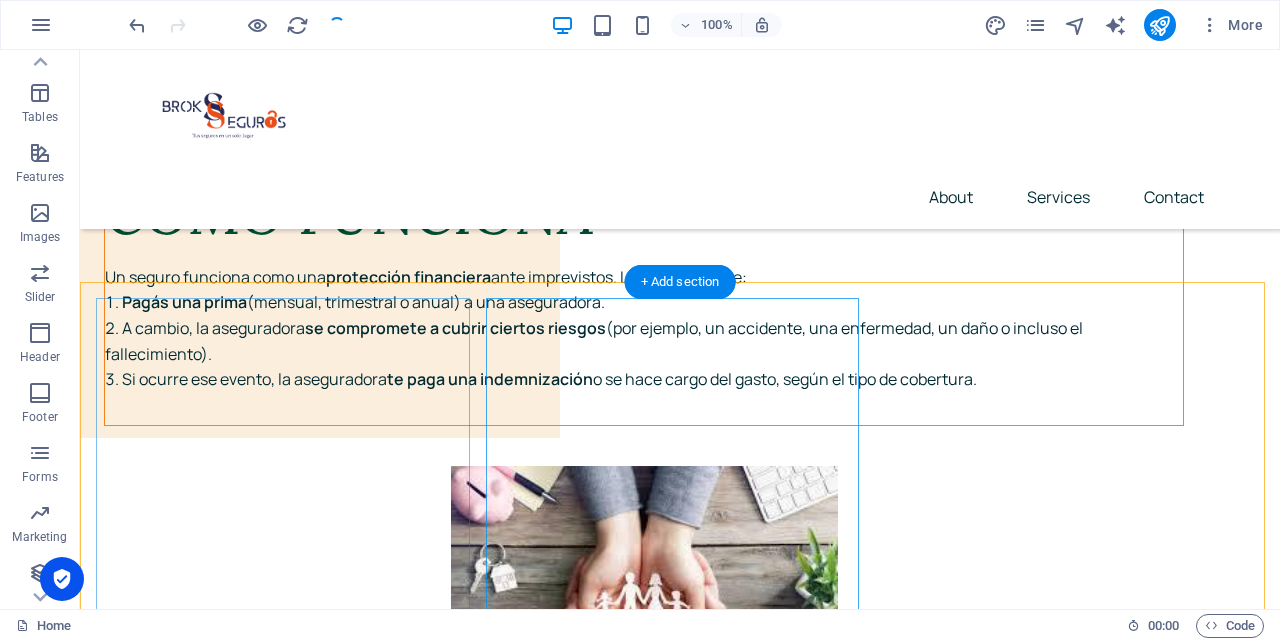 scroll, scrollTop: 9965, scrollLeft: 0, axis: vertical 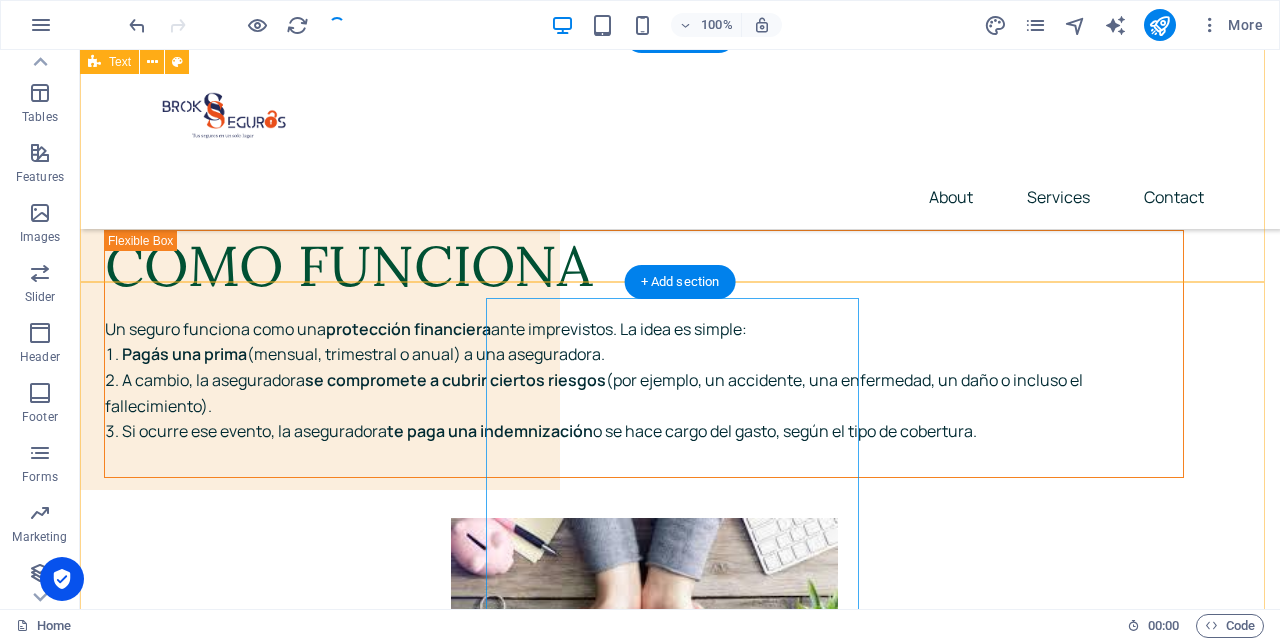 click on "NUESTRAS ALIANZAS" at bounding box center (680, 7047) 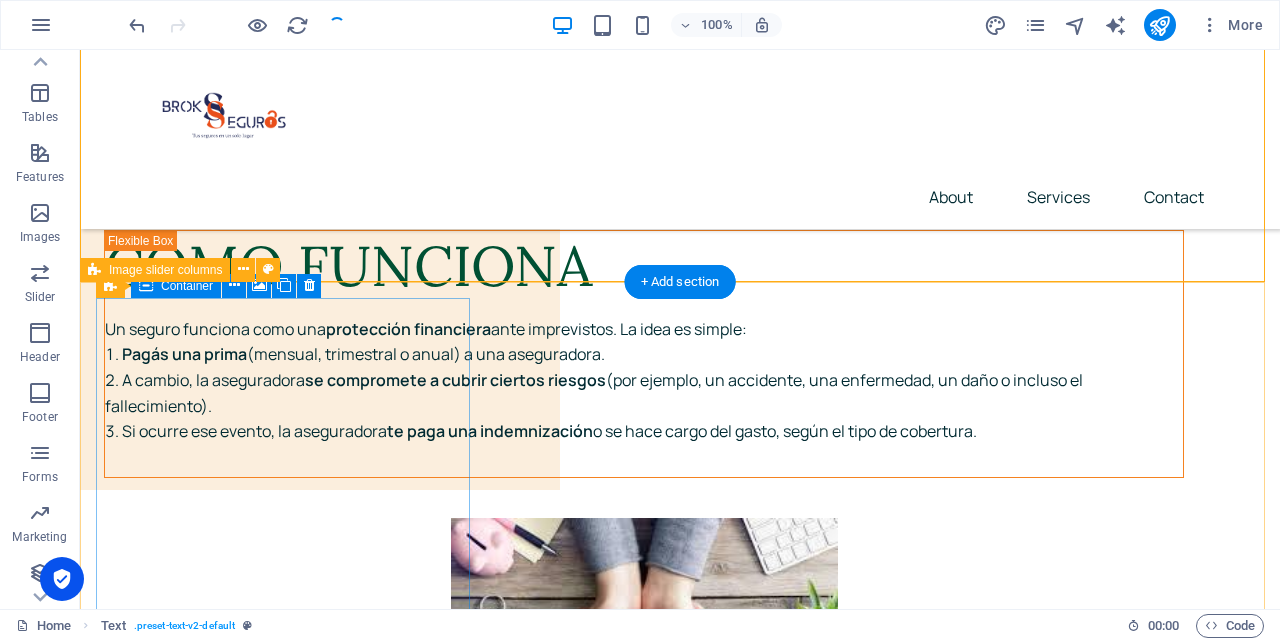 click on "Drop content here or  Add elements  Paste clipboard" at bounding box center [285, 7631] 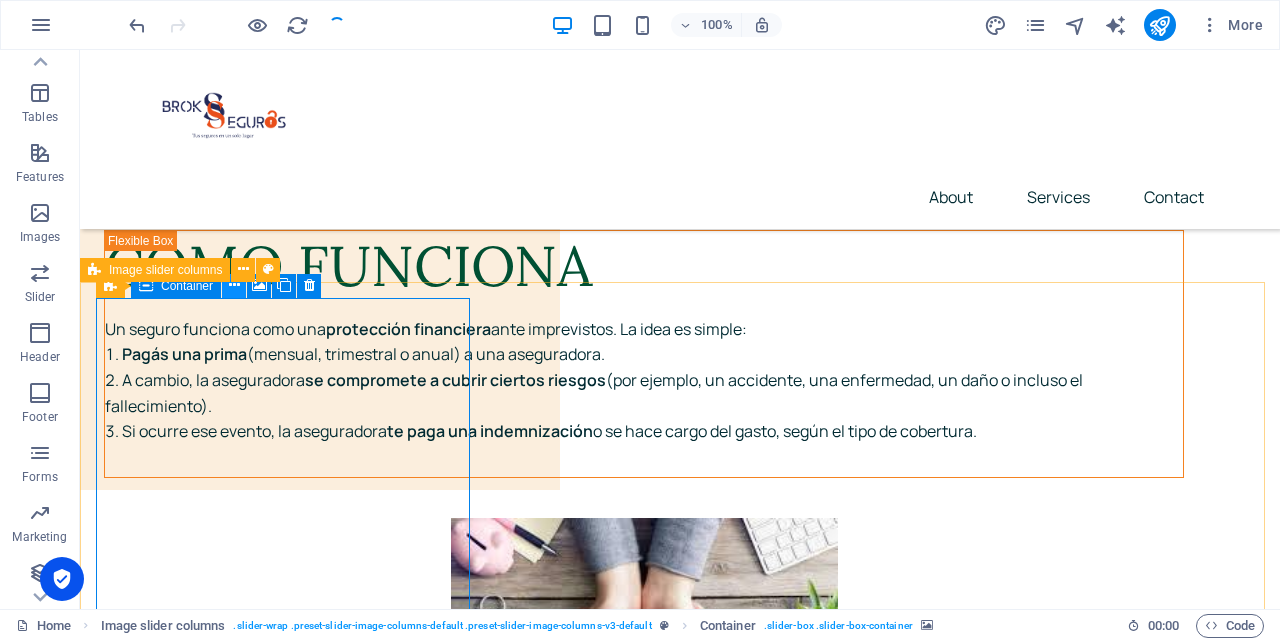 click at bounding box center (234, 285) 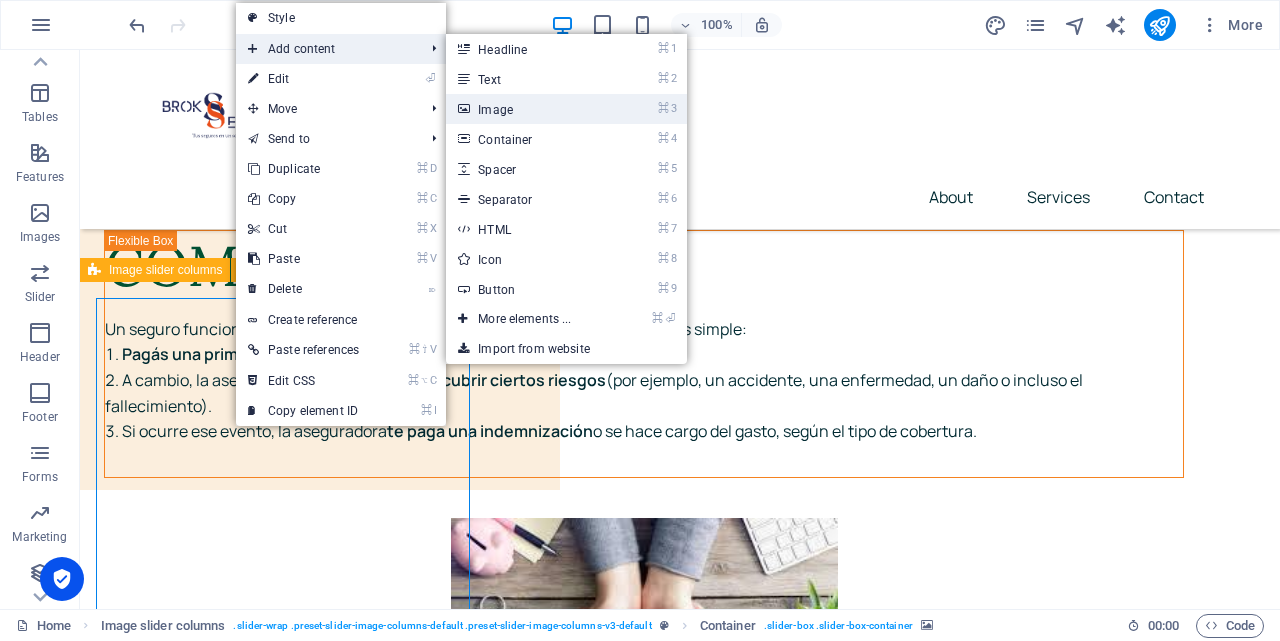 click on "⌘ 3  Image" at bounding box center (528, 109) 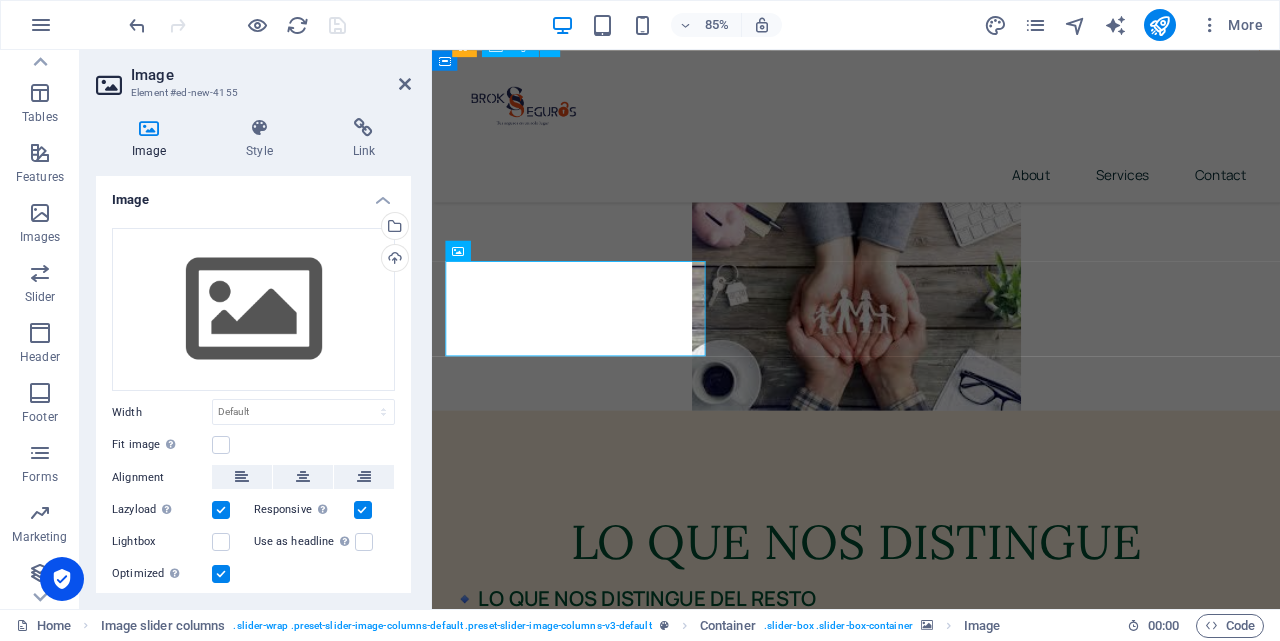scroll, scrollTop: 10303, scrollLeft: 0, axis: vertical 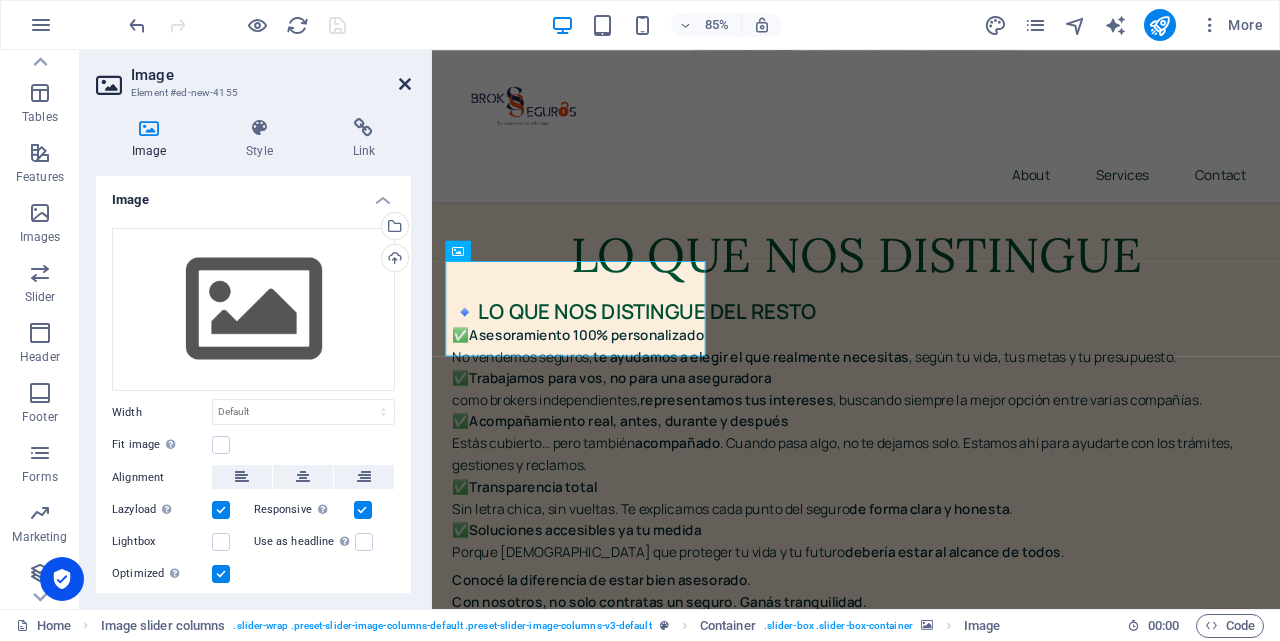 click at bounding box center (405, 84) 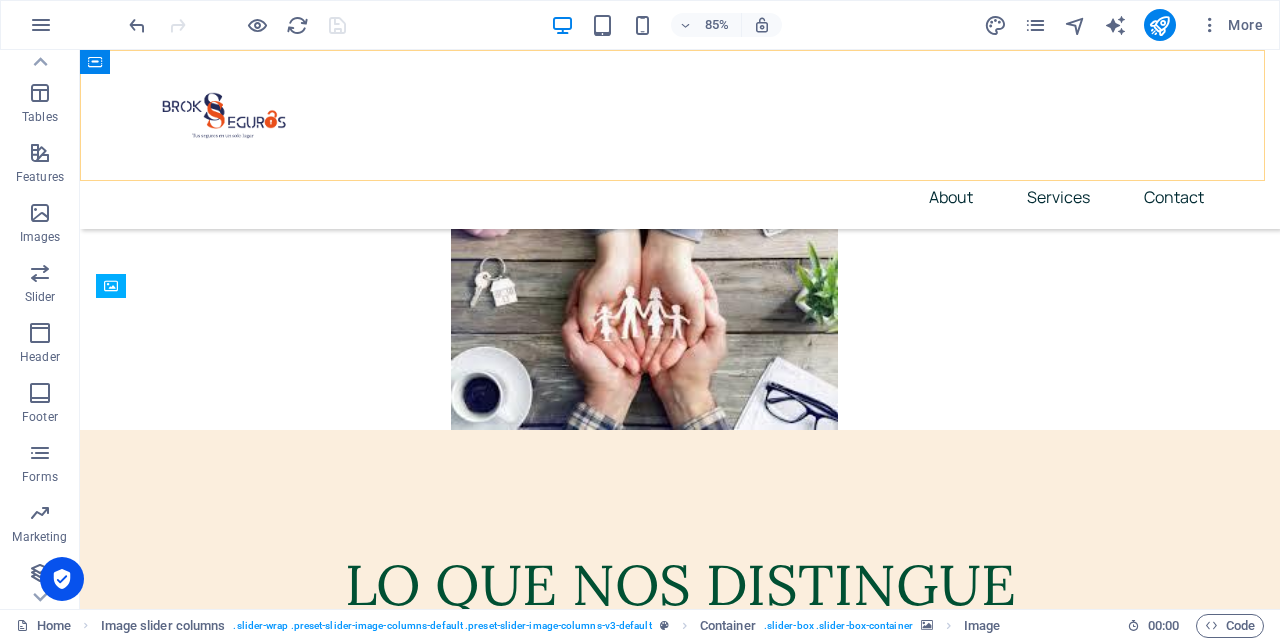 scroll, scrollTop: 9965, scrollLeft: 0, axis: vertical 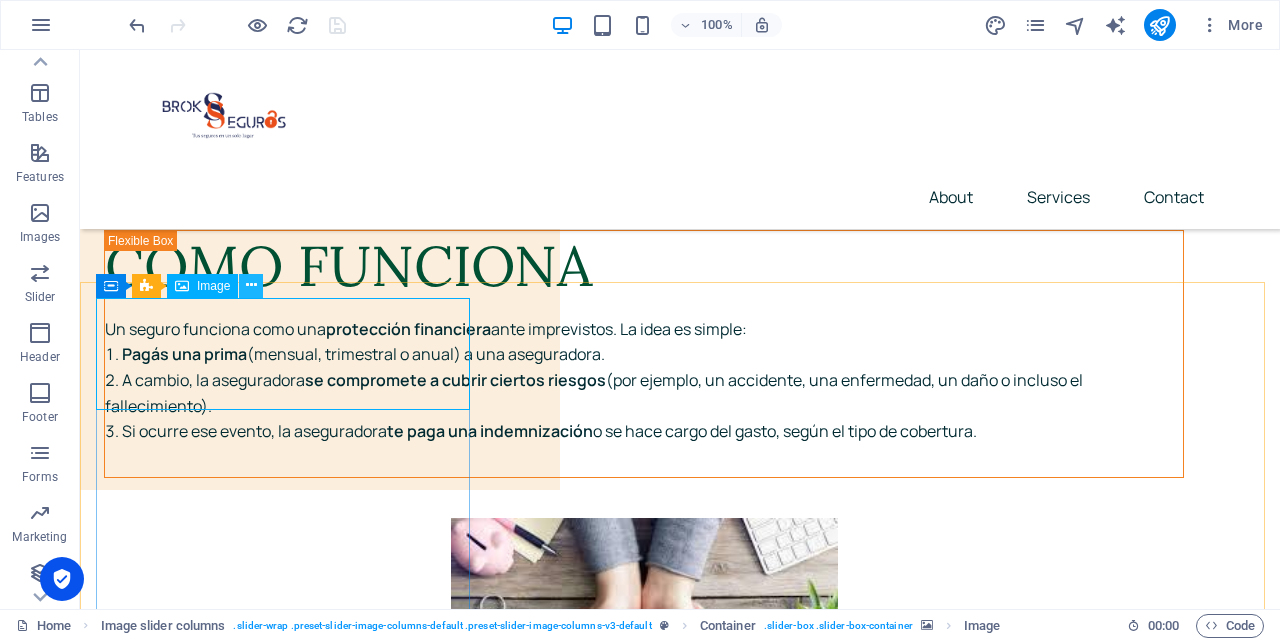 click at bounding box center (251, 285) 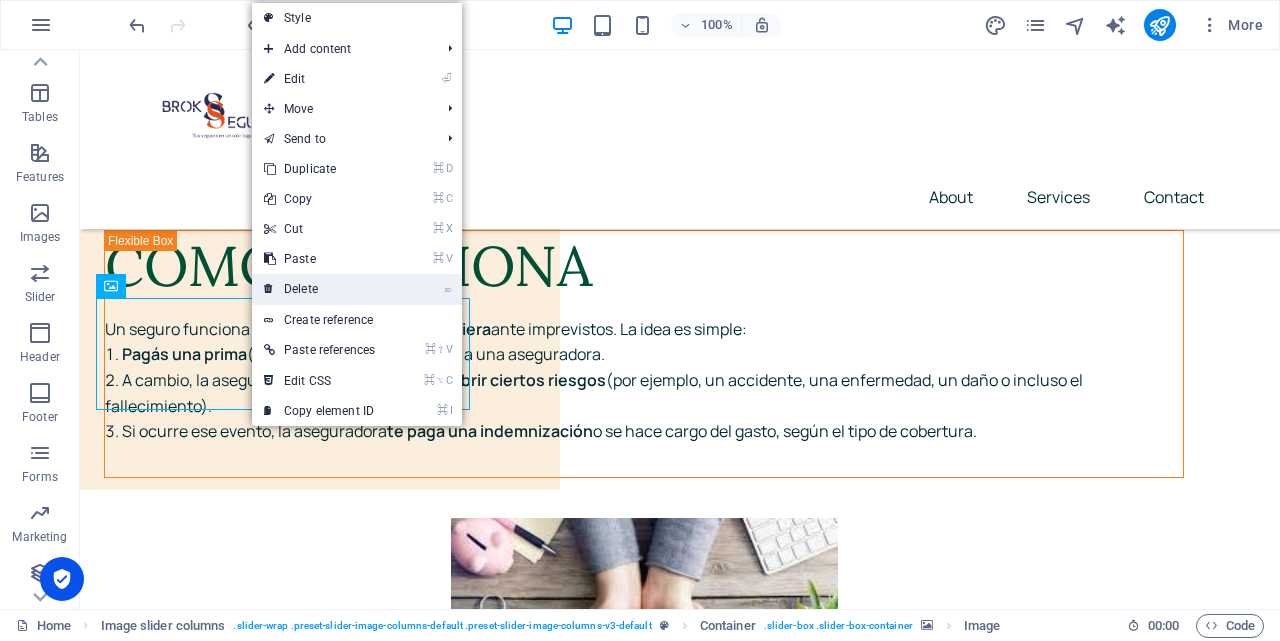 click on "⌦  Delete" at bounding box center [319, 289] 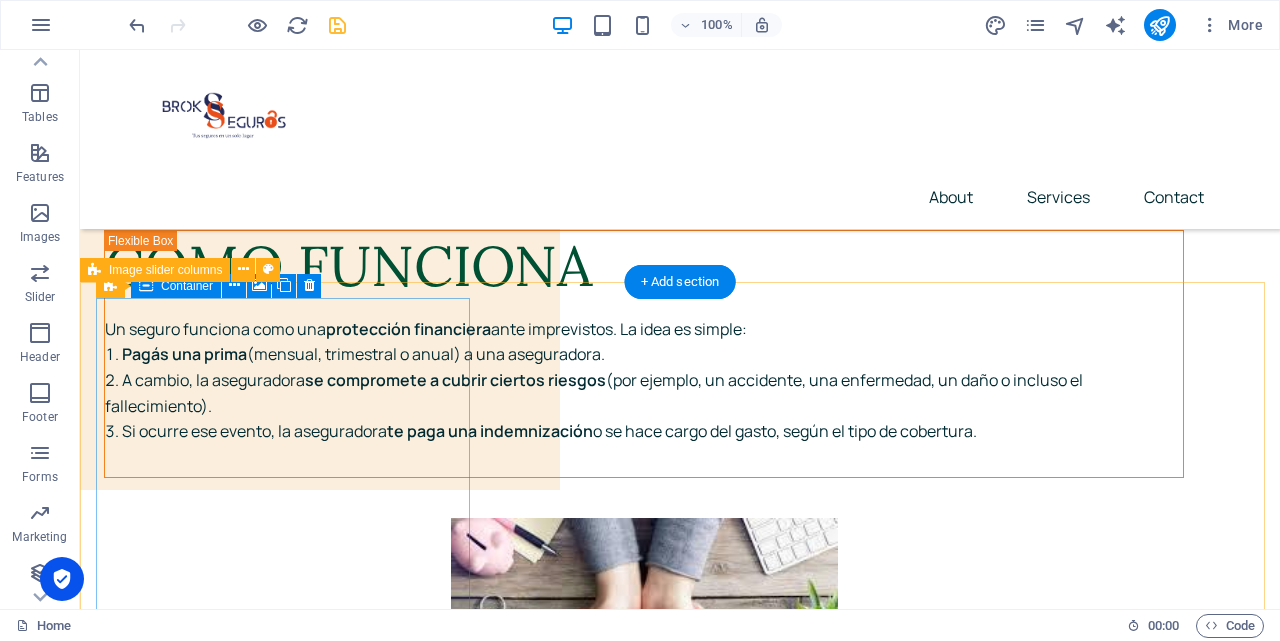 click at bounding box center (285, 7373) 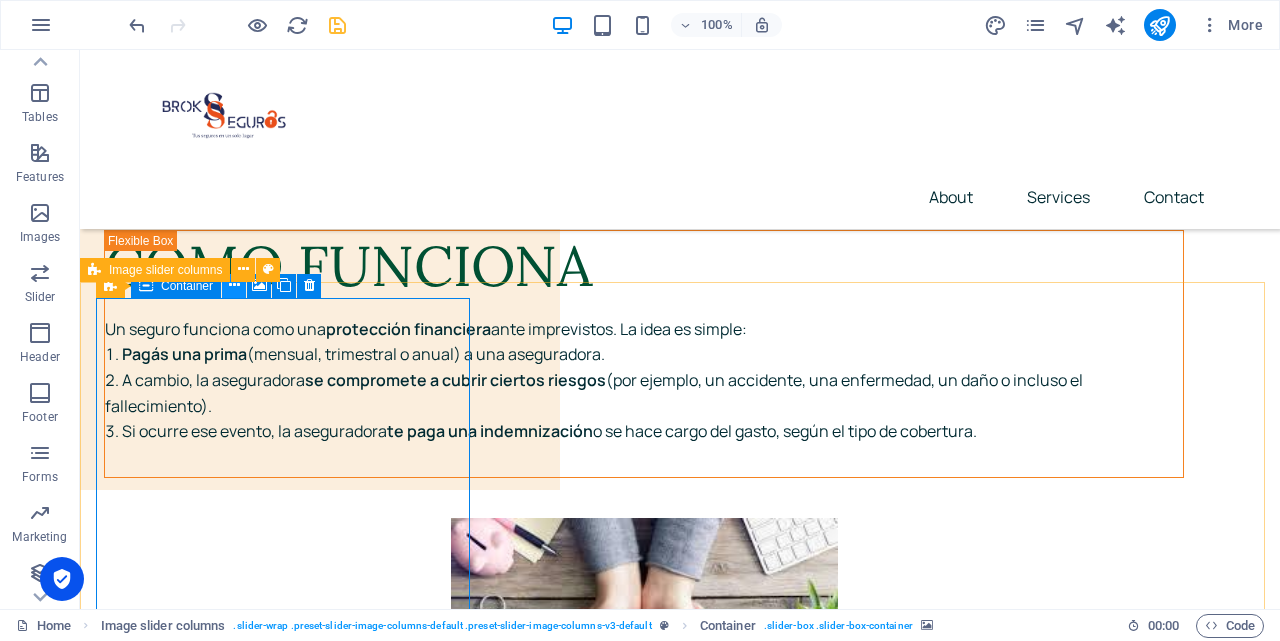 click at bounding box center [234, 285] 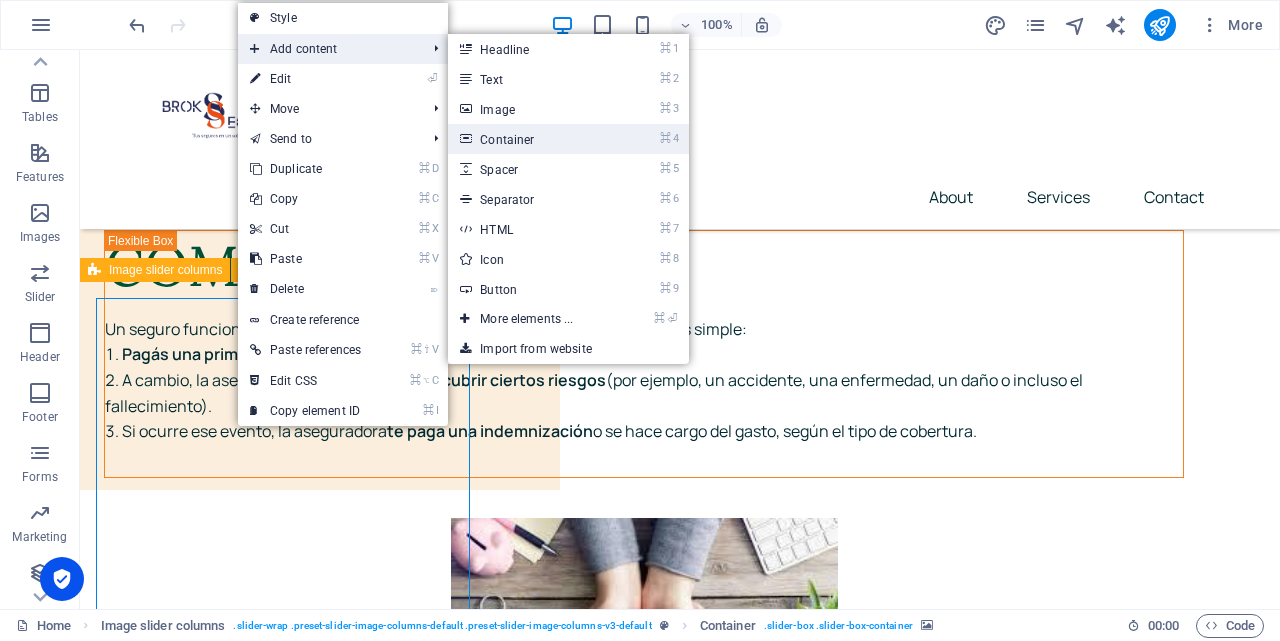 click on "⌘ 4  Container" at bounding box center (530, 139) 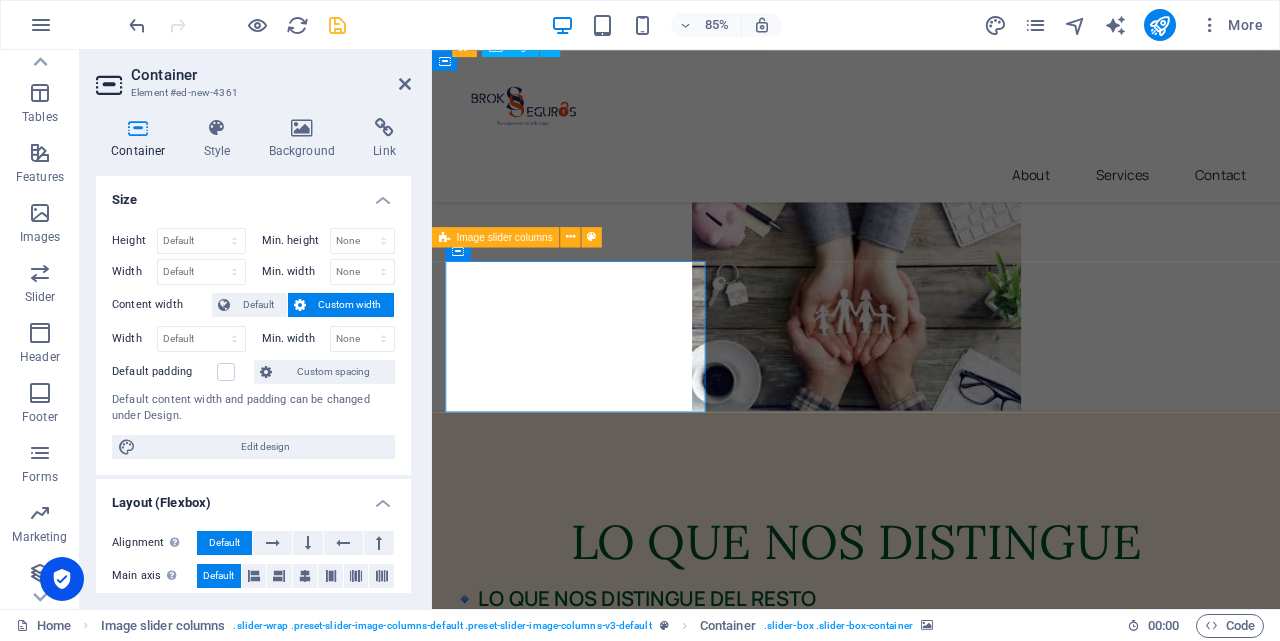 scroll, scrollTop: 10303, scrollLeft: 0, axis: vertical 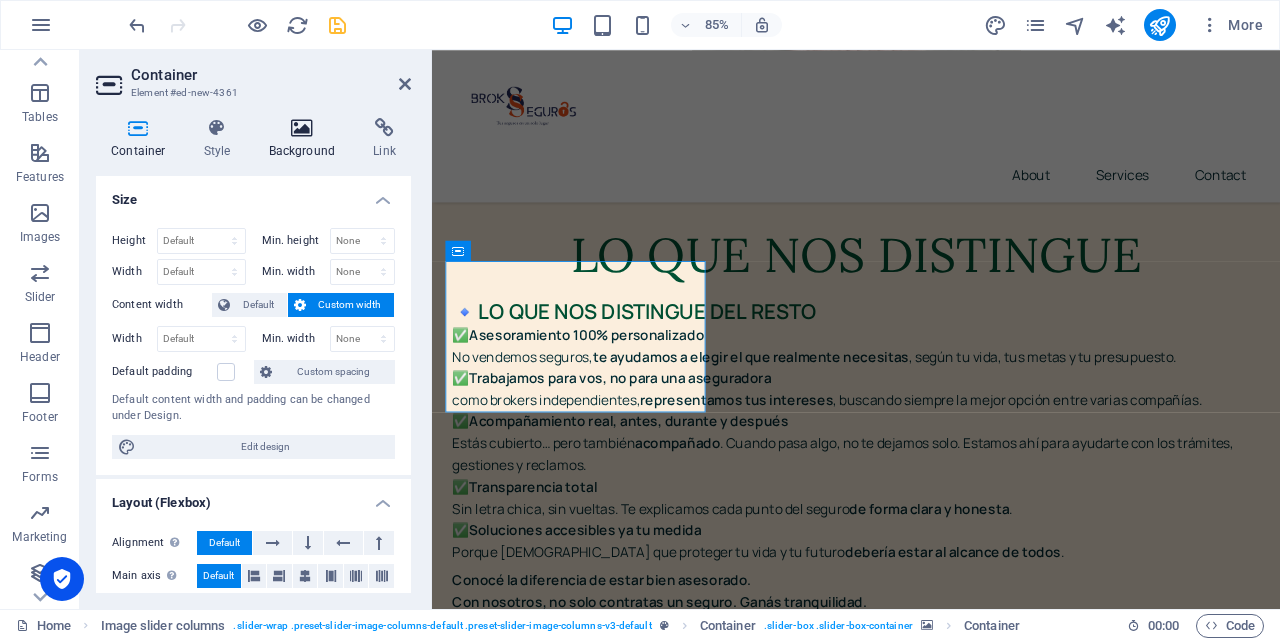 click at bounding box center [302, 128] 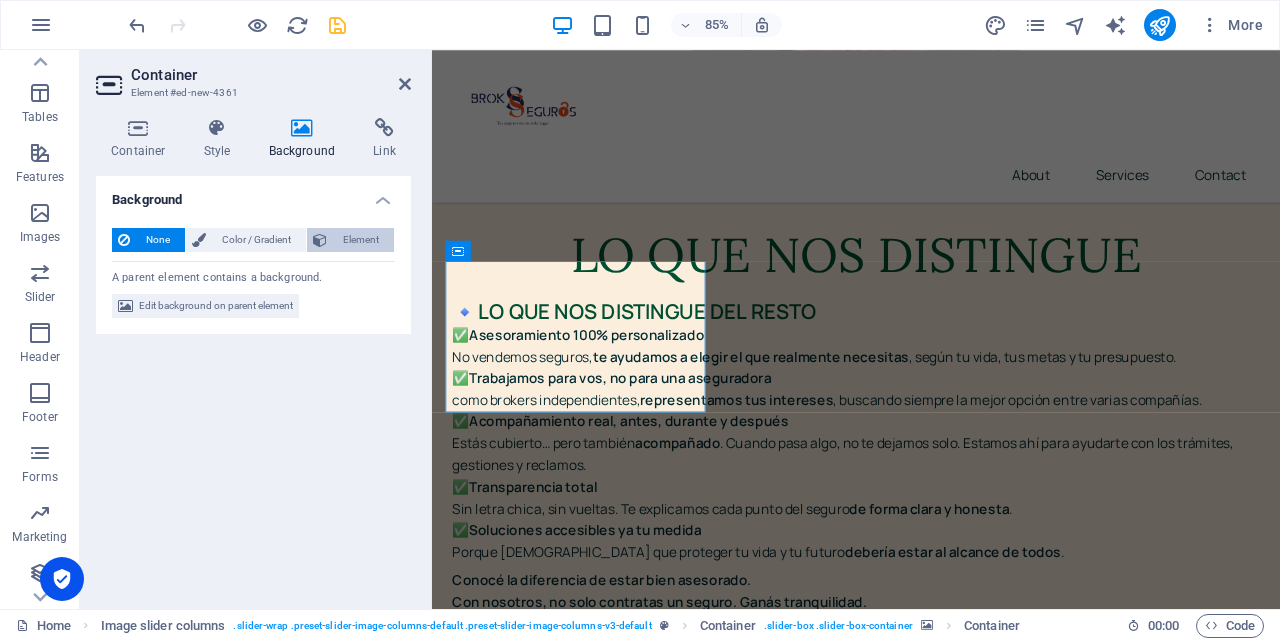 click on "Element" at bounding box center [360, 240] 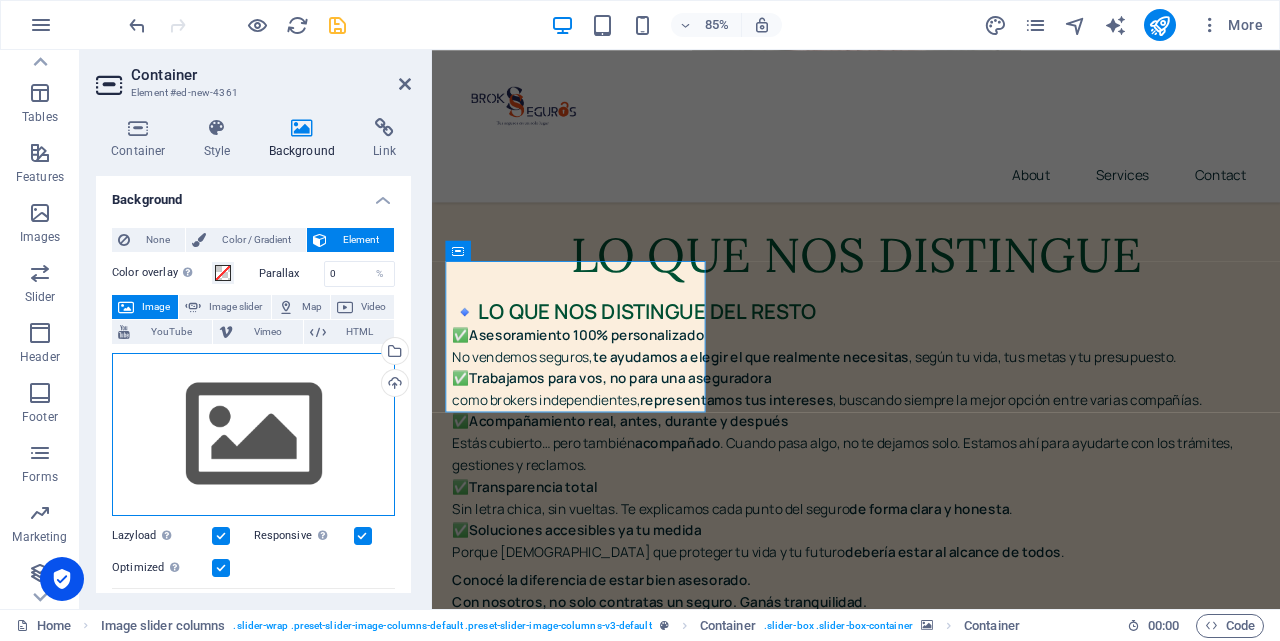 click on "Drag files here, click to choose files or select files from Files or our free stock photos & videos" at bounding box center [253, 435] 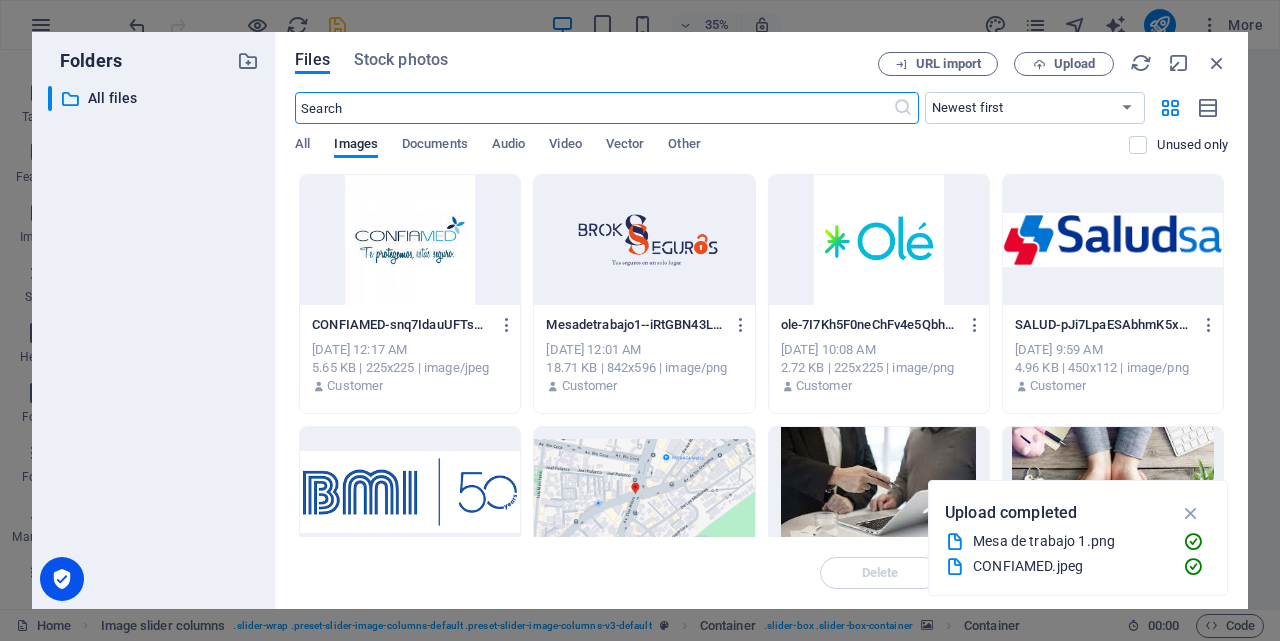 scroll, scrollTop: 10337, scrollLeft: 0, axis: vertical 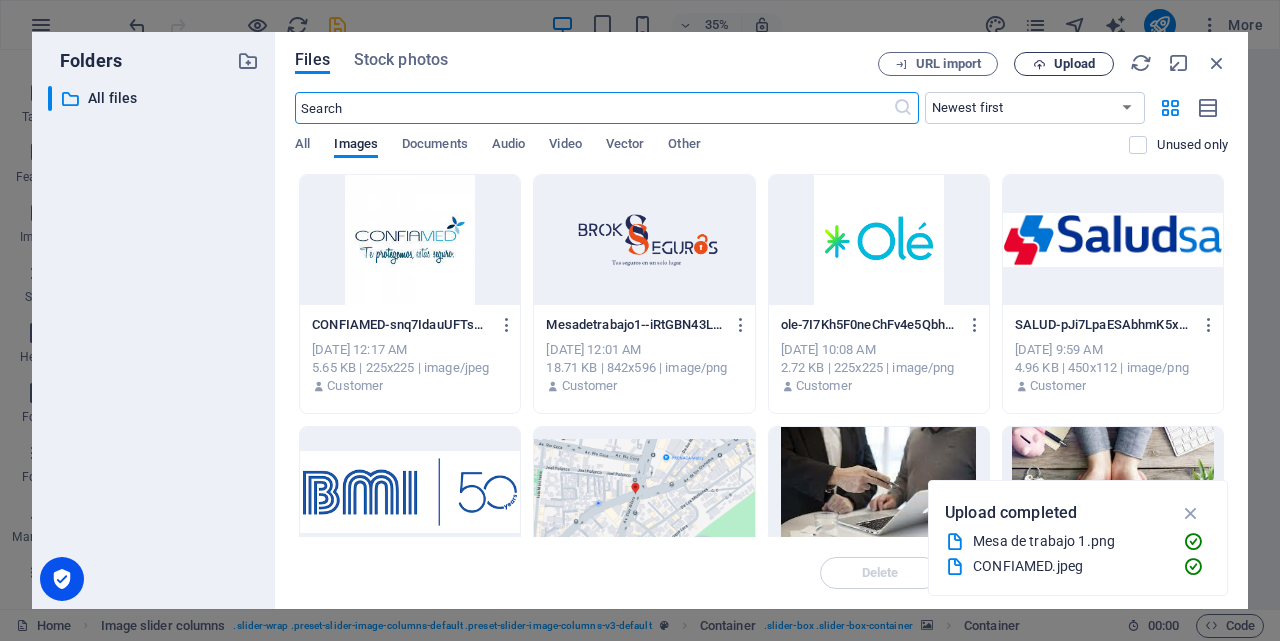 click on "Upload" at bounding box center [1074, 64] 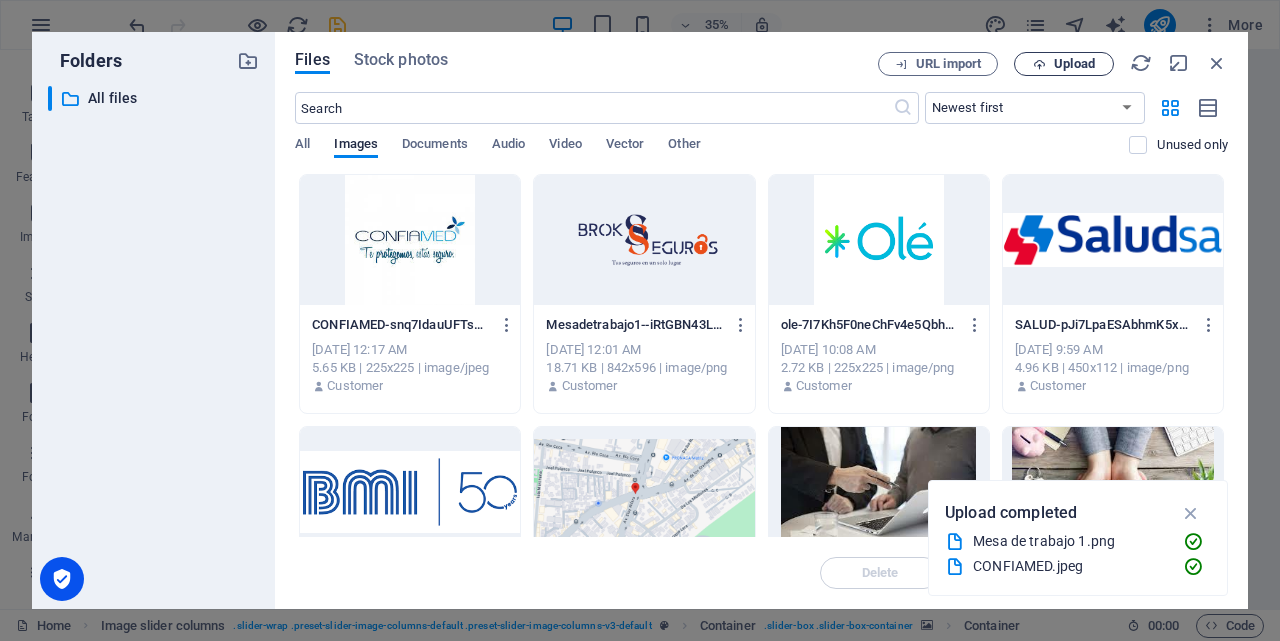 click on "Upload" at bounding box center (1074, 64) 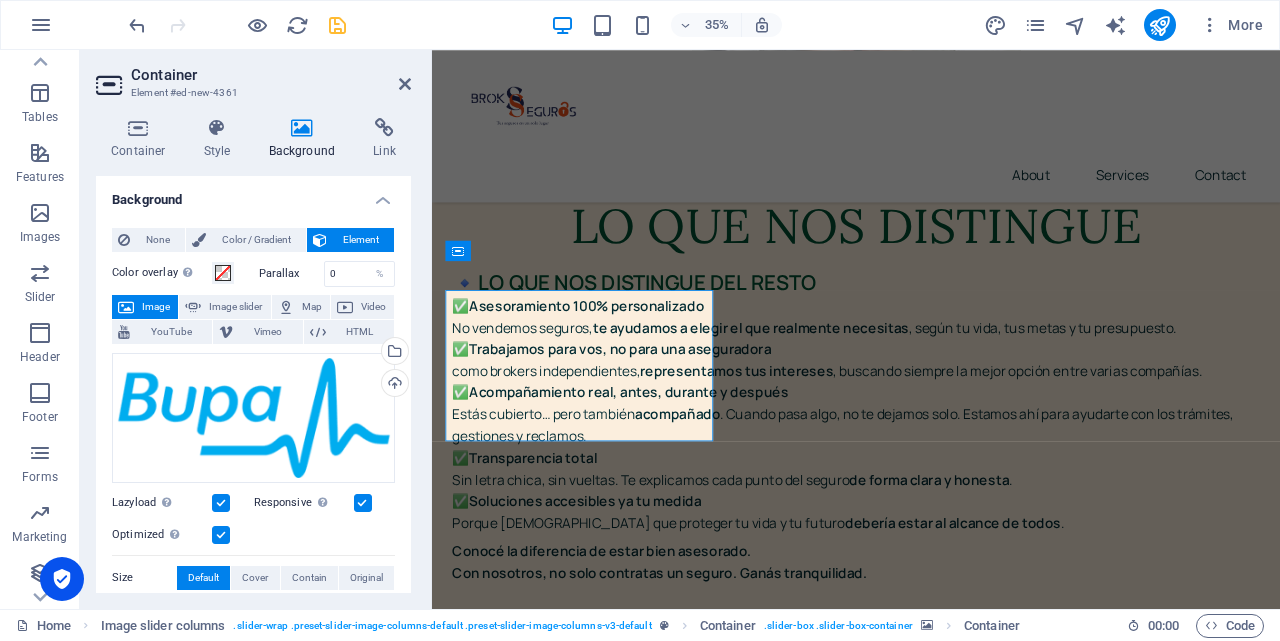 scroll, scrollTop: 10303, scrollLeft: 0, axis: vertical 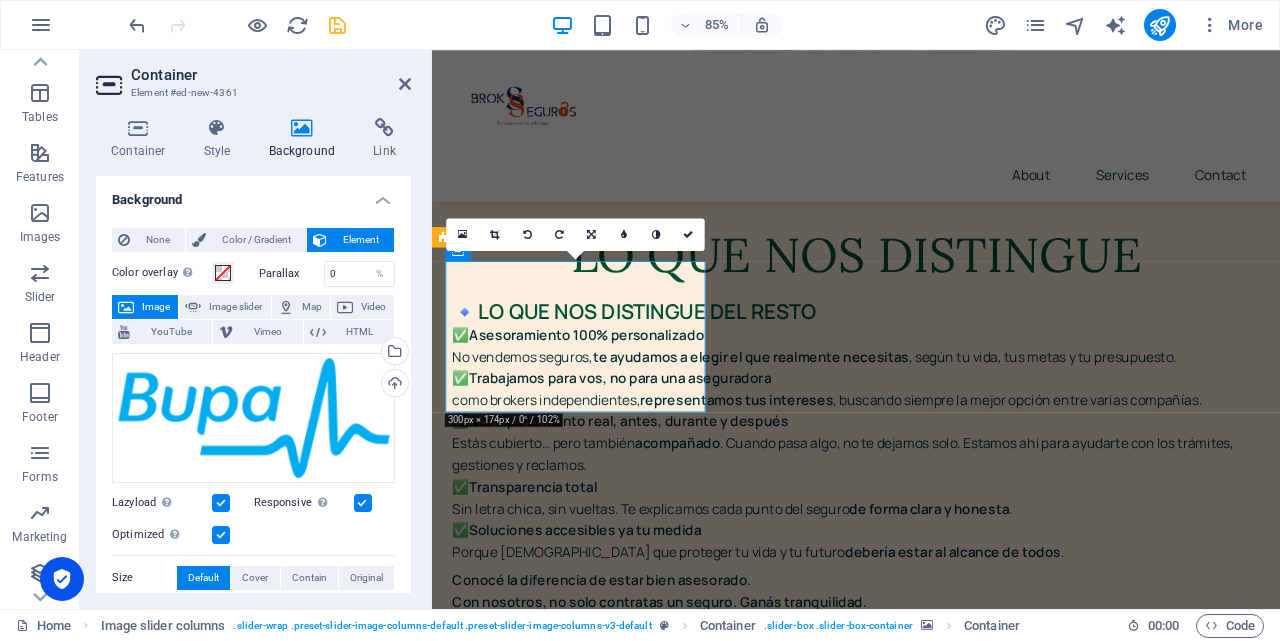 click at bounding box center [221, 503] 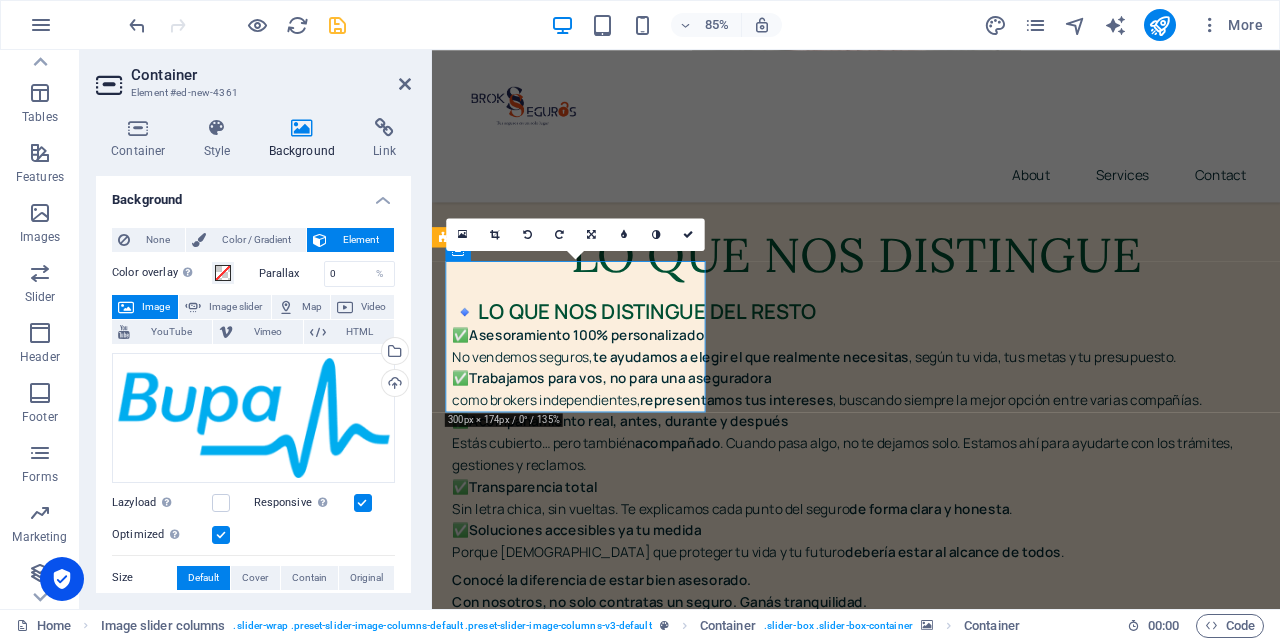 click at bounding box center (363, 503) 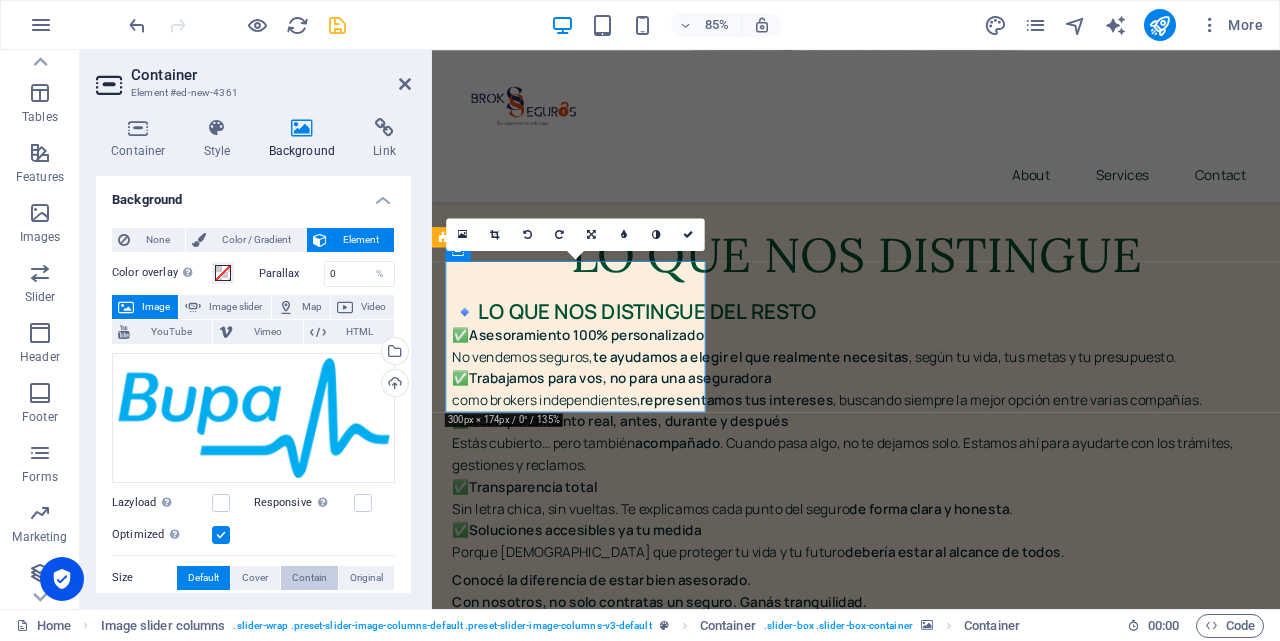 click on "Contain" at bounding box center (309, 578) 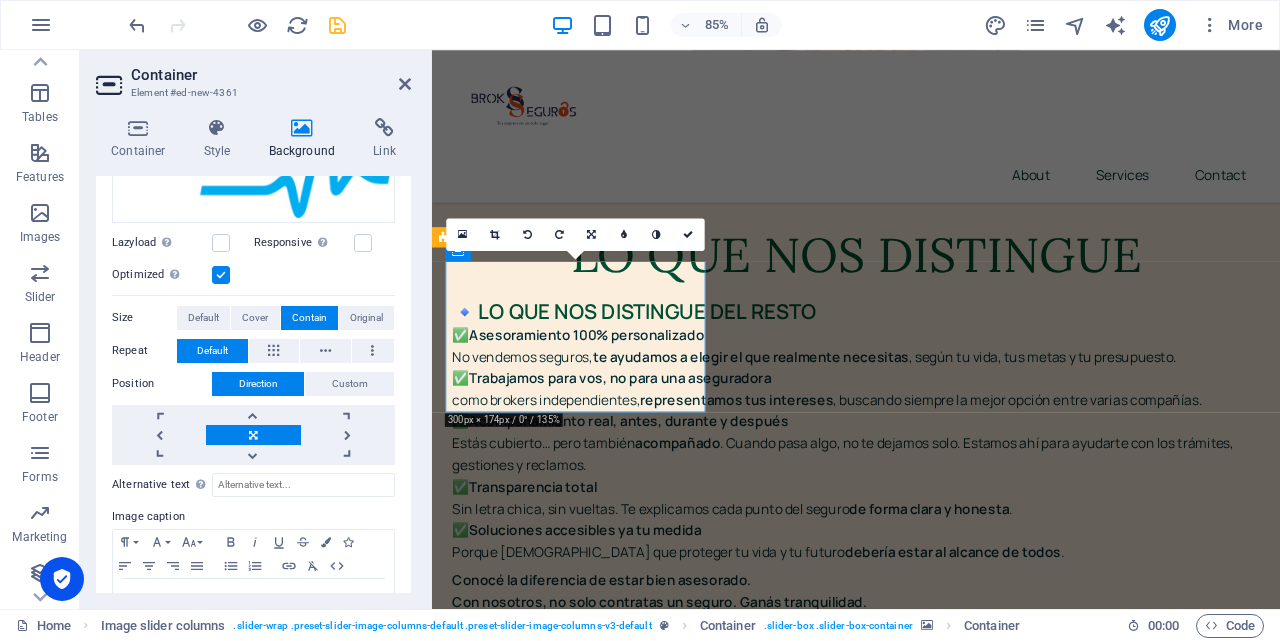 scroll, scrollTop: 350, scrollLeft: 0, axis: vertical 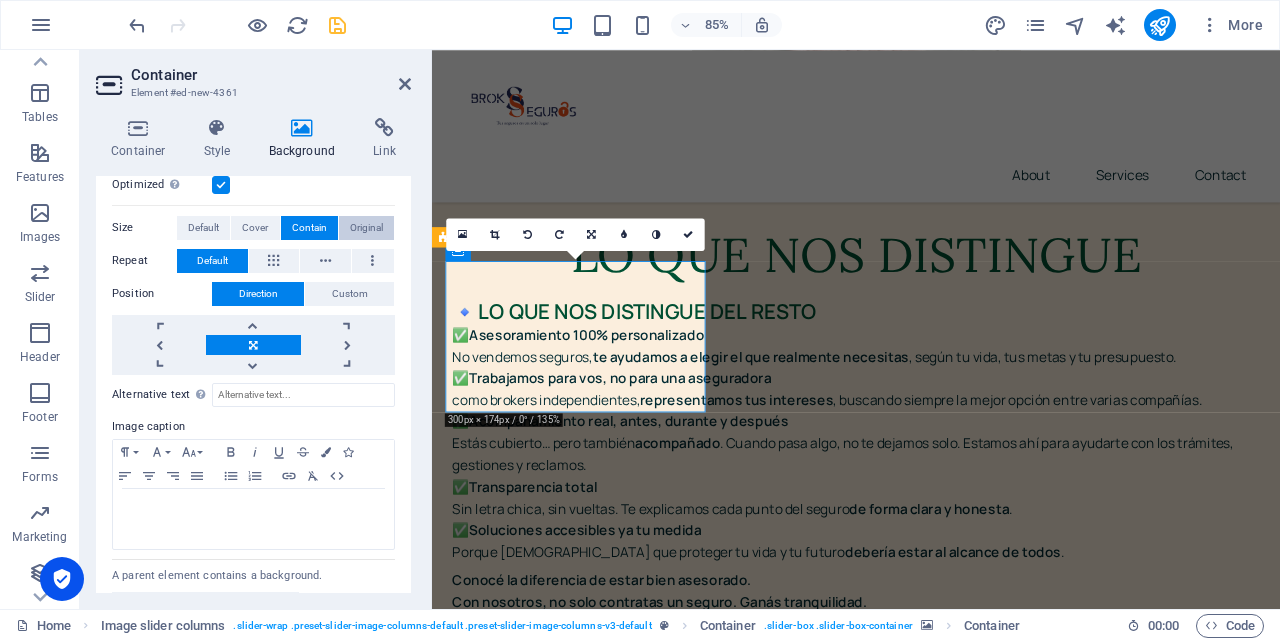 click on "Original" at bounding box center (366, 228) 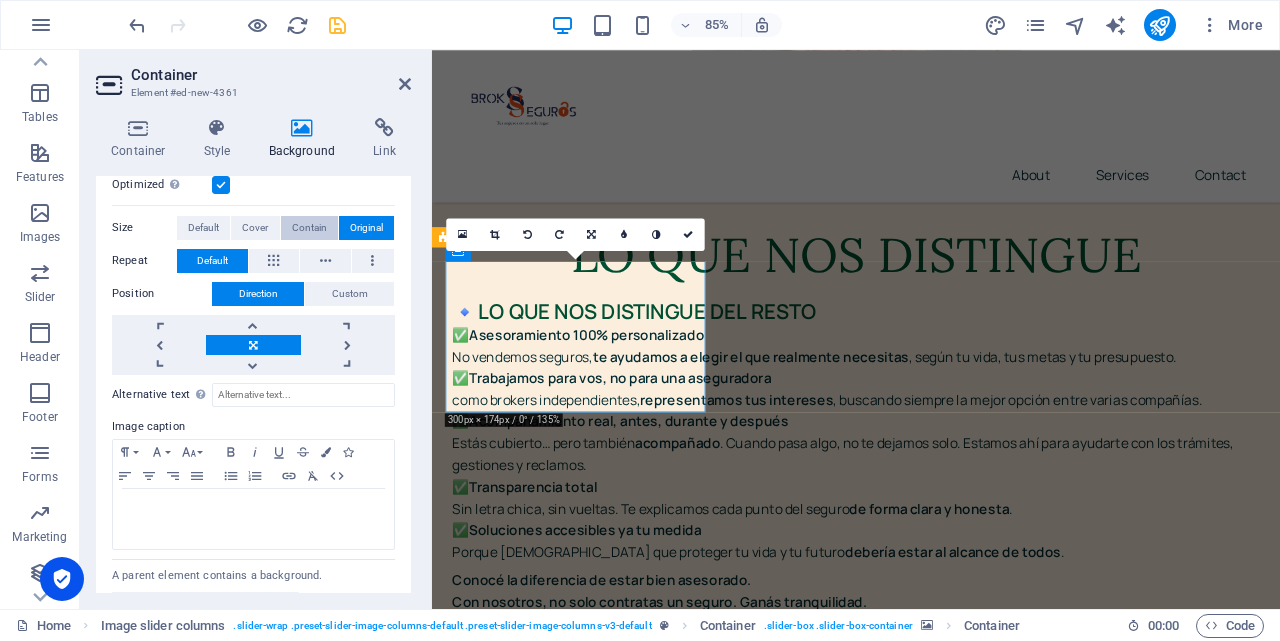 click on "Contain" at bounding box center (309, 228) 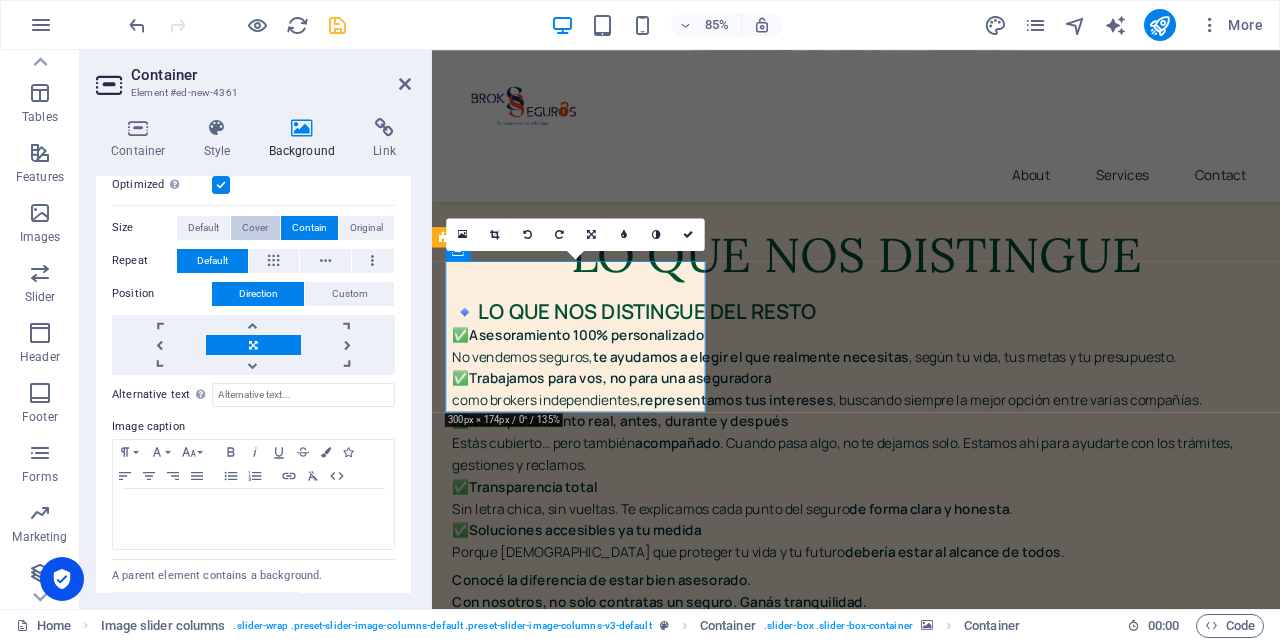 click on "Cover" at bounding box center (255, 228) 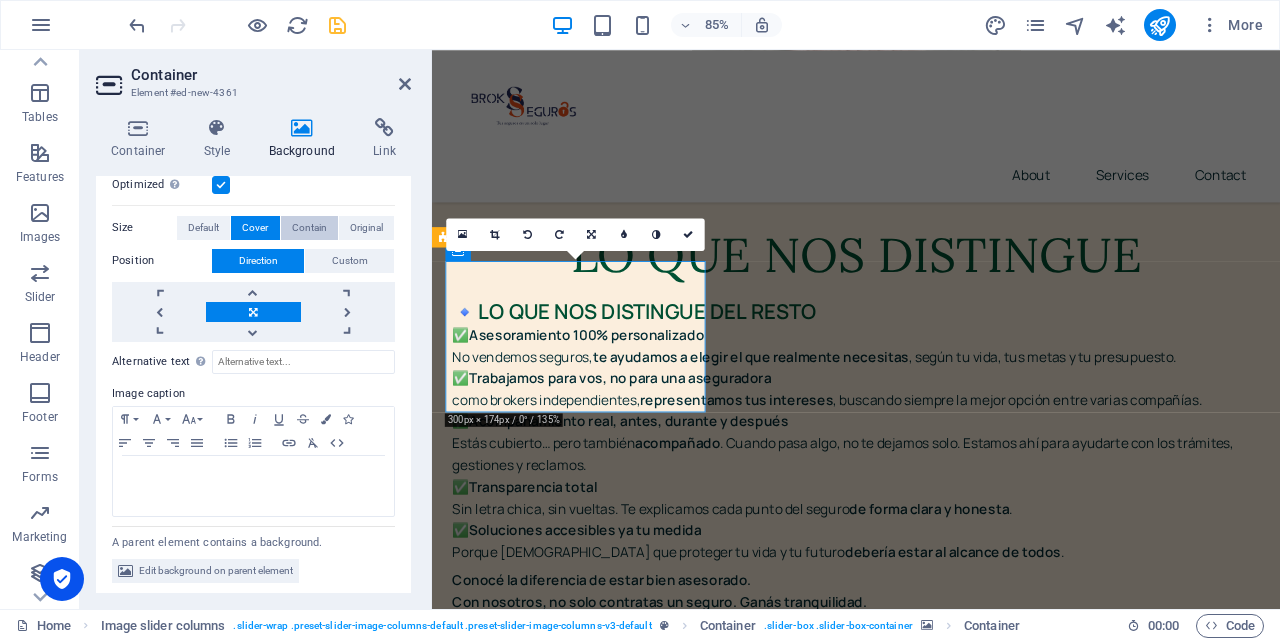 click on "Contain" at bounding box center [309, 228] 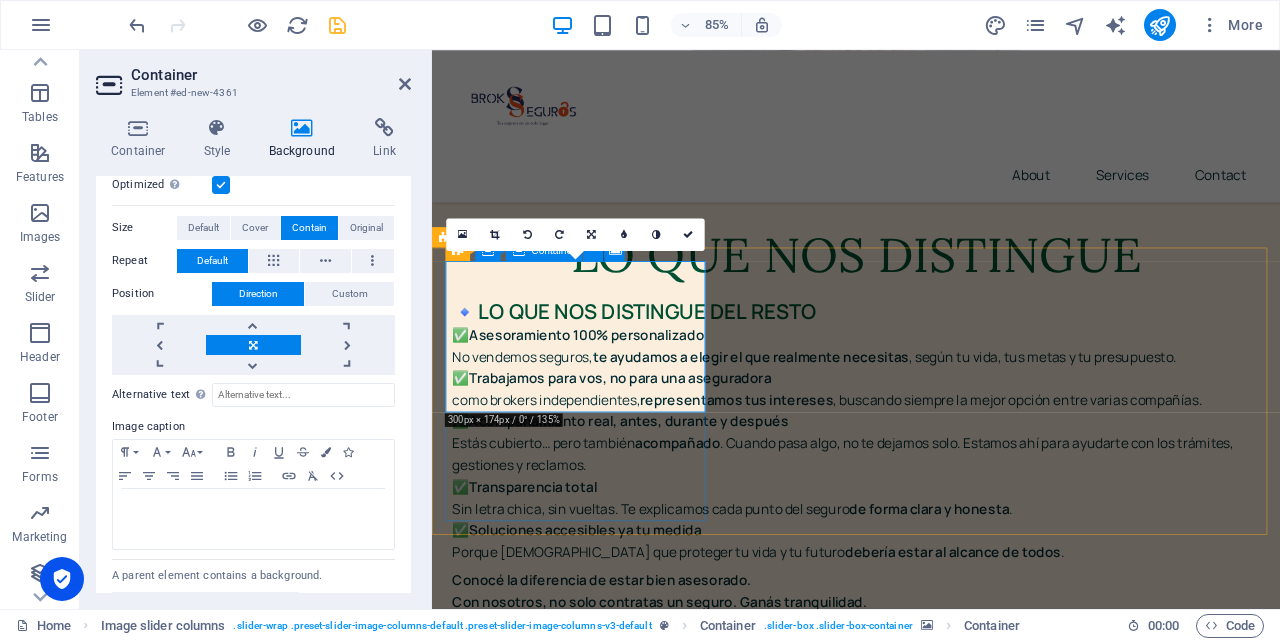 click on "Drop content here or  Add elements  Paste clipboard" at bounding box center [603, 6987] 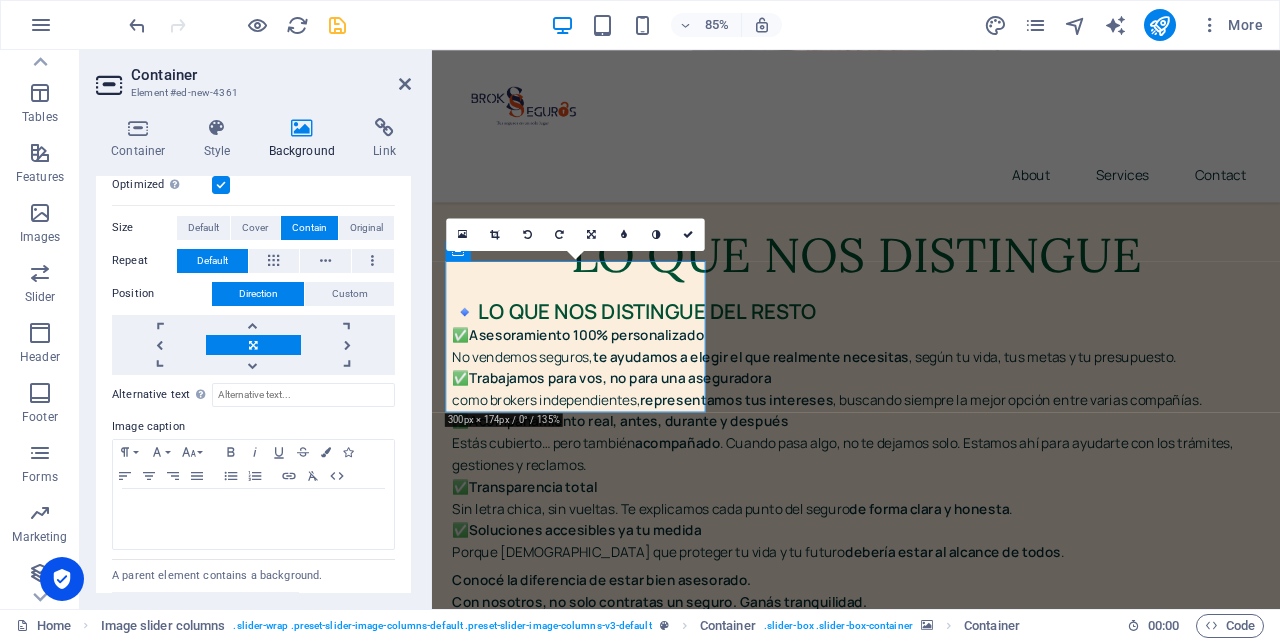 scroll, scrollTop: 240, scrollLeft: 0, axis: vertical 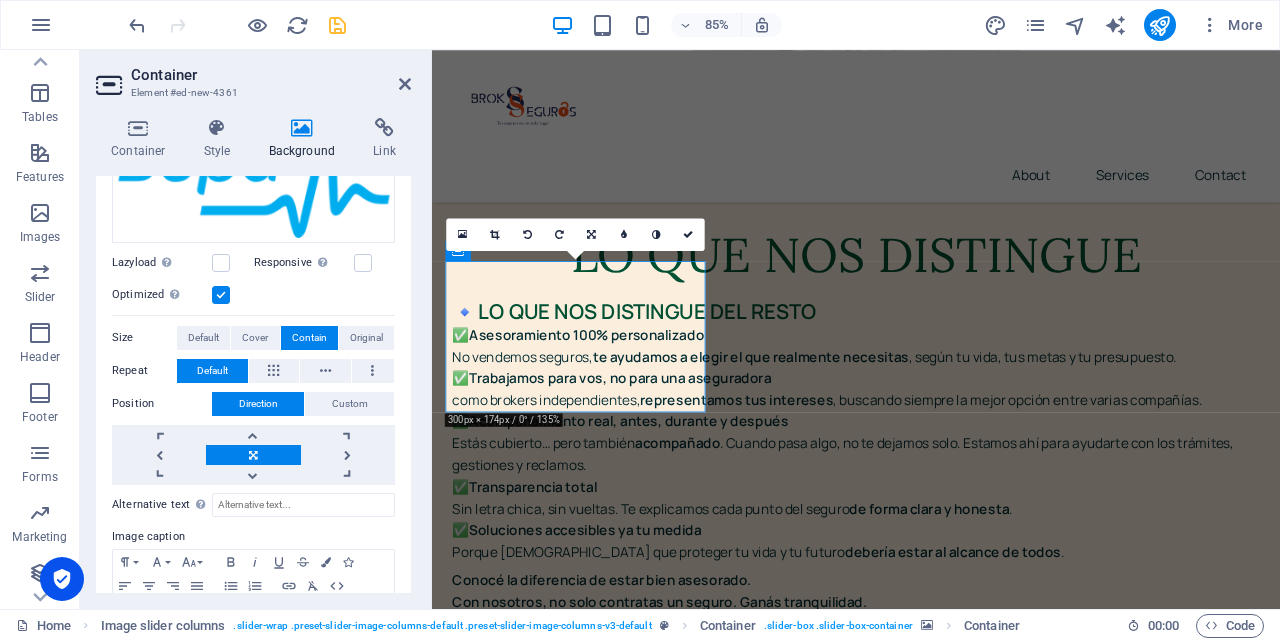 click at bounding box center (221, 295) 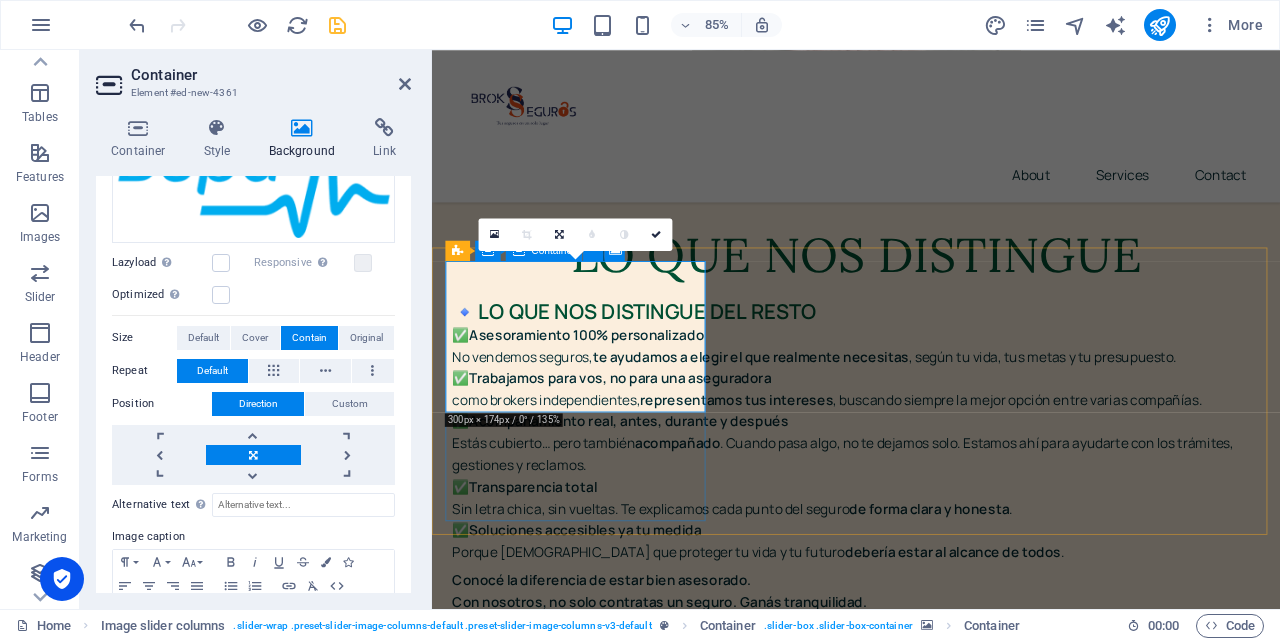 scroll, scrollTop: 10304, scrollLeft: 0, axis: vertical 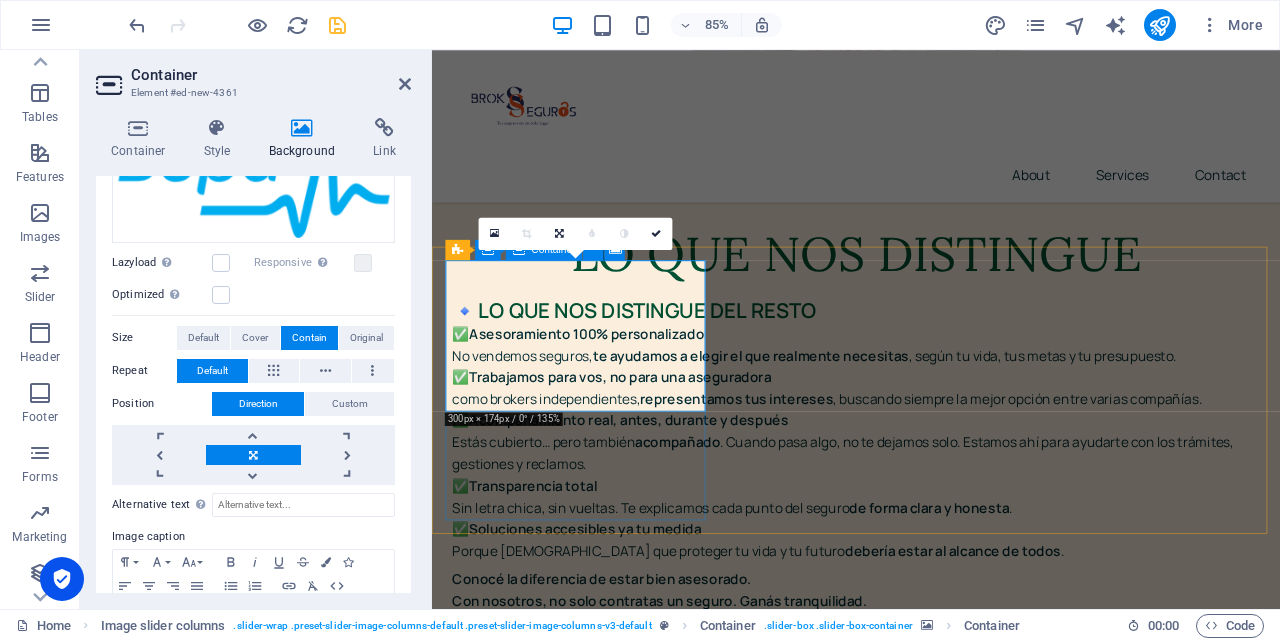 click on "Drop content here or  Add elements  Paste clipboard" at bounding box center [603, 6986] 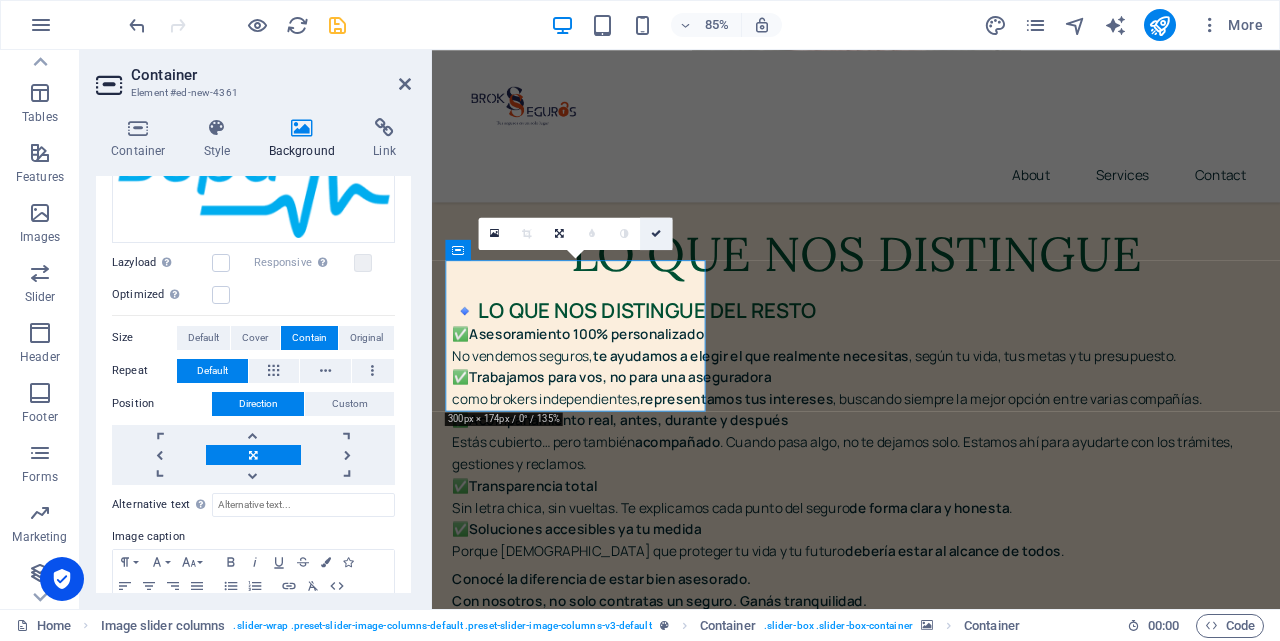 click at bounding box center (656, 233) 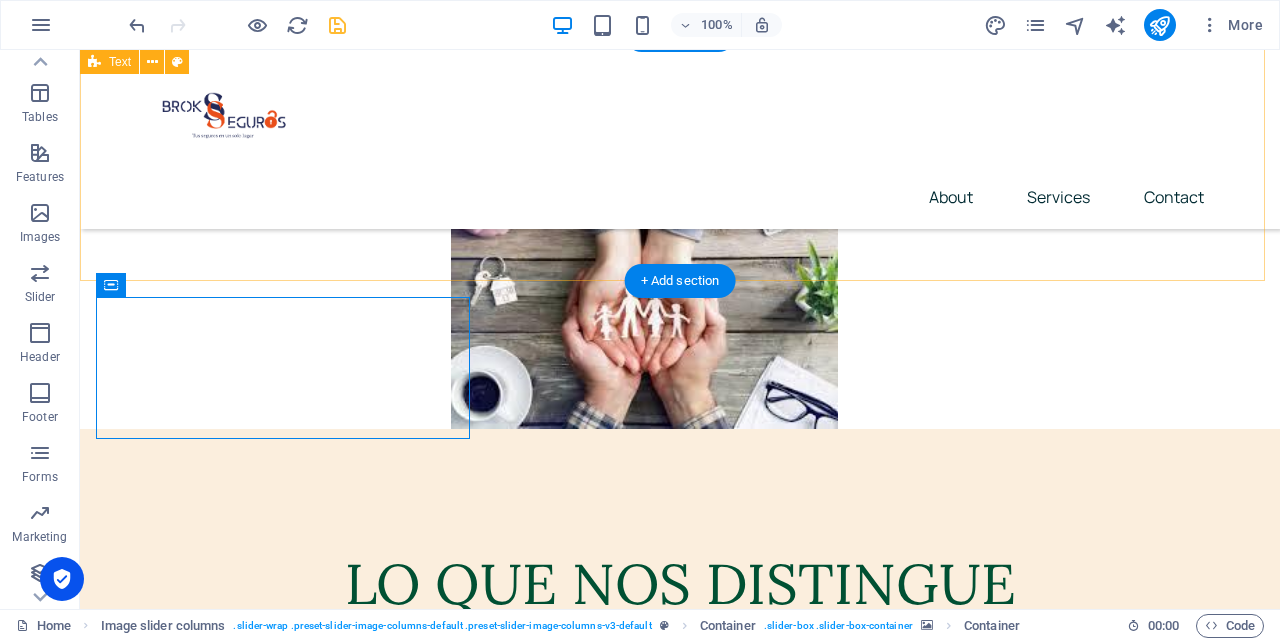 scroll, scrollTop: 9966, scrollLeft: 0, axis: vertical 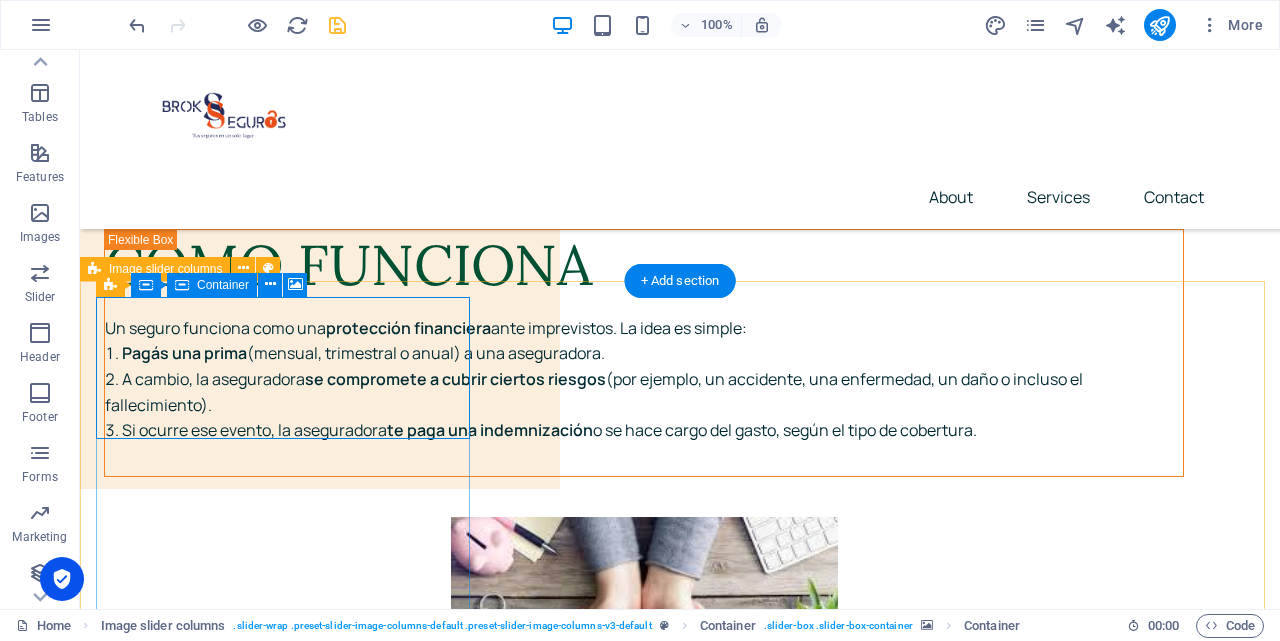 click on "Drop content here or  Add elements  Paste clipboard" at bounding box center [285, 7772] 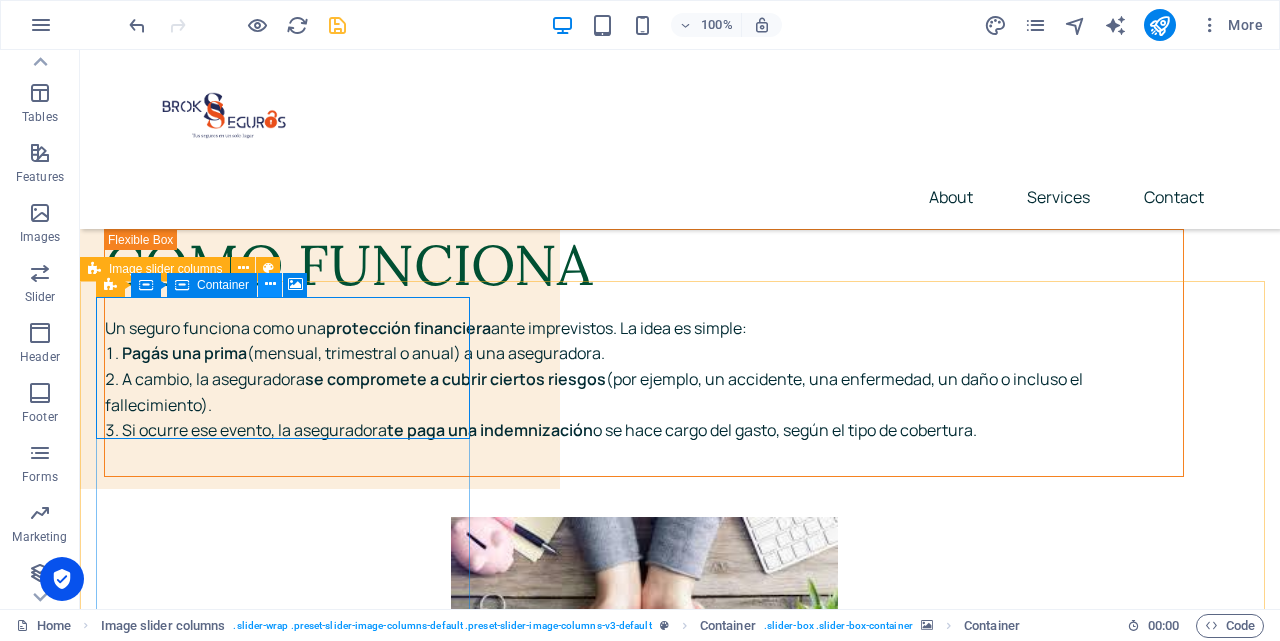 click at bounding box center [270, 284] 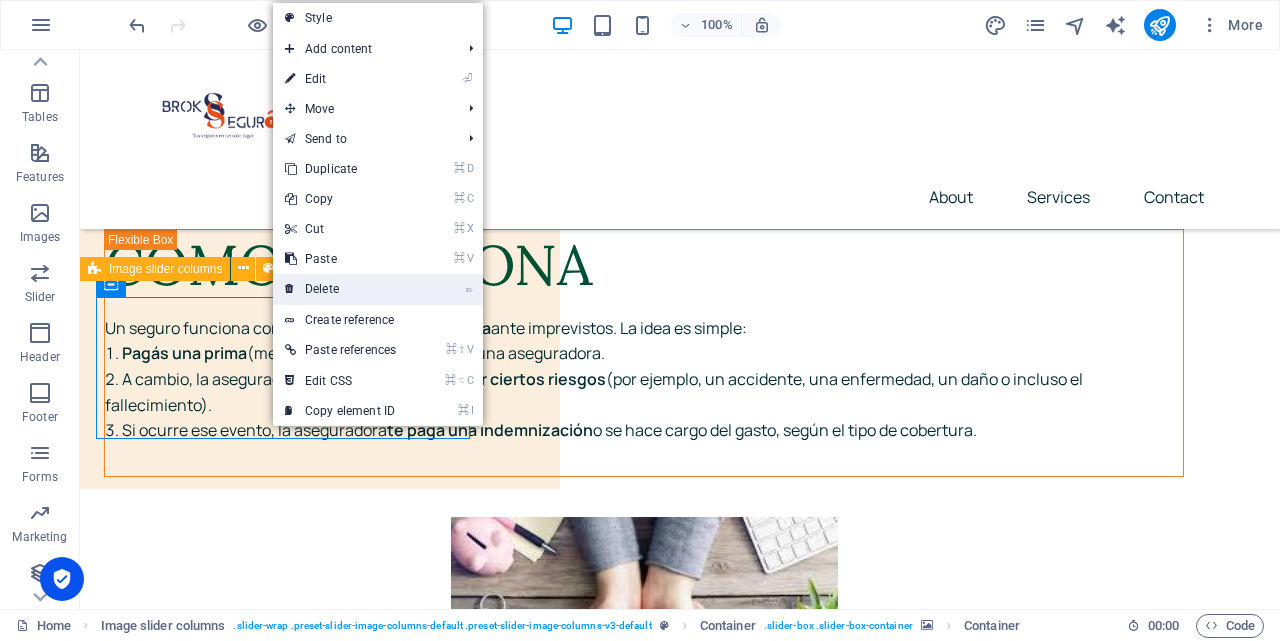 click on "⌦  Delete" at bounding box center (340, 289) 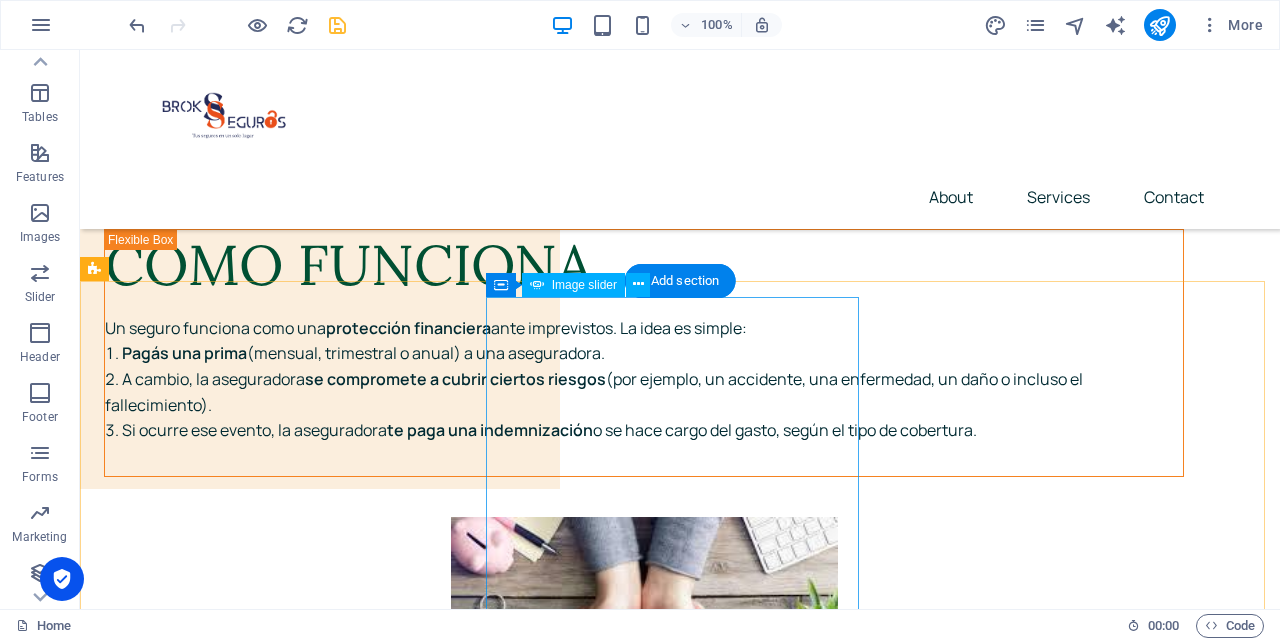 click at bounding box center (285, 9048) 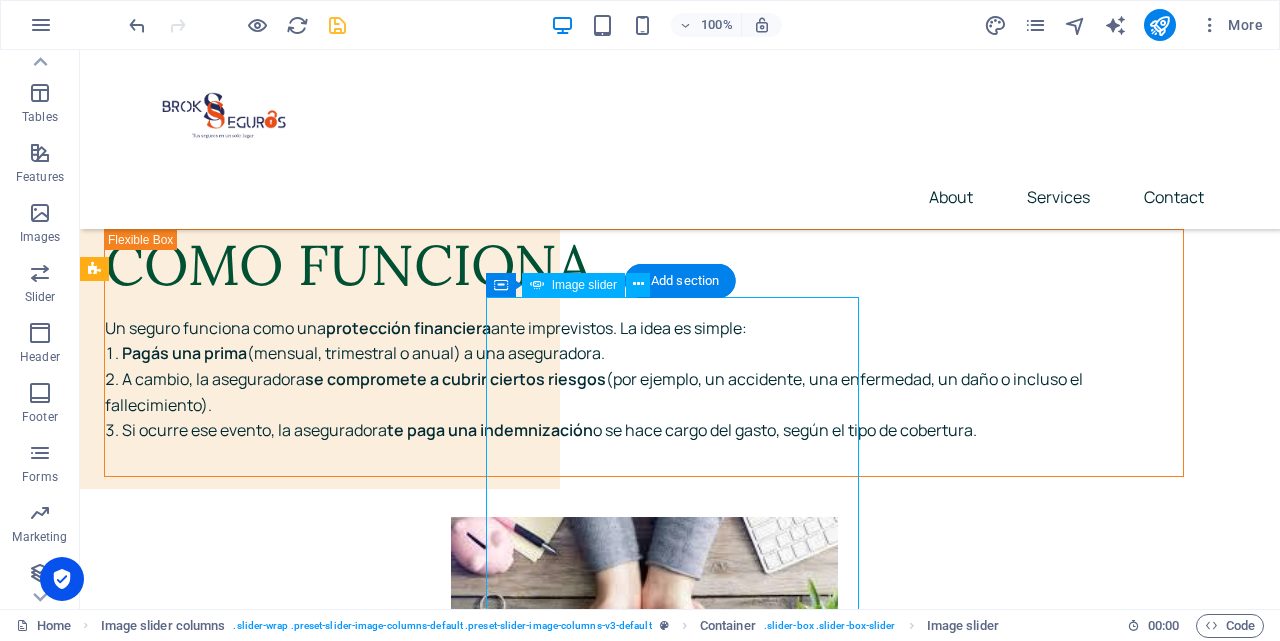 click at bounding box center (285, 9048) 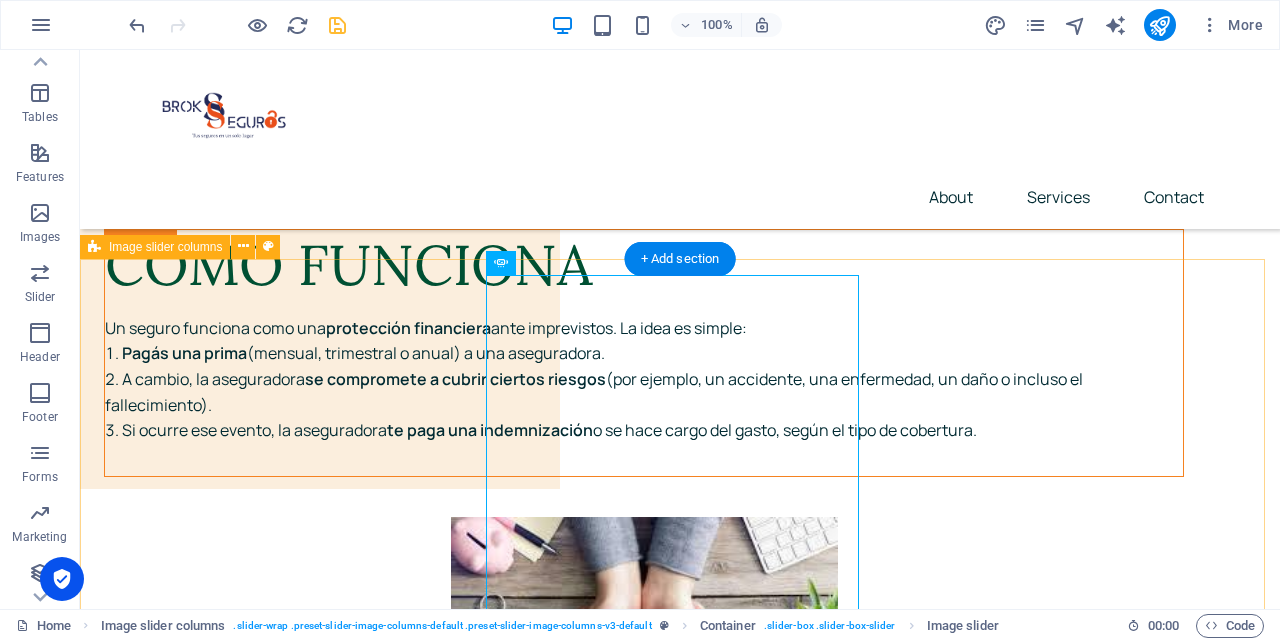 scroll, scrollTop: 10133, scrollLeft: 0, axis: vertical 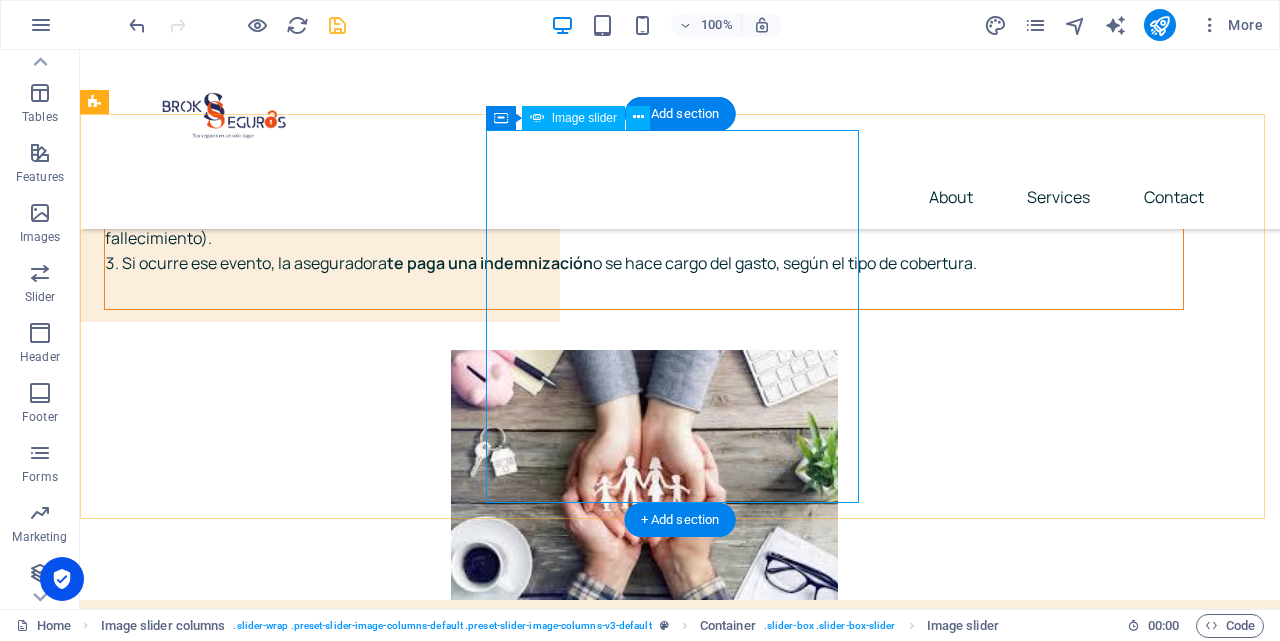 click at bounding box center [-166, 8298] 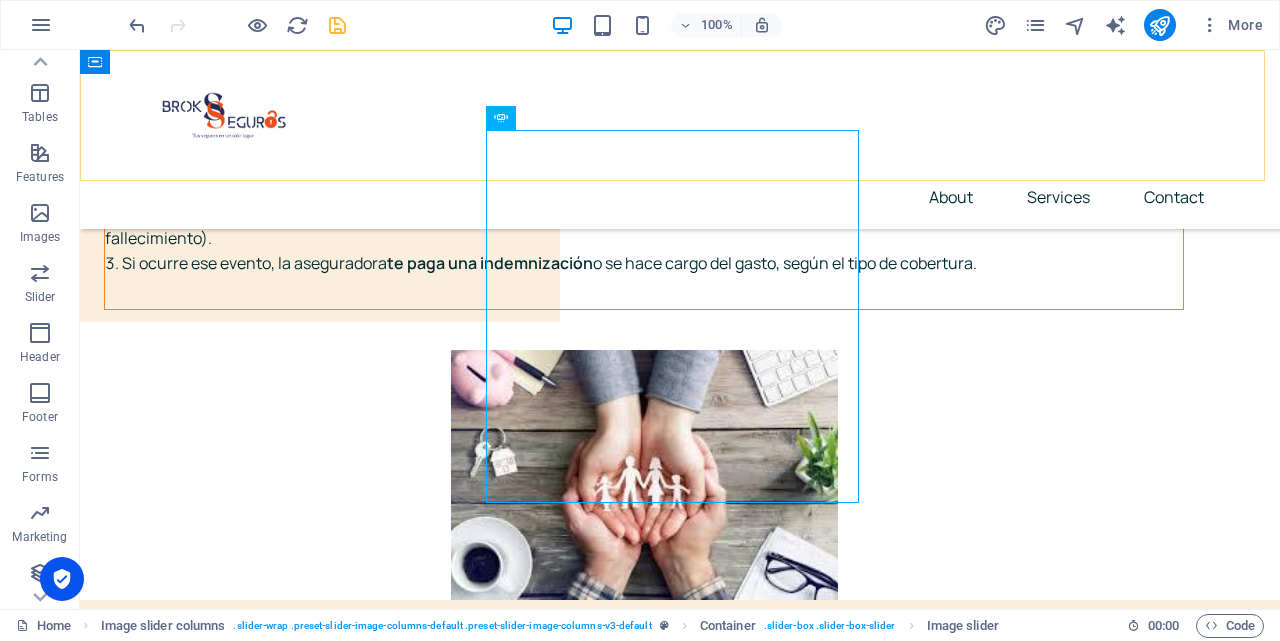 click on "About Services Contact" at bounding box center [680, 139] 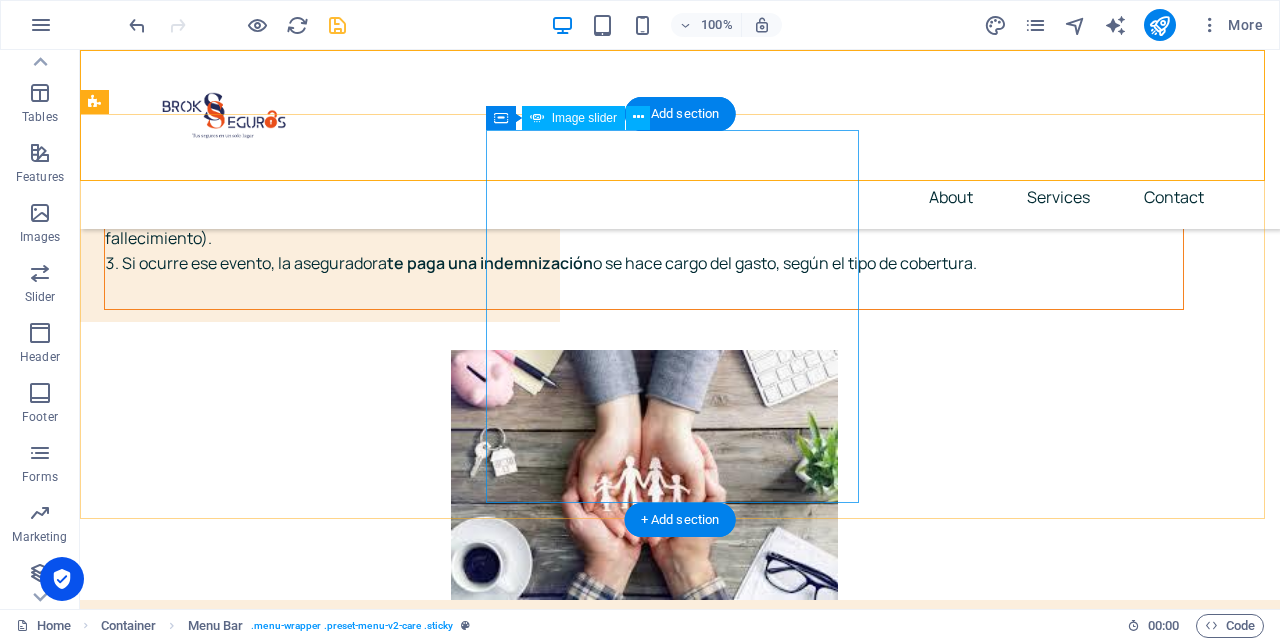 click at bounding box center [-166, 8298] 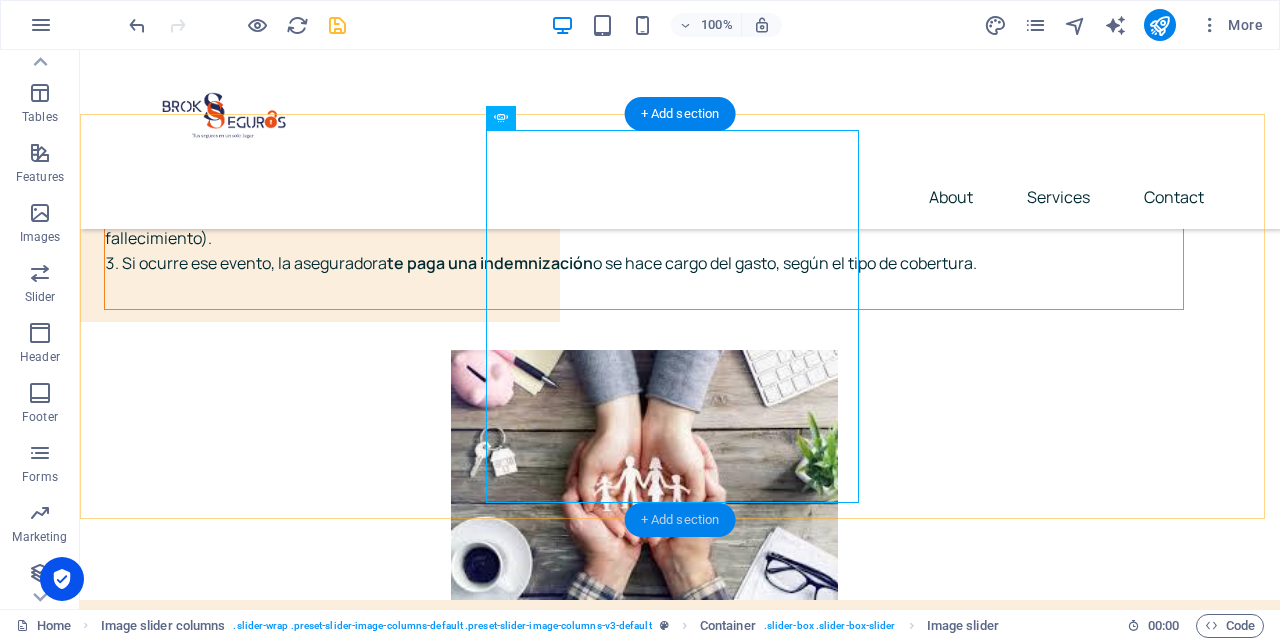 click on "+ Add section" at bounding box center [680, 520] 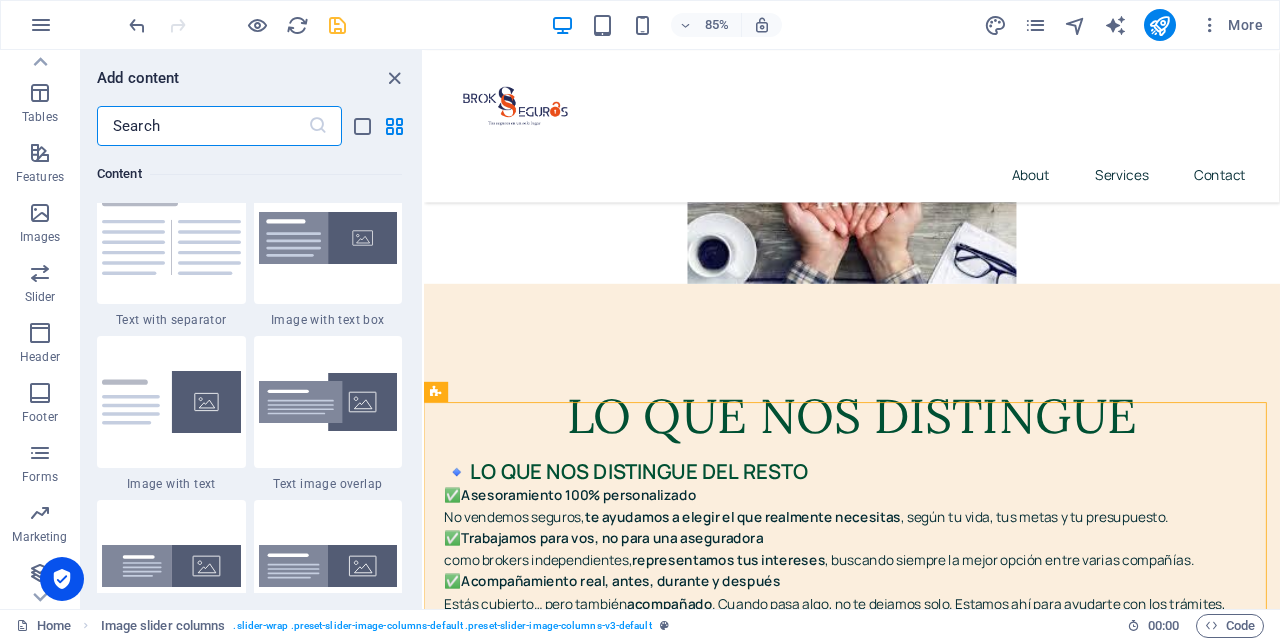 scroll, scrollTop: 3738, scrollLeft: 0, axis: vertical 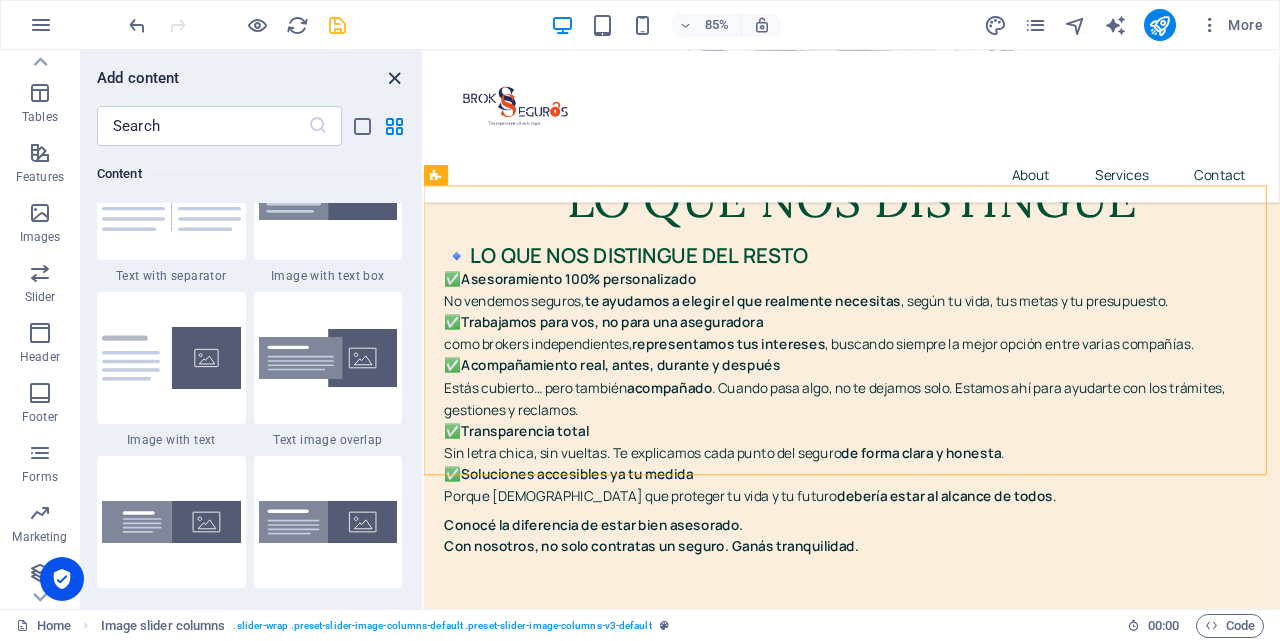 click at bounding box center [394, 78] 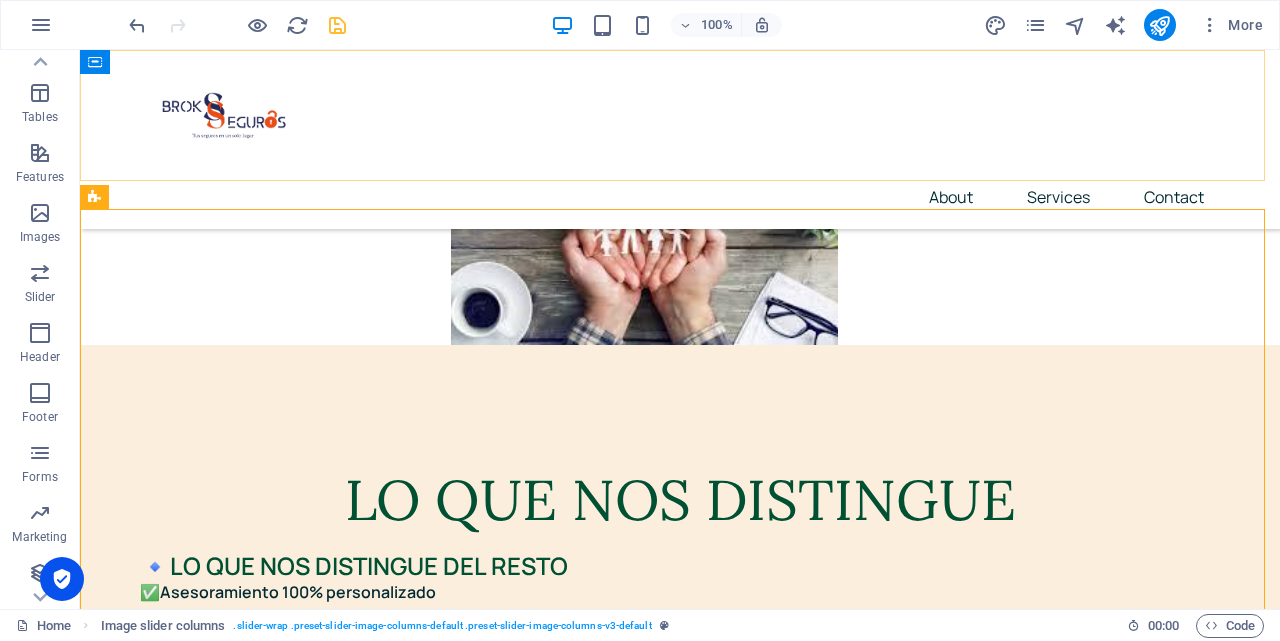 scroll, scrollTop: 10038, scrollLeft: 0, axis: vertical 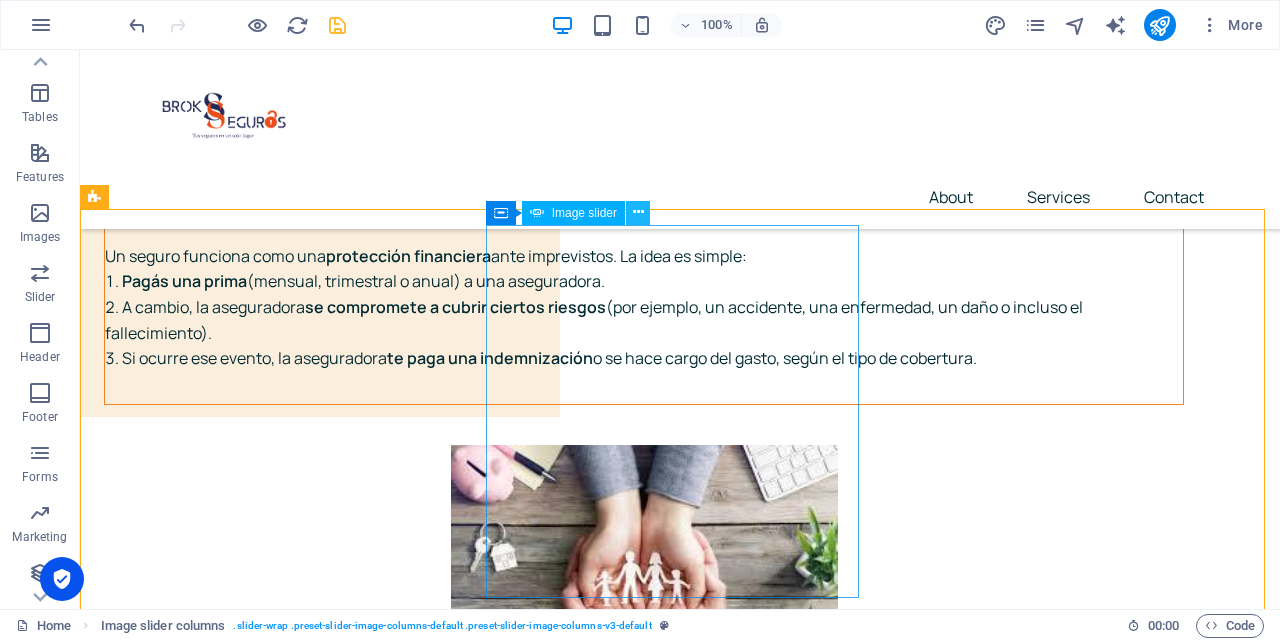 click at bounding box center [638, 212] 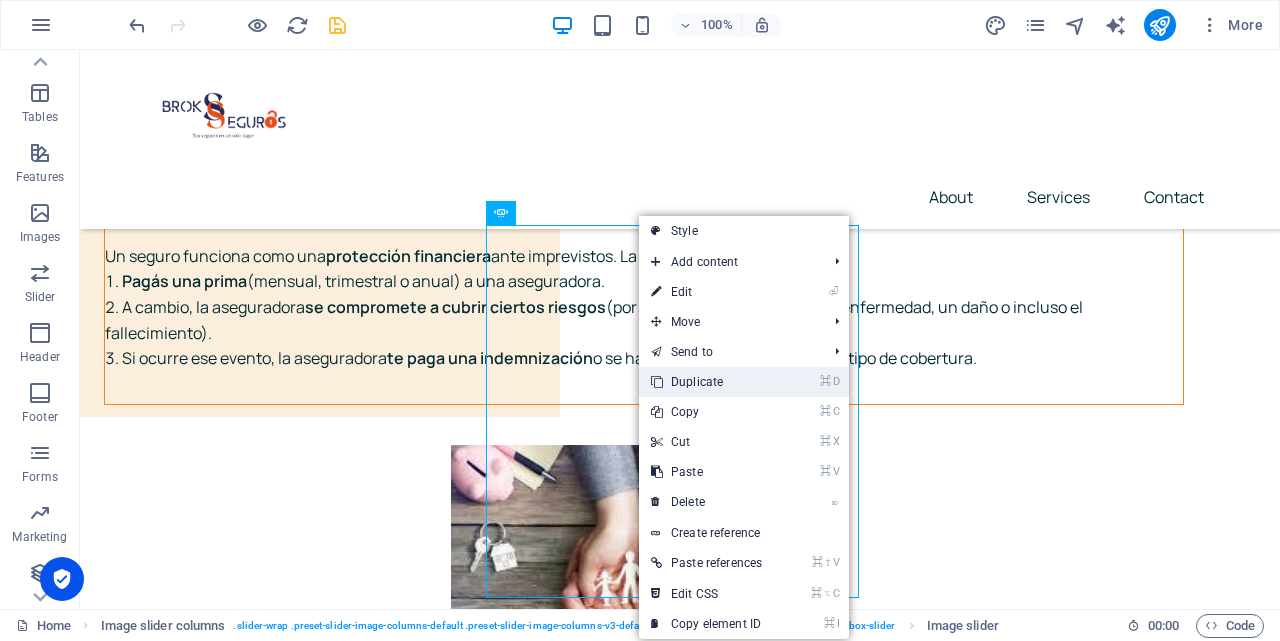 click on "⌘ D  Duplicate" at bounding box center [706, 382] 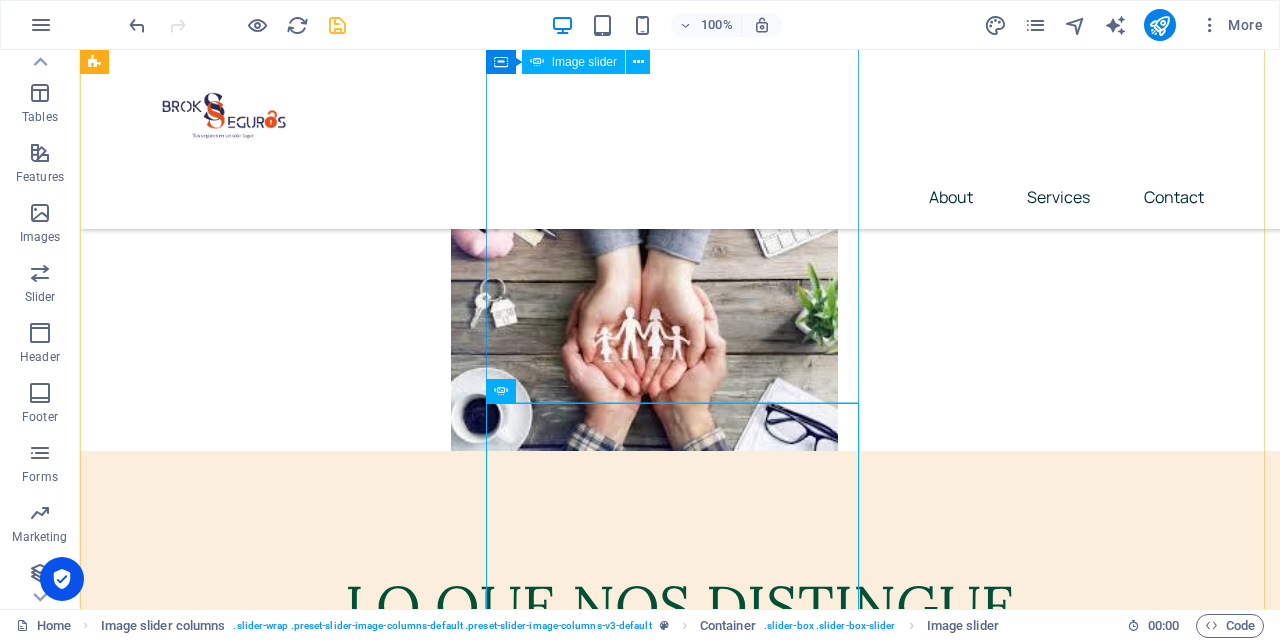 scroll, scrollTop: 10229, scrollLeft: 0, axis: vertical 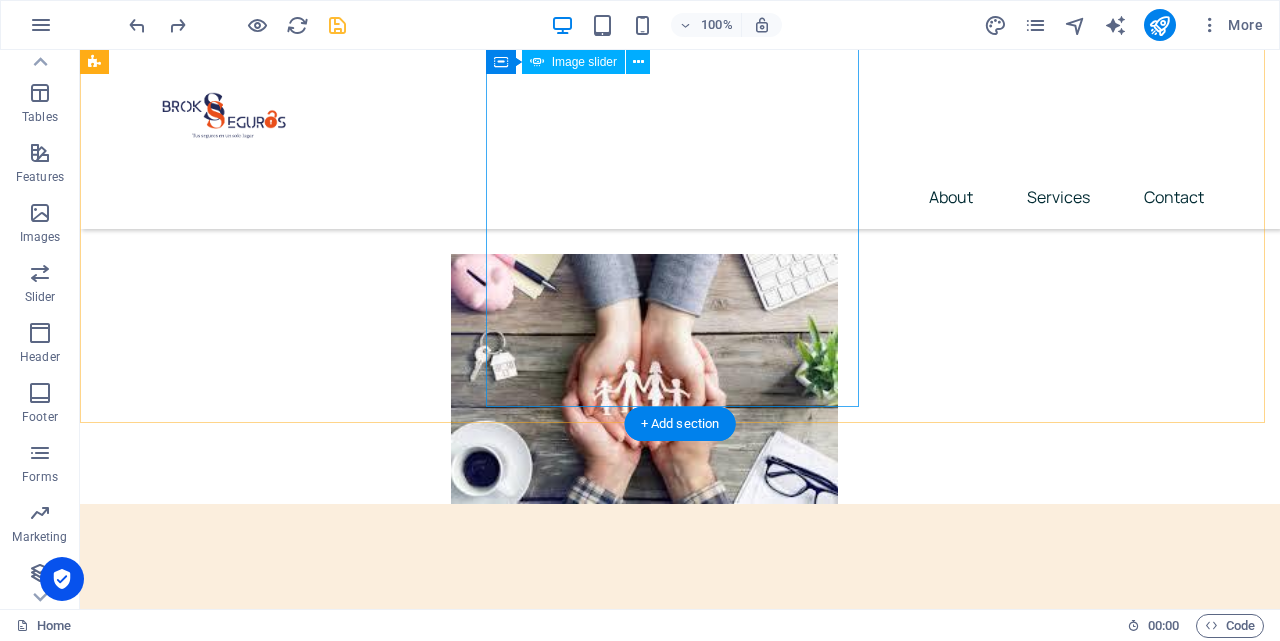 click at bounding box center (-540, 8427) 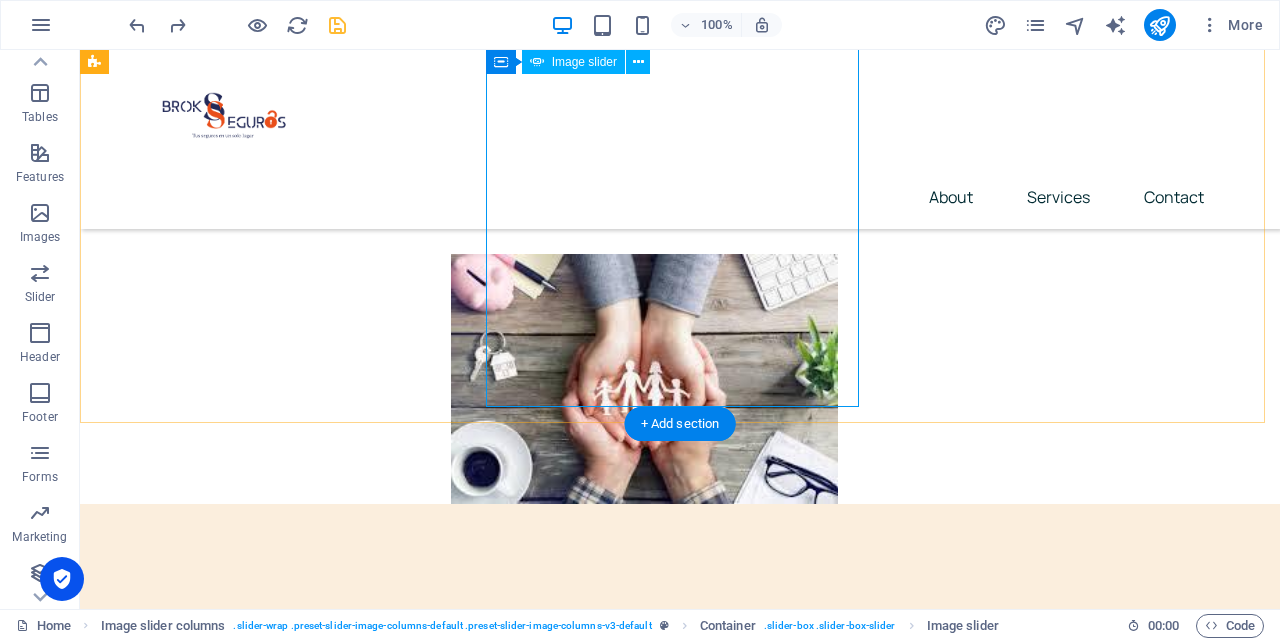 click at bounding box center (-540, 8427) 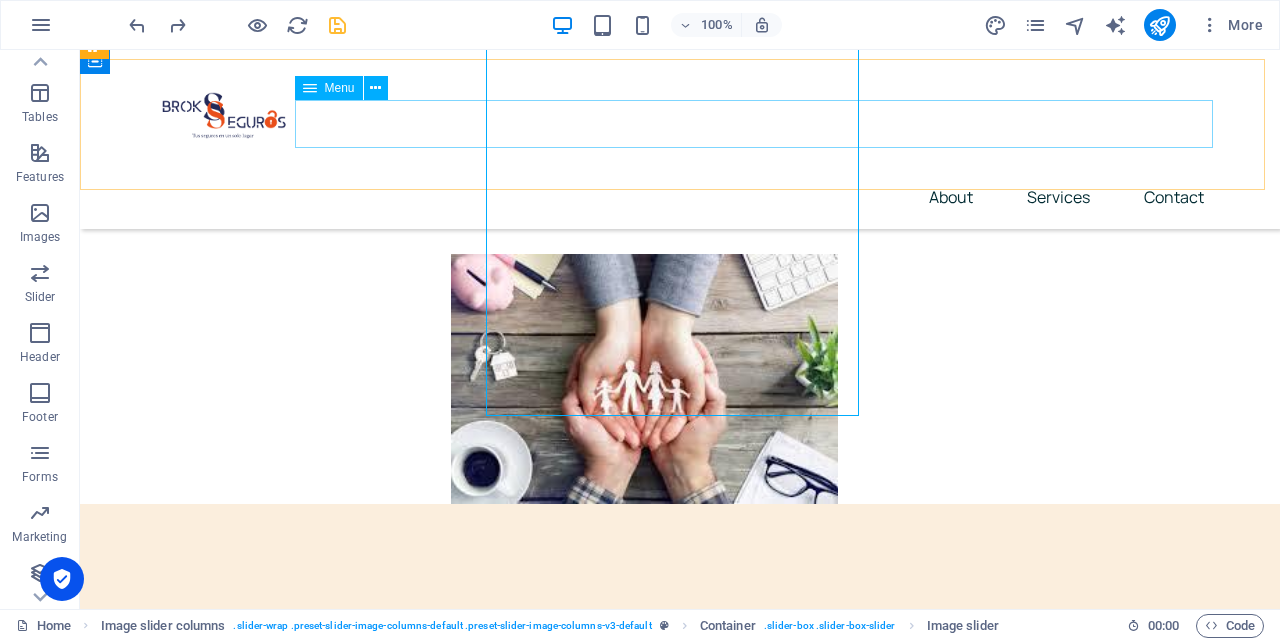 scroll, scrollTop: 10155, scrollLeft: 0, axis: vertical 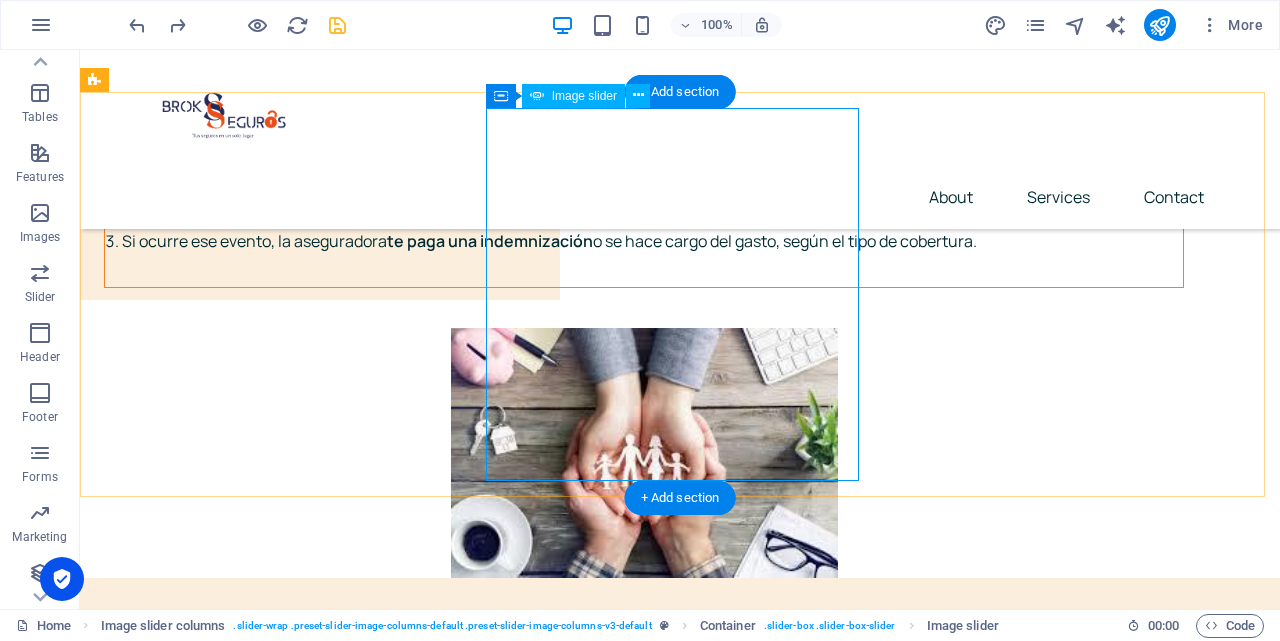 click at bounding box center (-540, 8501) 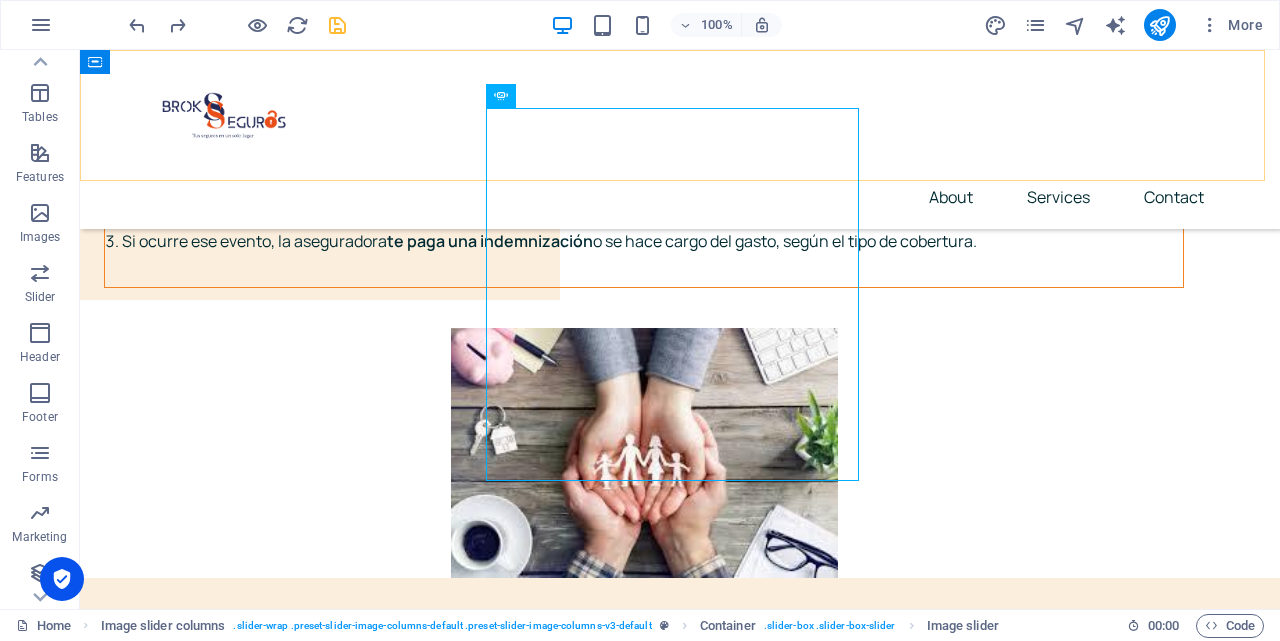 click on "About Services Contact" at bounding box center [680, 139] 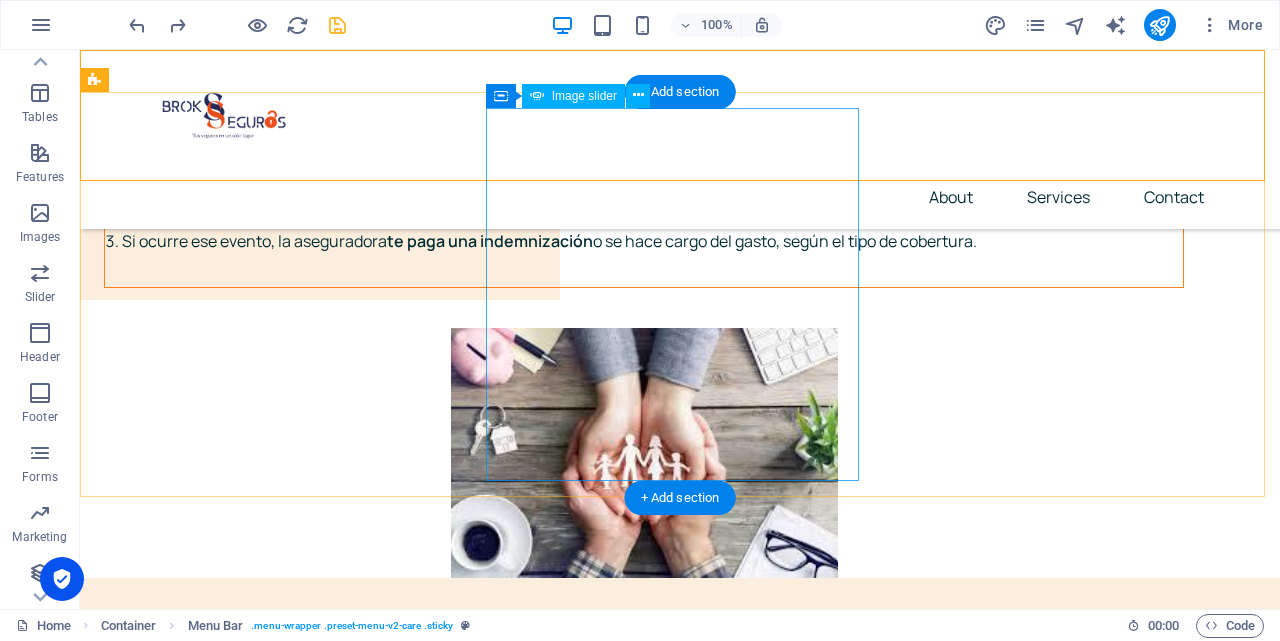 click at bounding box center [-540, 8501] 